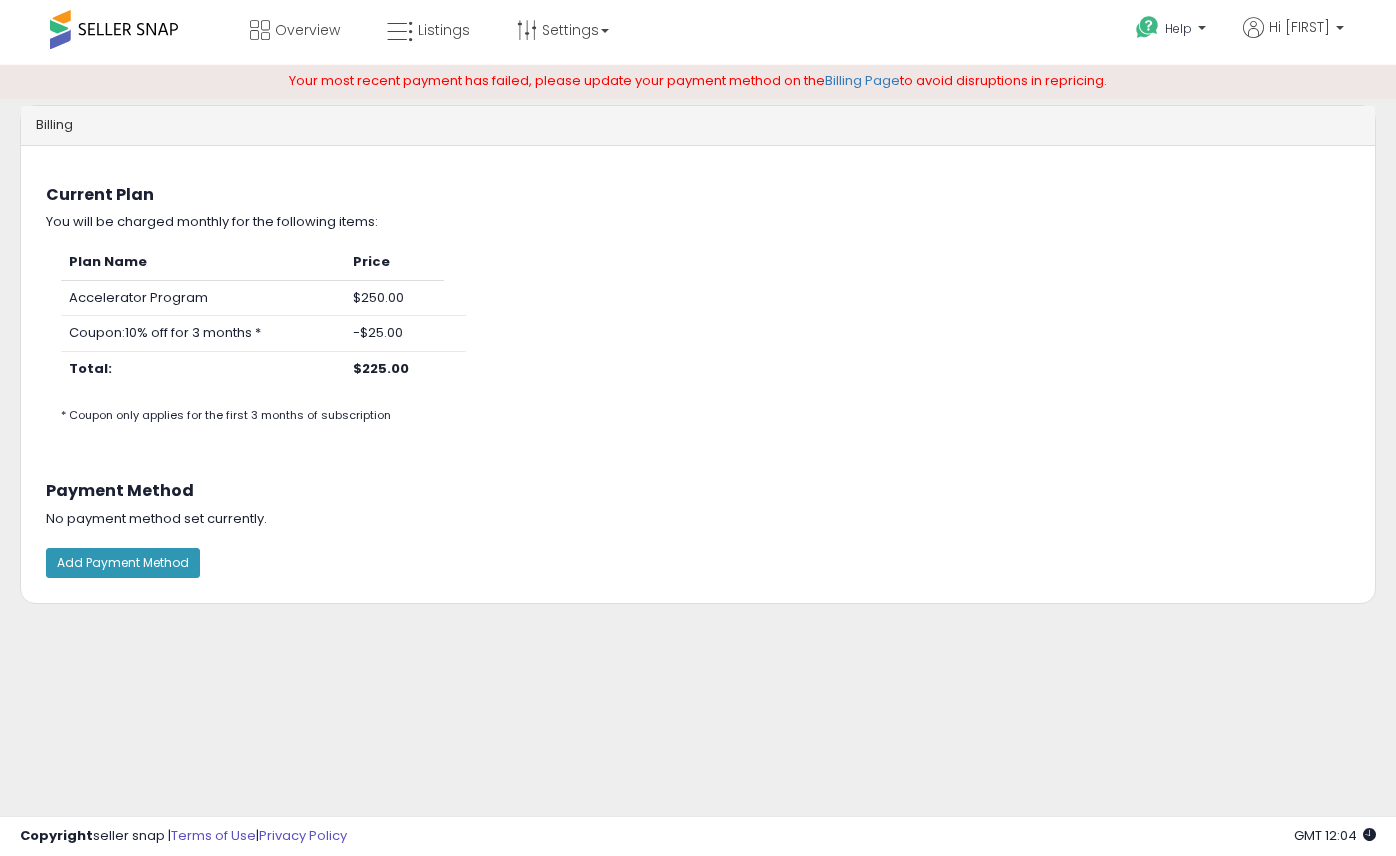 scroll, scrollTop: 0, scrollLeft: 0, axis: both 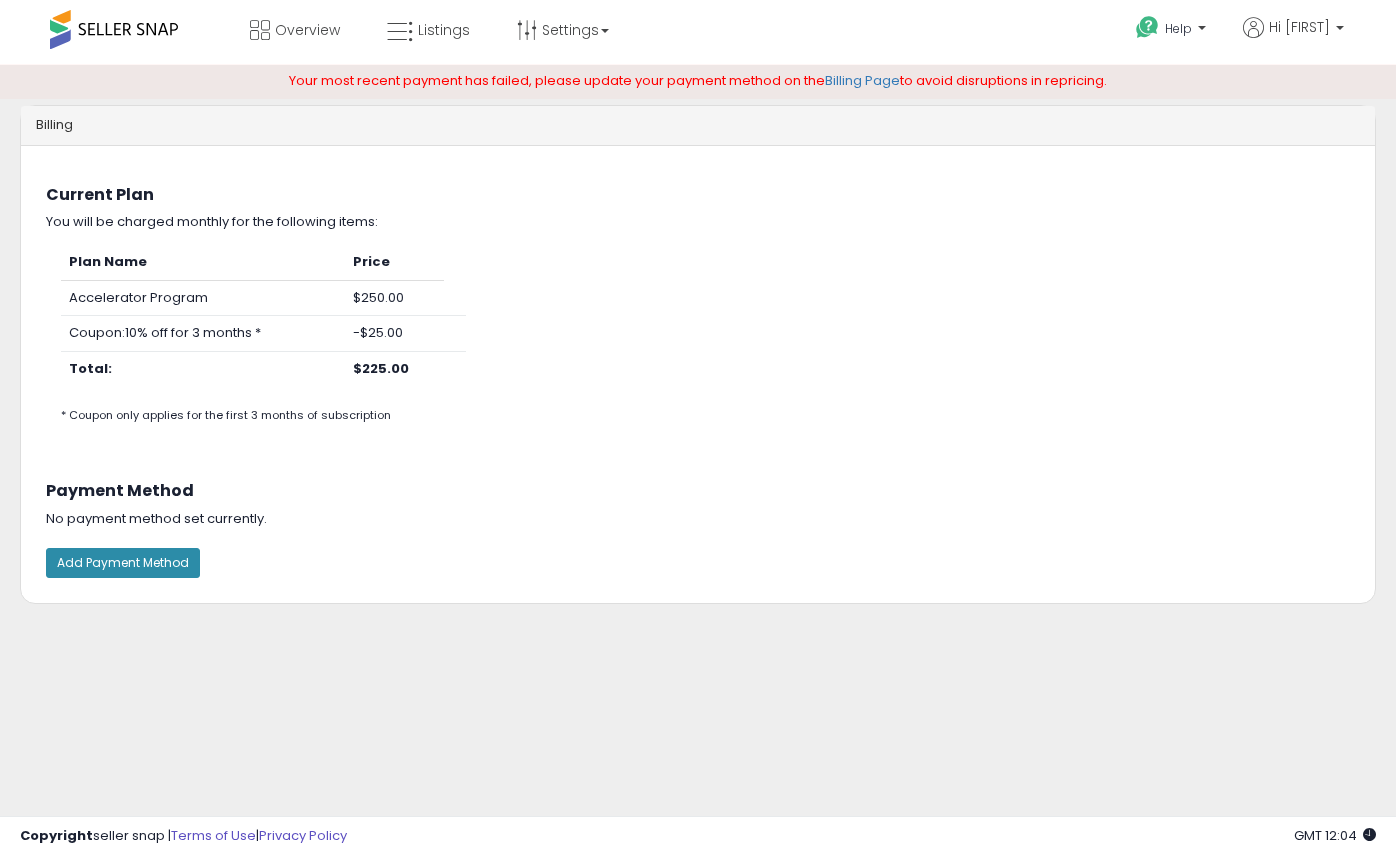 click on "Add Payment Method" at bounding box center [123, 563] 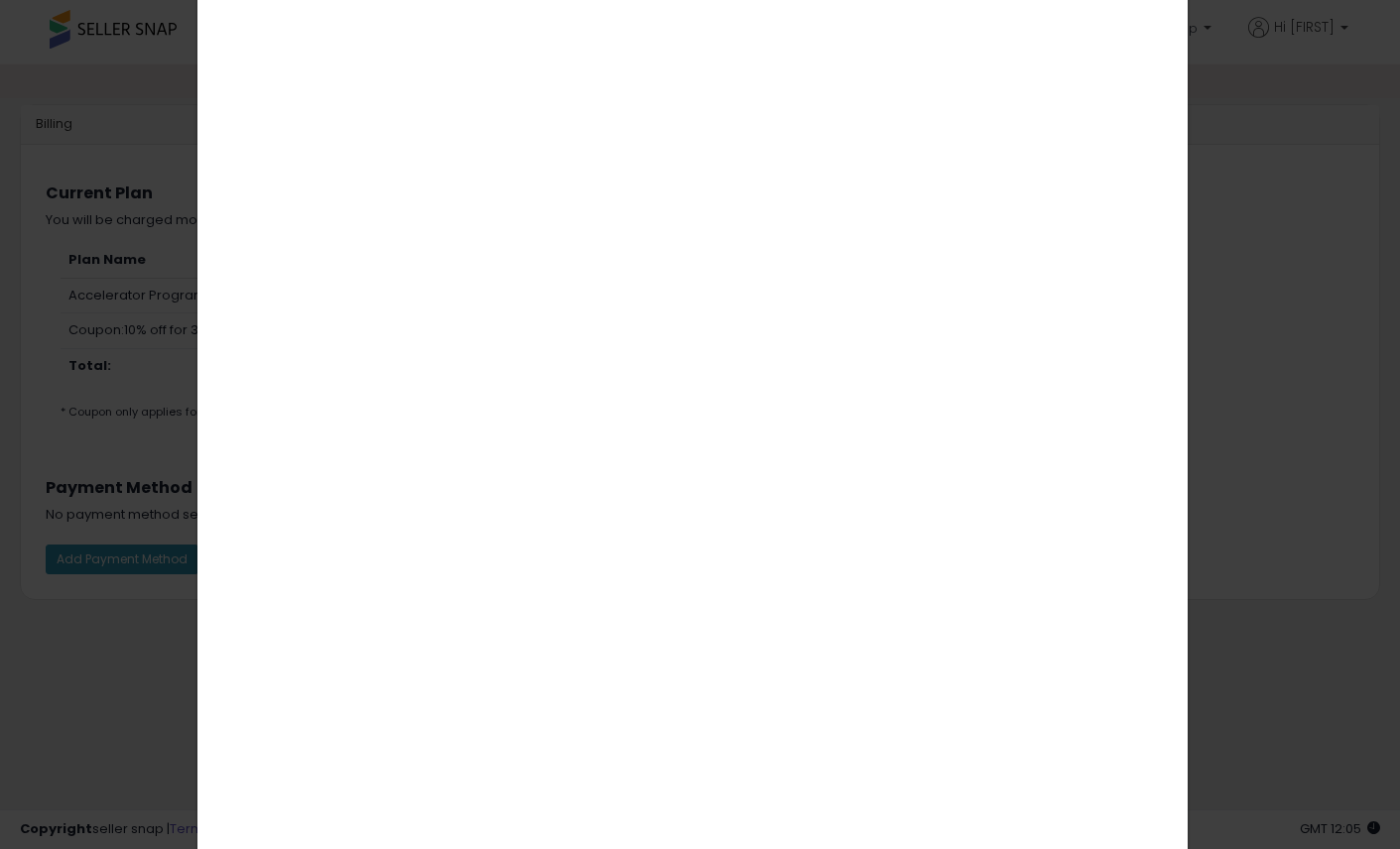 scroll, scrollTop: 172, scrollLeft: 0, axis: vertical 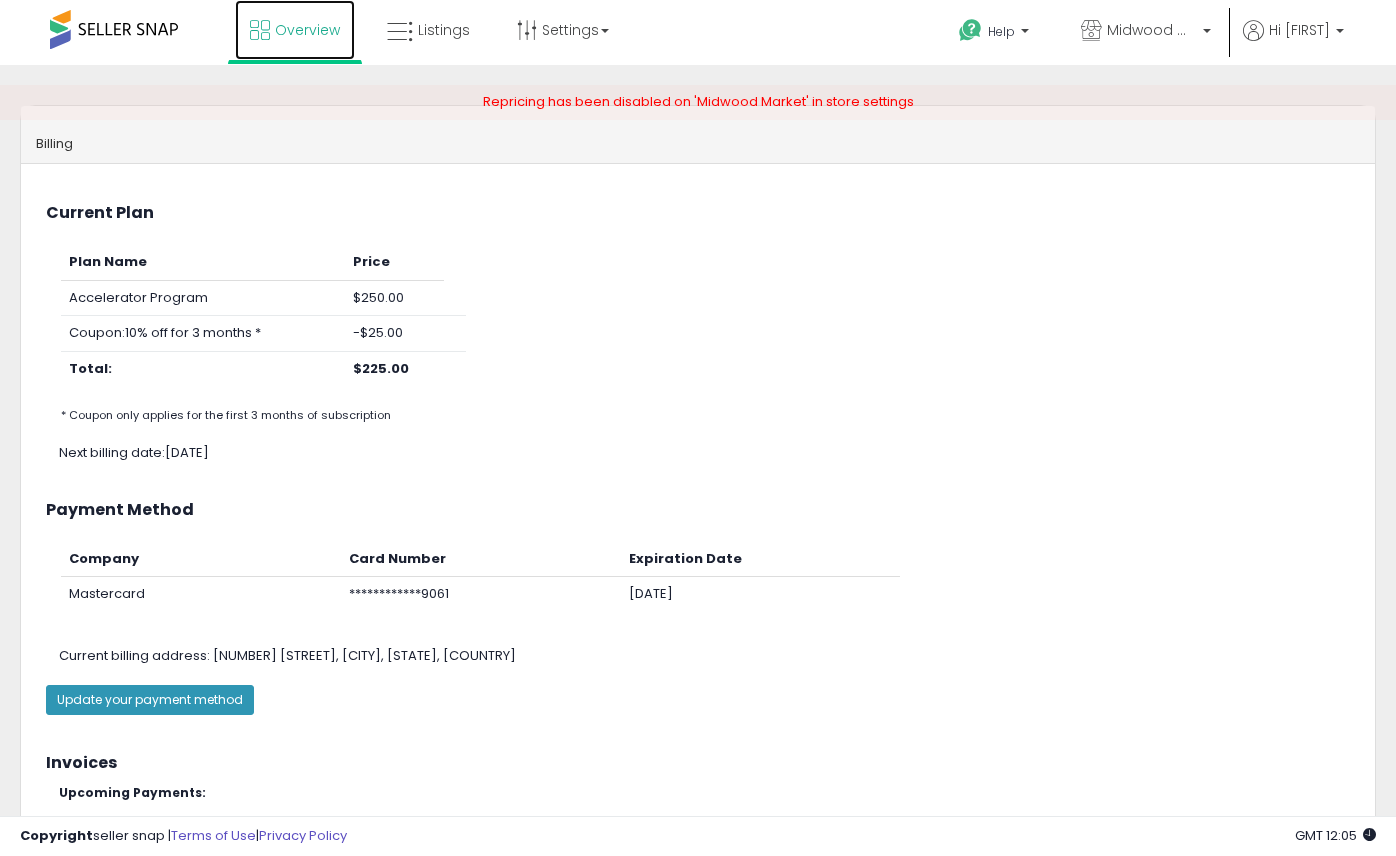 click on "Overview" at bounding box center [307, 30] 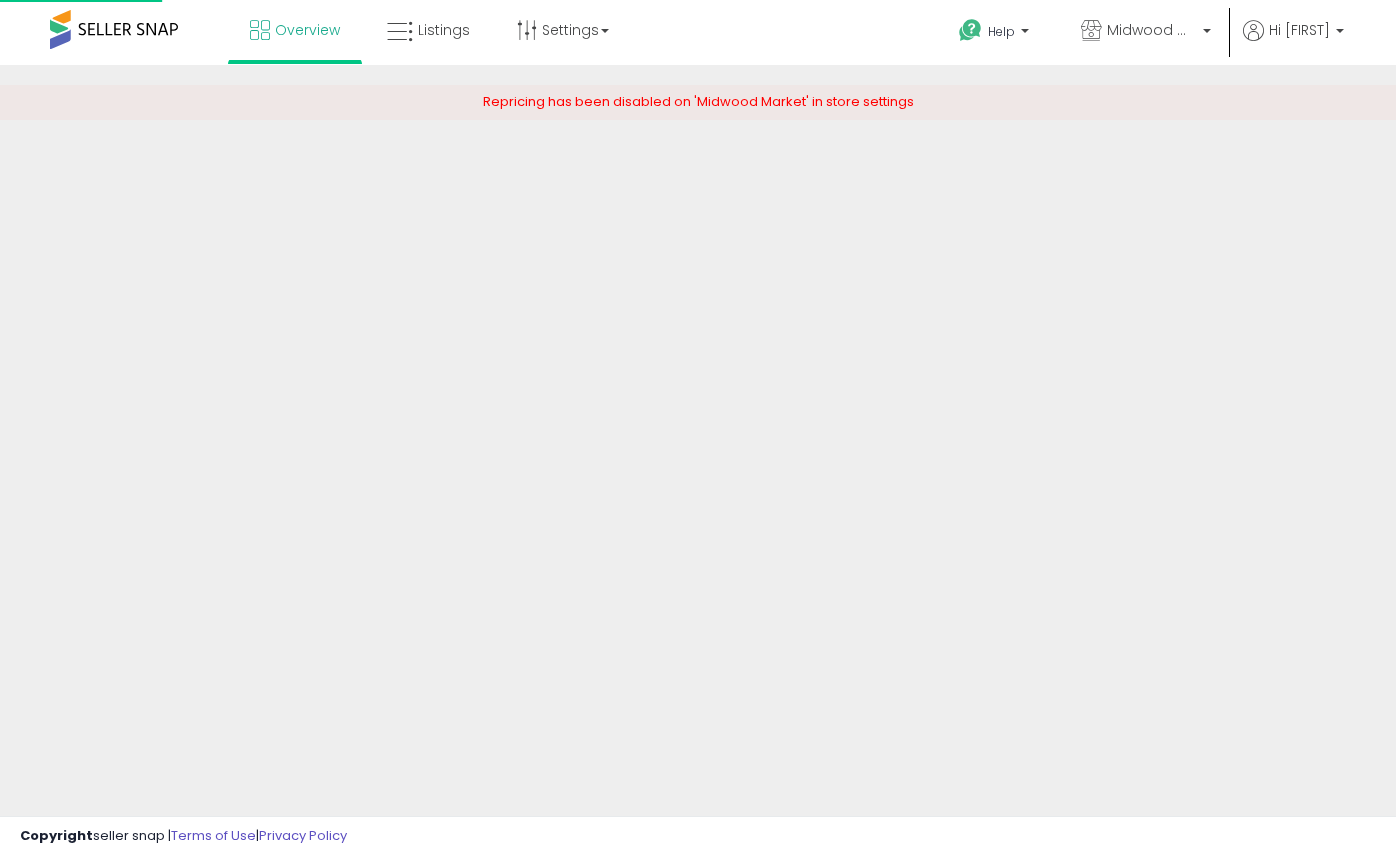 scroll, scrollTop: 0, scrollLeft: 0, axis: both 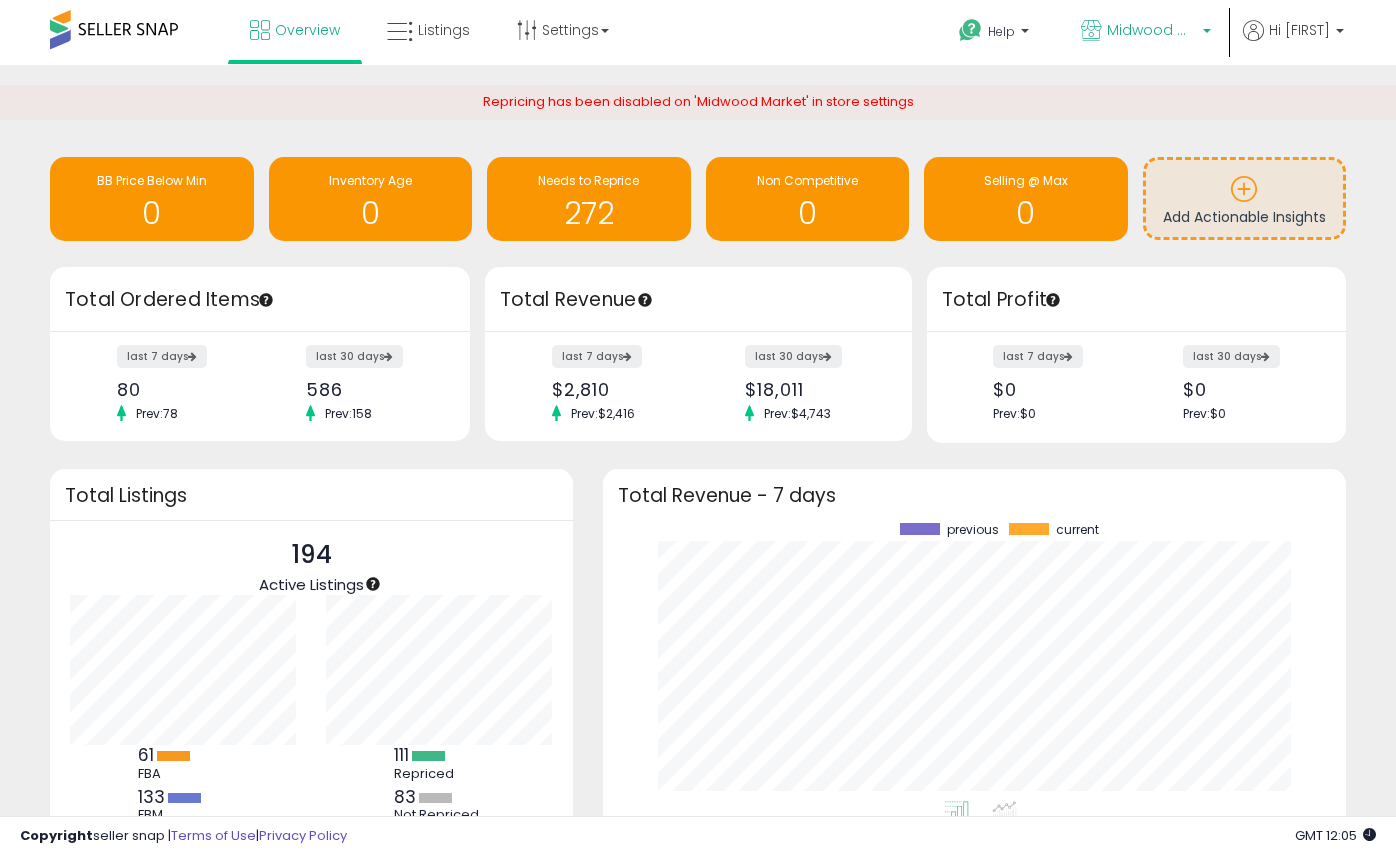 click on "Midwood Market" at bounding box center [1152, 30] 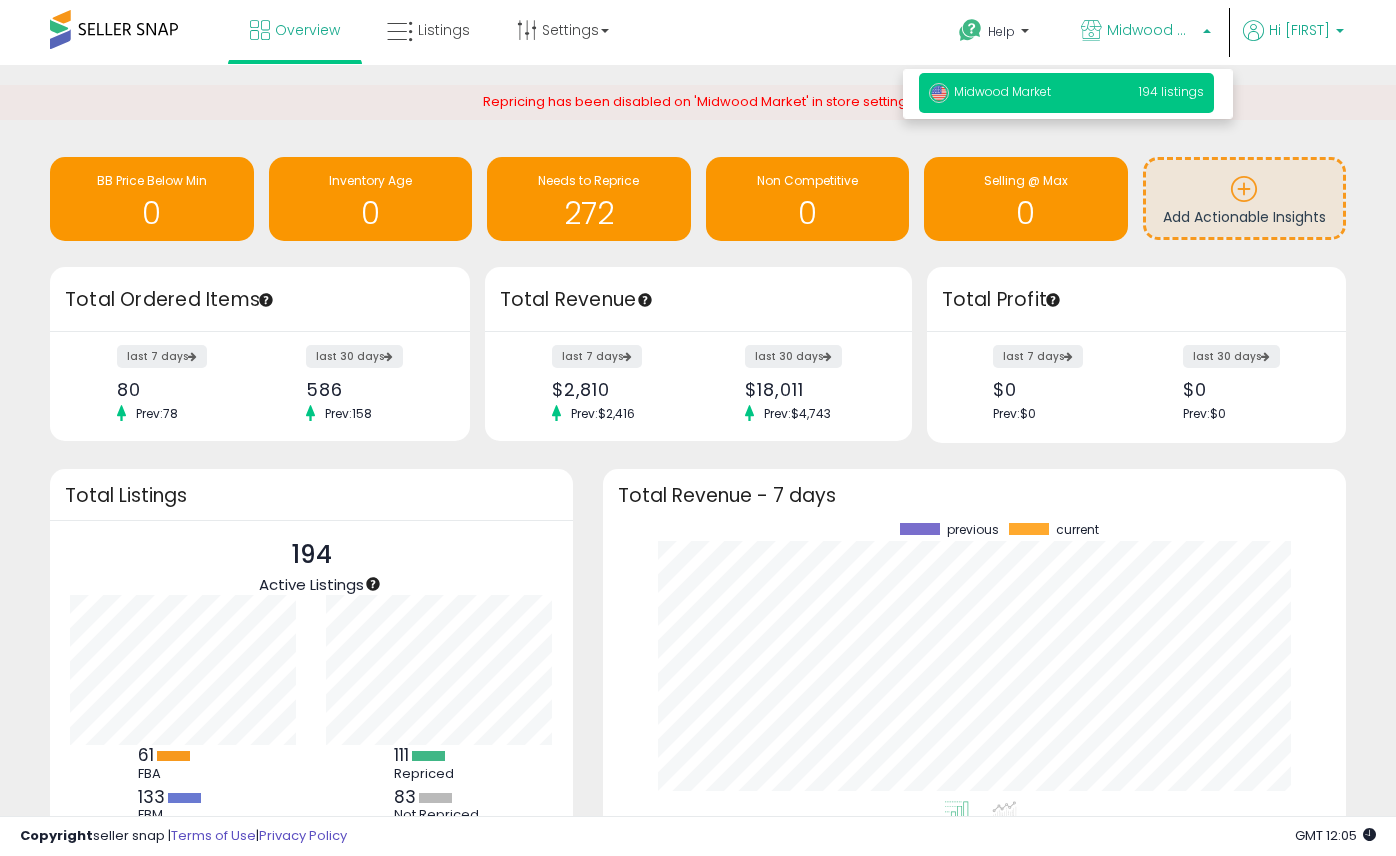 click on "Hi [FIRST]" at bounding box center [1293, 32] 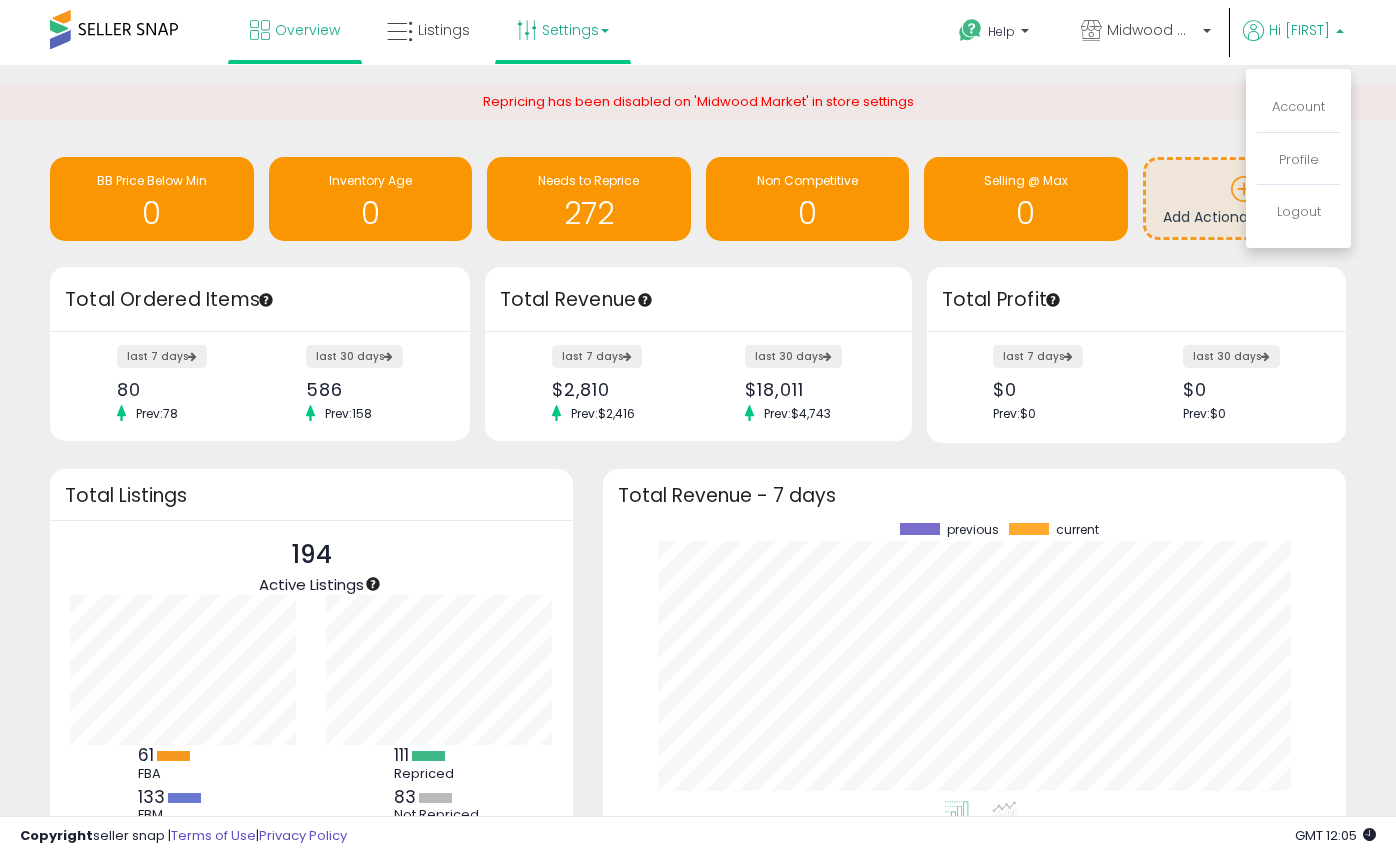 click on "Settings" at bounding box center [563, 30] 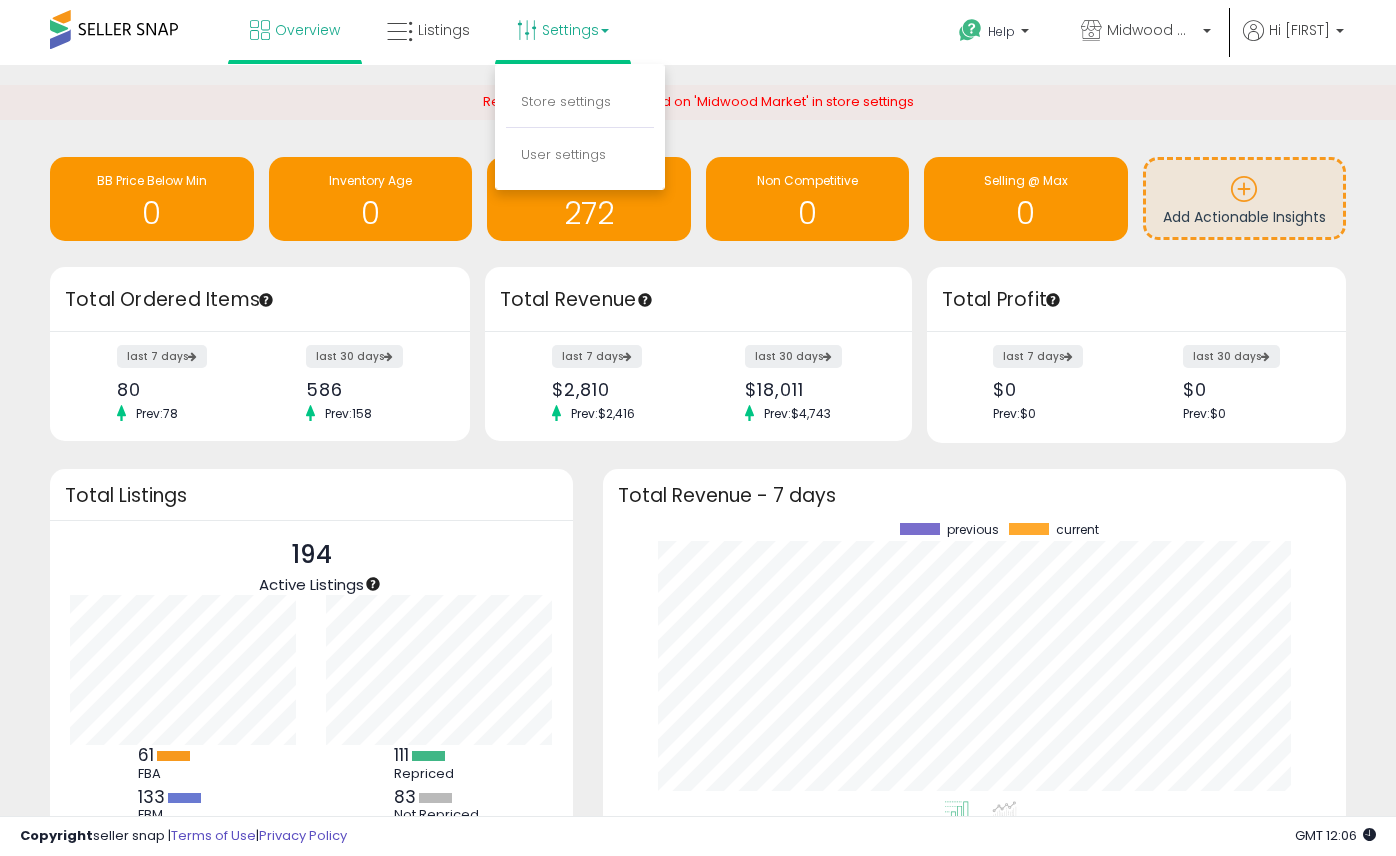 click on "Store
settings" at bounding box center [580, 103] 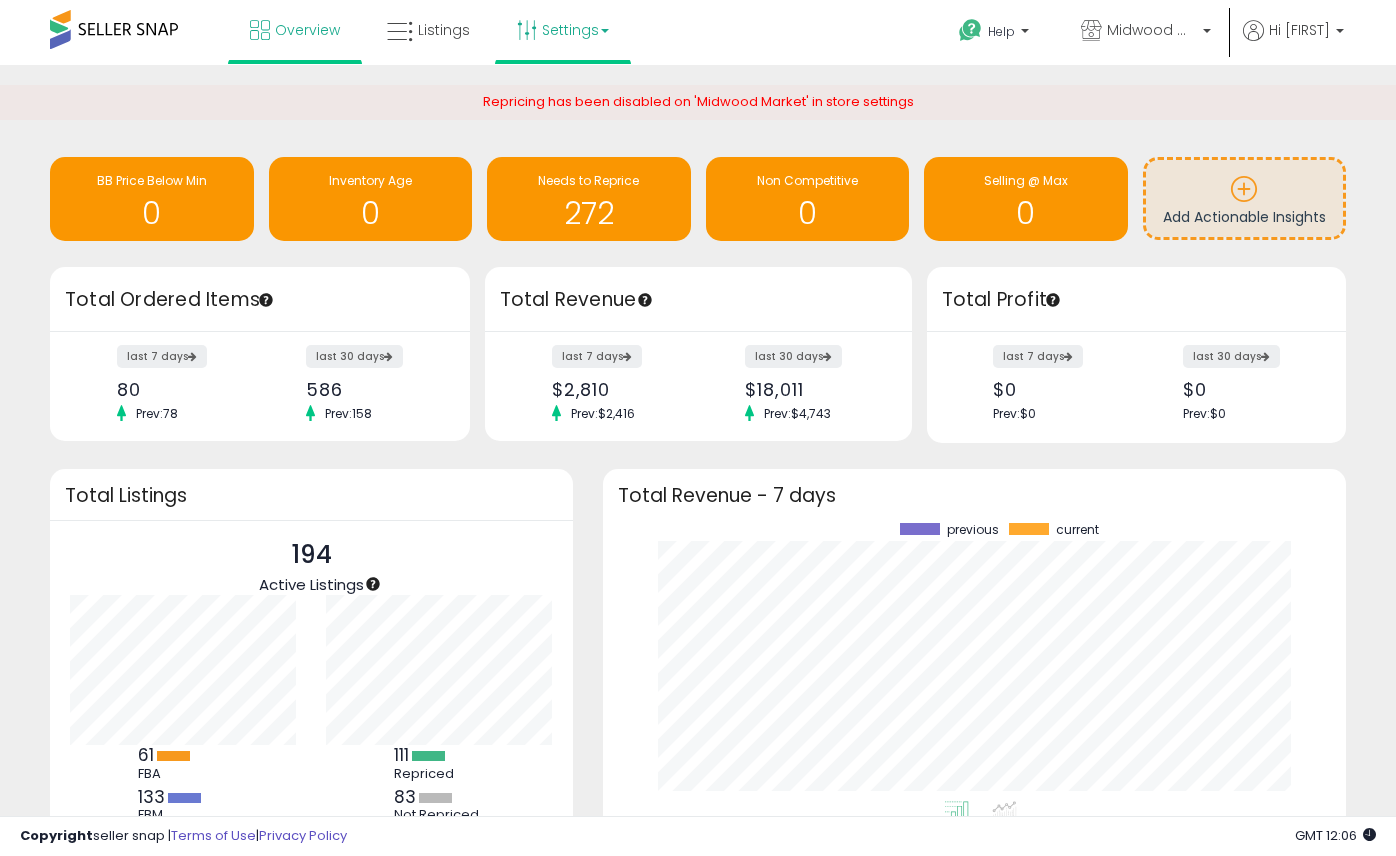 click on "Settings" at bounding box center (563, 30) 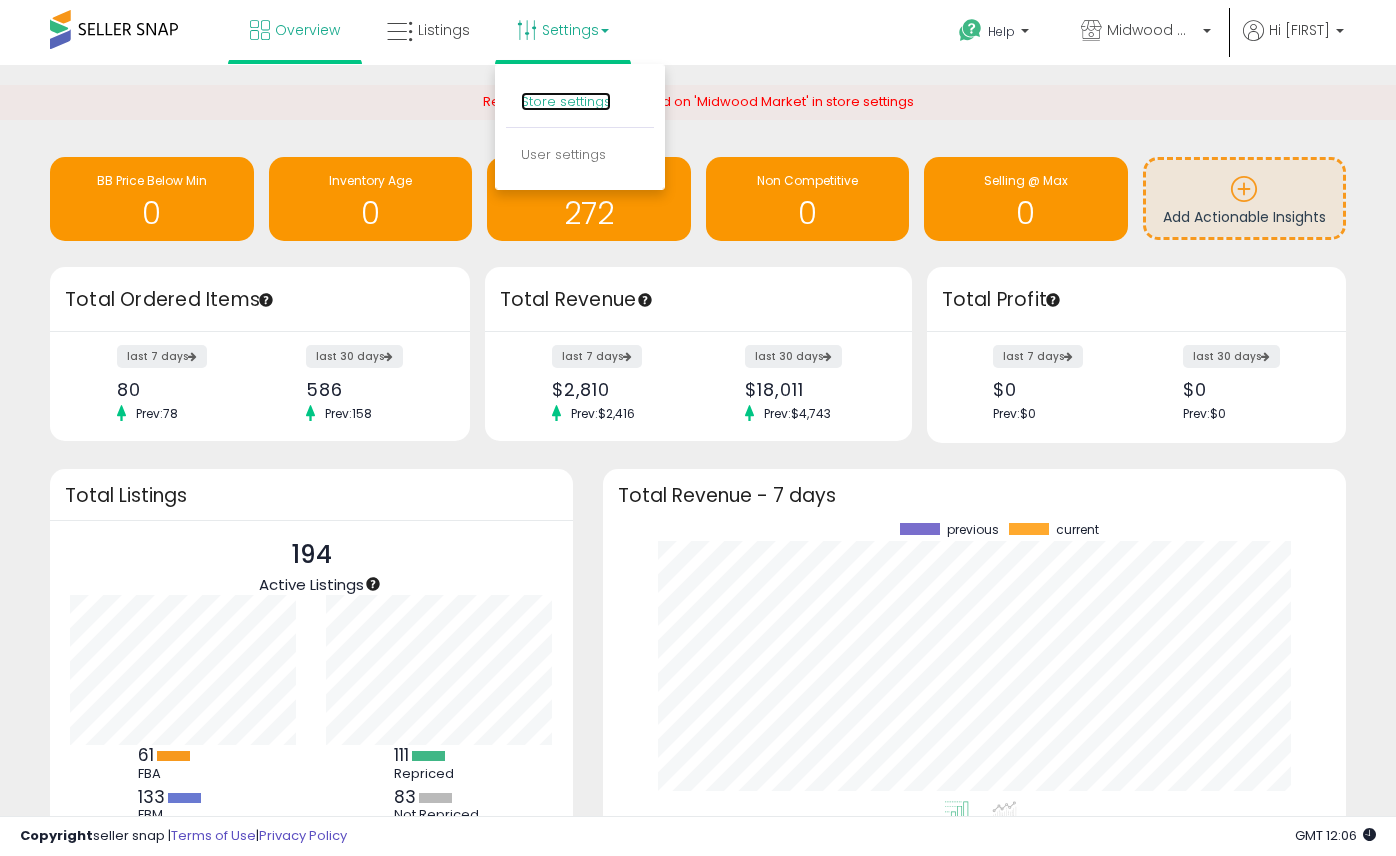 click on "Store
settings" at bounding box center [566, 101] 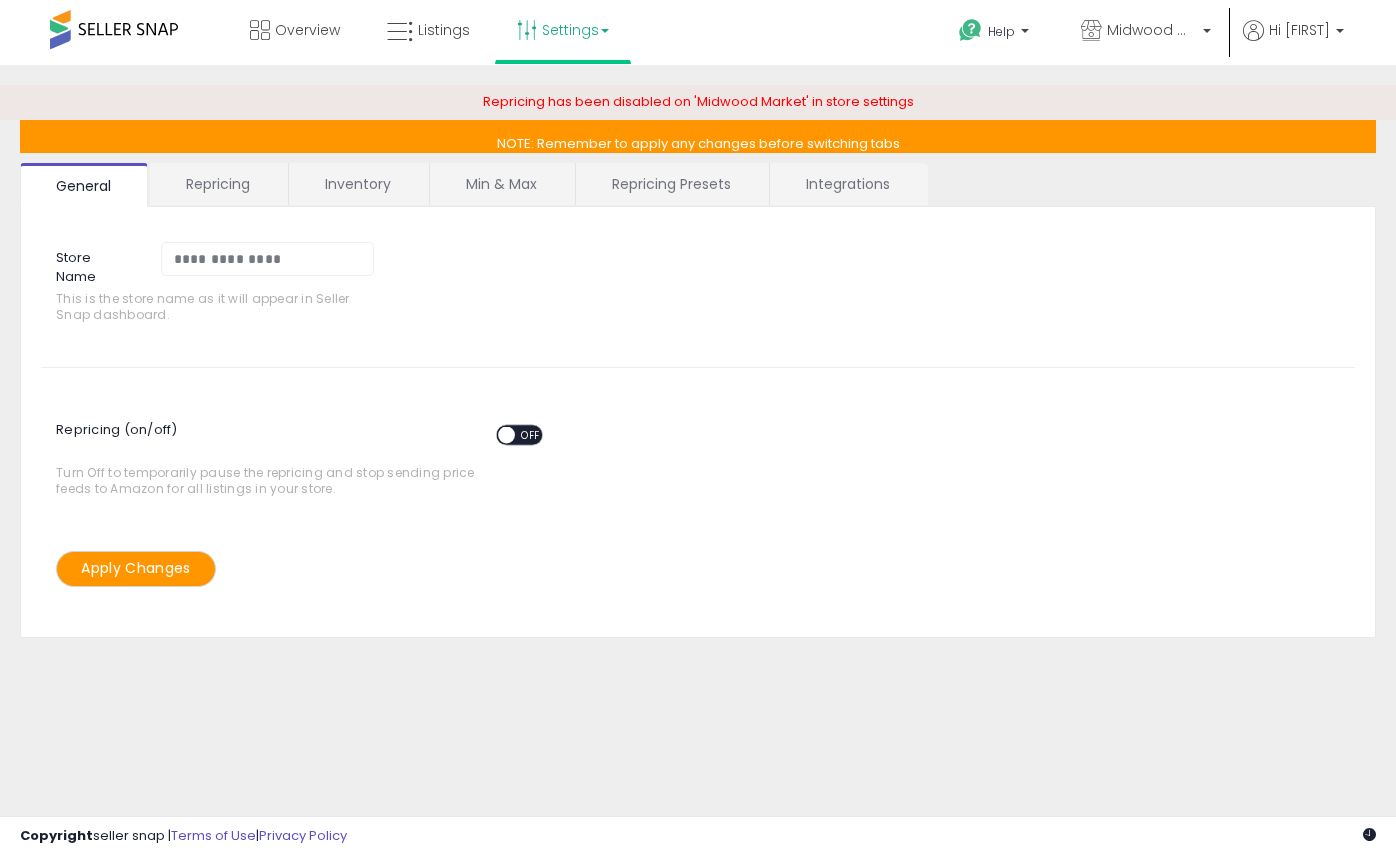 scroll, scrollTop: 0, scrollLeft: 0, axis: both 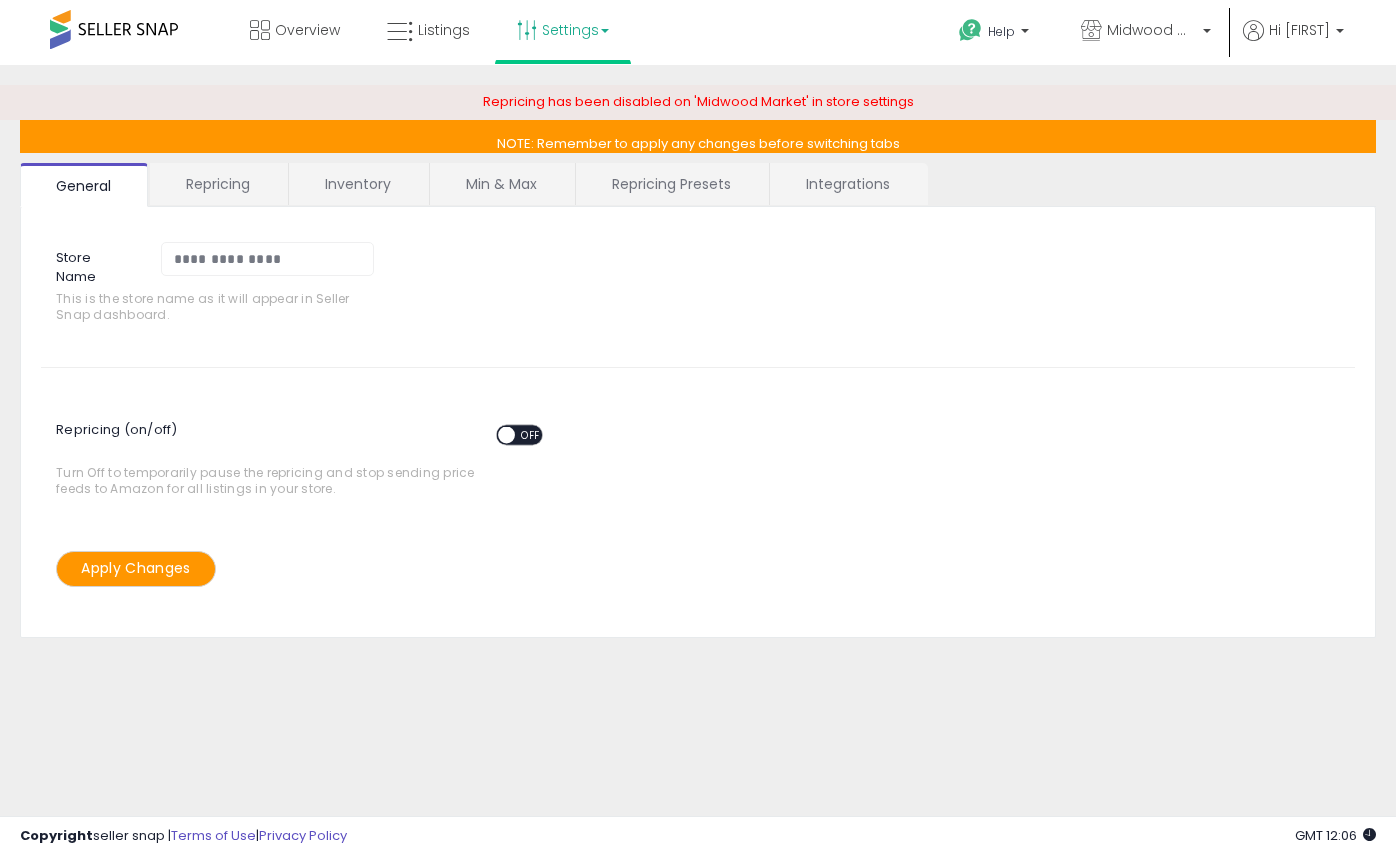 click on "OFF" at bounding box center (531, 435) 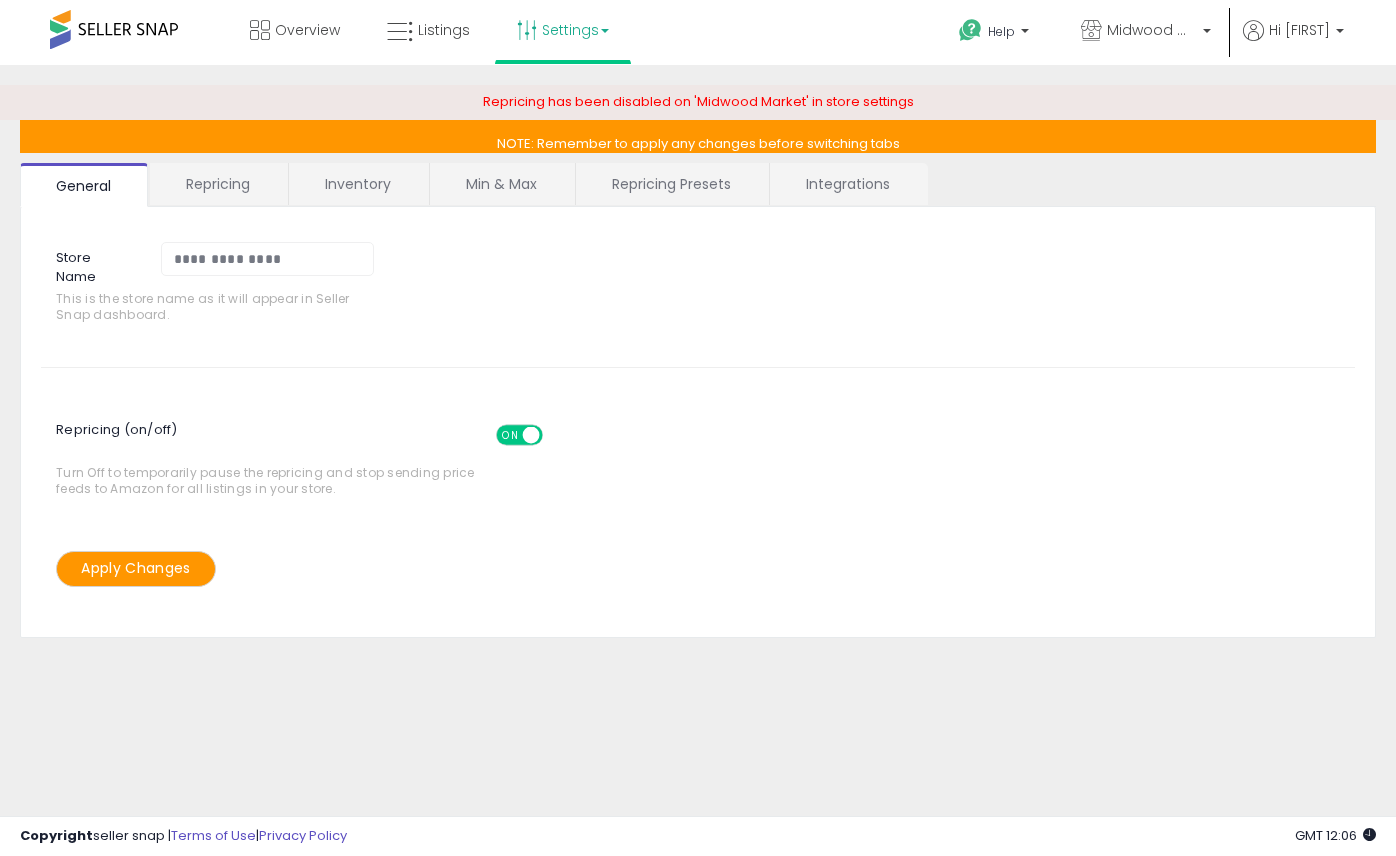 click on "Apply Changes" at bounding box center (136, 568) 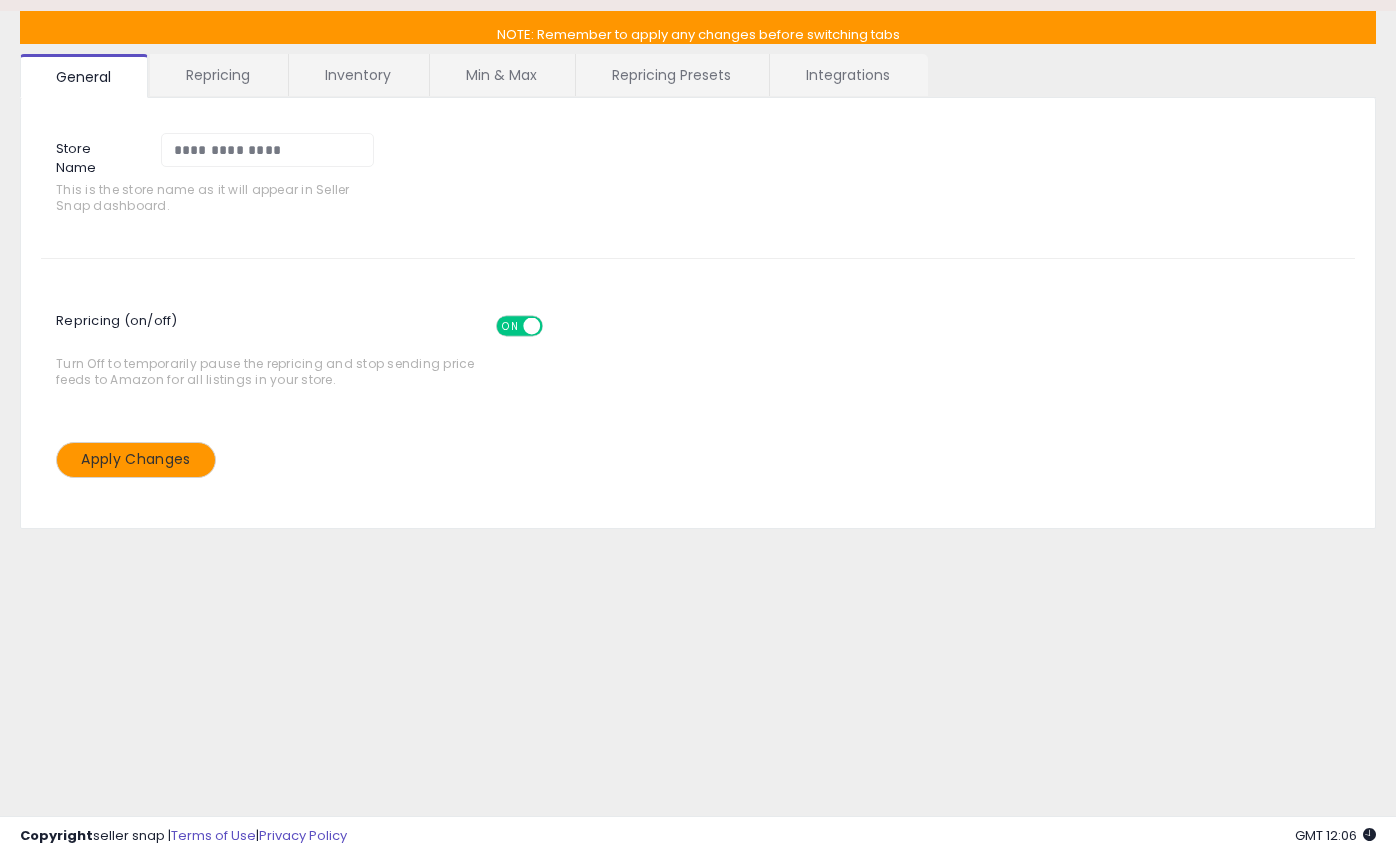 scroll, scrollTop: 0, scrollLeft: 0, axis: both 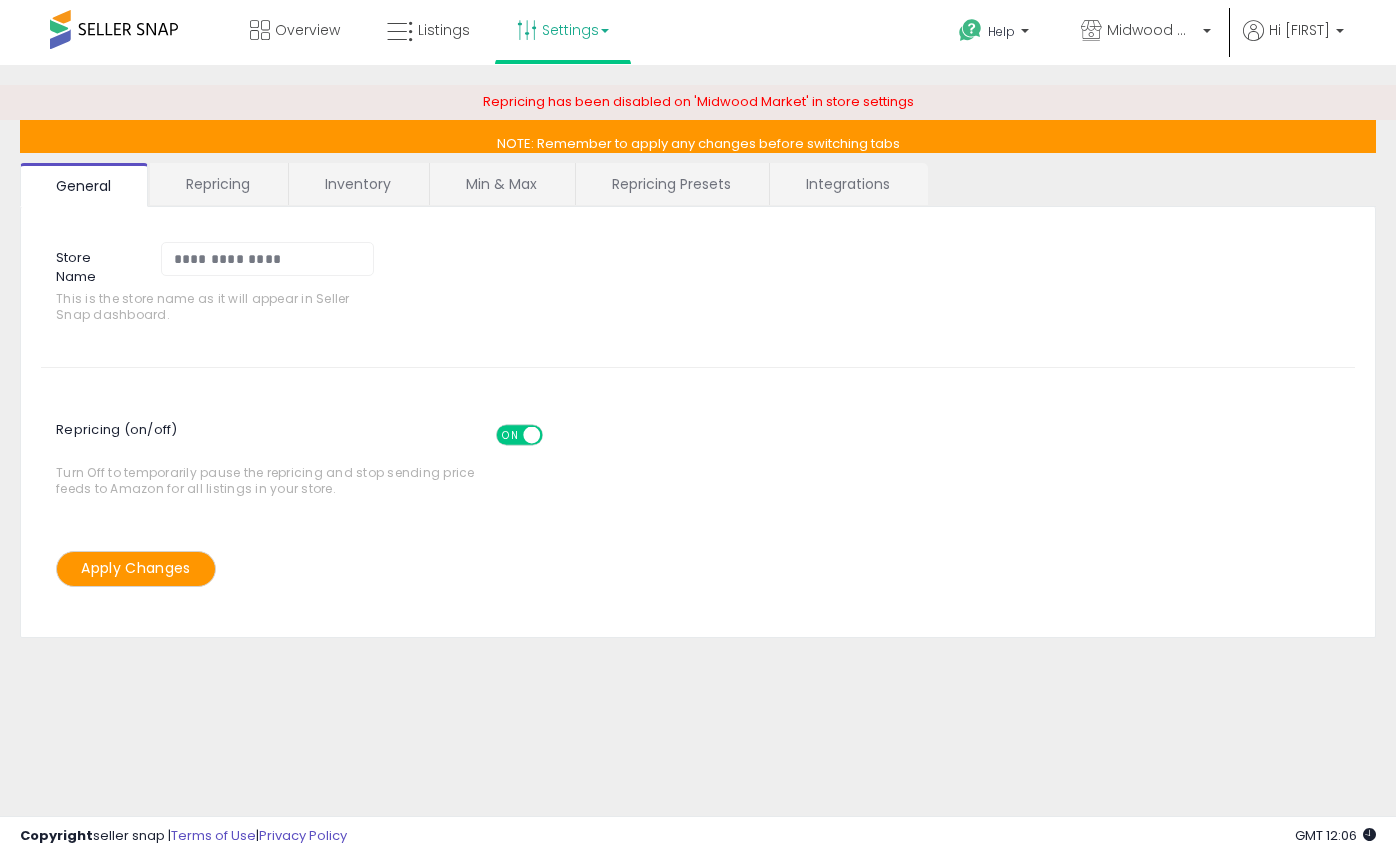 click on "Repricing" at bounding box center [218, 184] 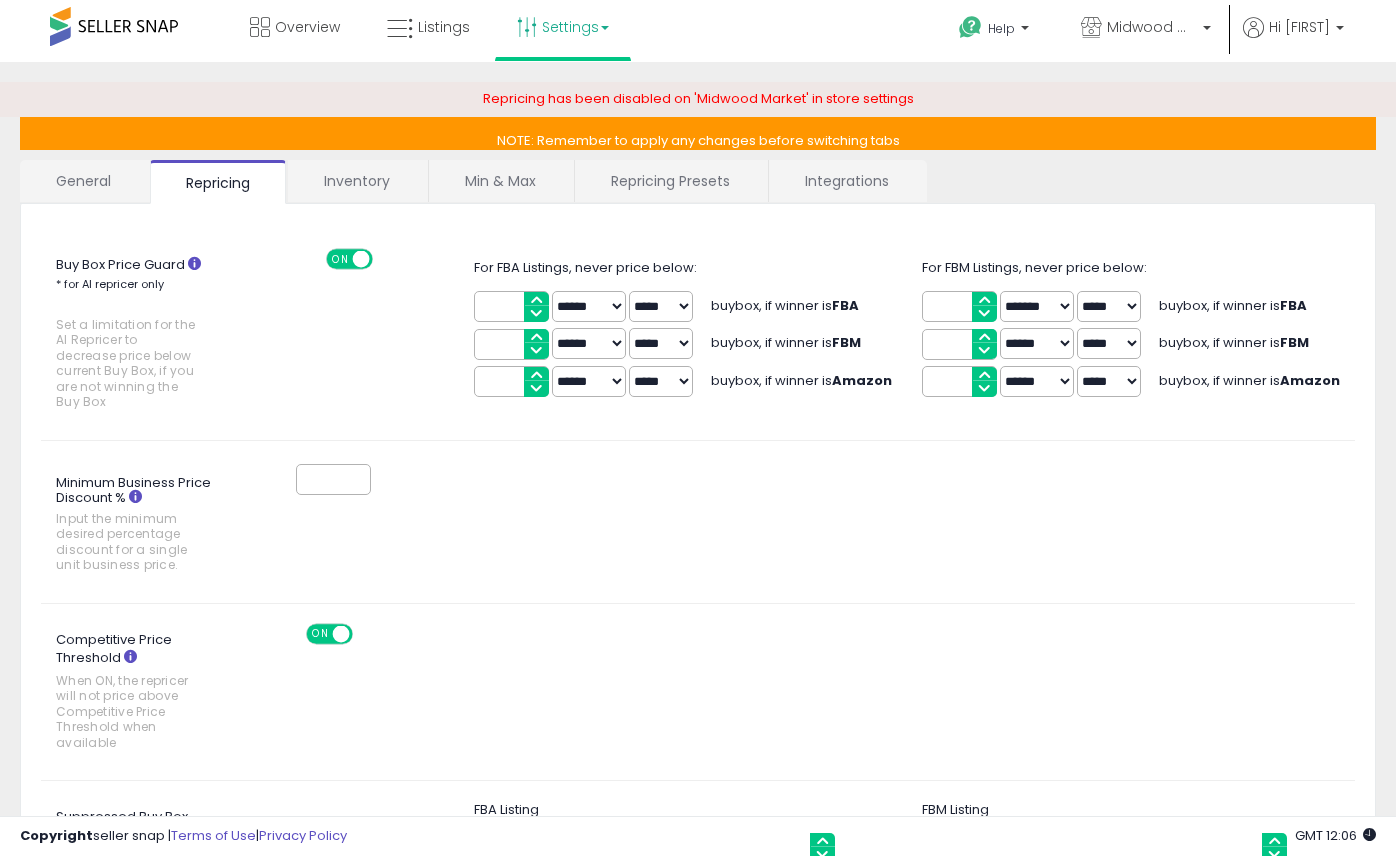 scroll, scrollTop: 0, scrollLeft: 0, axis: both 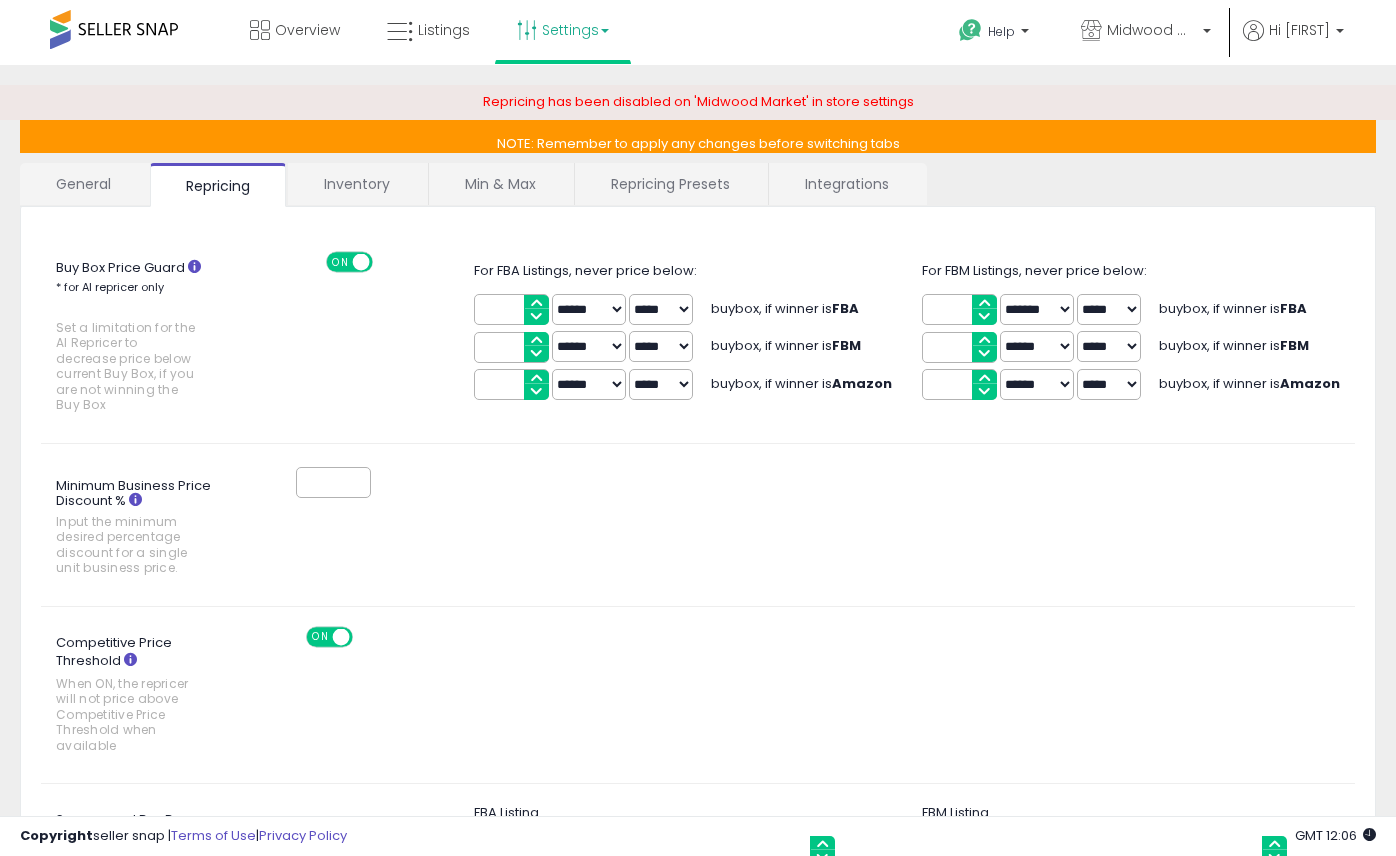 click on "Inventory" at bounding box center [357, 184] 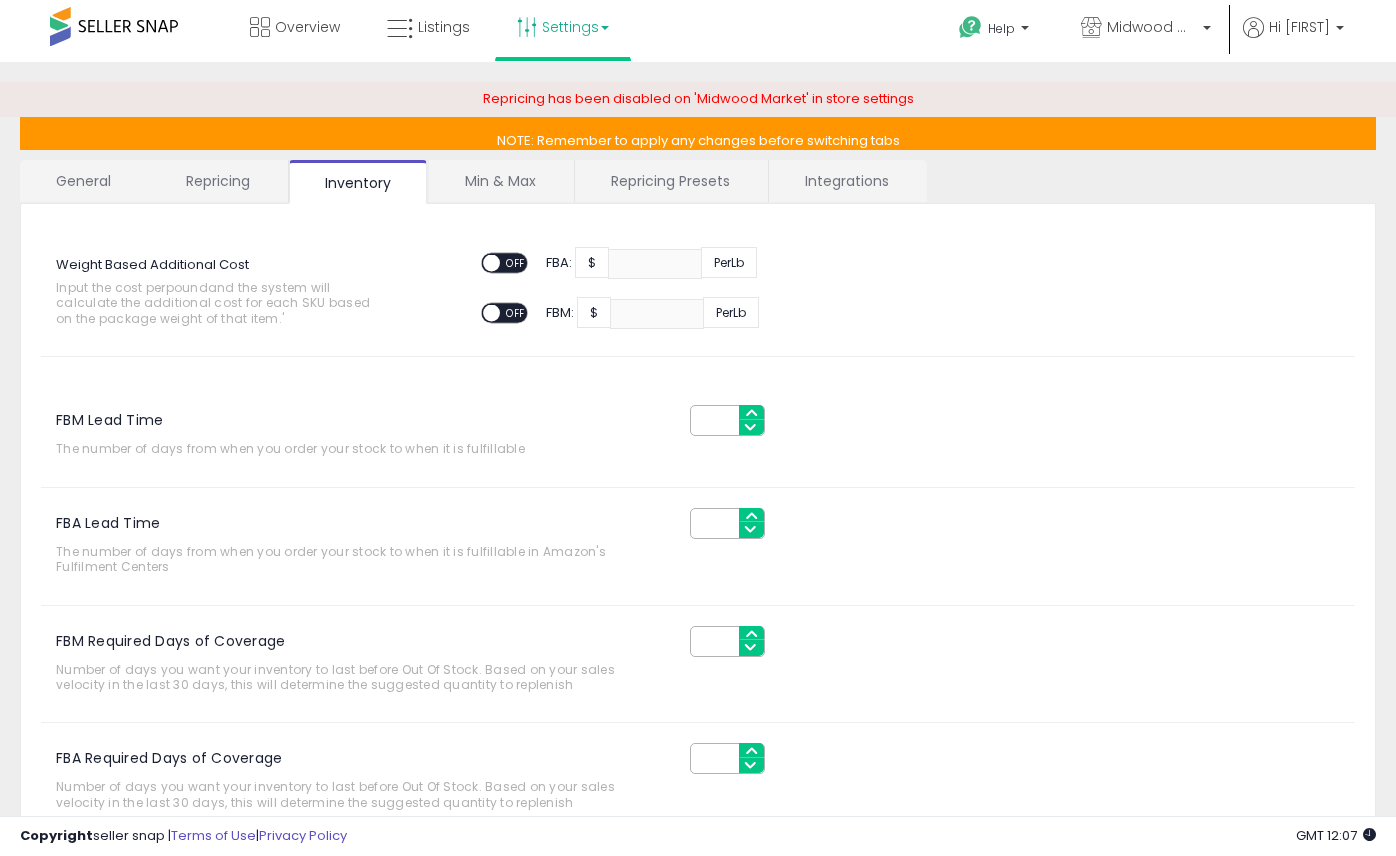scroll, scrollTop: 0, scrollLeft: 0, axis: both 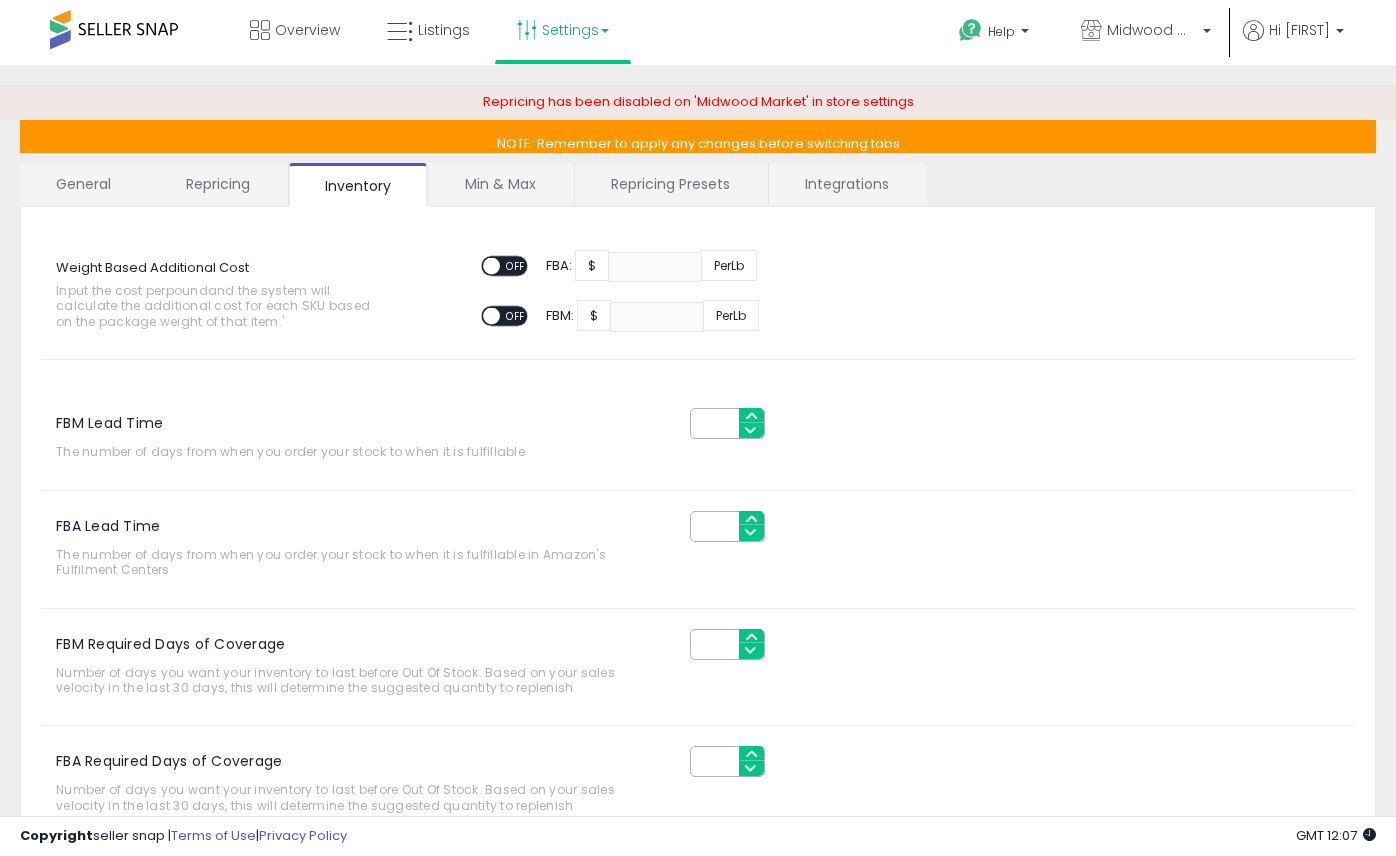 click on "Min & Max" at bounding box center (500, 184) 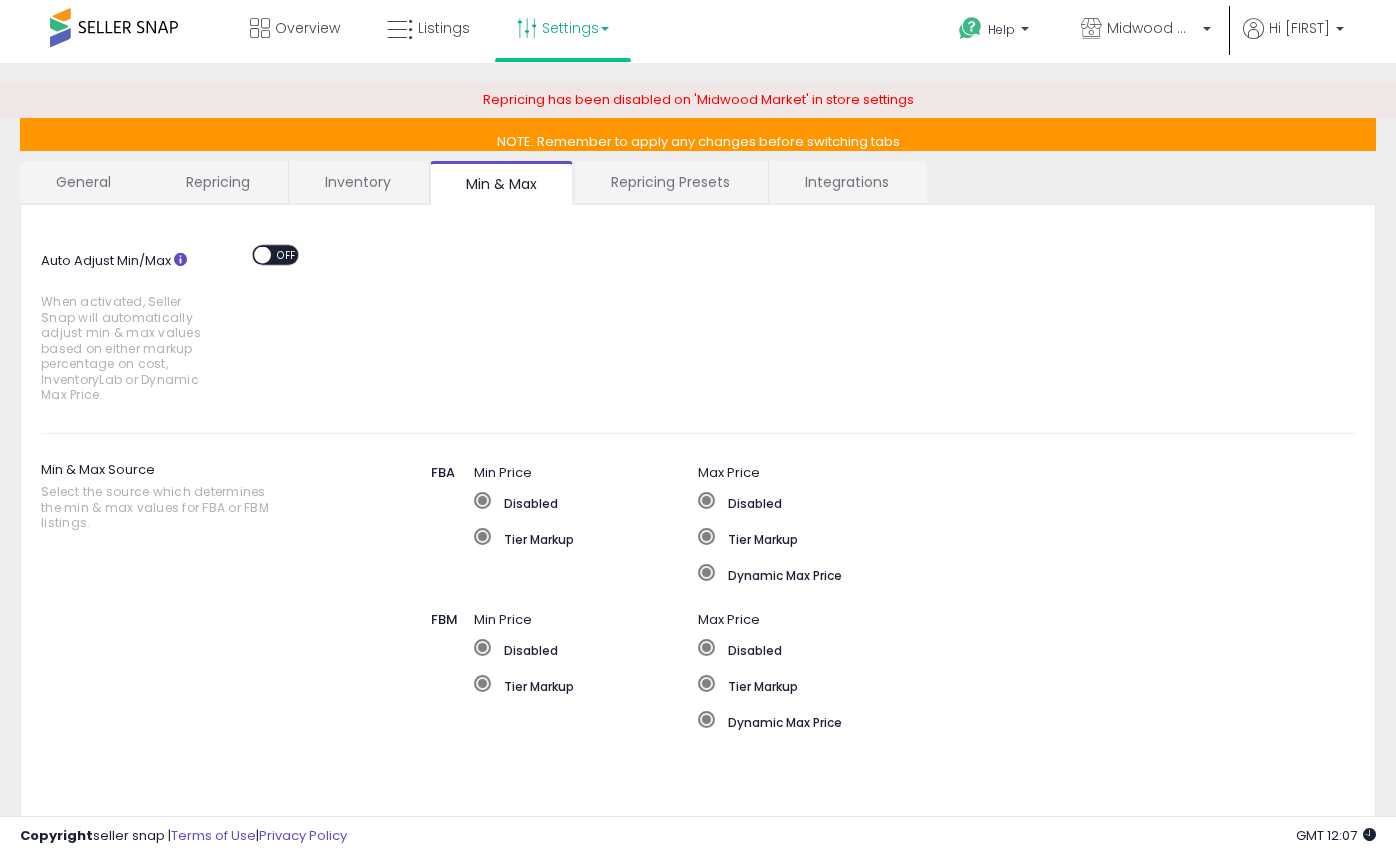 scroll, scrollTop: 0, scrollLeft: 0, axis: both 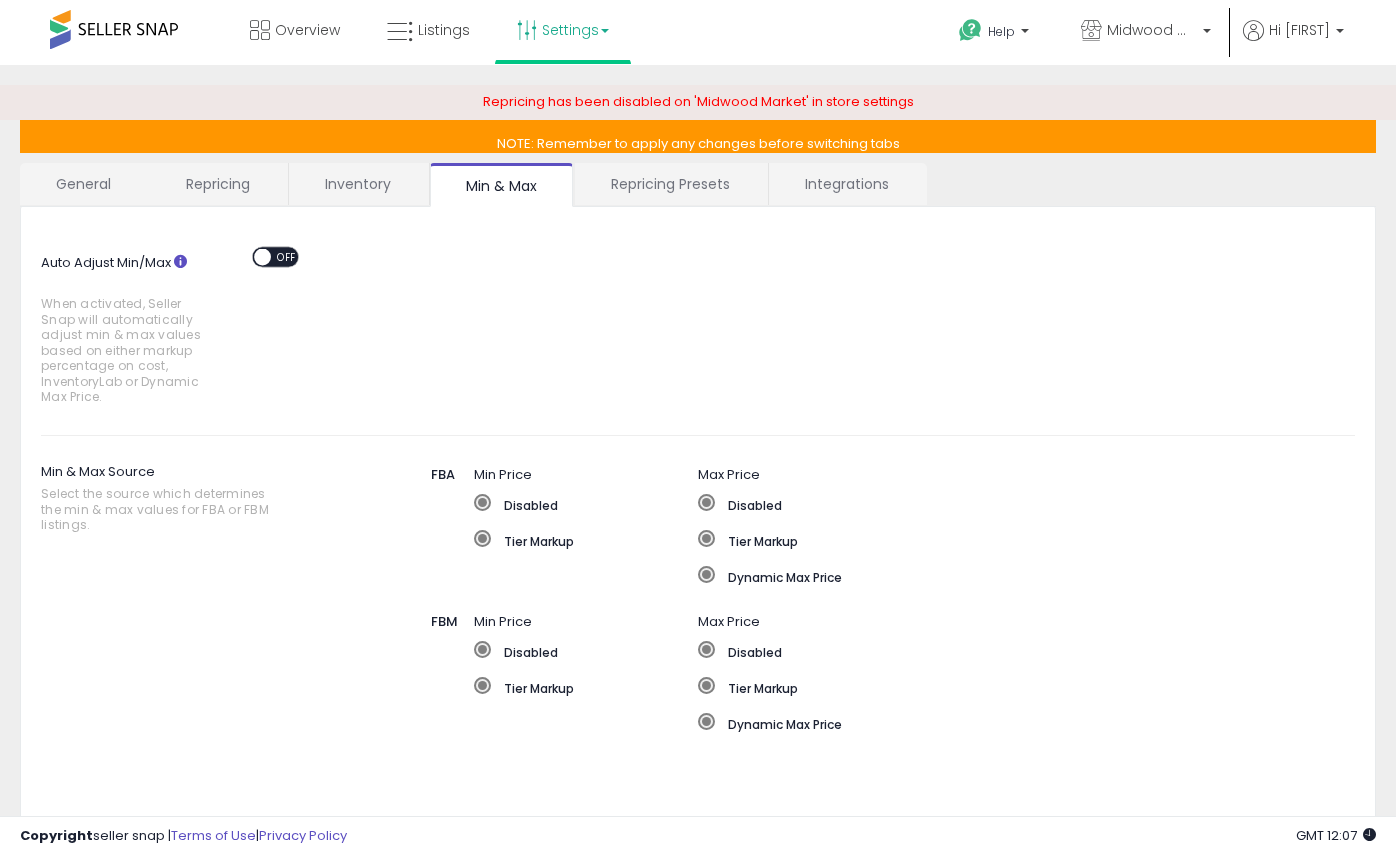 click on "Repricing Presets" at bounding box center (670, 184) 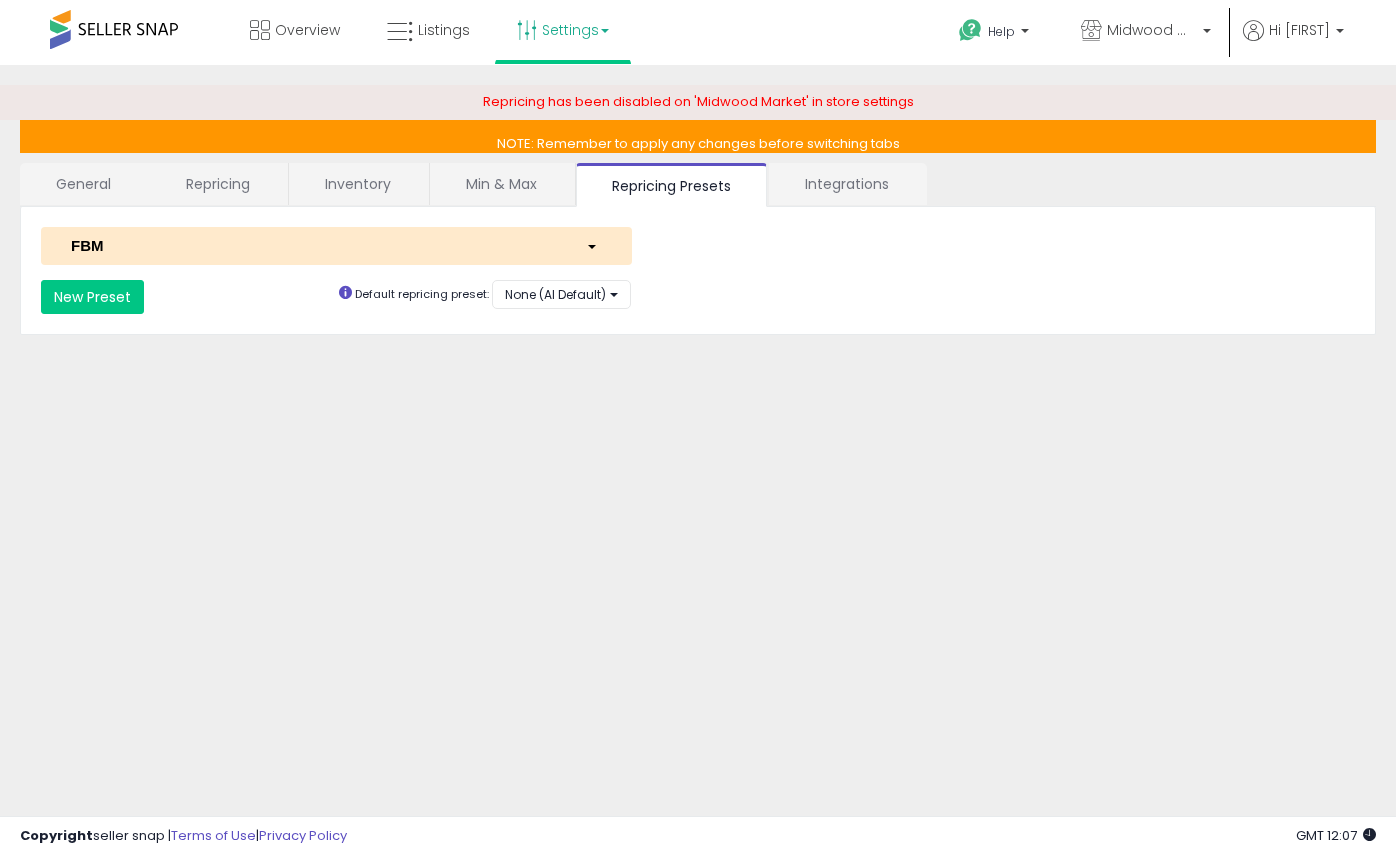 click on "FBM" at bounding box center [313, 245] 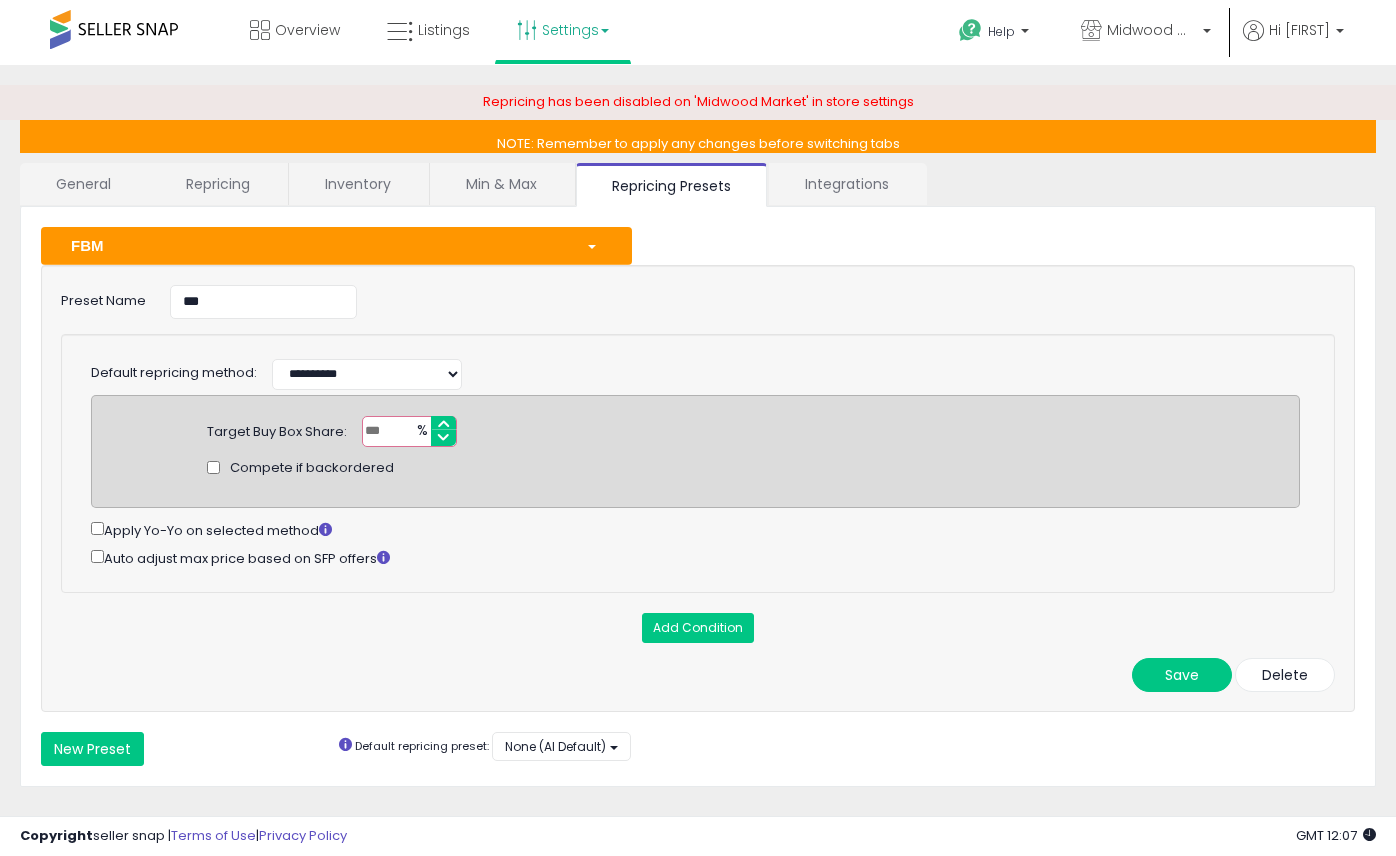 click on "Integrations" at bounding box center (847, 184) 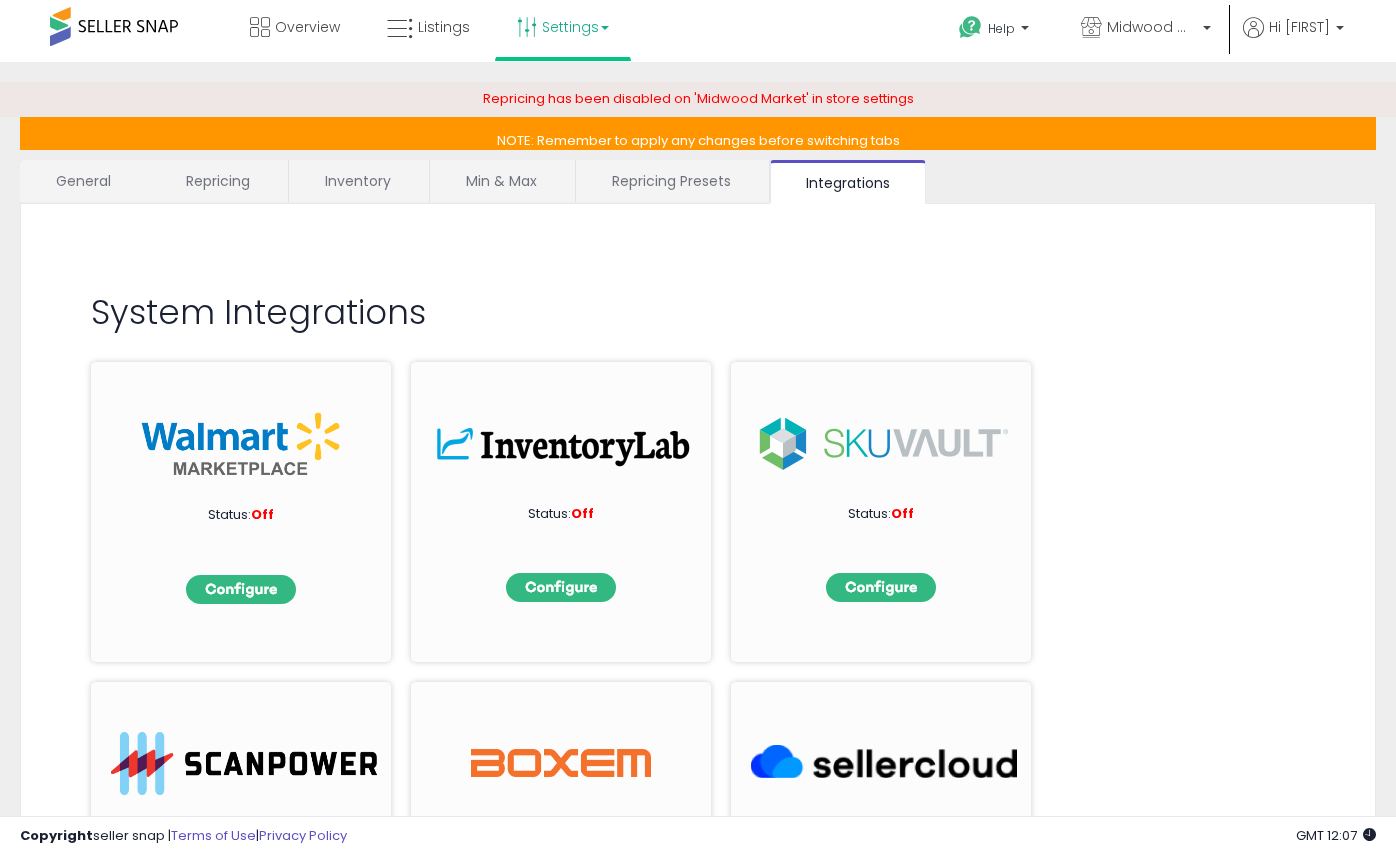 scroll, scrollTop: 0, scrollLeft: 0, axis: both 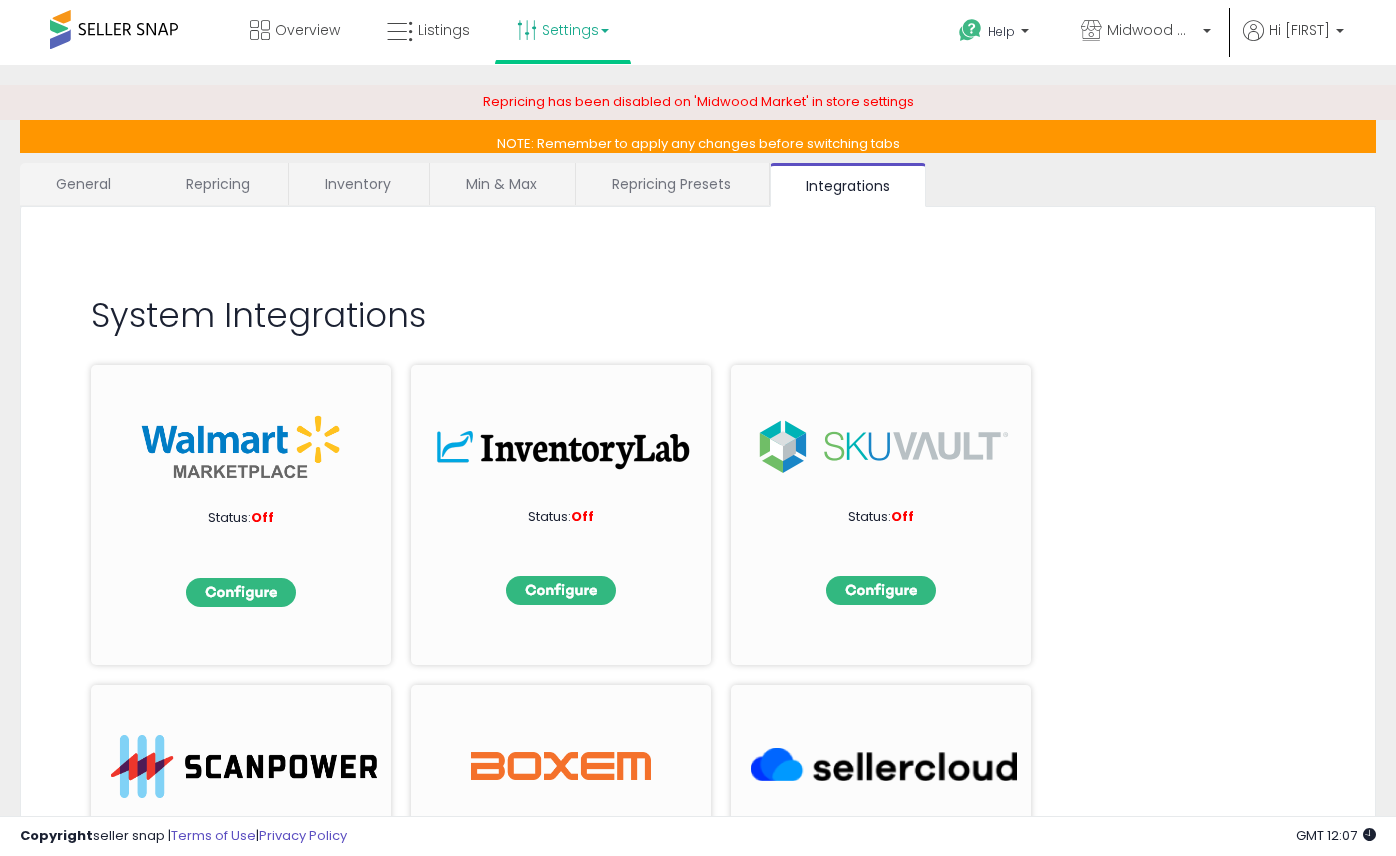 click on "Repricing Presets" at bounding box center [671, 184] 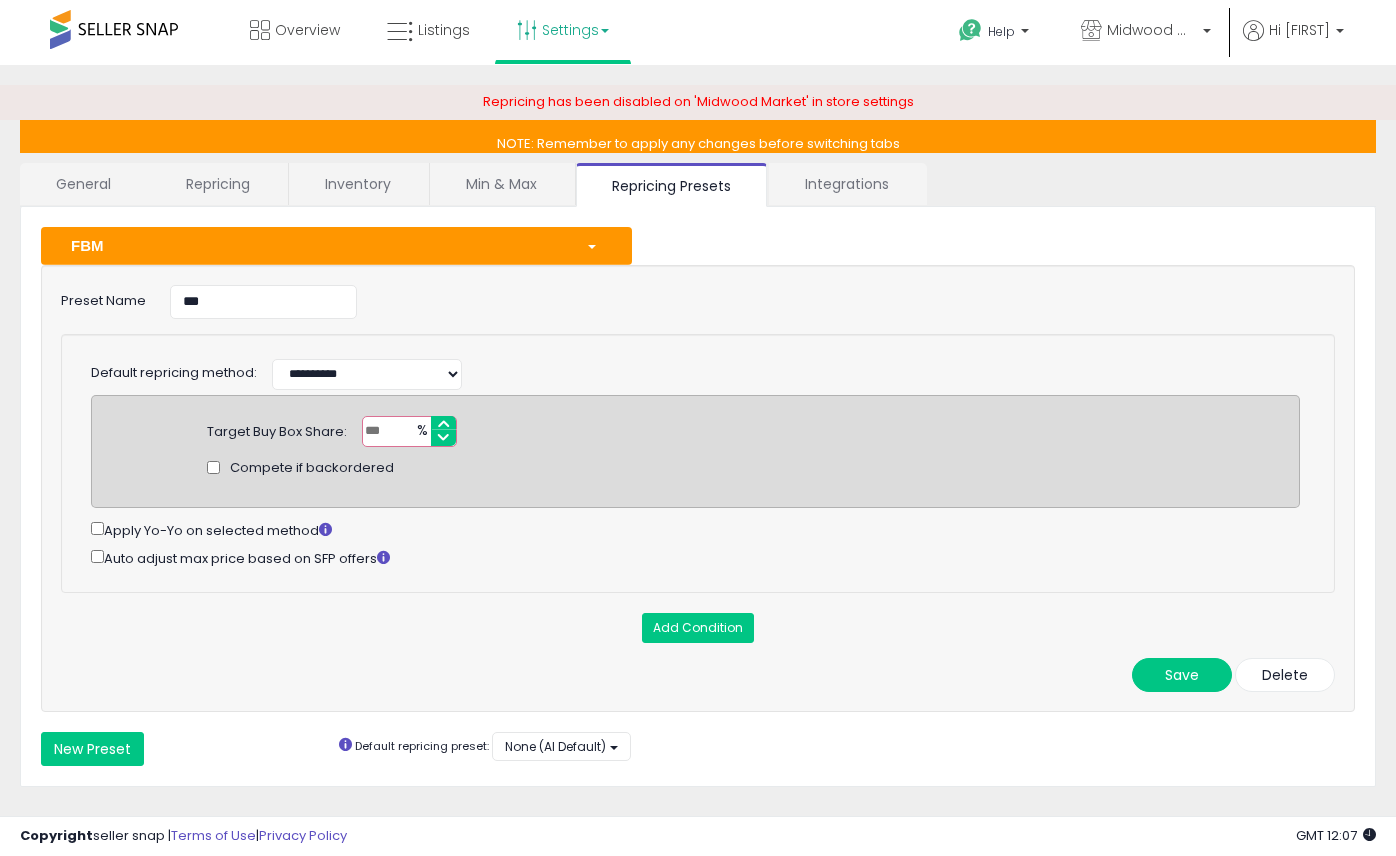 click at bounding box center (594, 245) 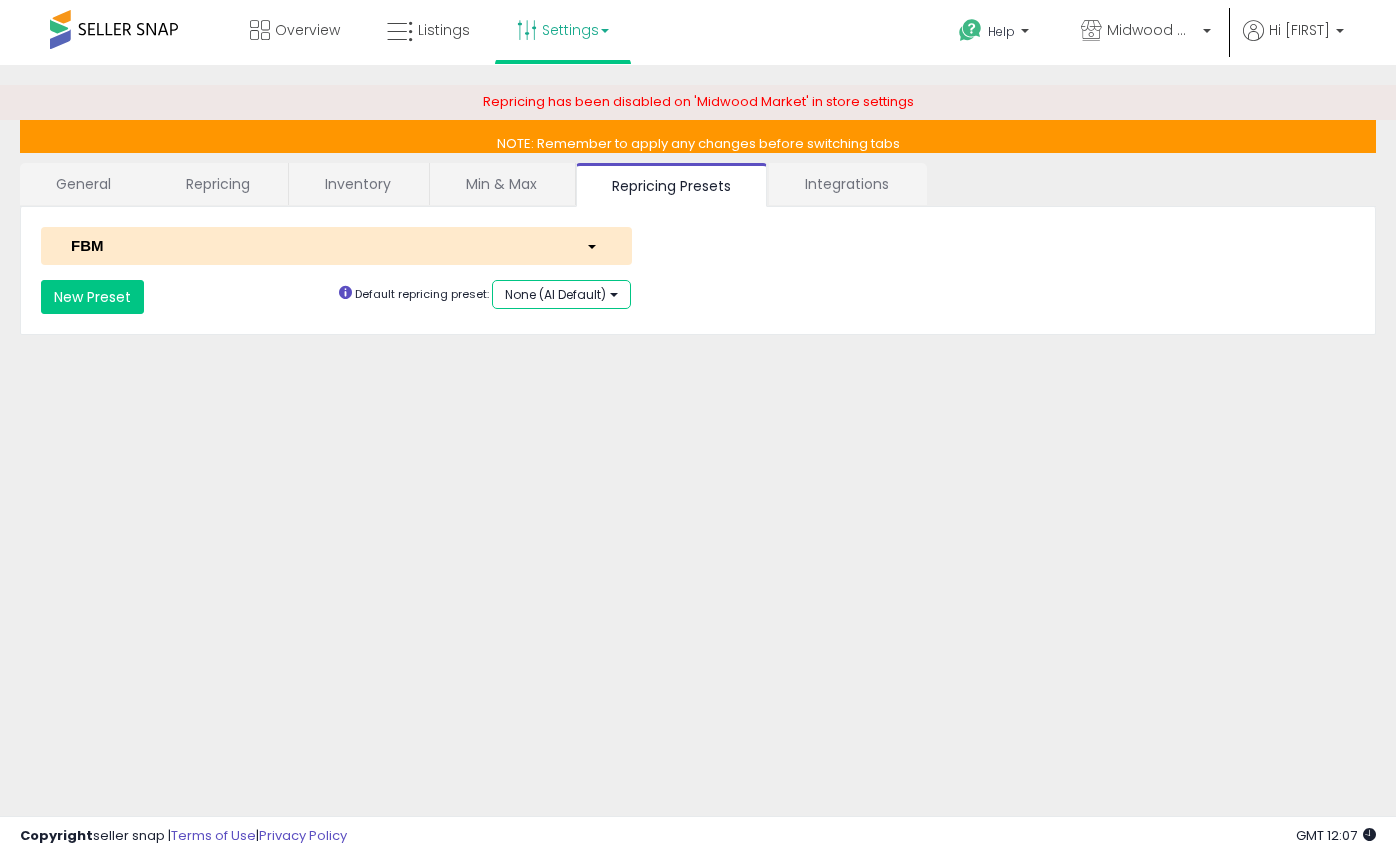 click on "None (AI Default)" at bounding box center [561, 294] 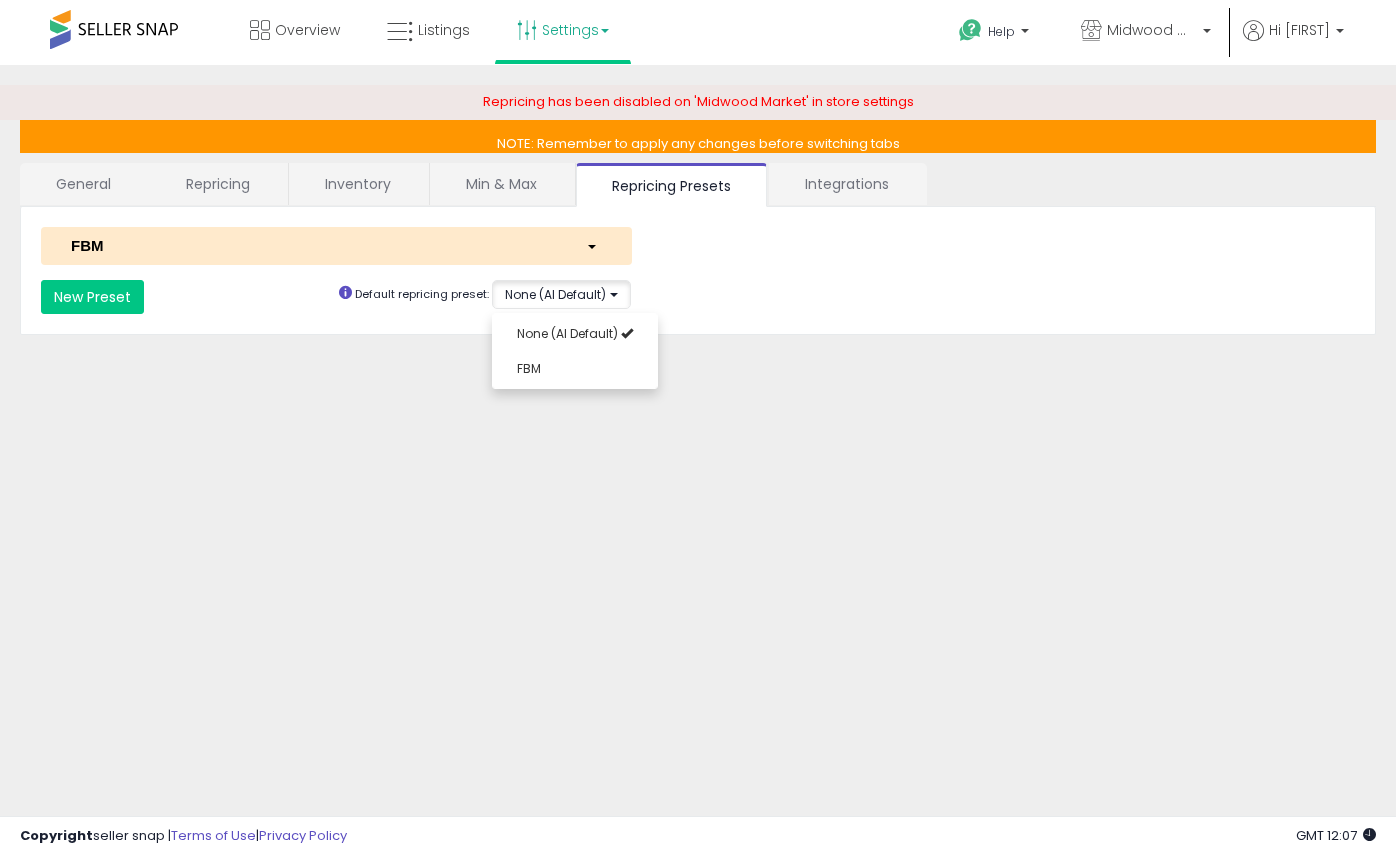 click on "**********" 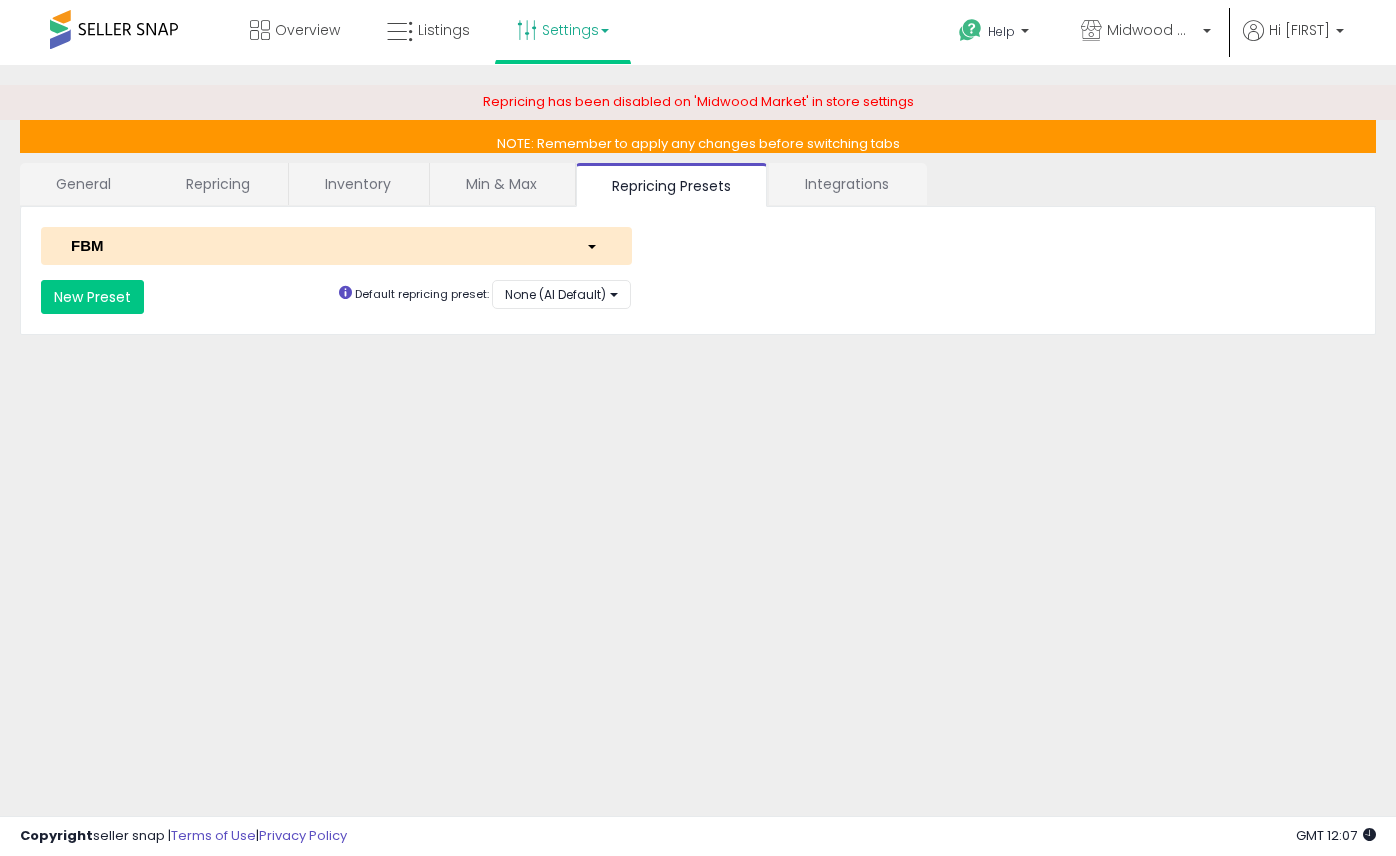 click at bounding box center [594, 245] 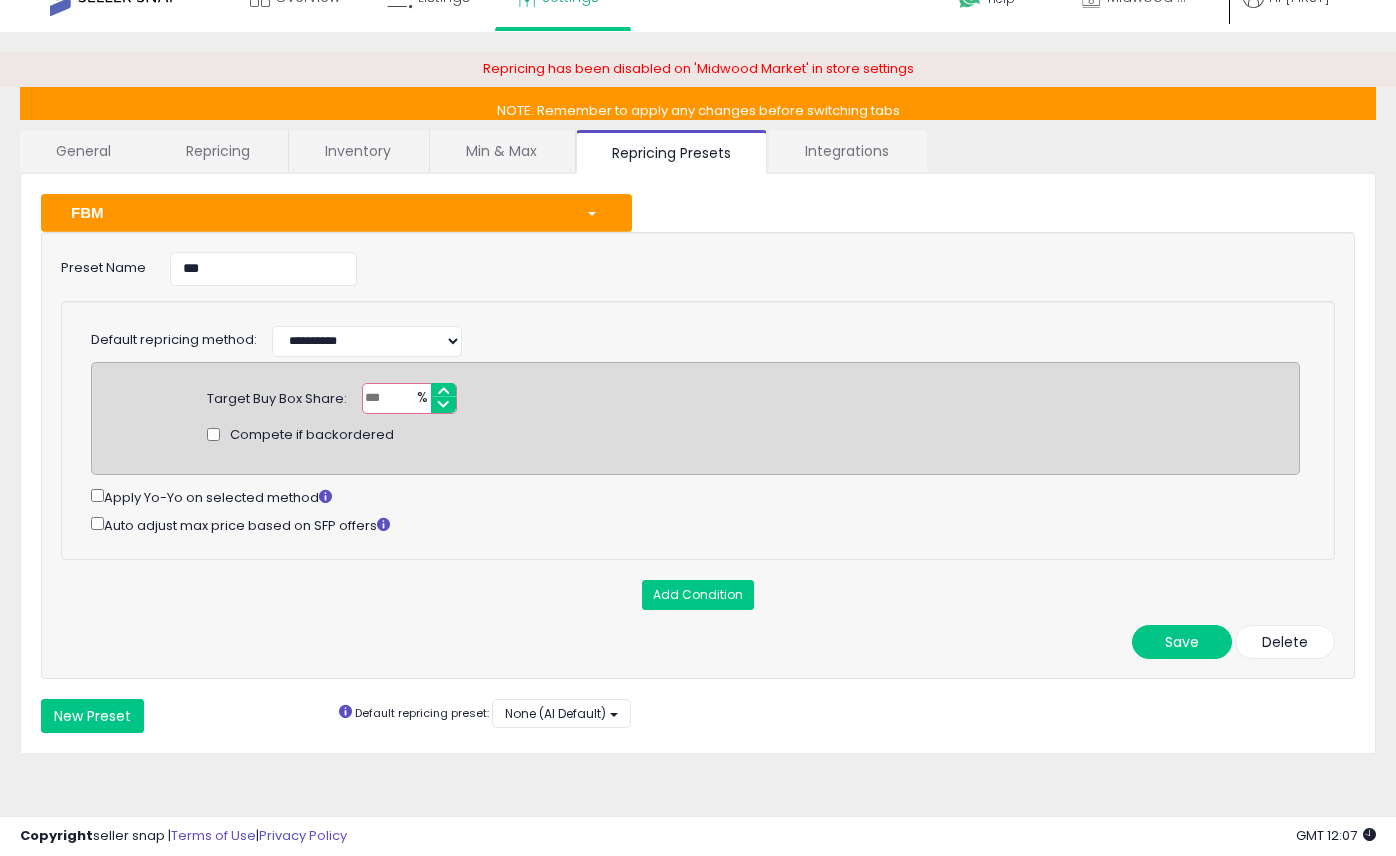 scroll, scrollTop: 34, scrollLeft: 0, axis: vertical 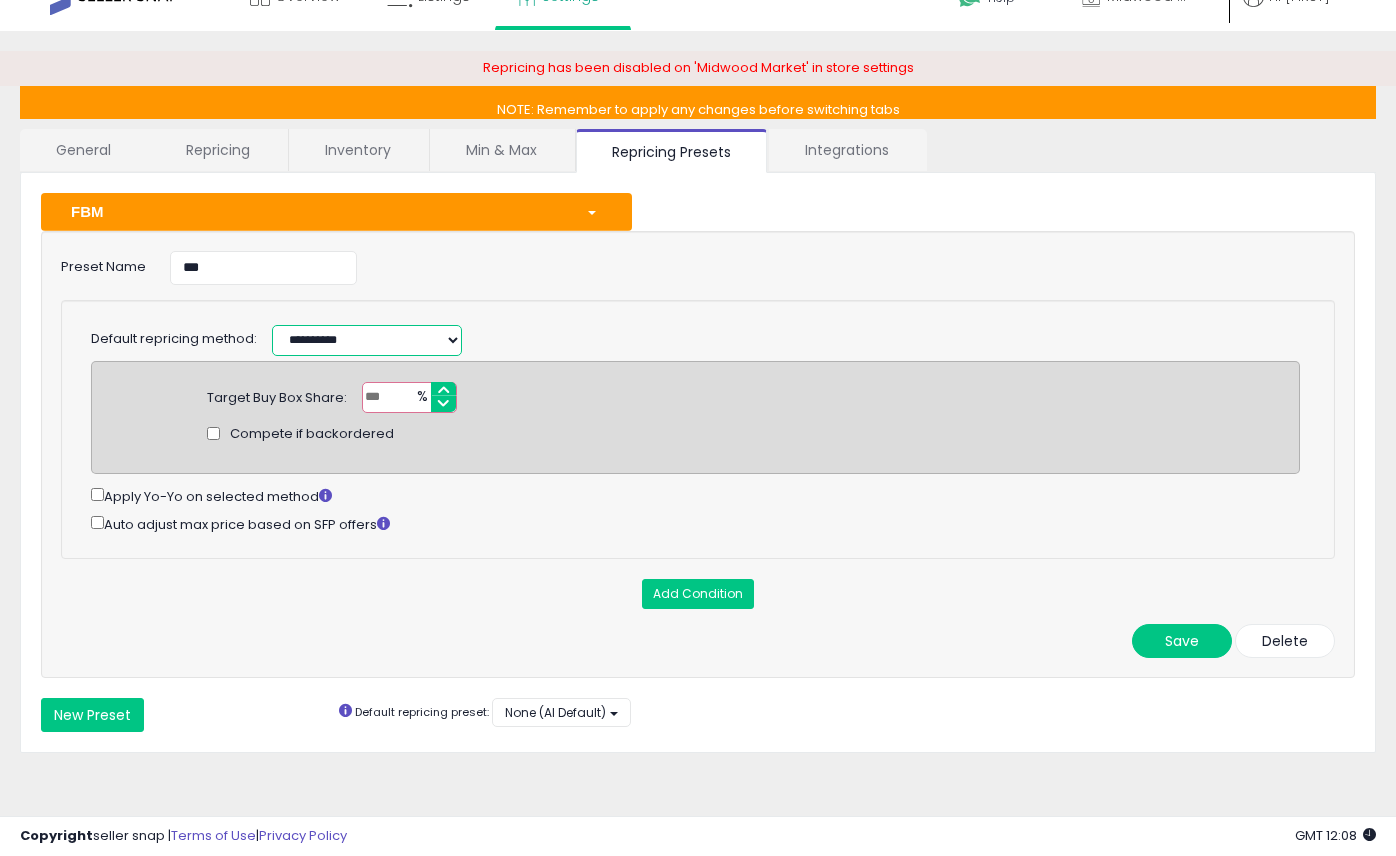 click on "**********" at bounding box center [367, 340] 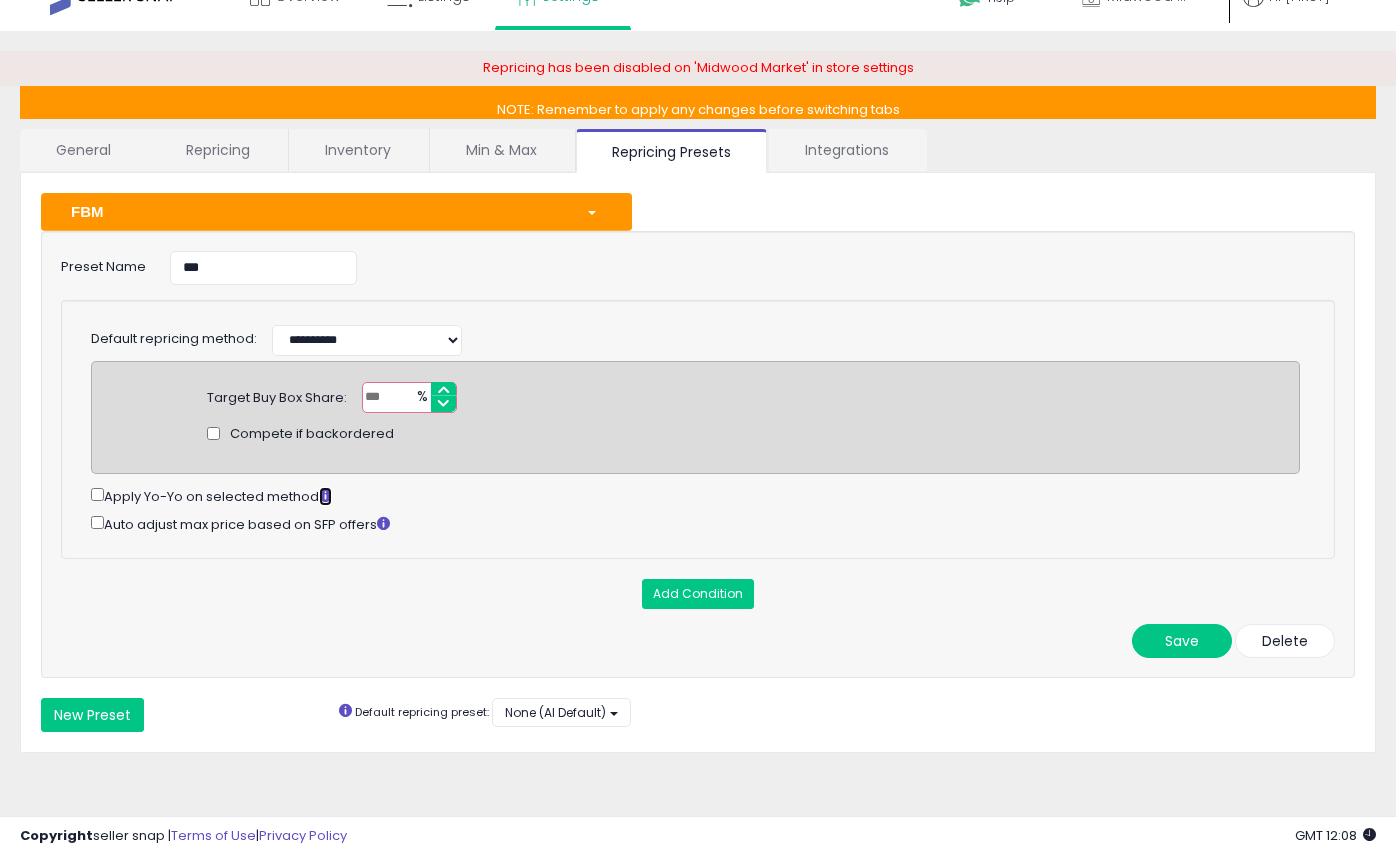 click at bounding box center (325, 495) 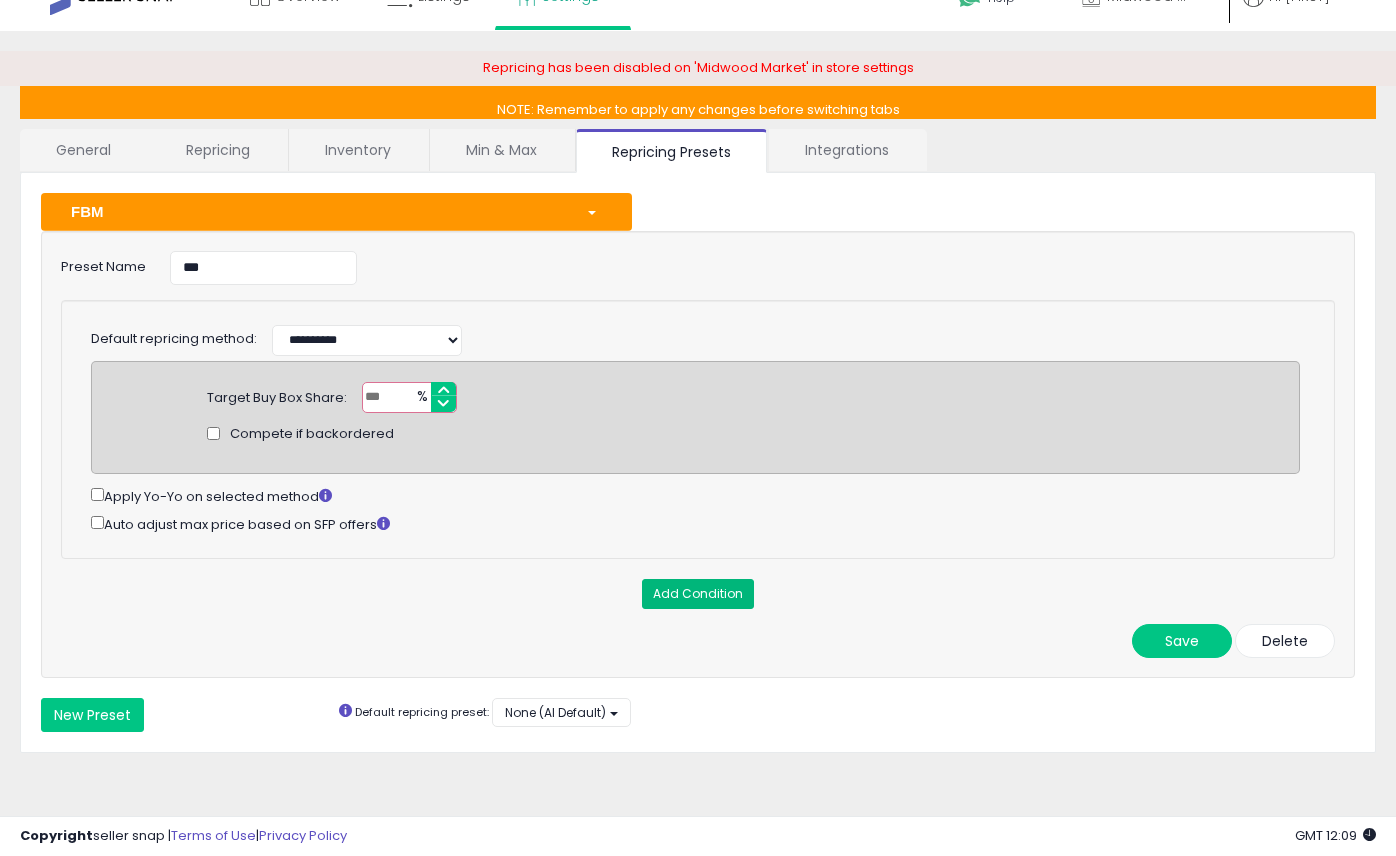 click on "Add Condition" at bounding box center (698, 594) 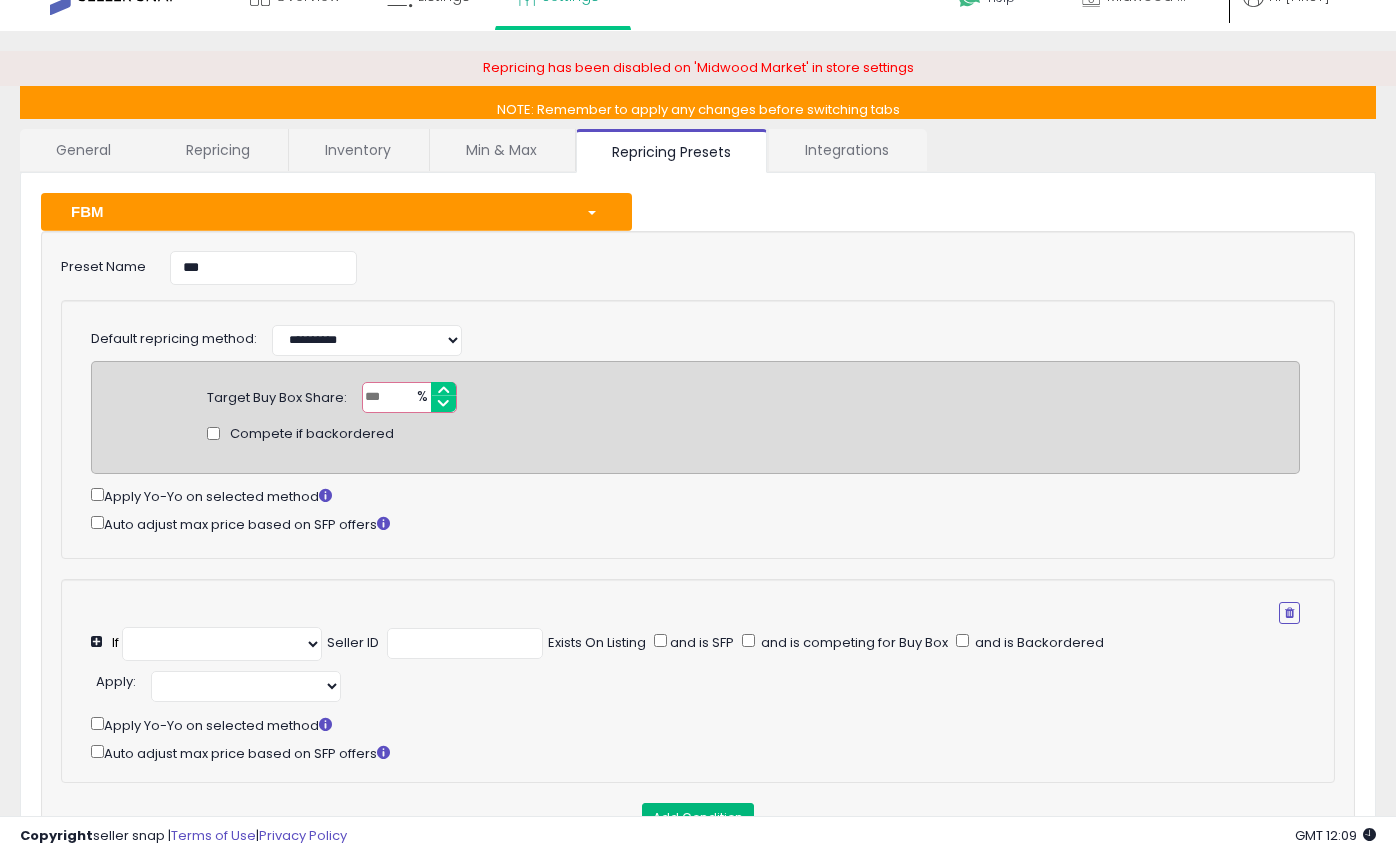 select on "**********" 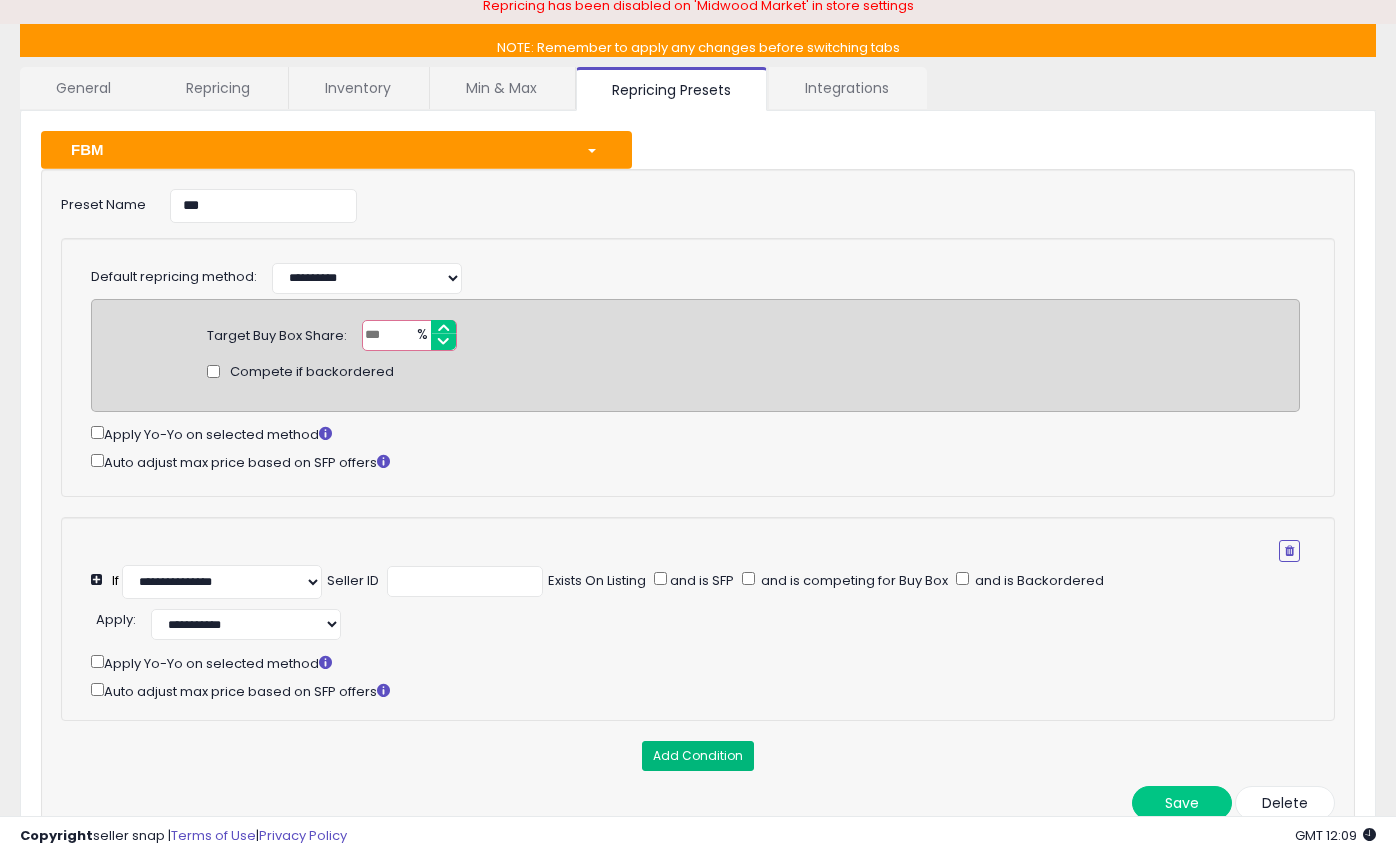scroll, scrollTop: 133, scrollLeft: 0, axis: vertical 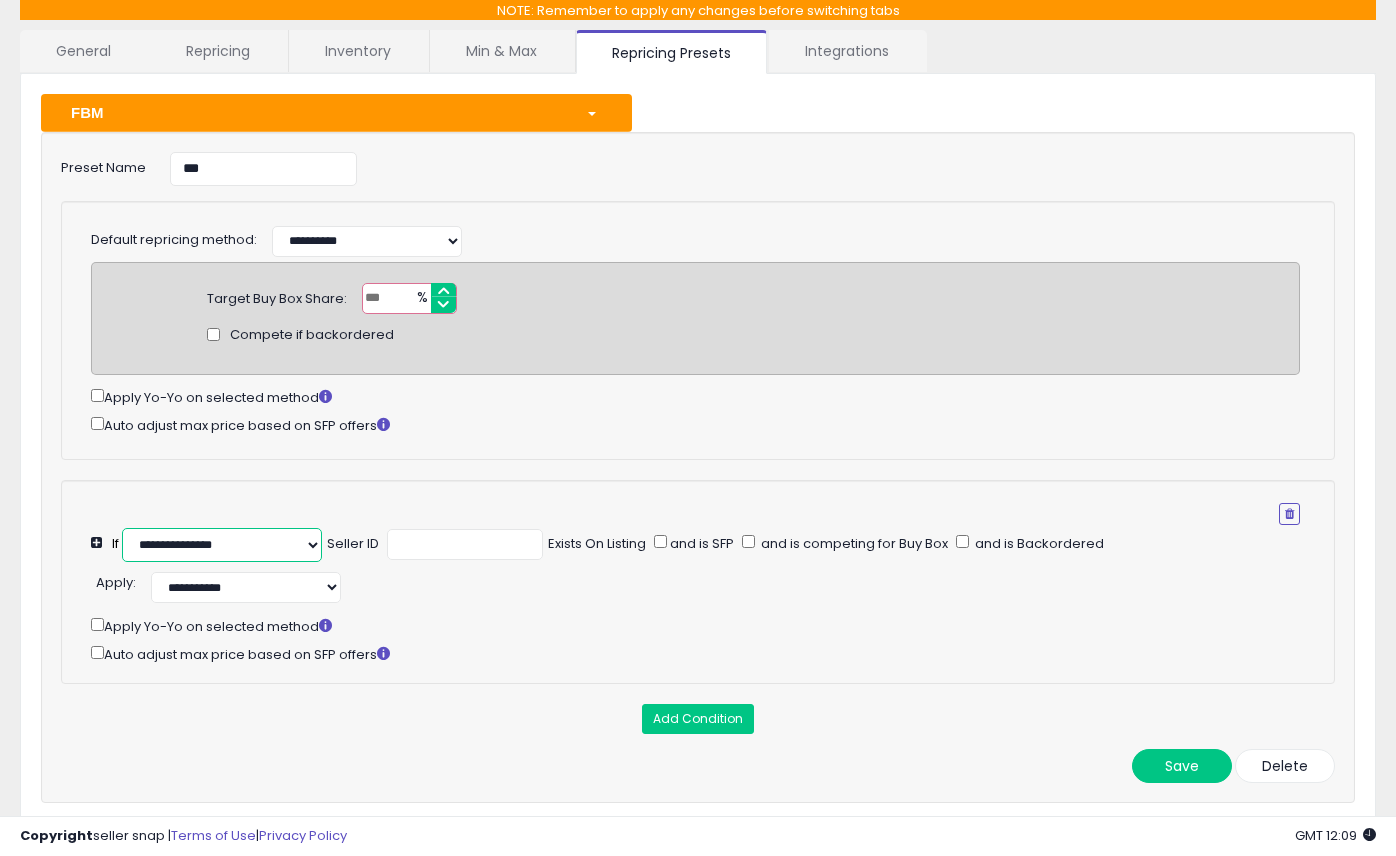 click on "**********" at bounding box center [222, 545] 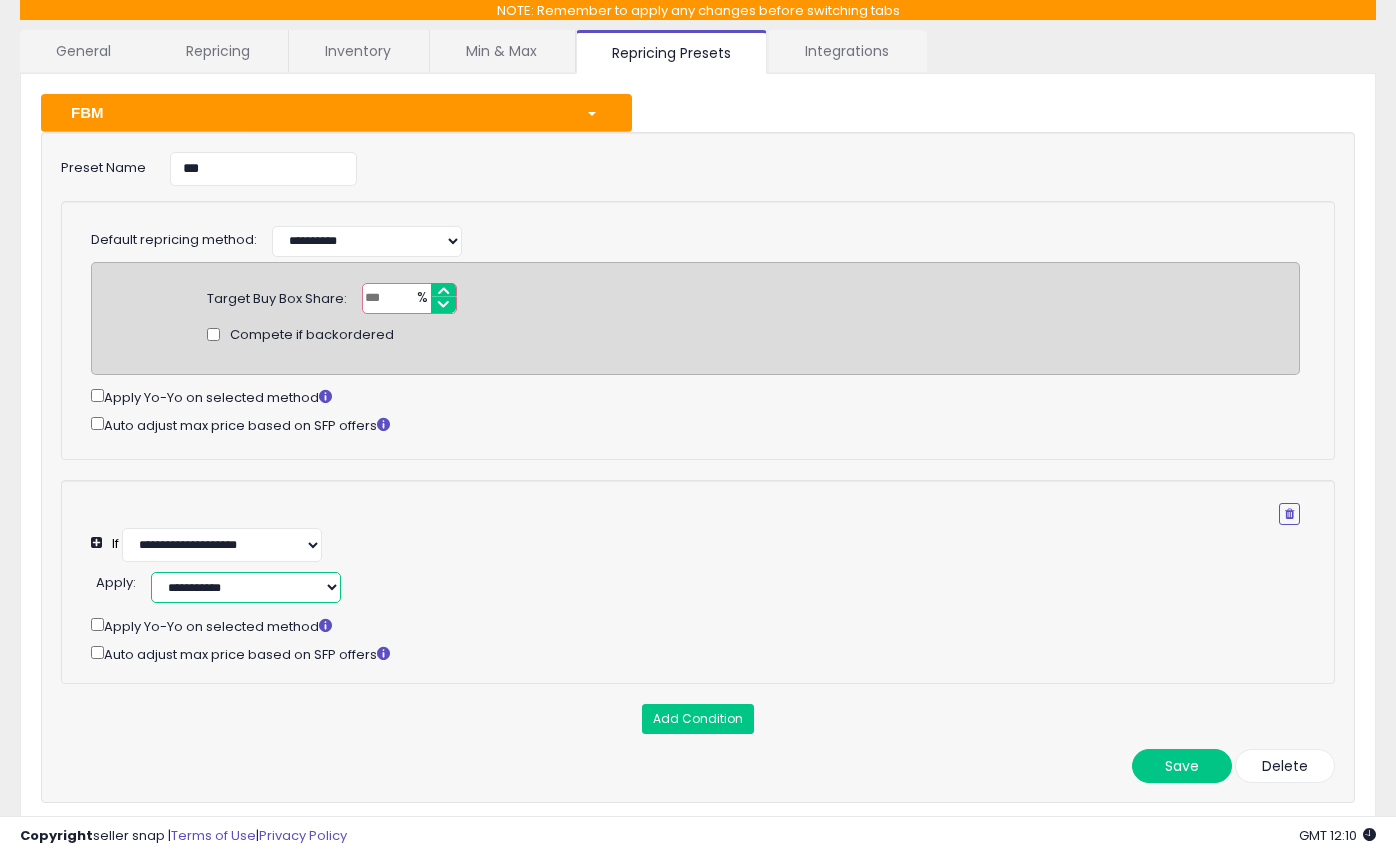 click on "**********" at bounding box center [246, 587] 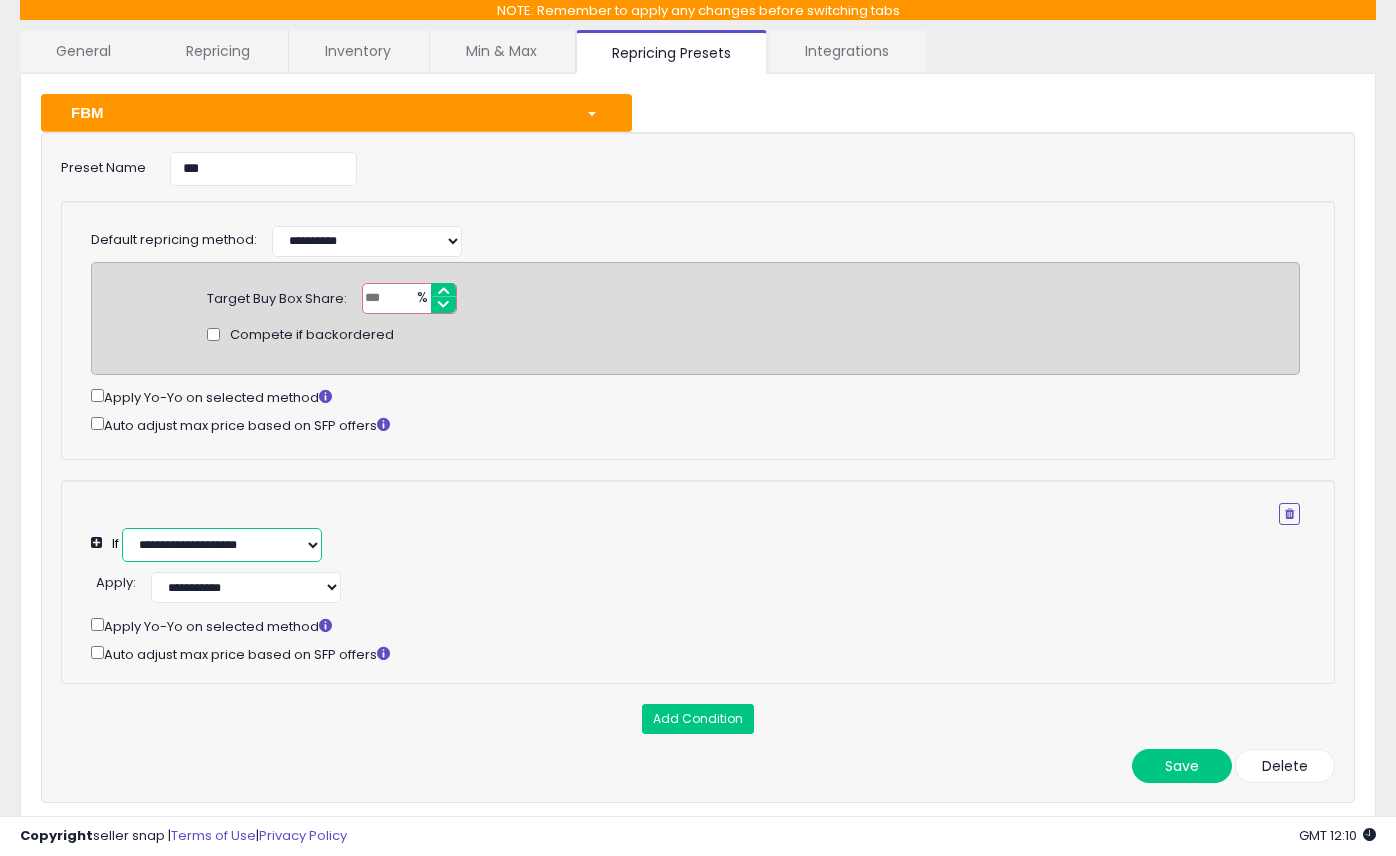 click on "**********" at bounding box center (222, 545) 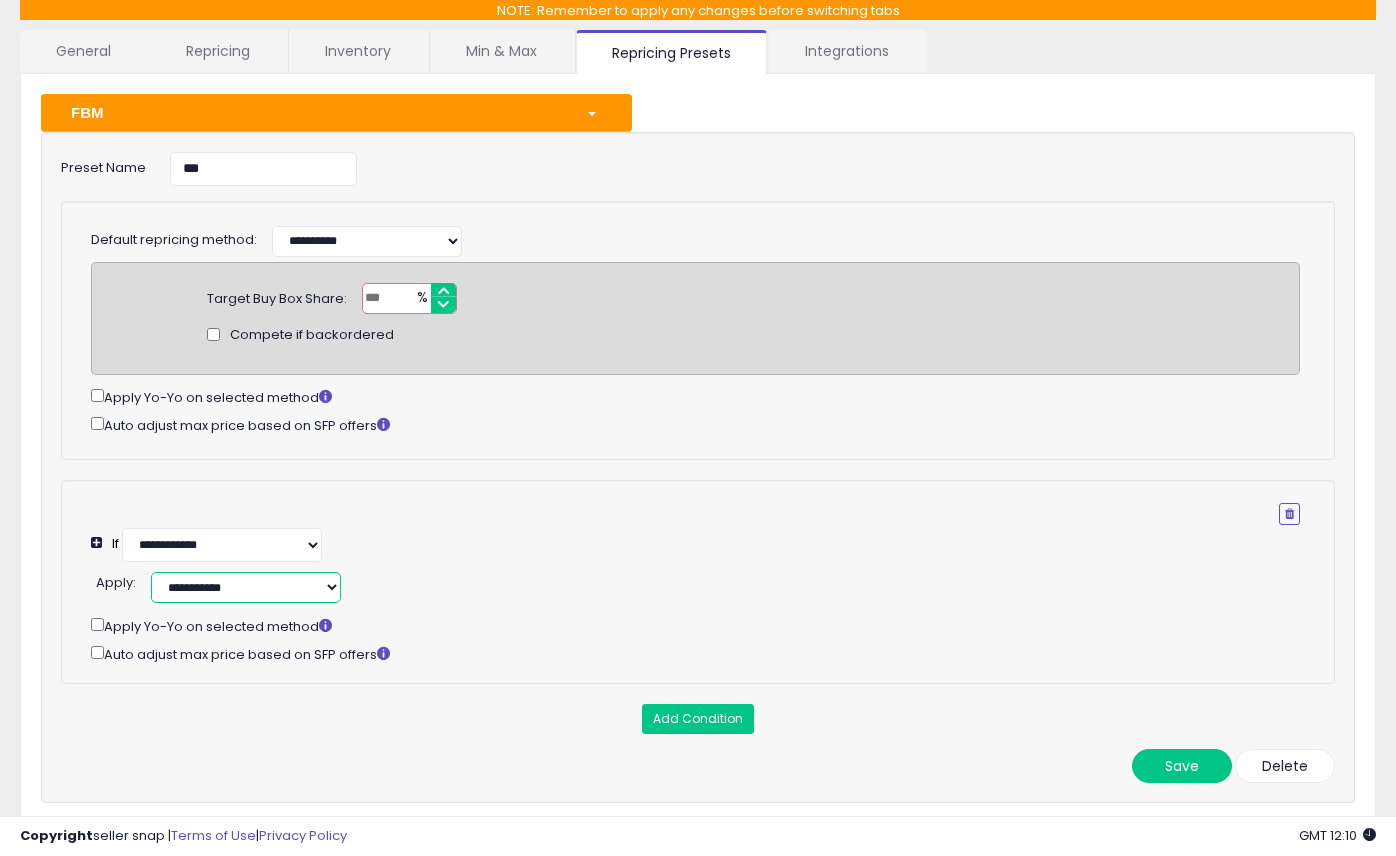 click on "**********" at bounding box center [246, 587] 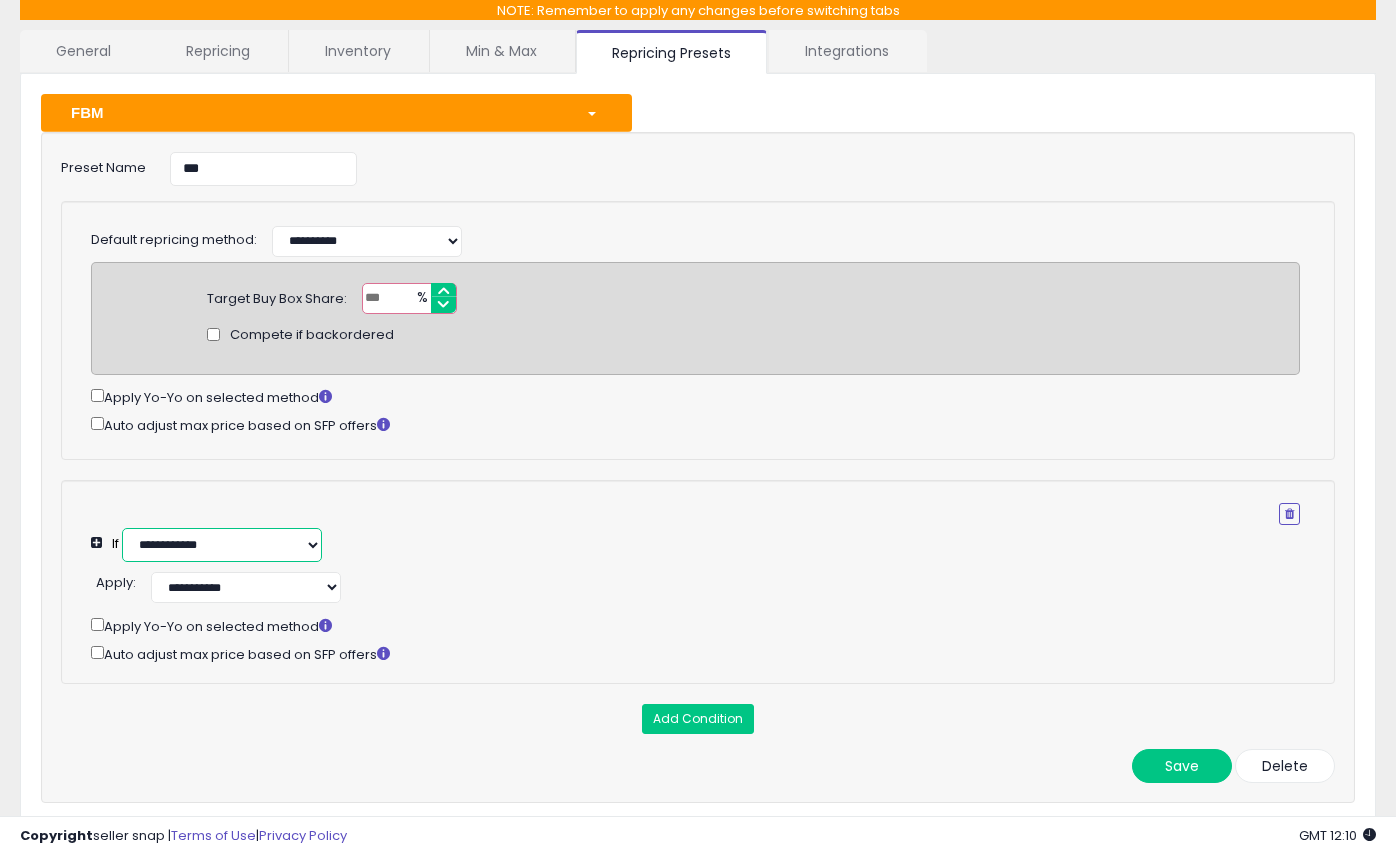 click on "**********" at bounding box center (222, 545) 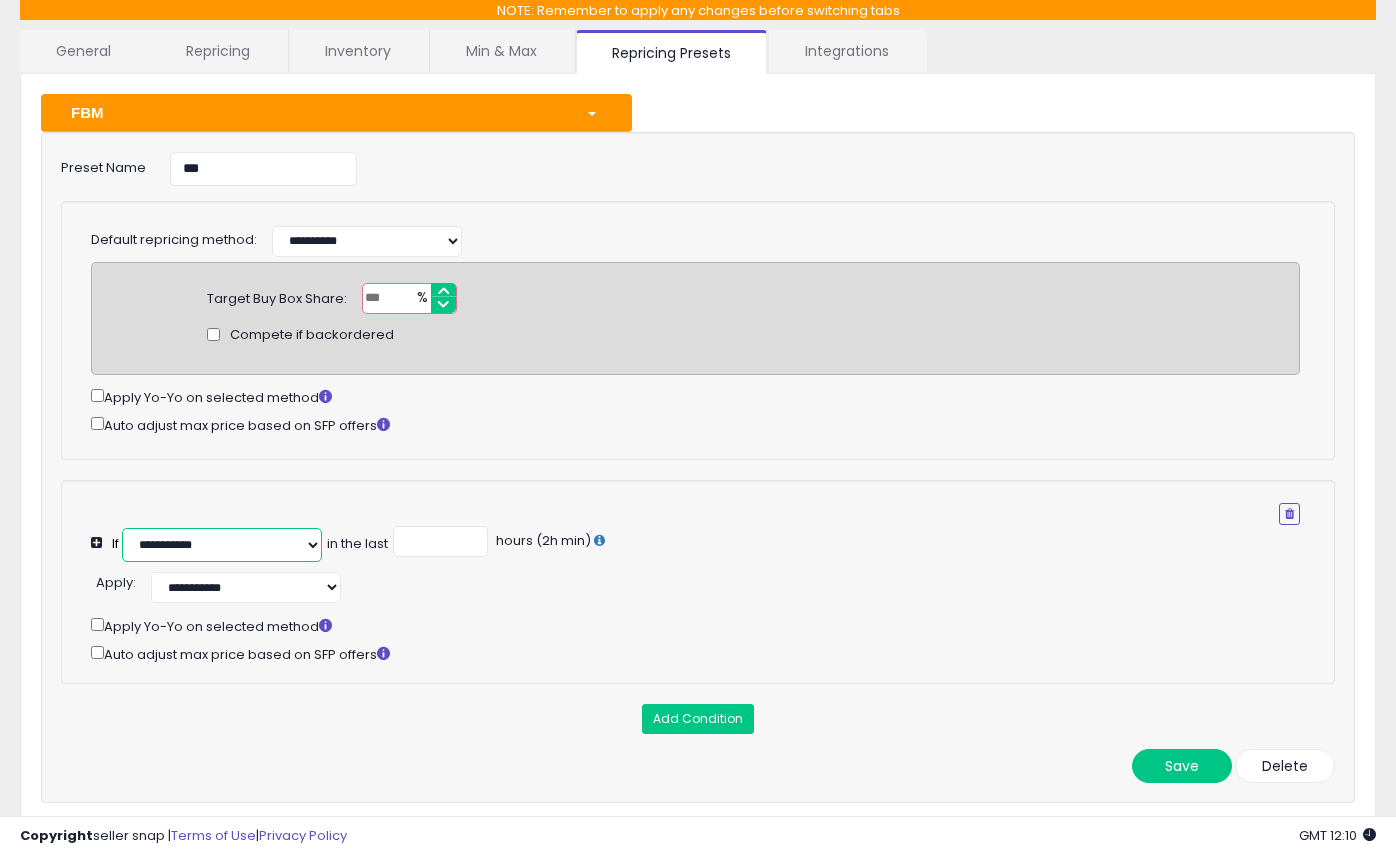 click on "**********" at bounding box center (222, 545) 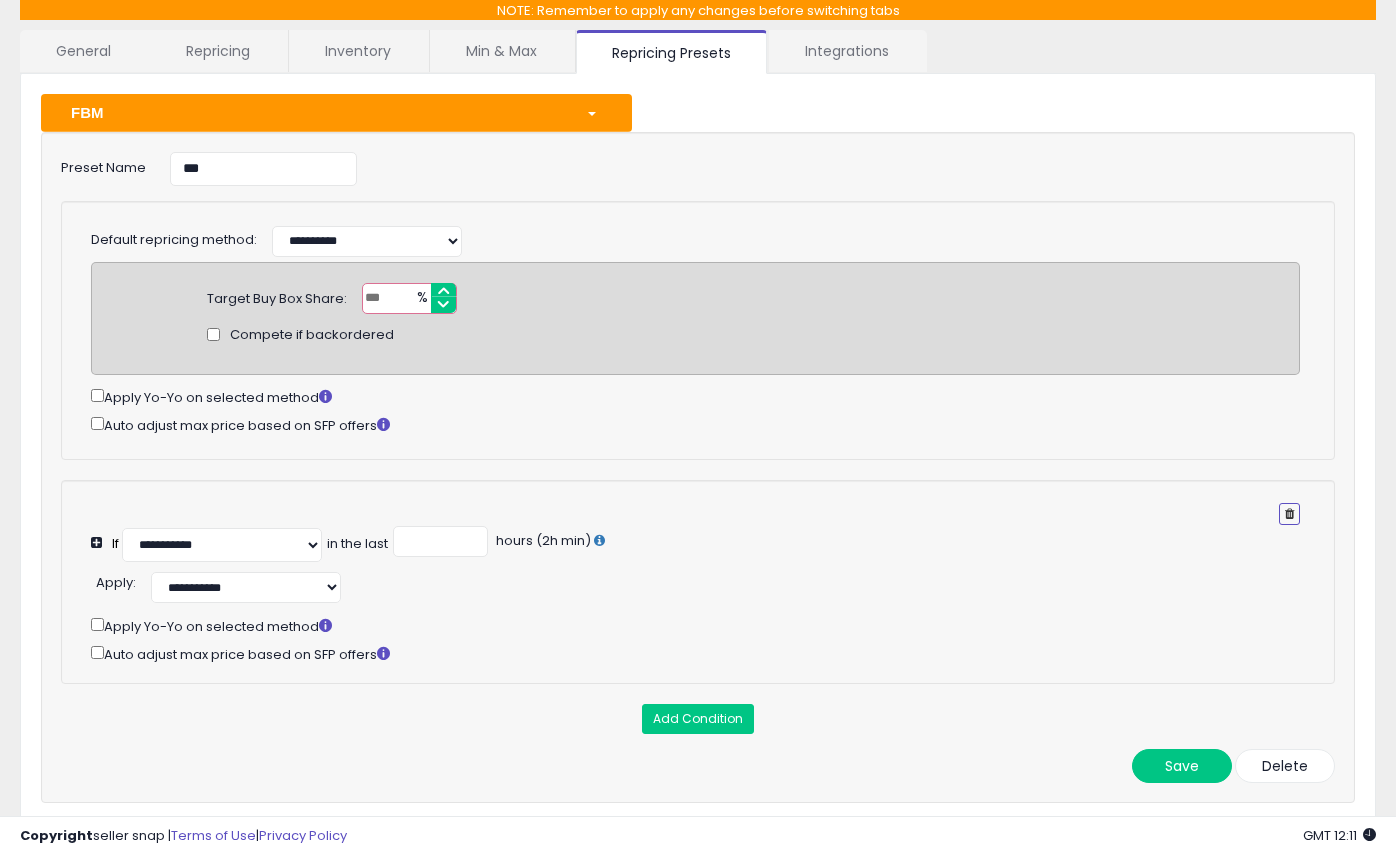click at bounding box center [1289, 514] 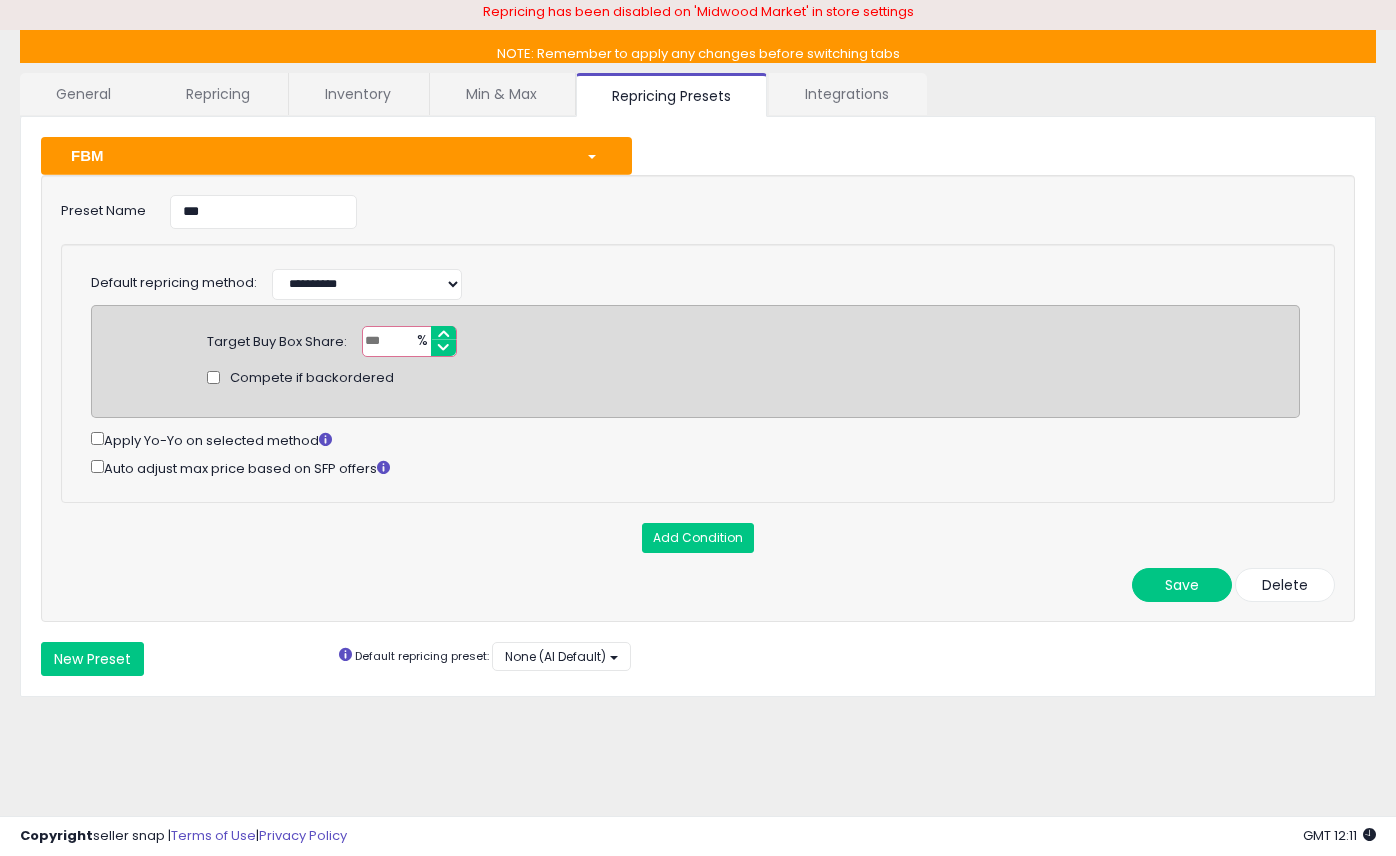 scroll, scrollTop: 0, scrollLeft: 0, axis: both 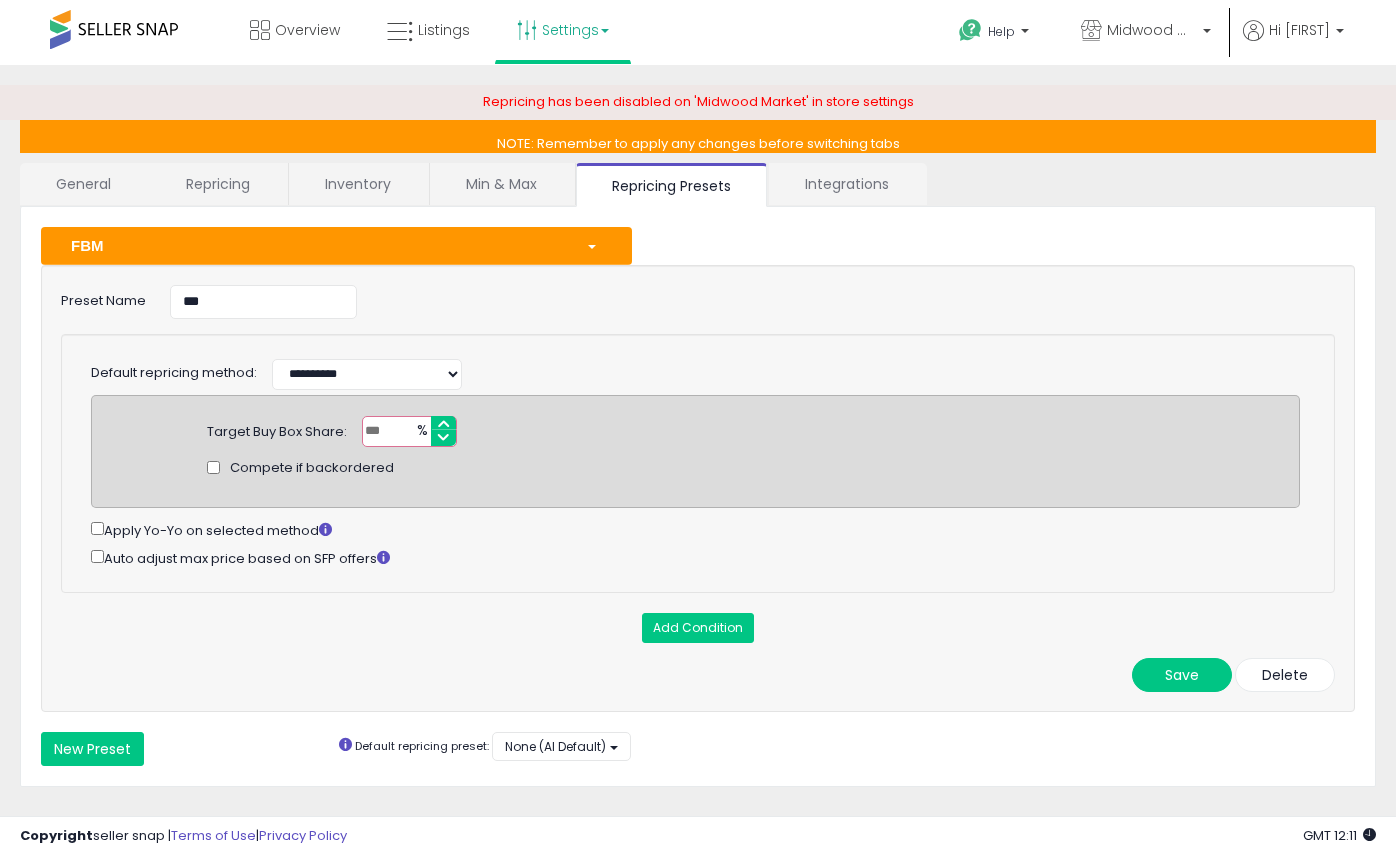 click on "Integrations" at bounding box center (847, 184) 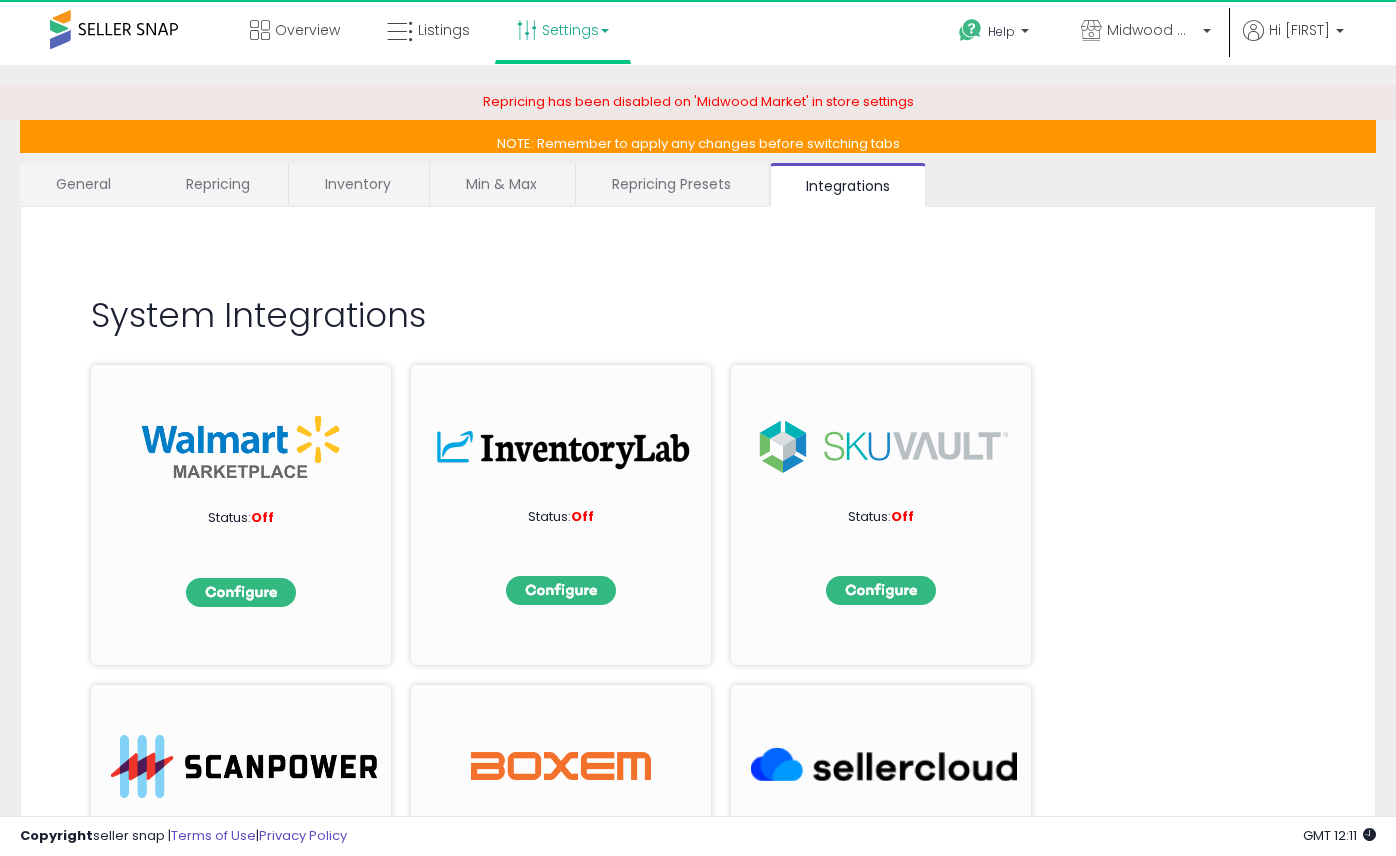 click on "Repricing Presets" at bounding box center (671, 184) 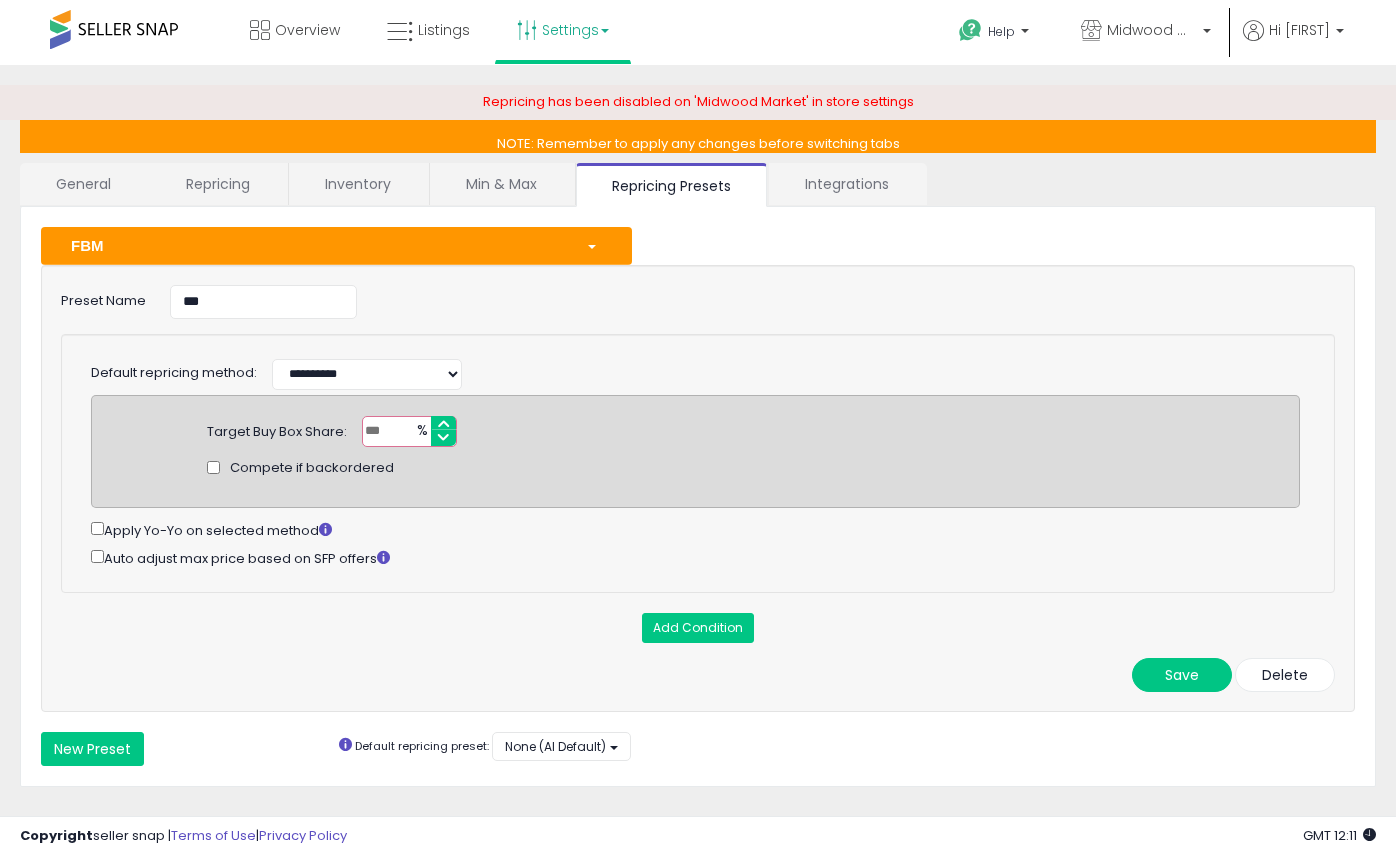 click at bounding box center [594, 245] 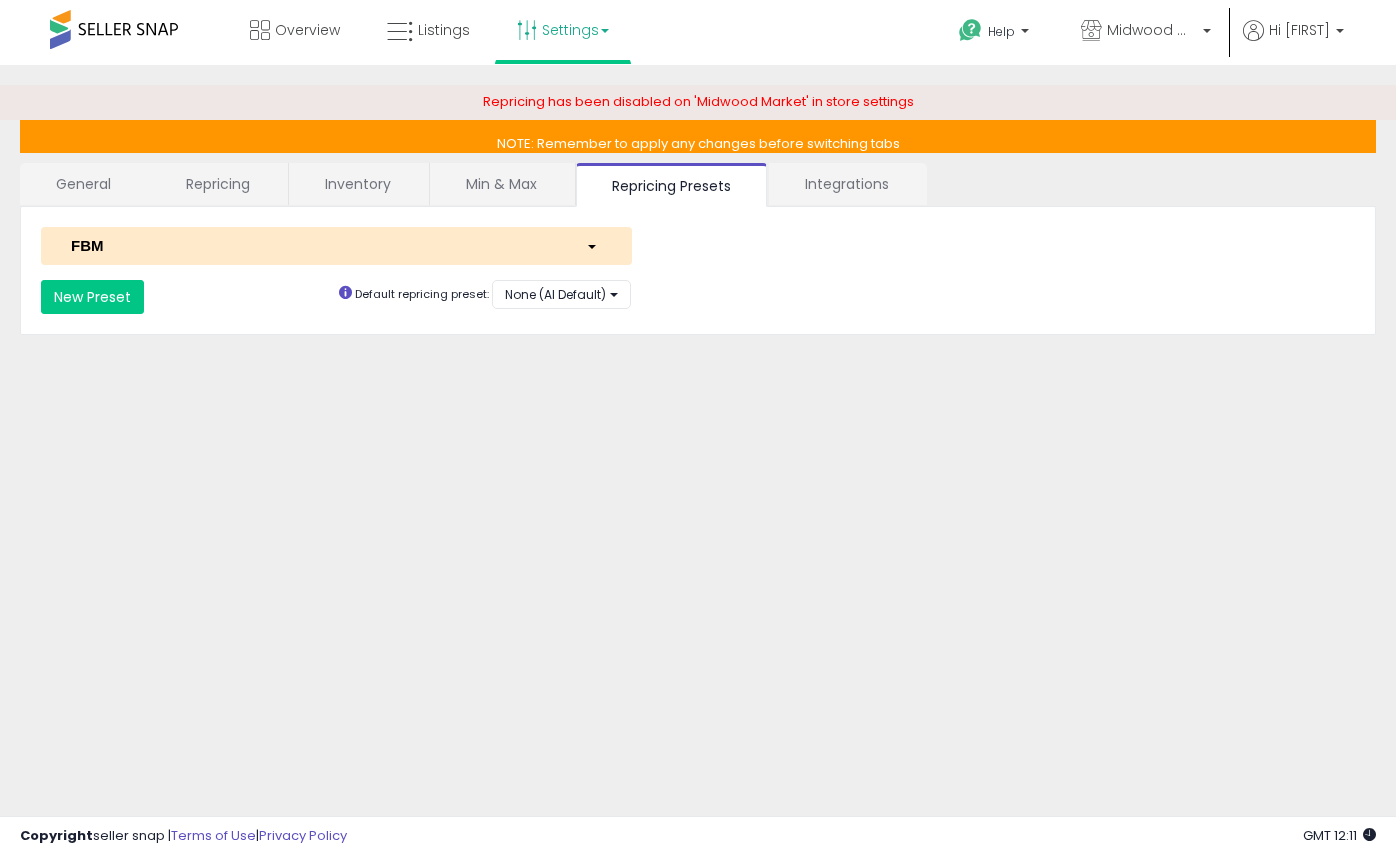 click at bounding box center (594, 245) 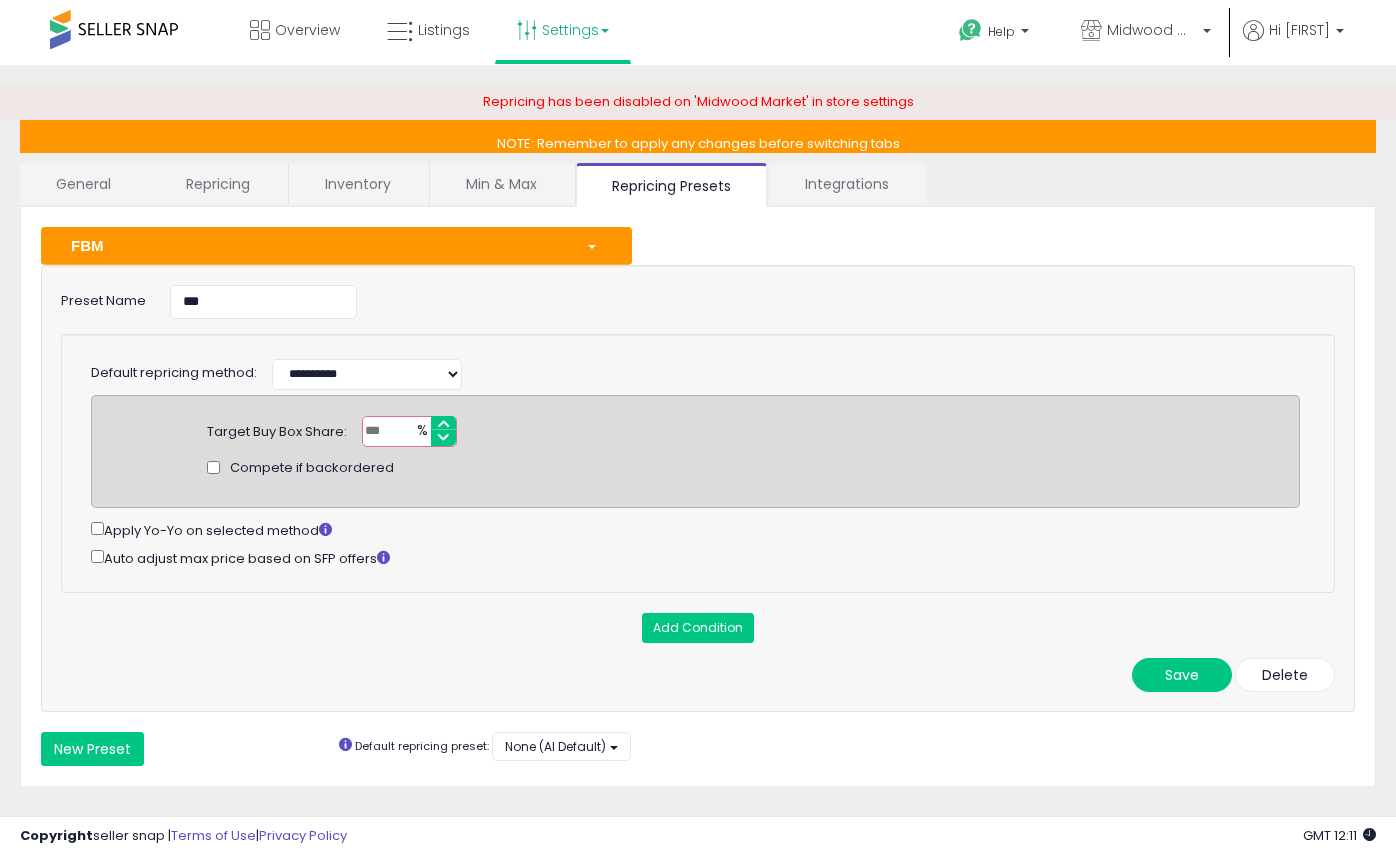 click at bounding box center (594, 245) 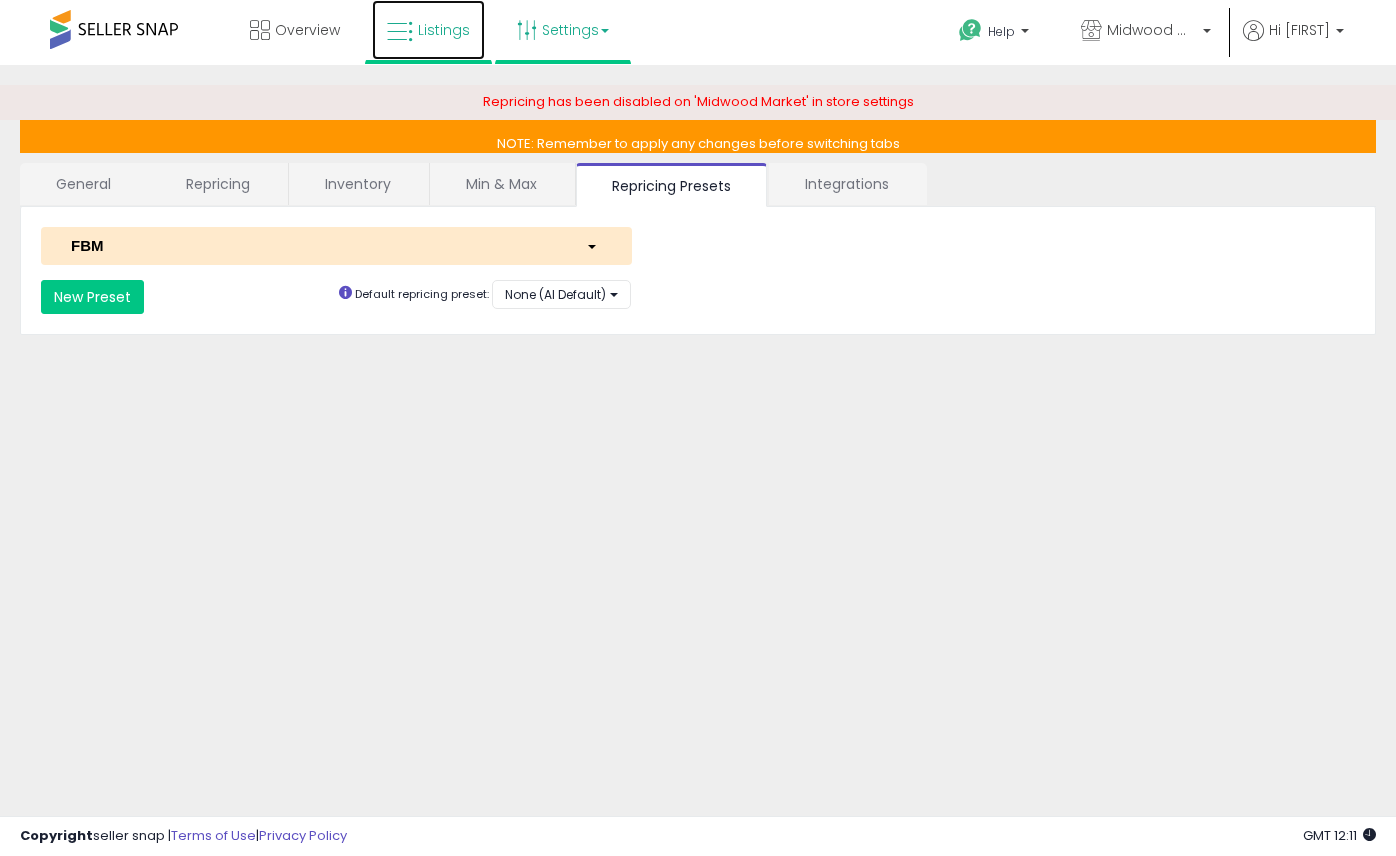 click on "Listings" at bounding box center [428, 30] 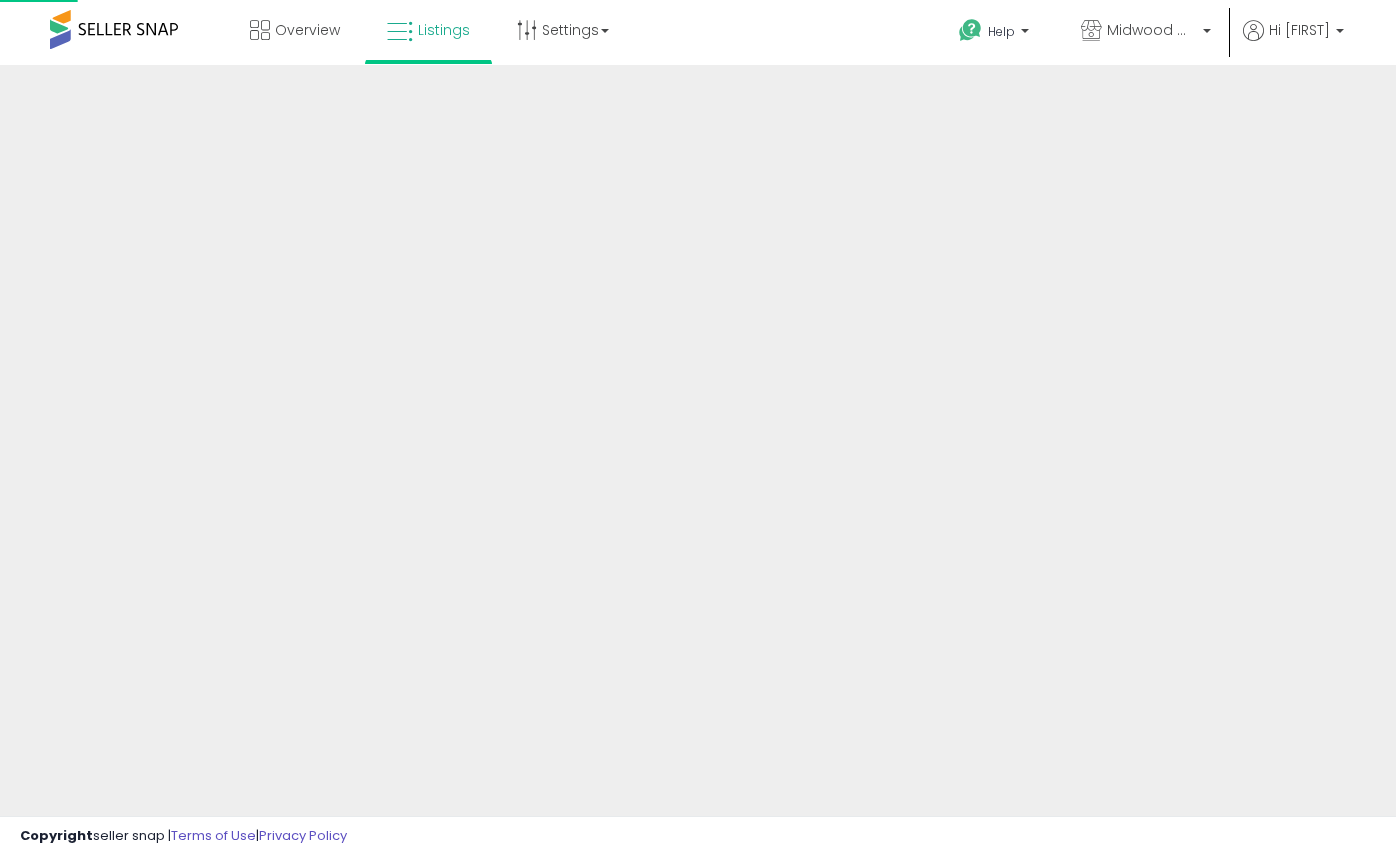 scroll, scrollTop: 0, scrollLeft: 0, axis: both 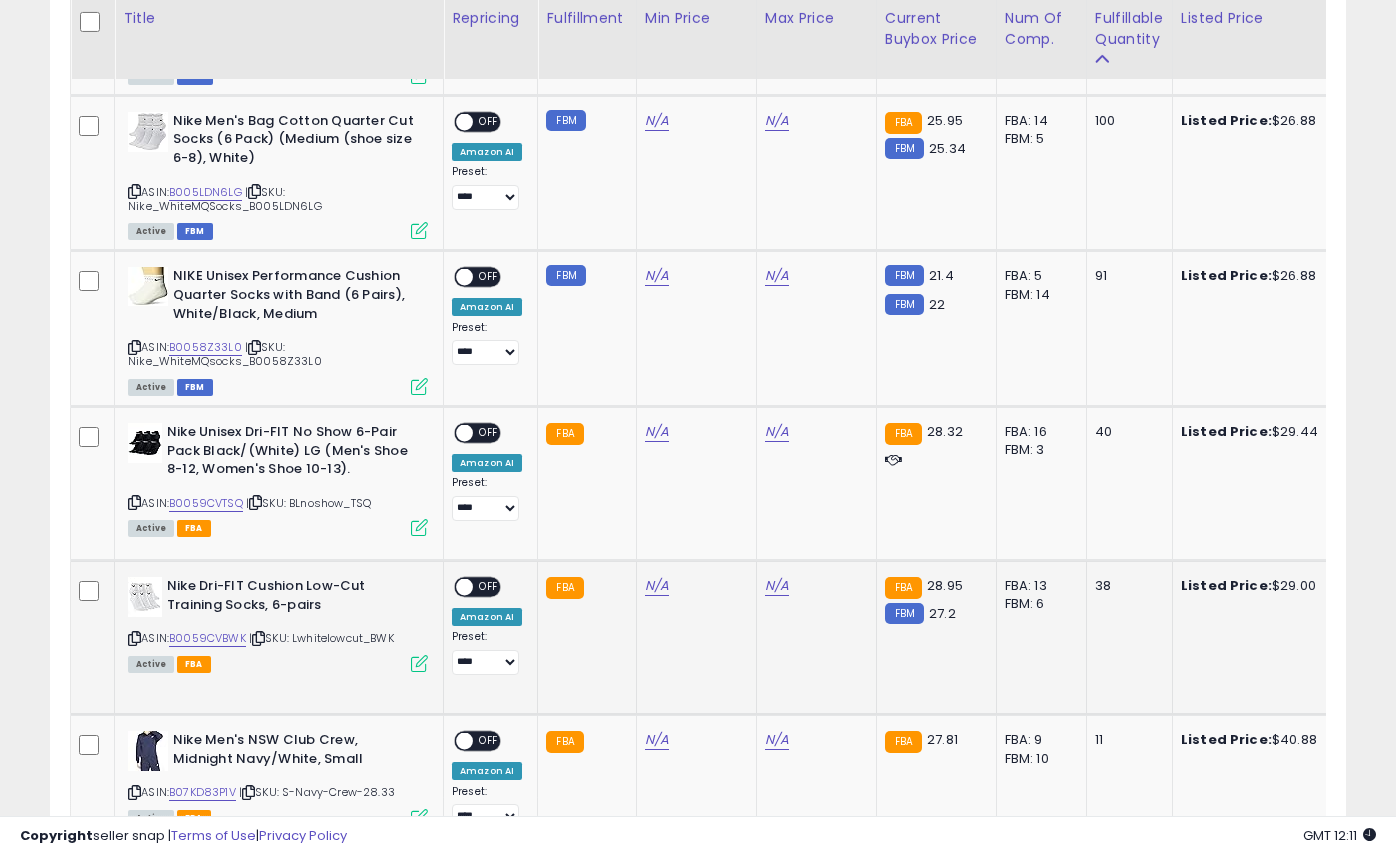 click at bounding box center [464, 587] 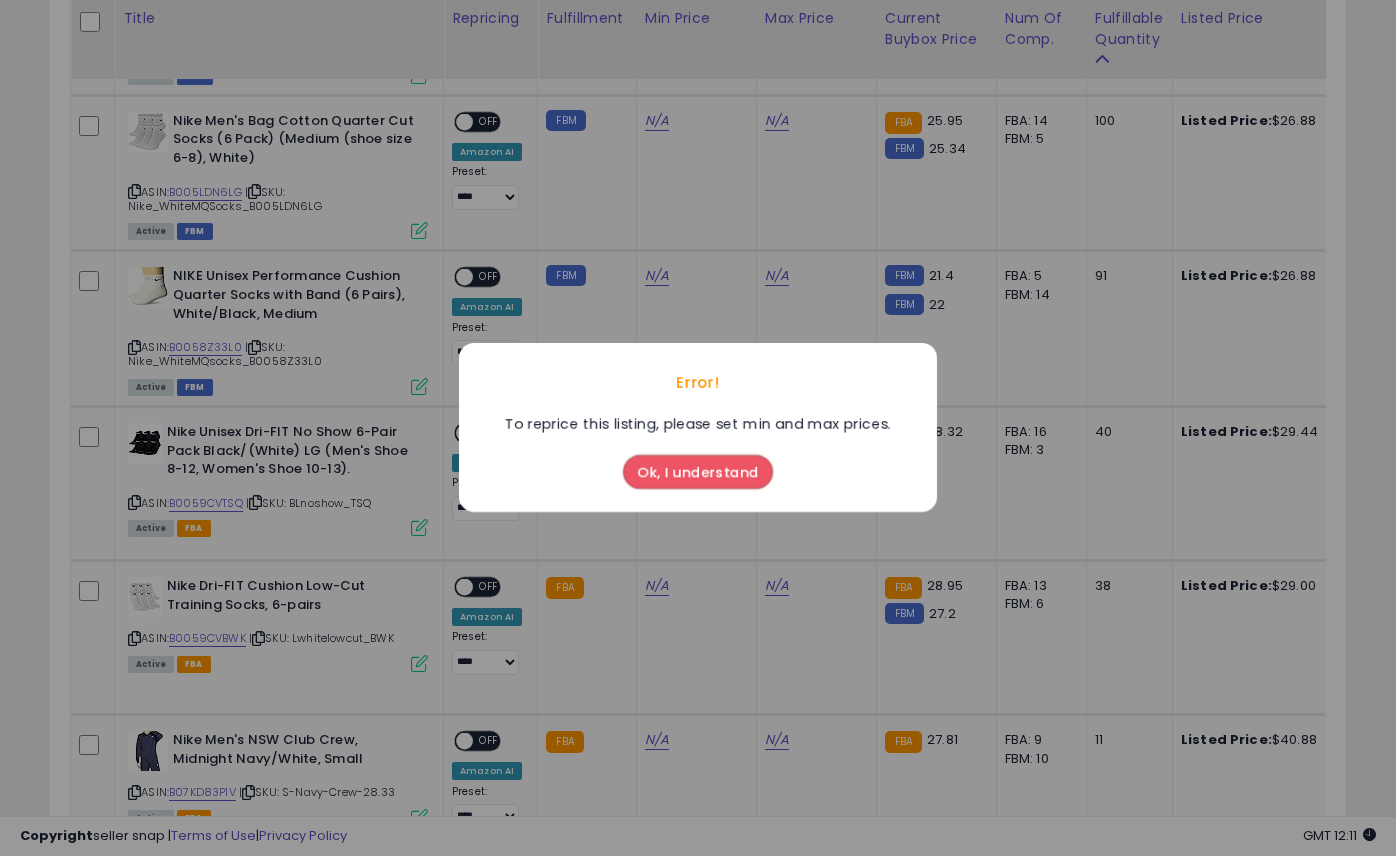click on "Ok, I understand" at bounding box center (698, 473) 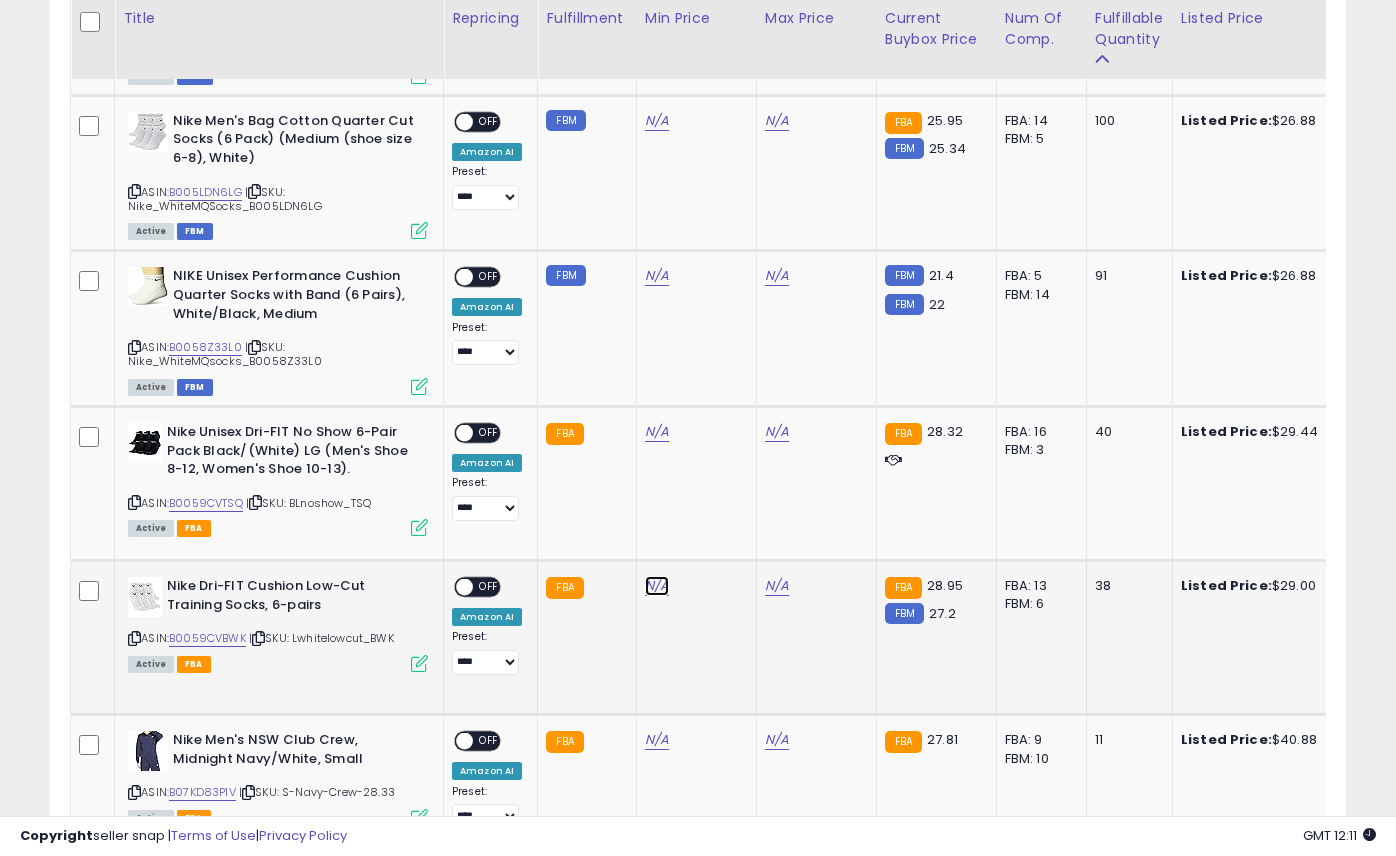 click on "N/A" at bounding box center [657, -299] 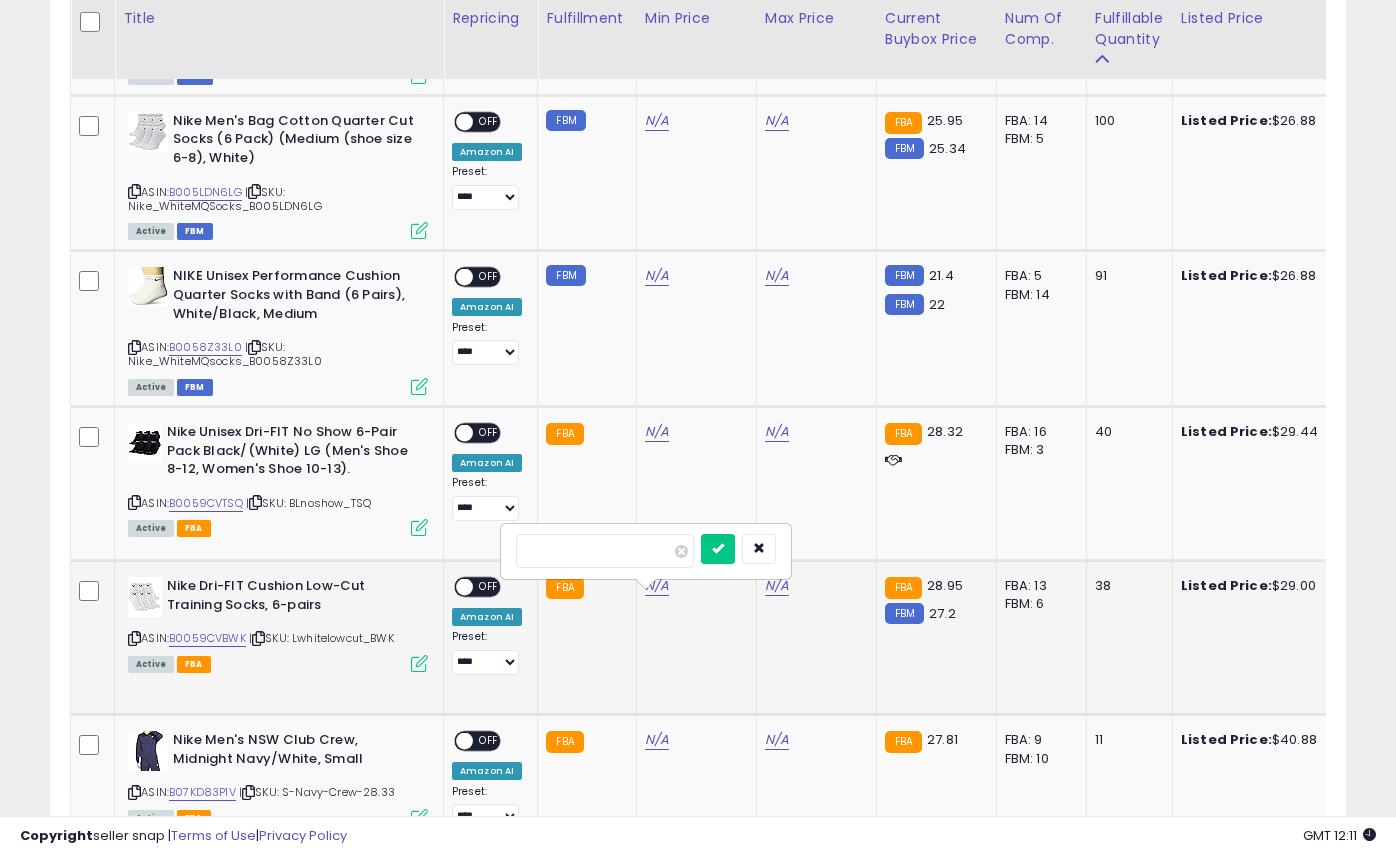 type on "**" 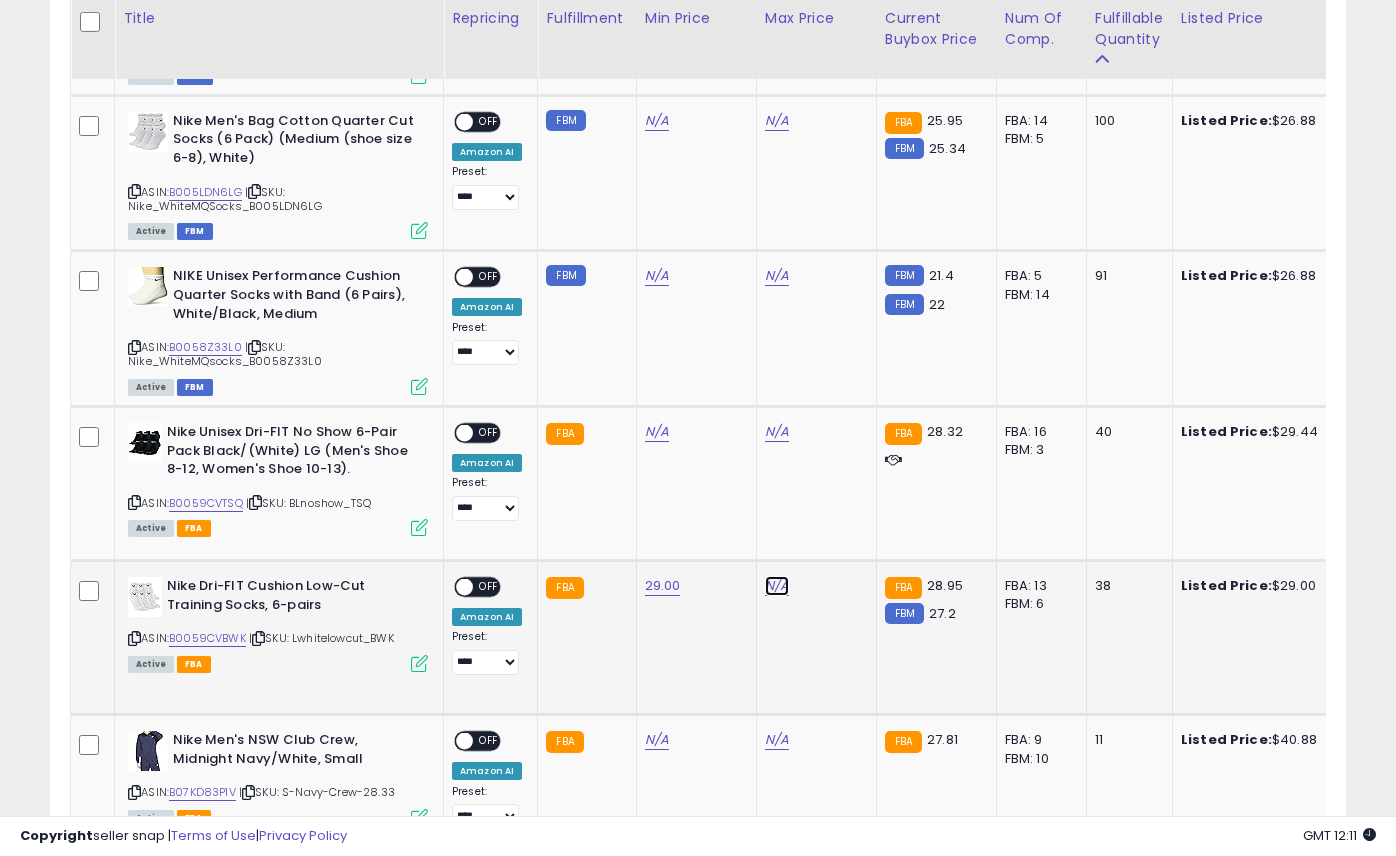click on "N/A" at bounding box center [777, -299] 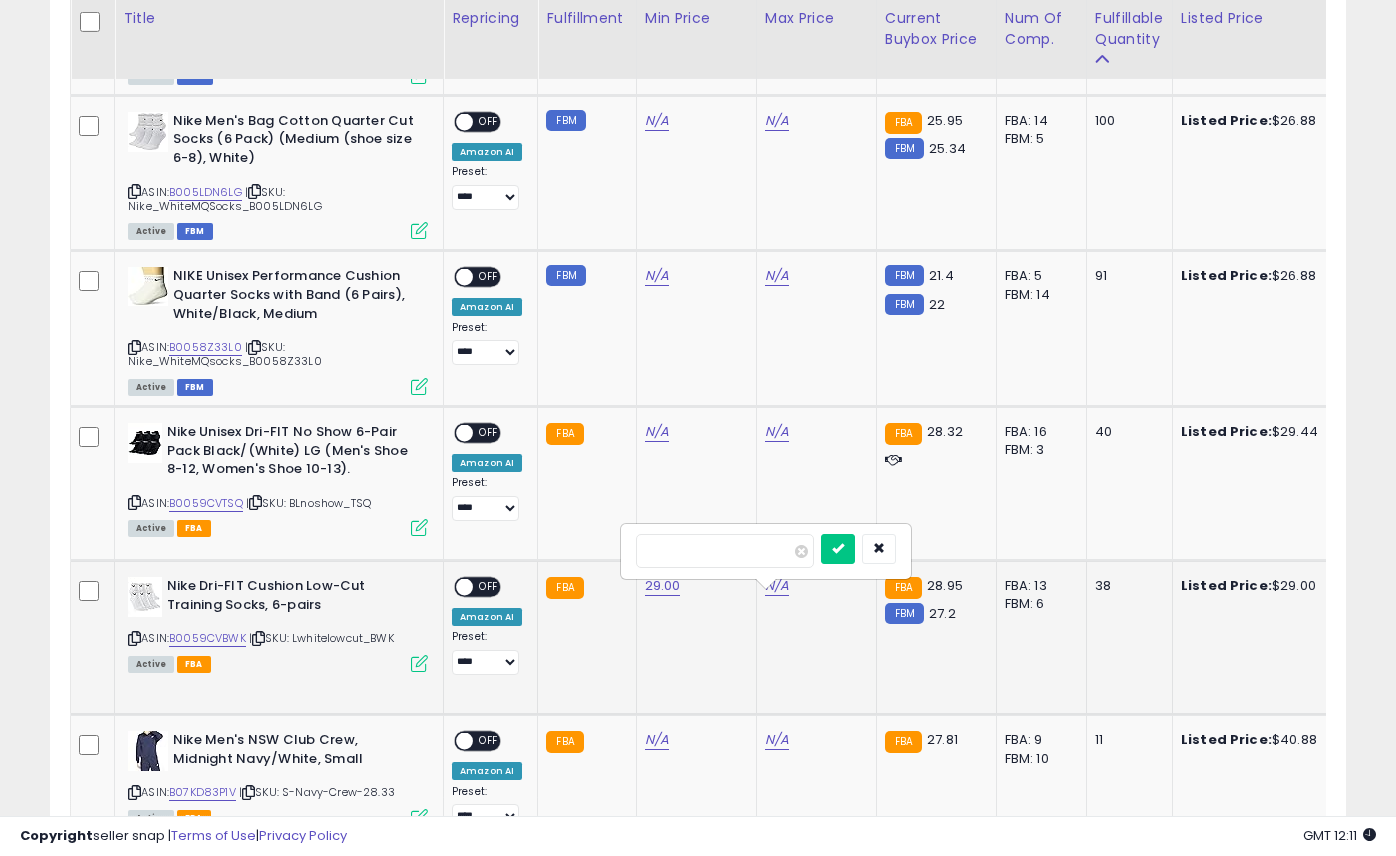 type on "*****" 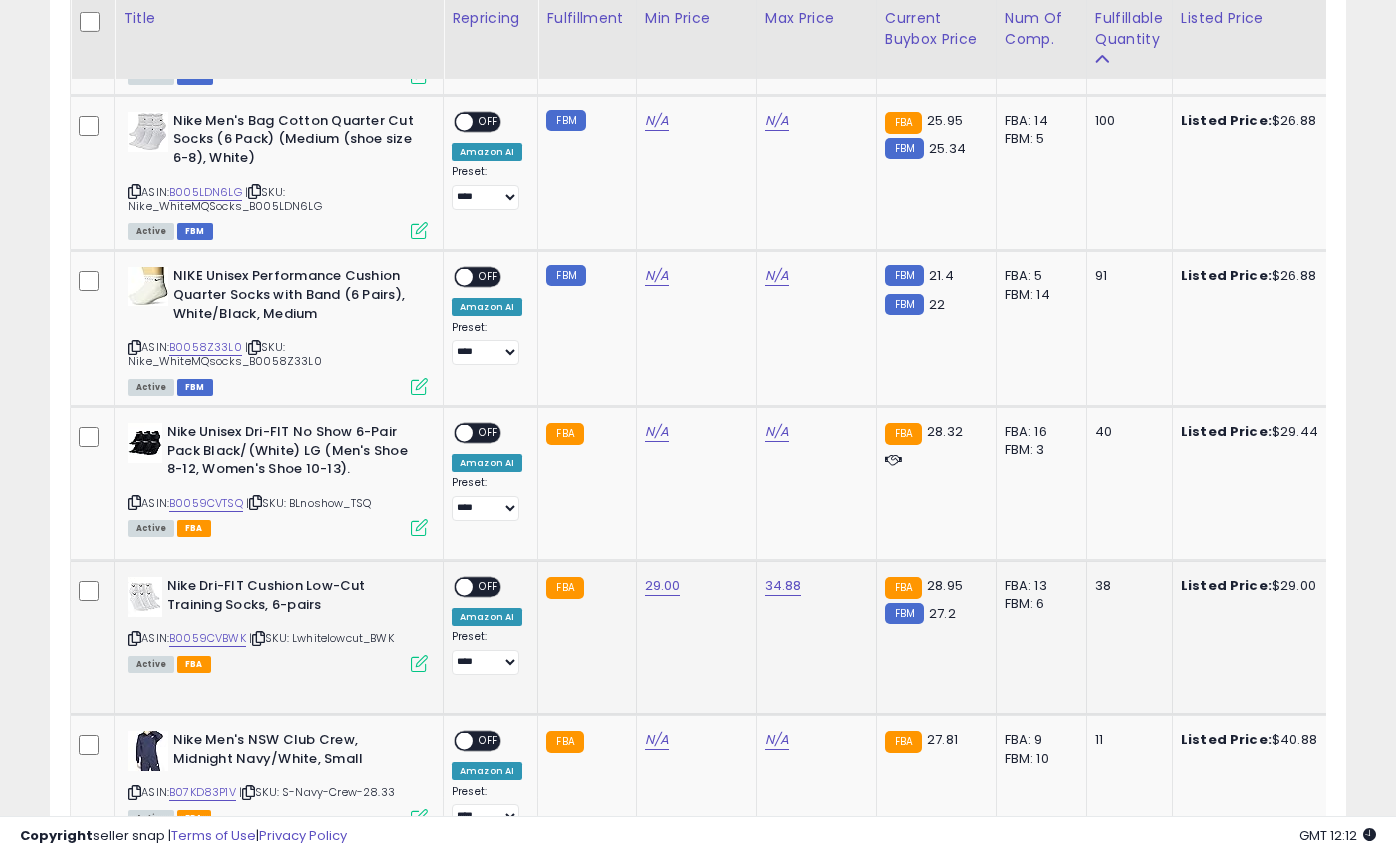 click on "ON   OFF" at bounding box center (455, 587) 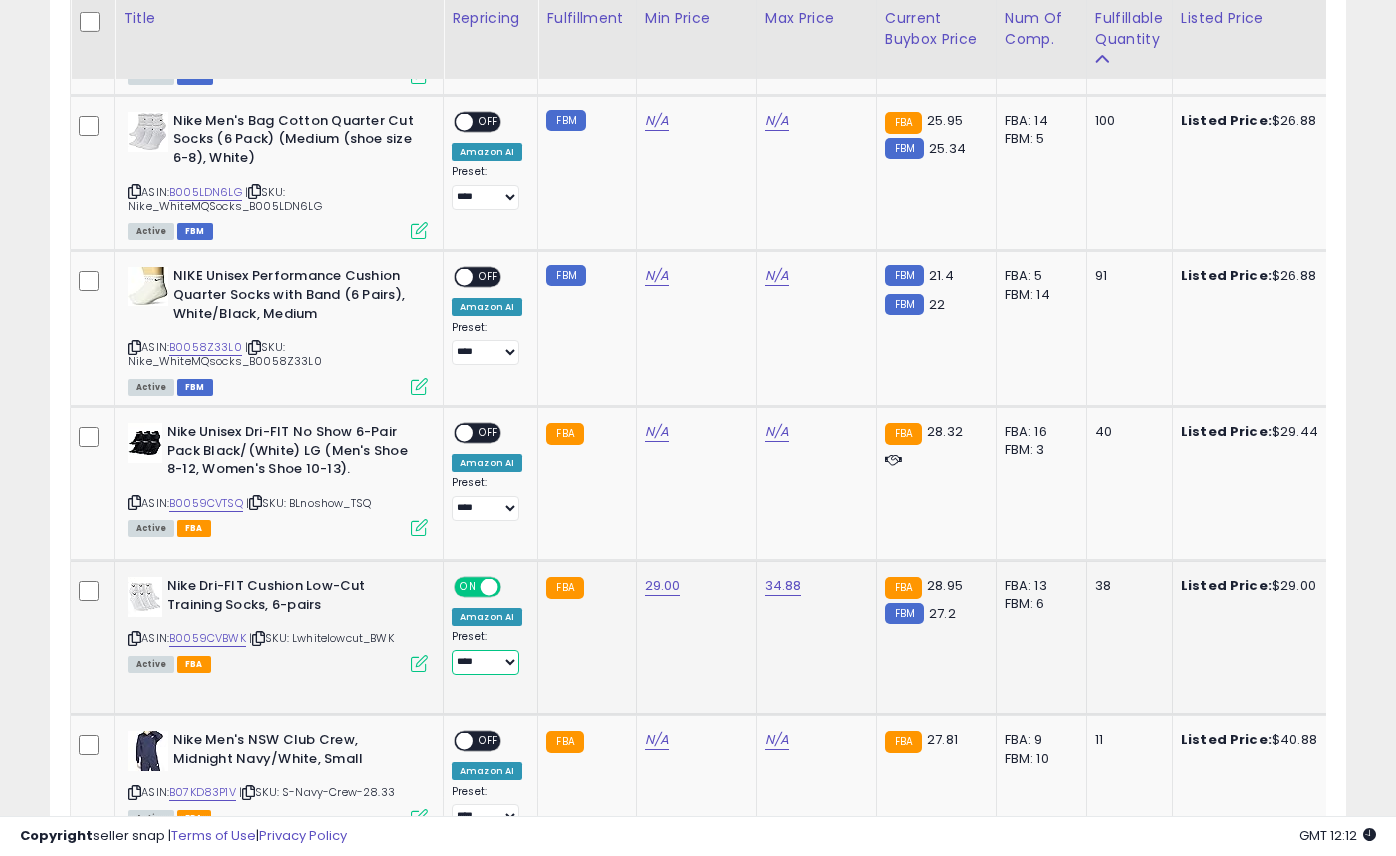 click on "**** ***" at bounding box center (485, 662) 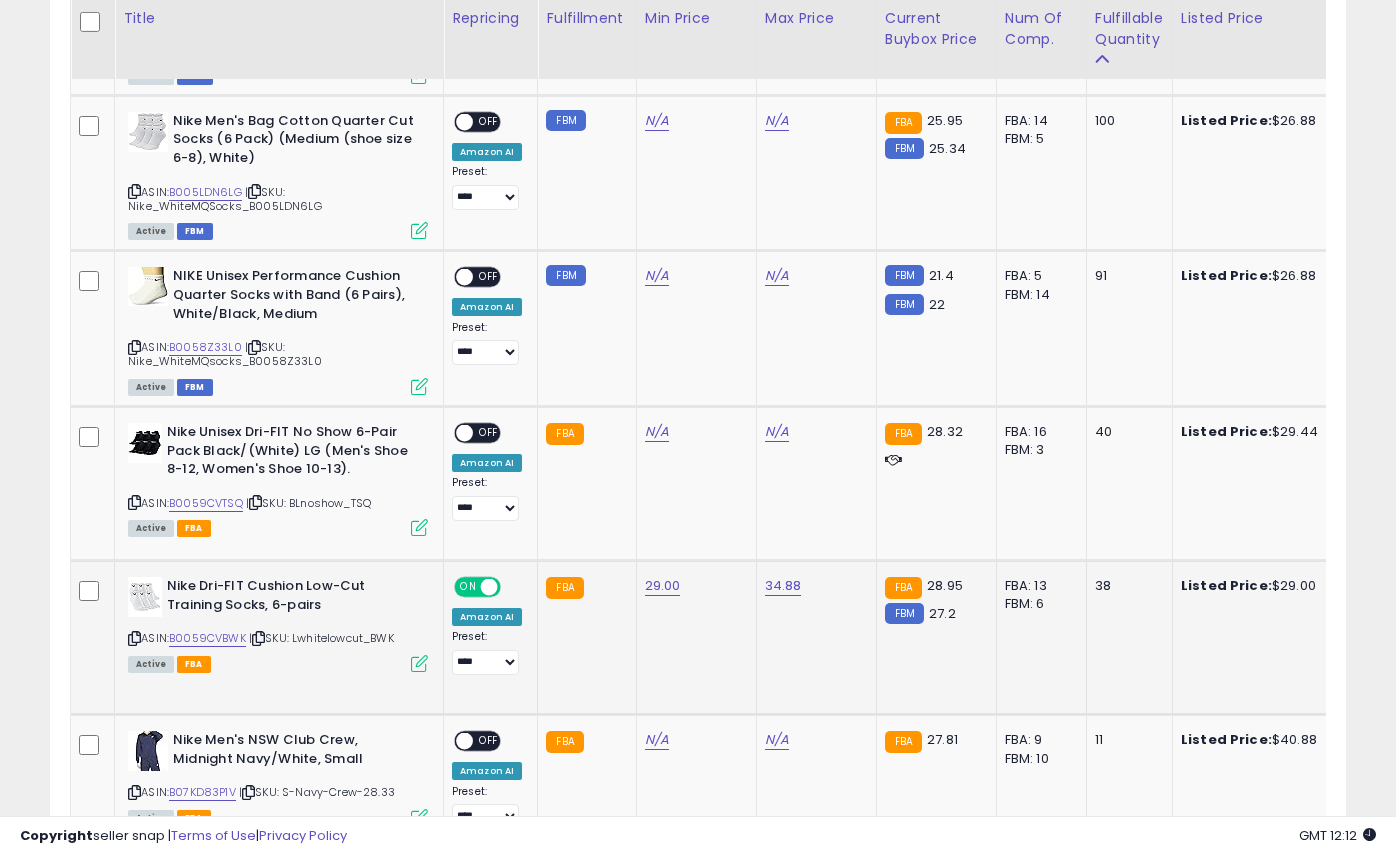 click on "FBA" 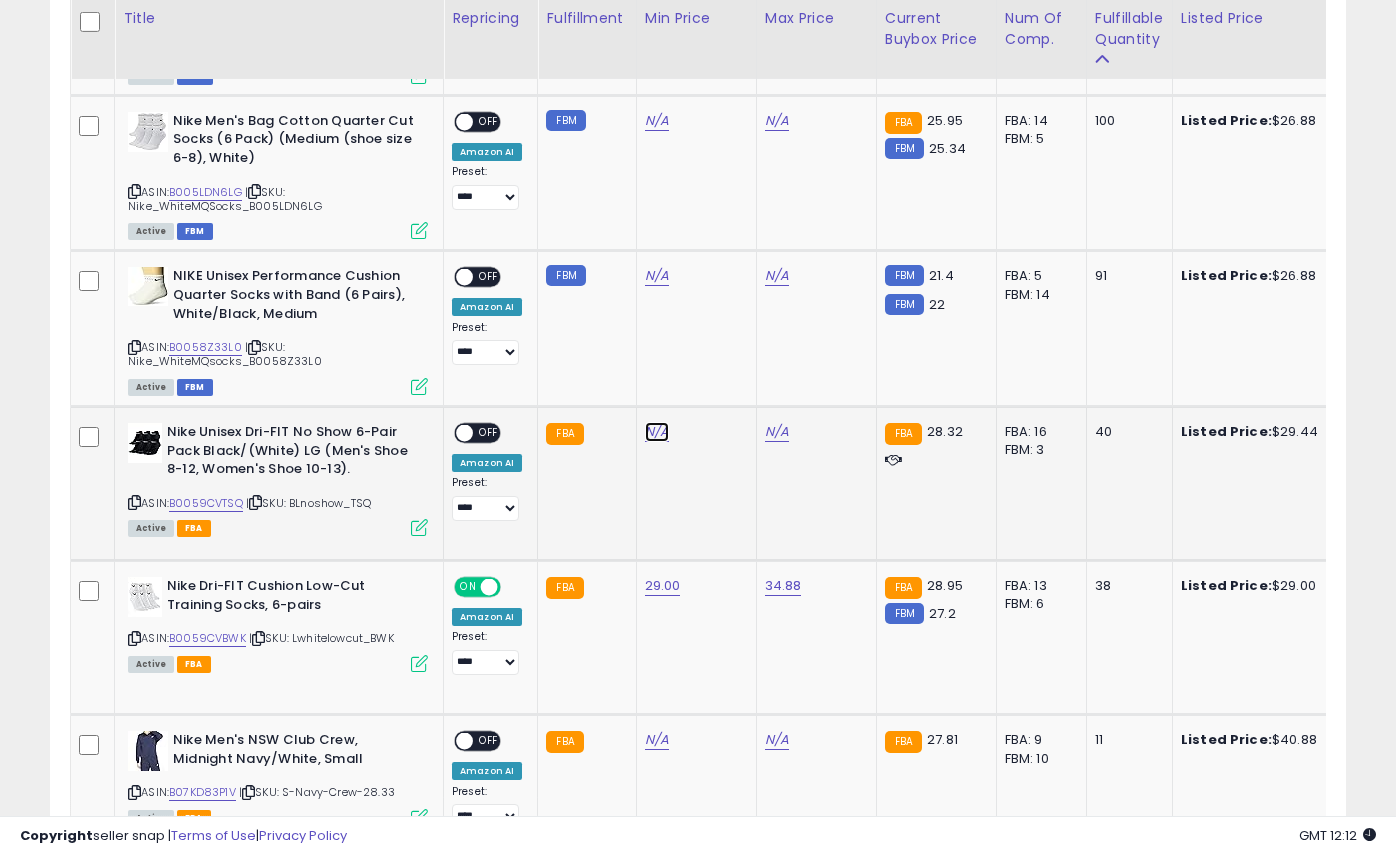 click on "N/A" at bounding box center (657, -299) 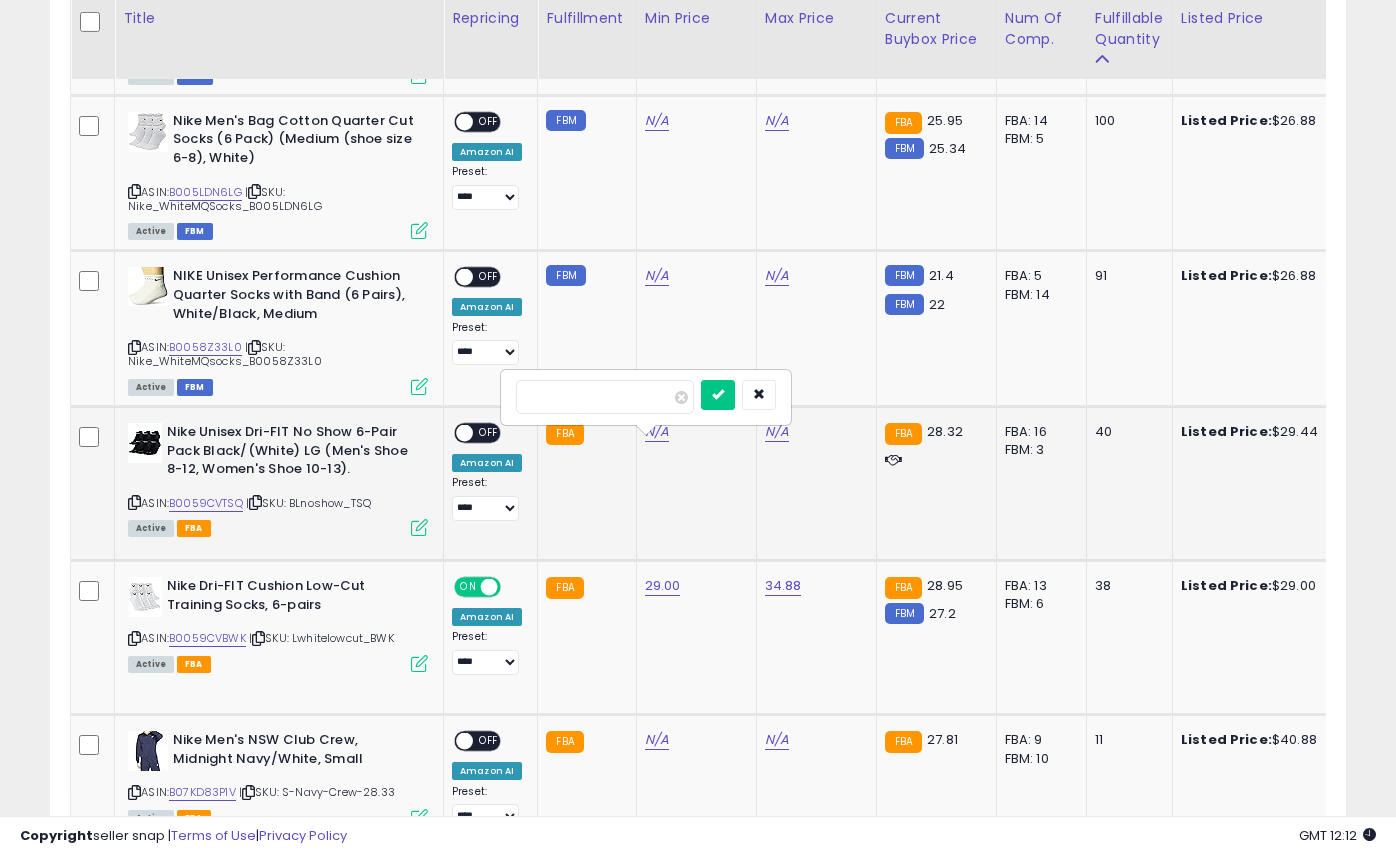 type on "*****" 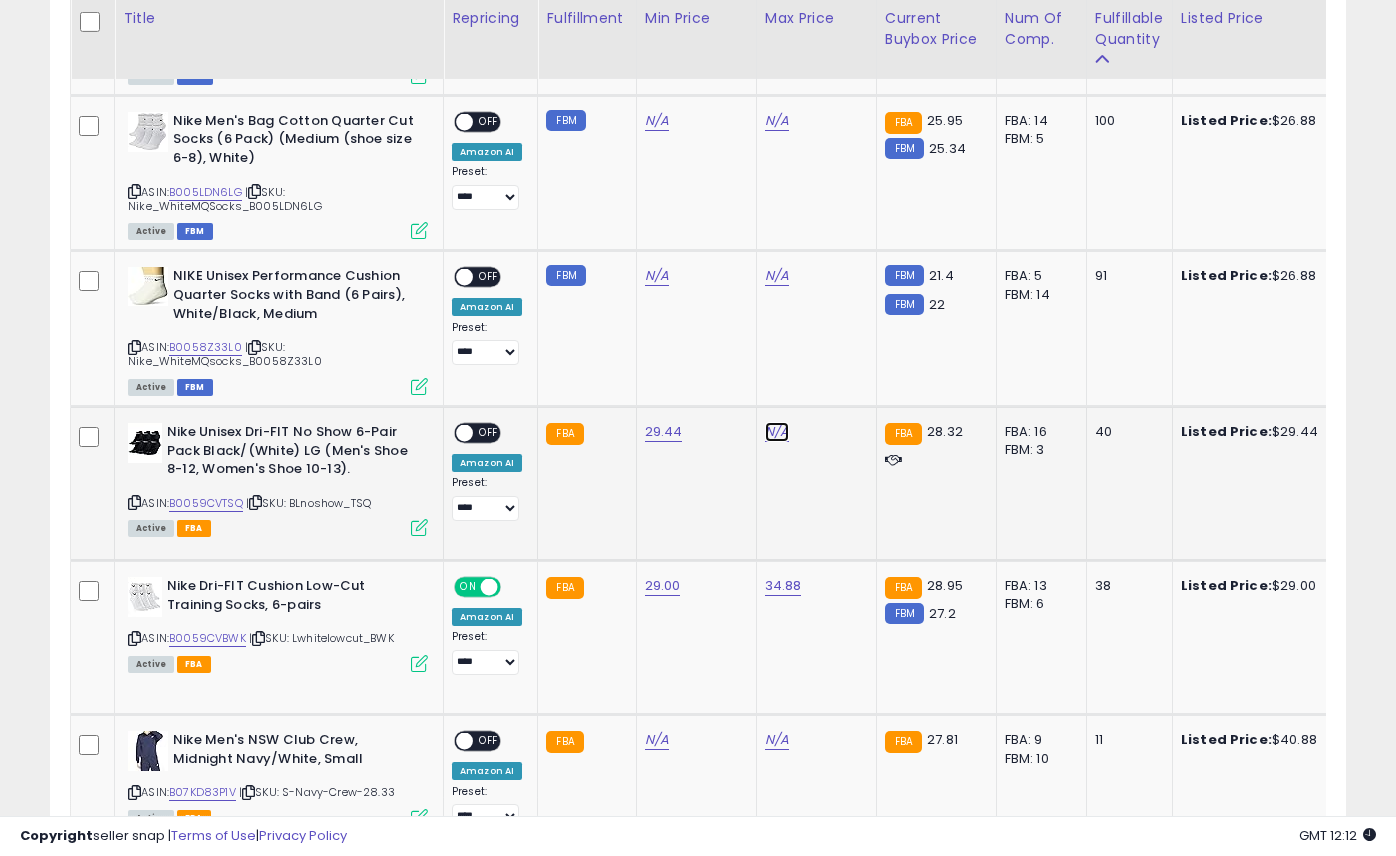 click on "N/A" at bounding box center [777, -299] 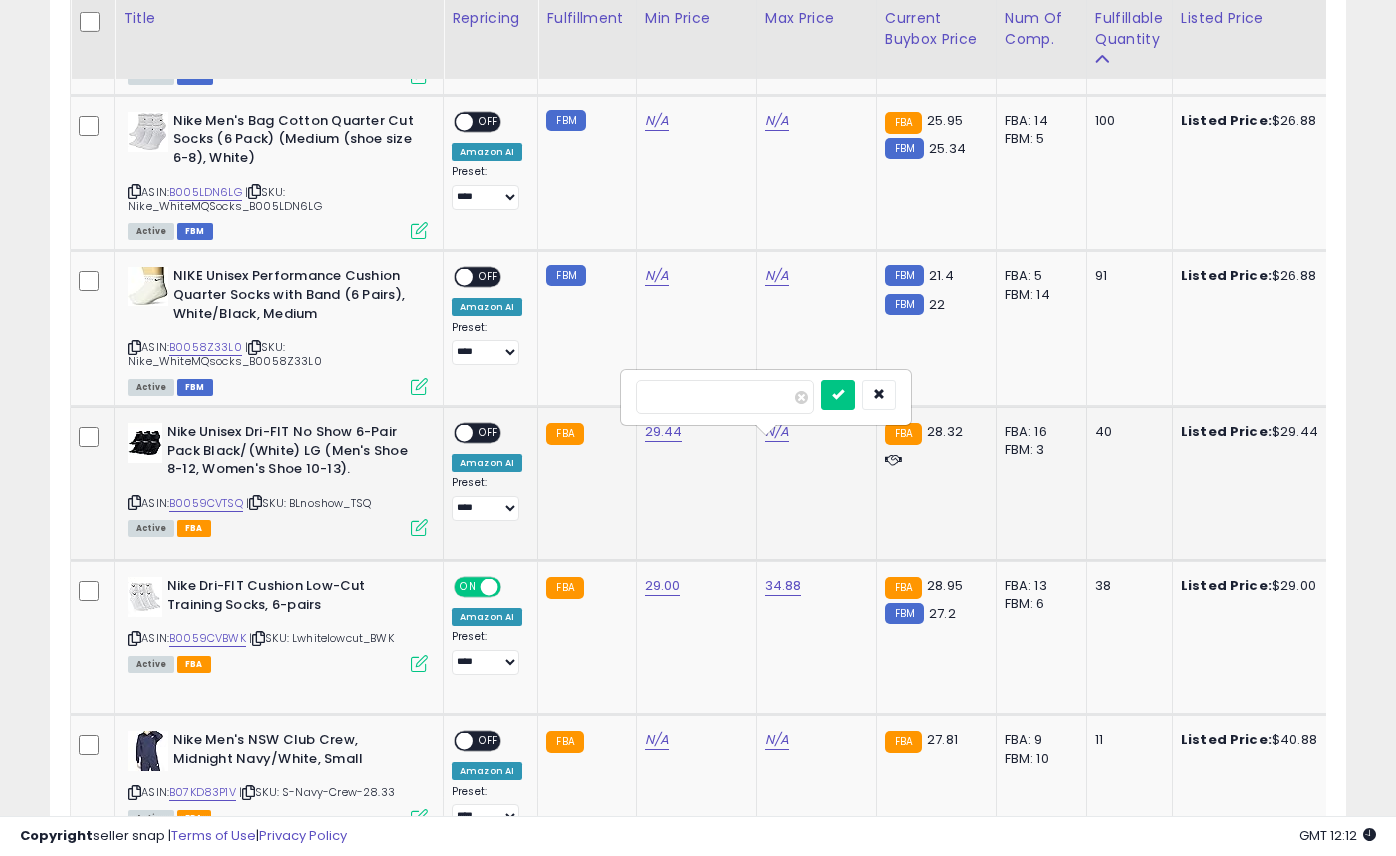 type on "*****" 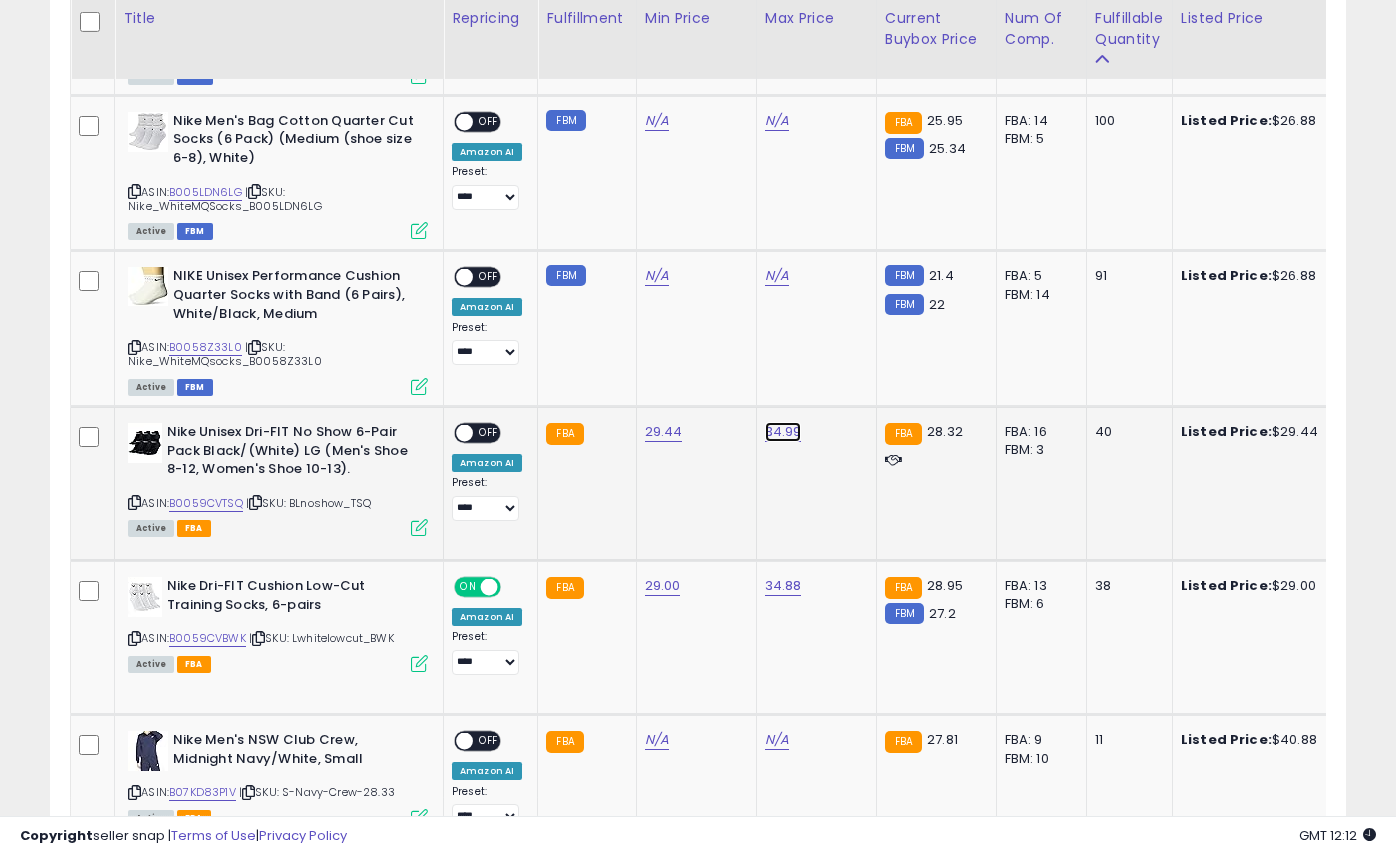click on "34.99" at bounding box center (777, -299) 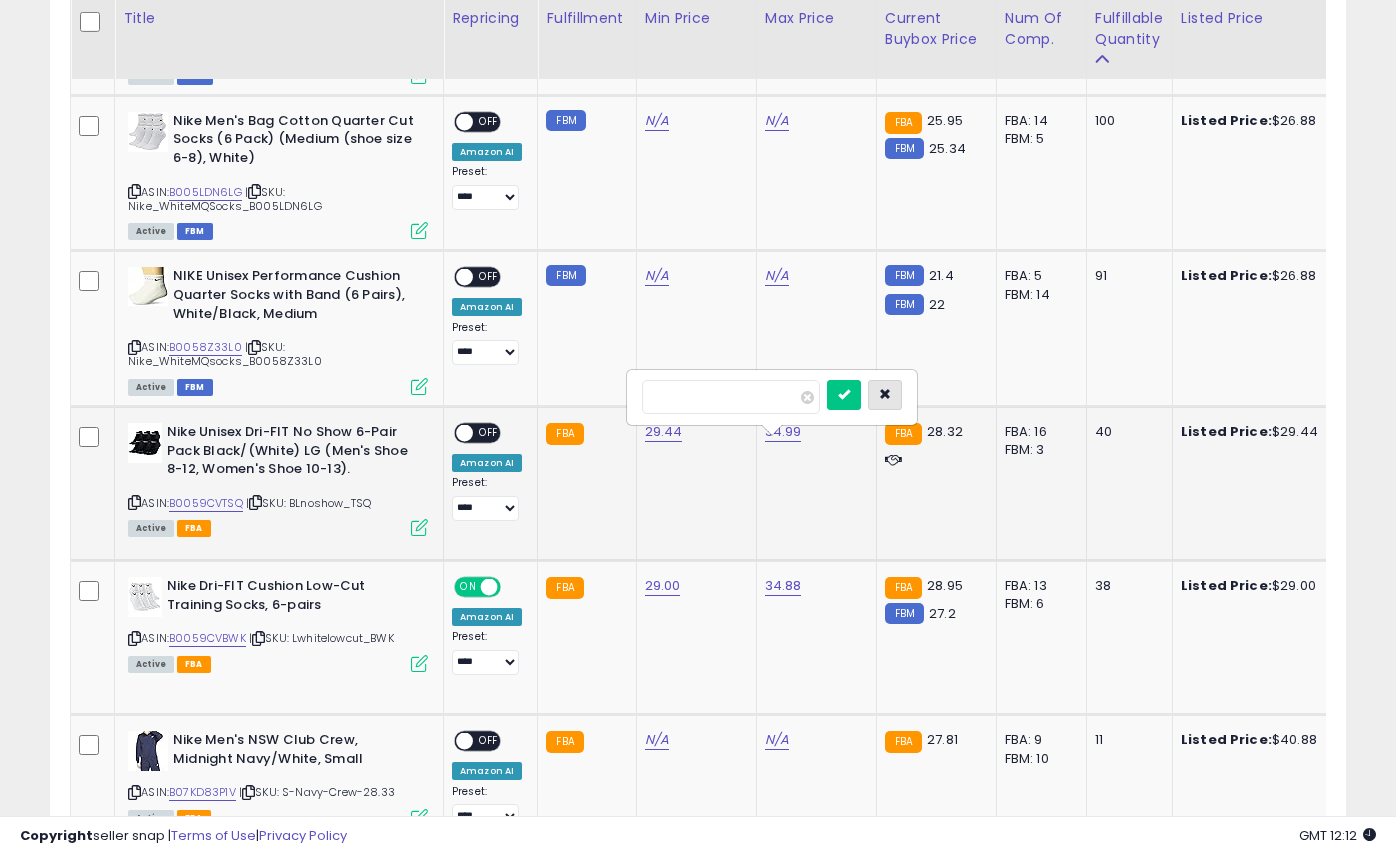 click at bounding box center (885, 394) 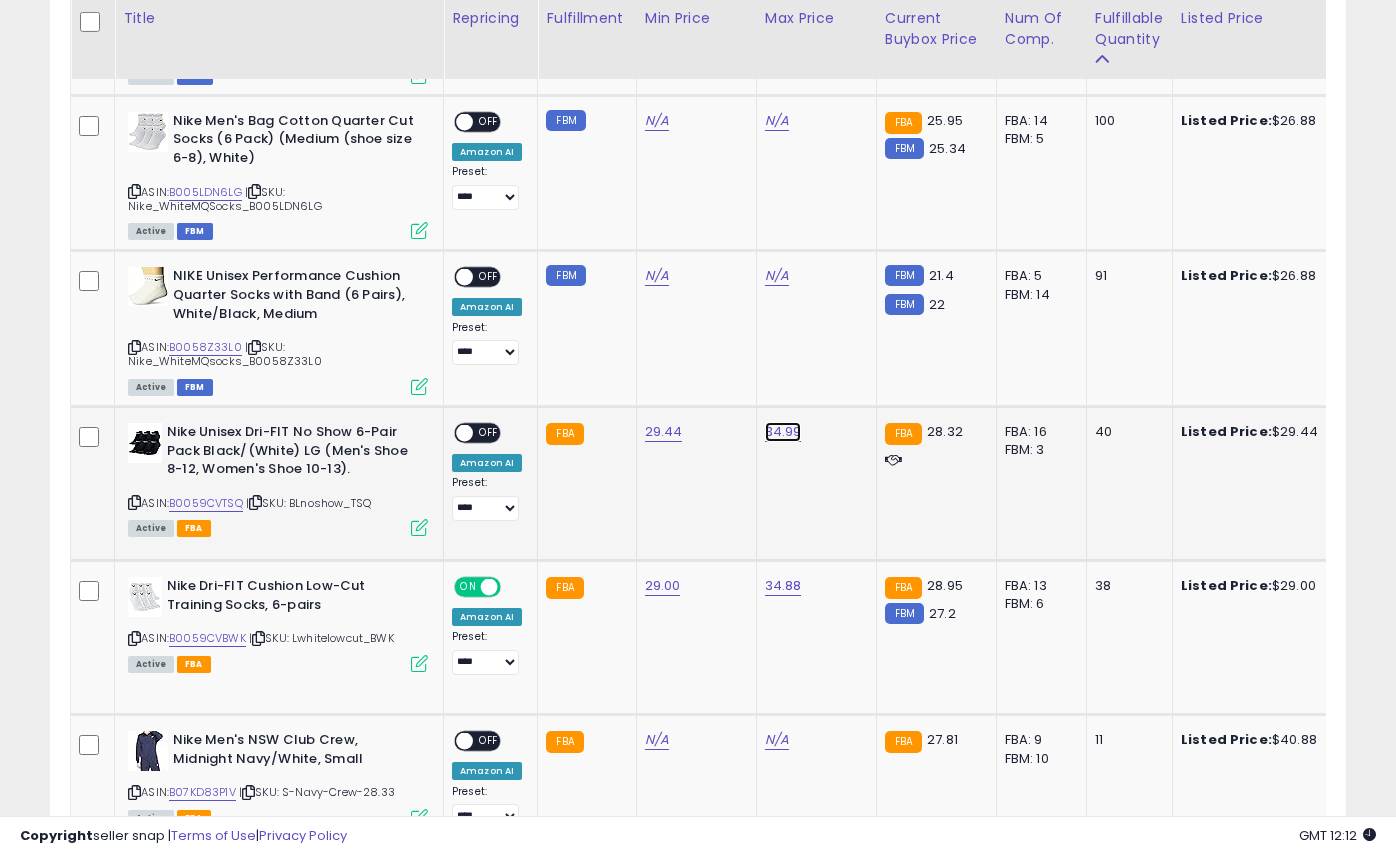 click on "34.99" at bounding box center [777, -299] 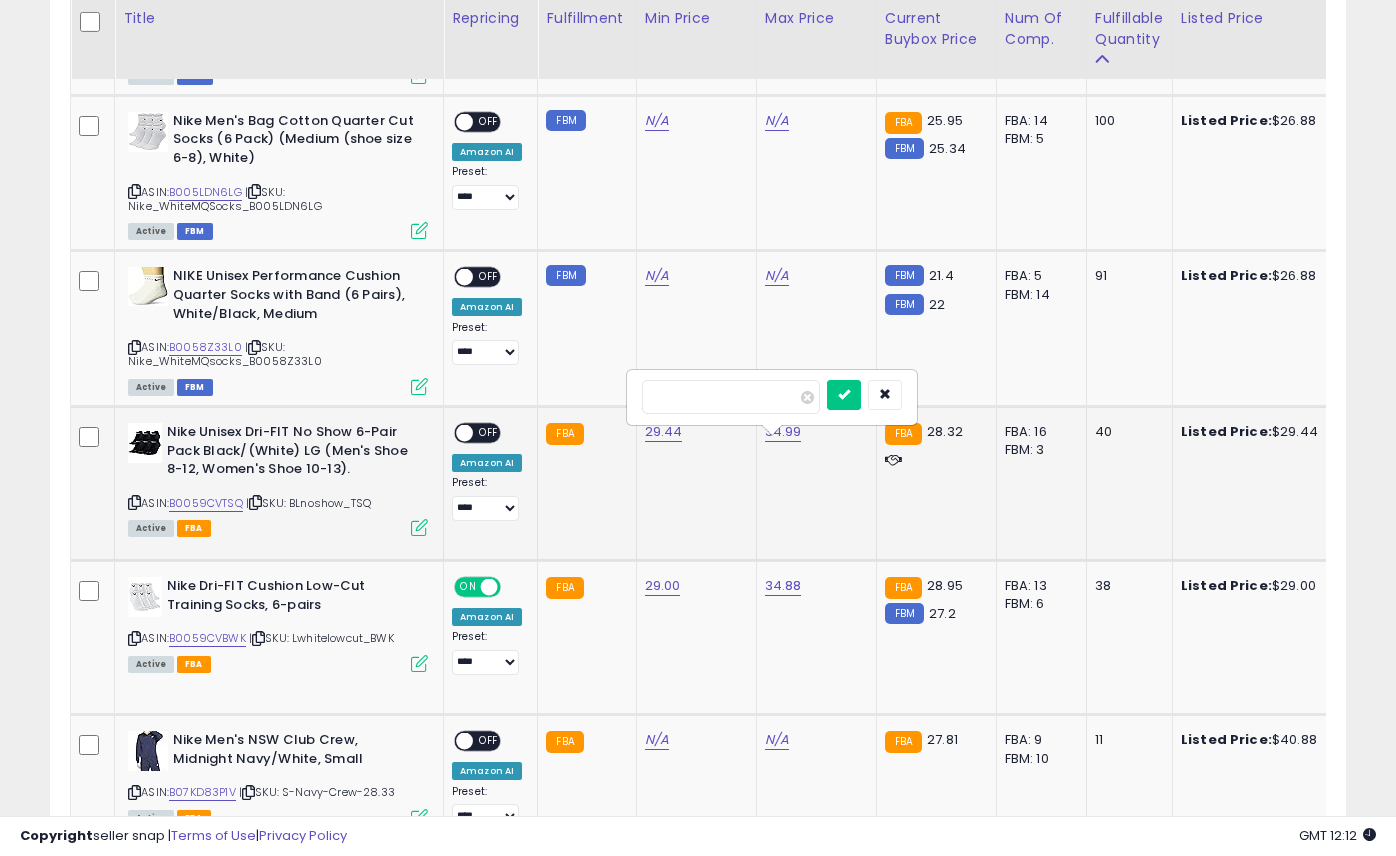 type on "*****" 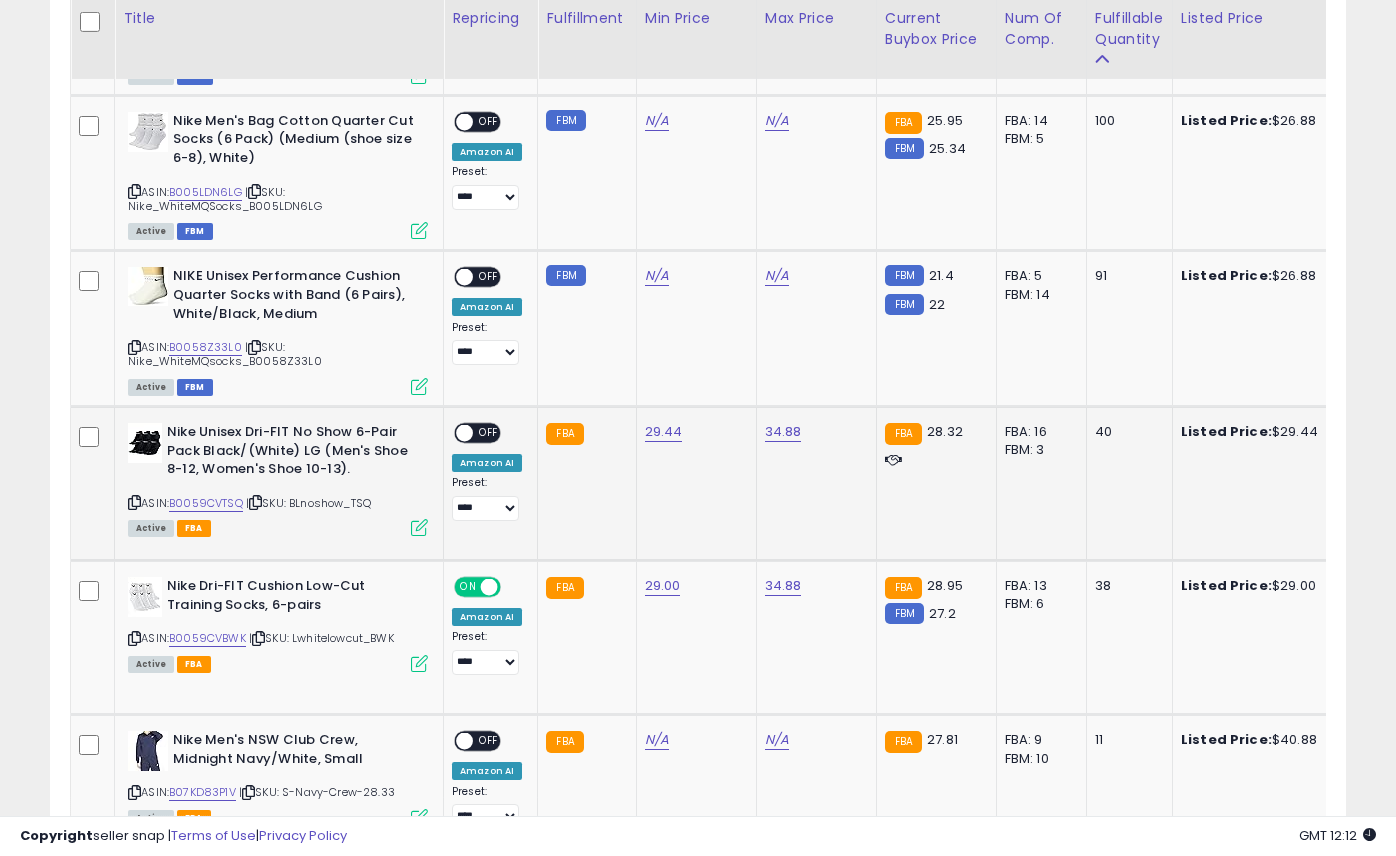 click on "OFF" at bounding box center [489, 433] 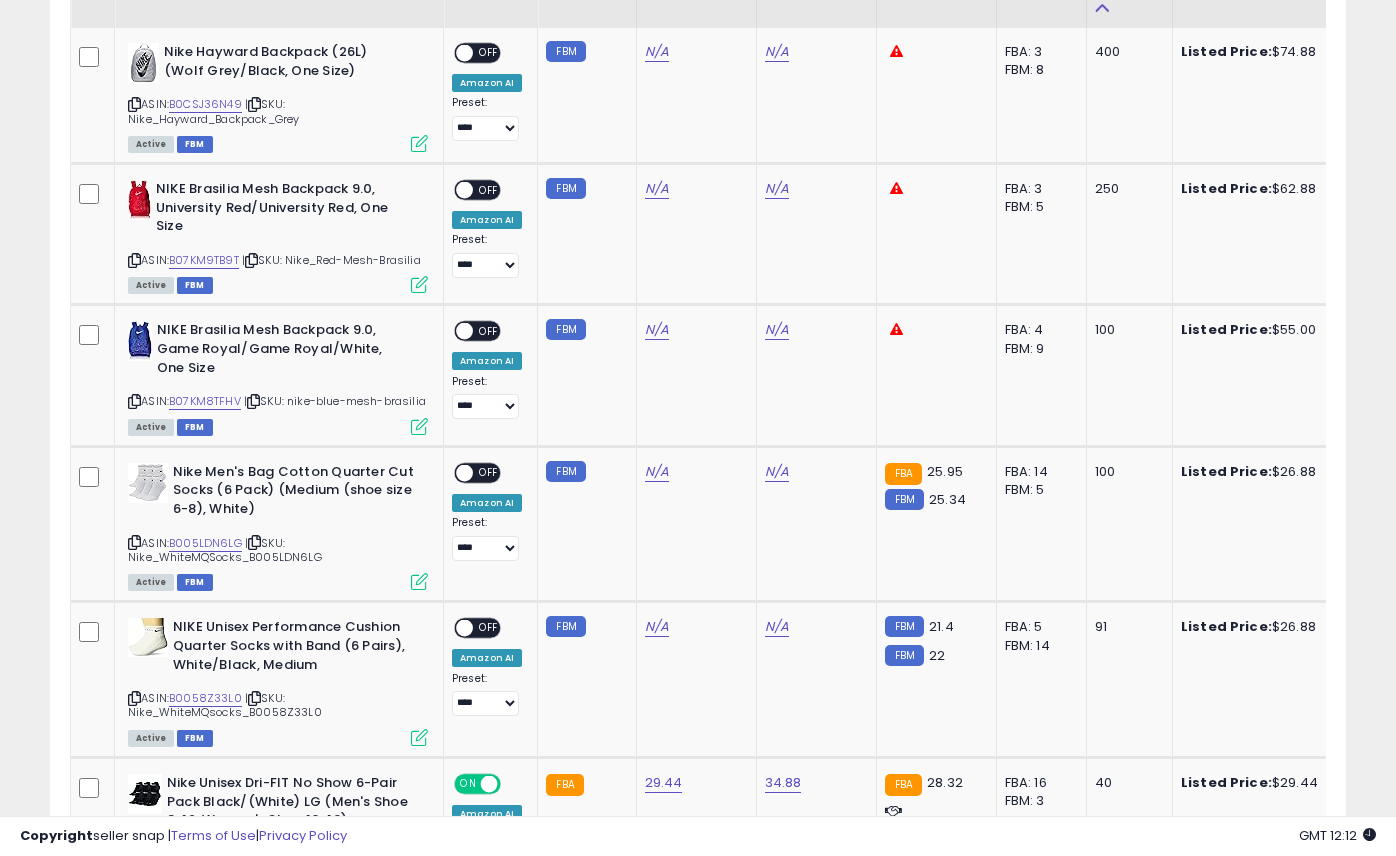 scroll, scrollTop: 1116, scrollLeft: 0, axis: vertical 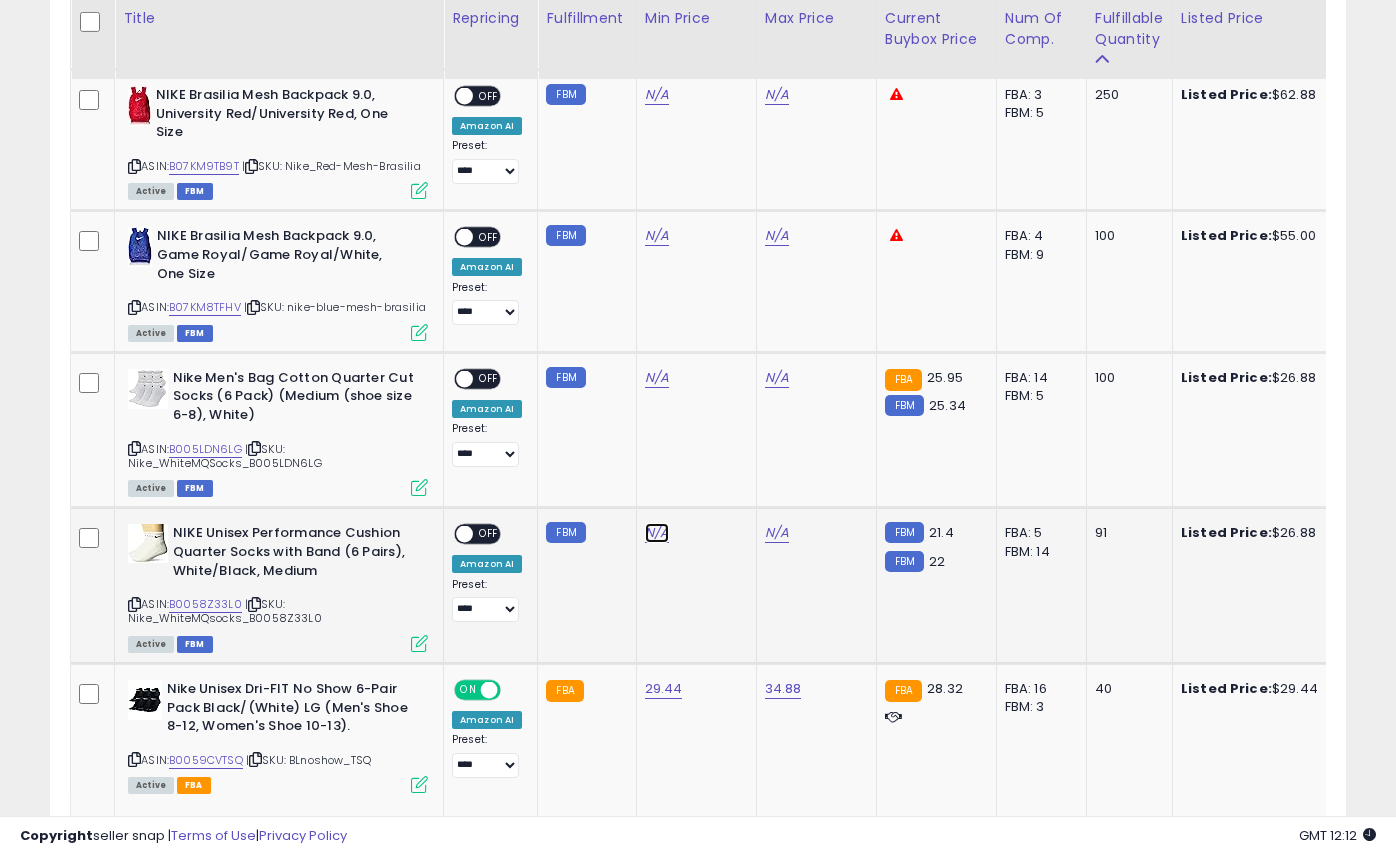 click on "N/A" at bounding box center (657, -42) 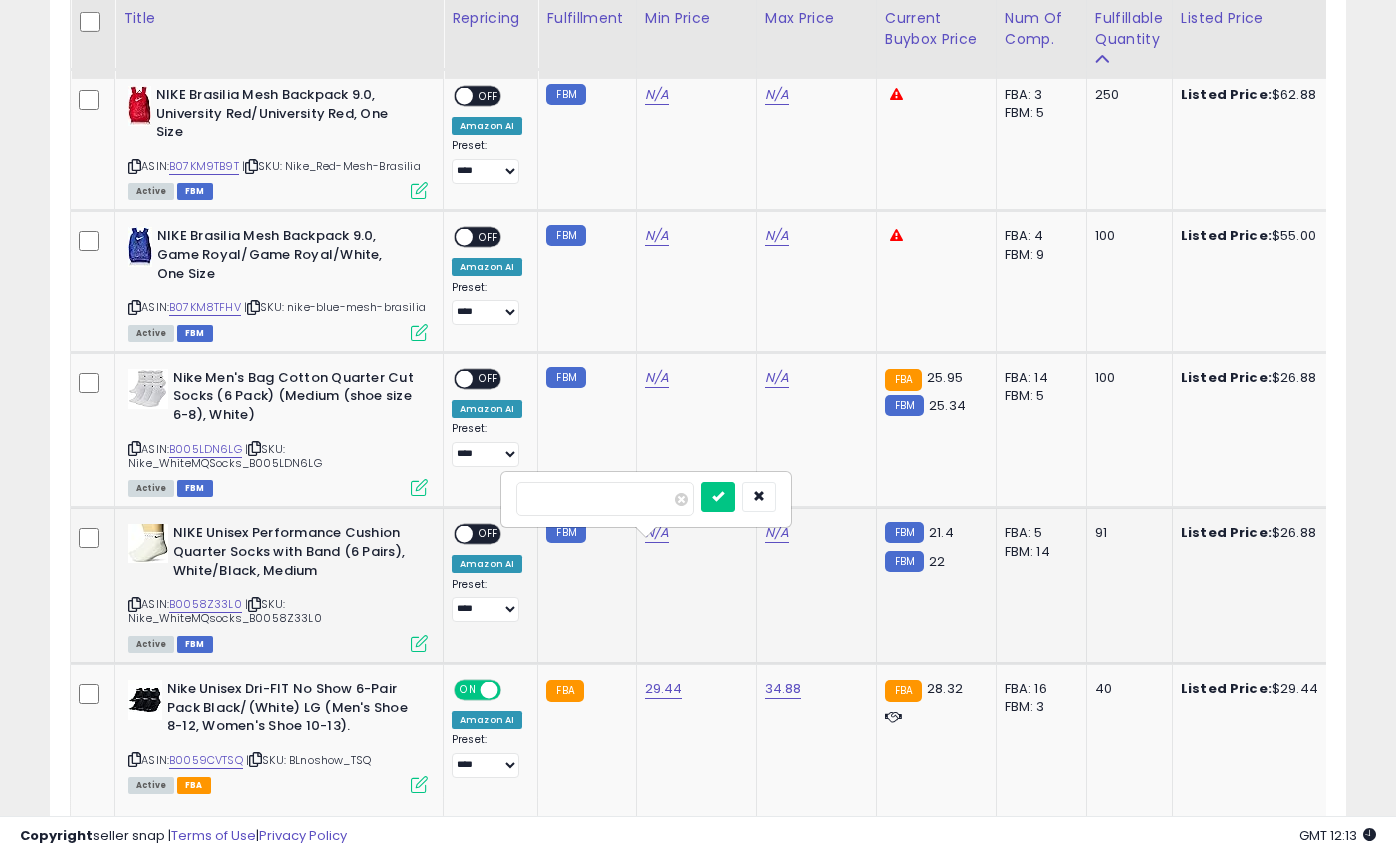 type on "*****" 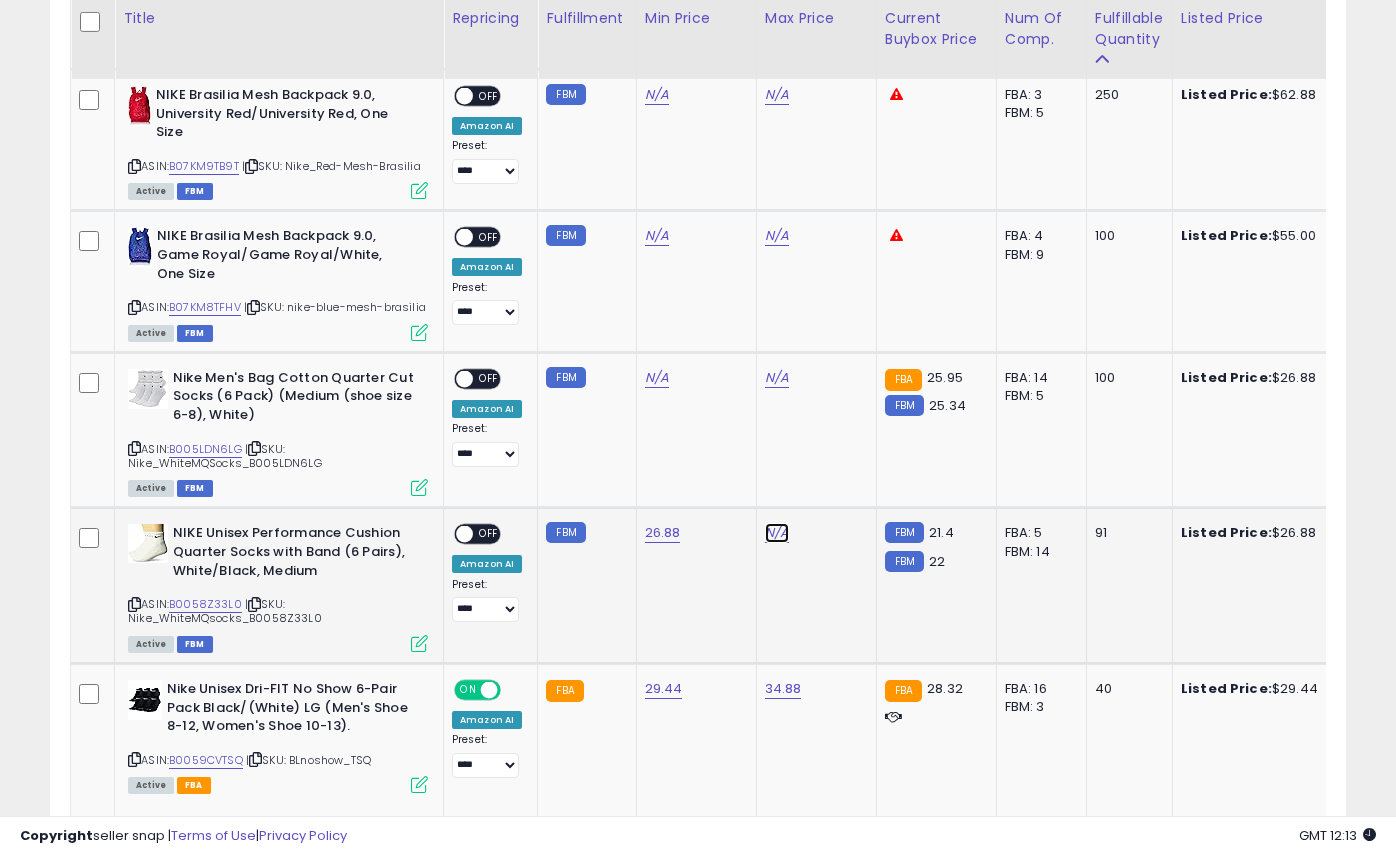 click on "N/A" at bounding box center [777, -42] 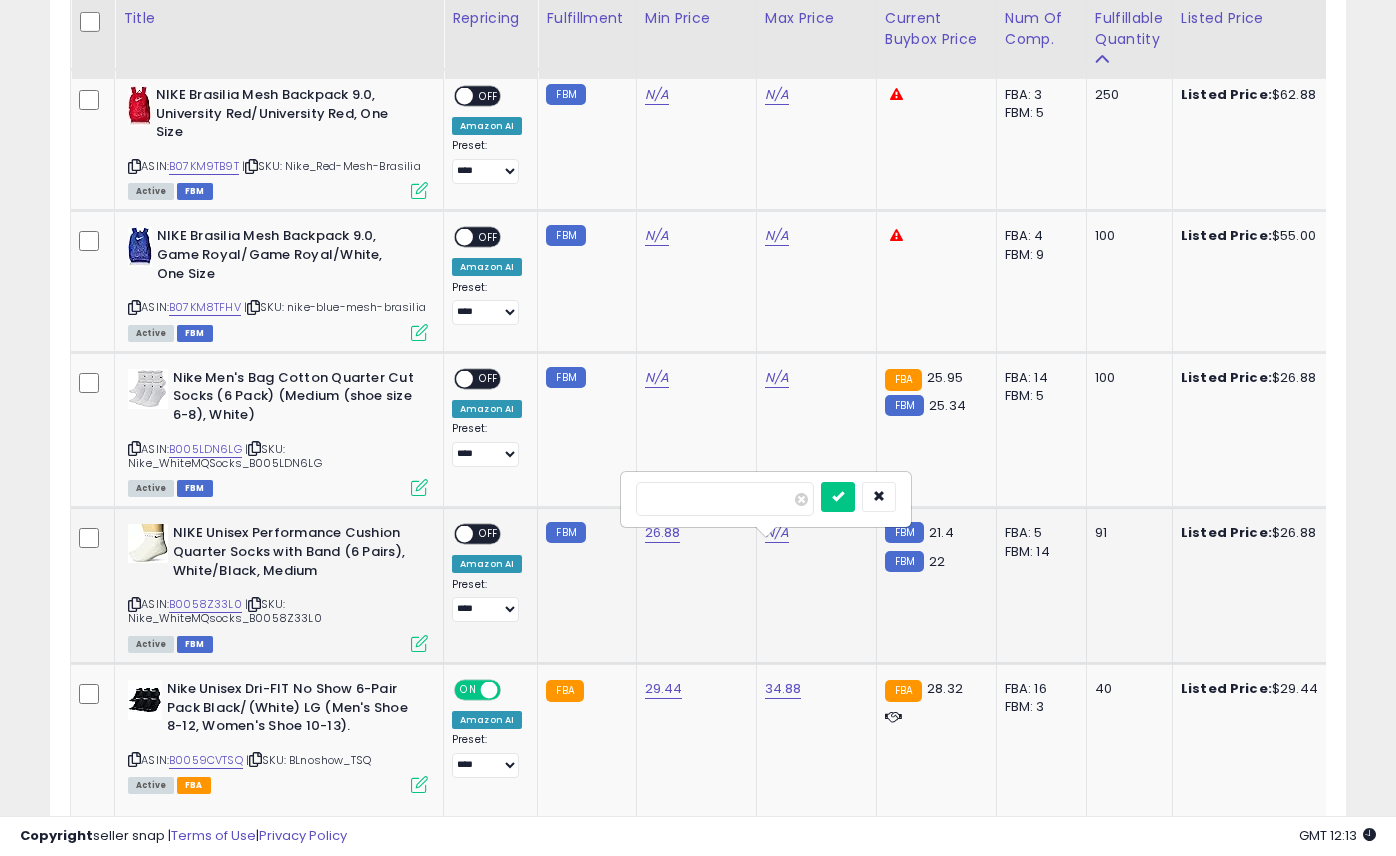 type on "*" 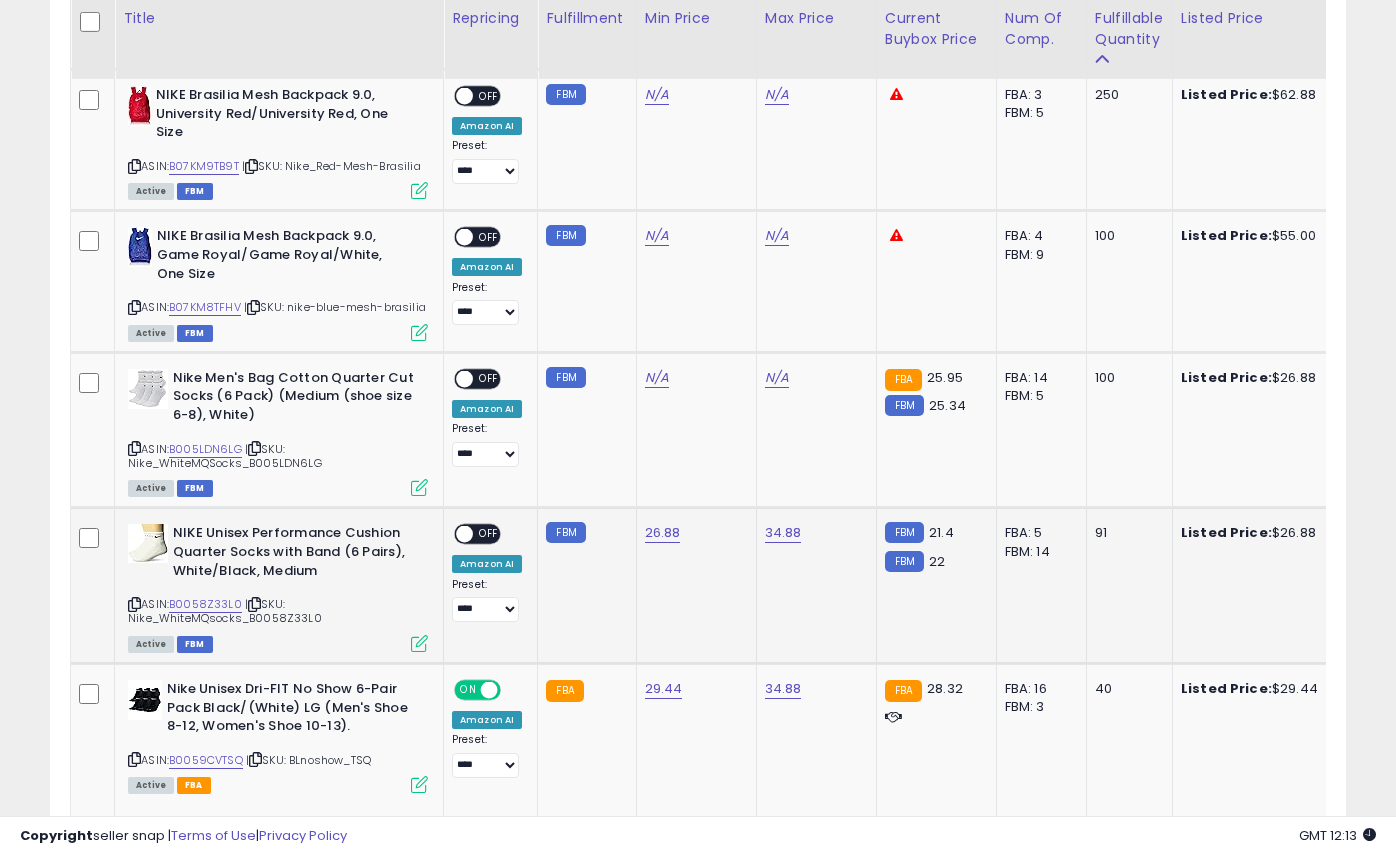 click on "OFF" at bounding box center [489, 534] 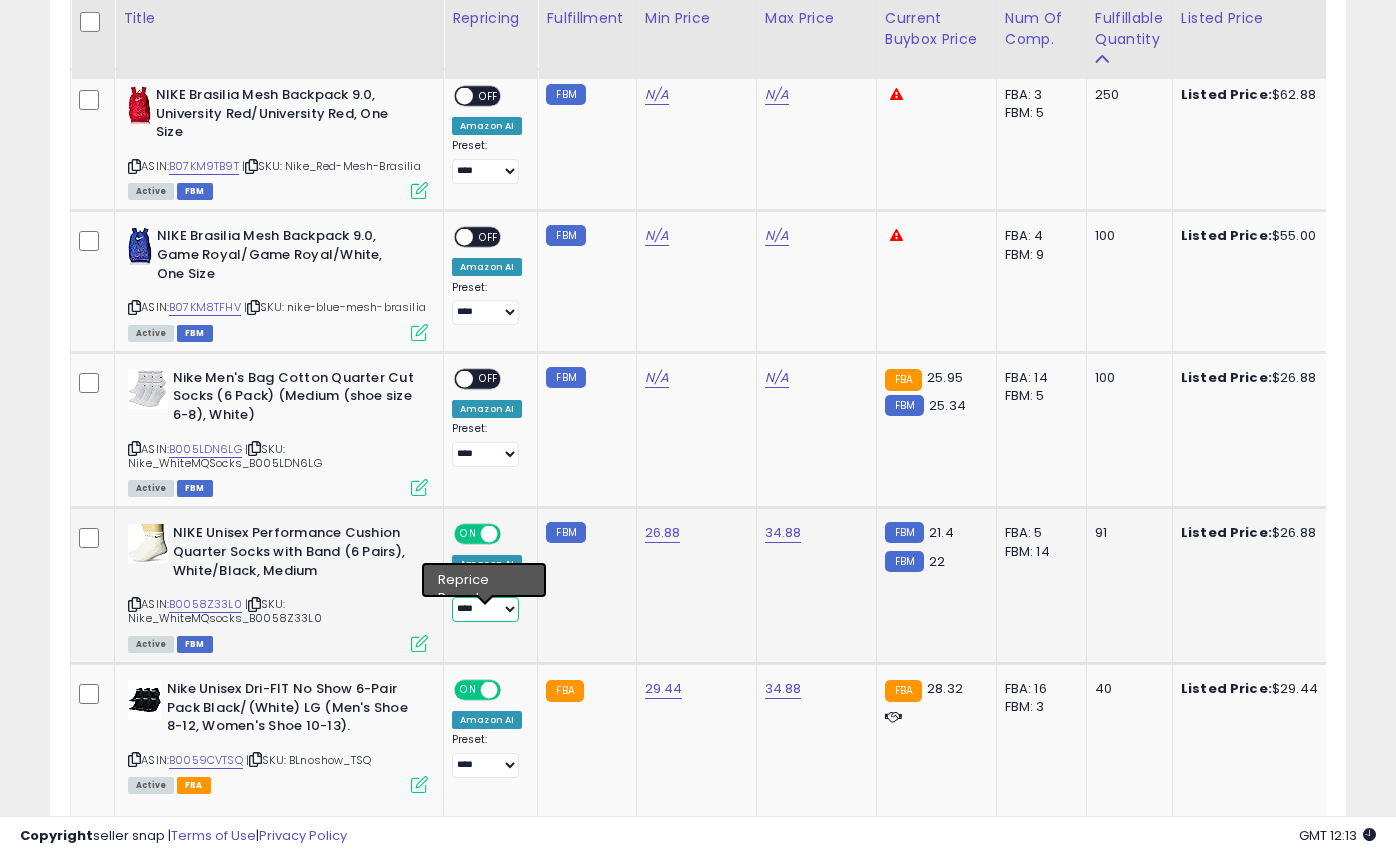 click on "**** ***" at bounding box center [485, 609] 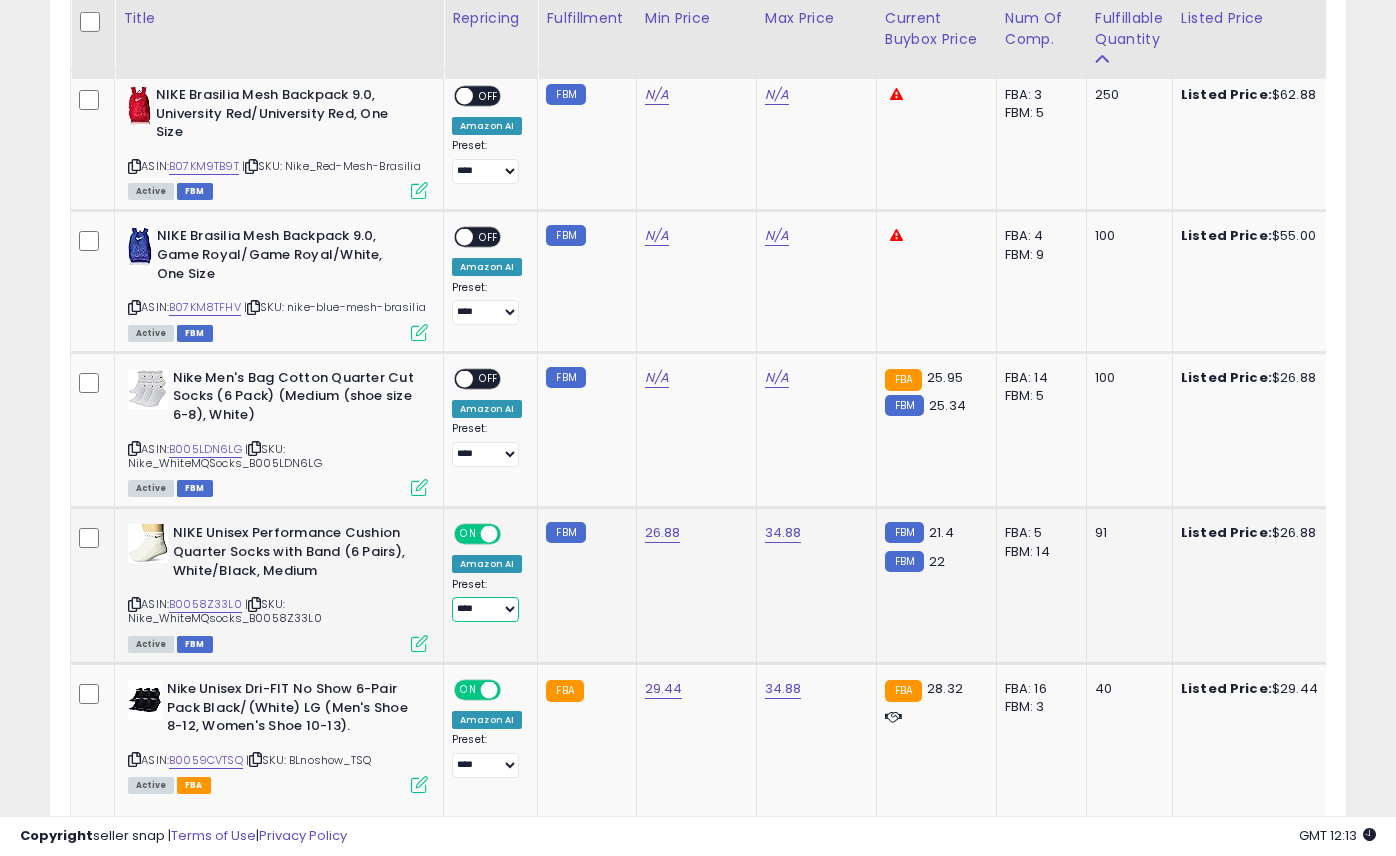 select on "***" 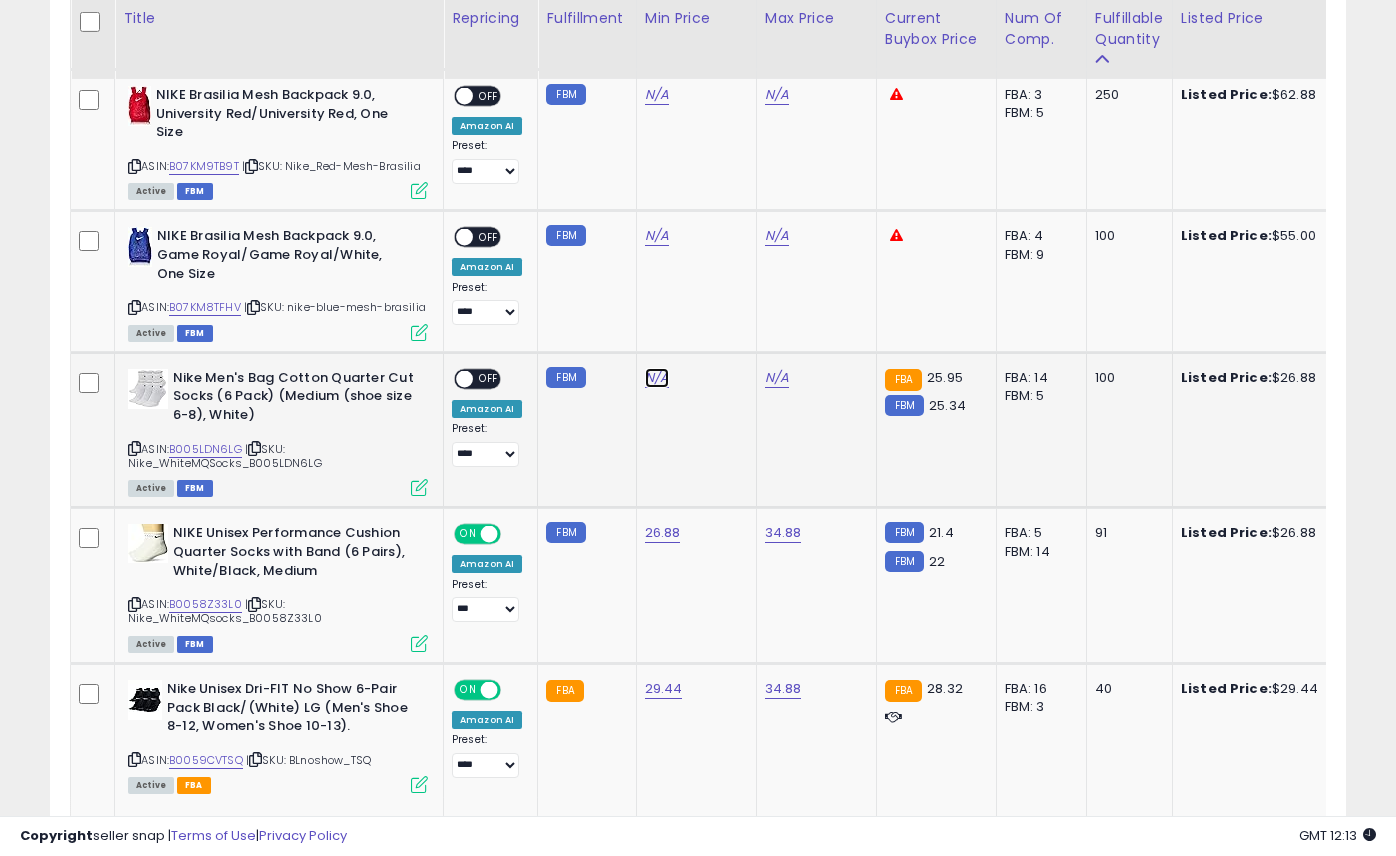click on "N/A" at bounding box center (657, -42) 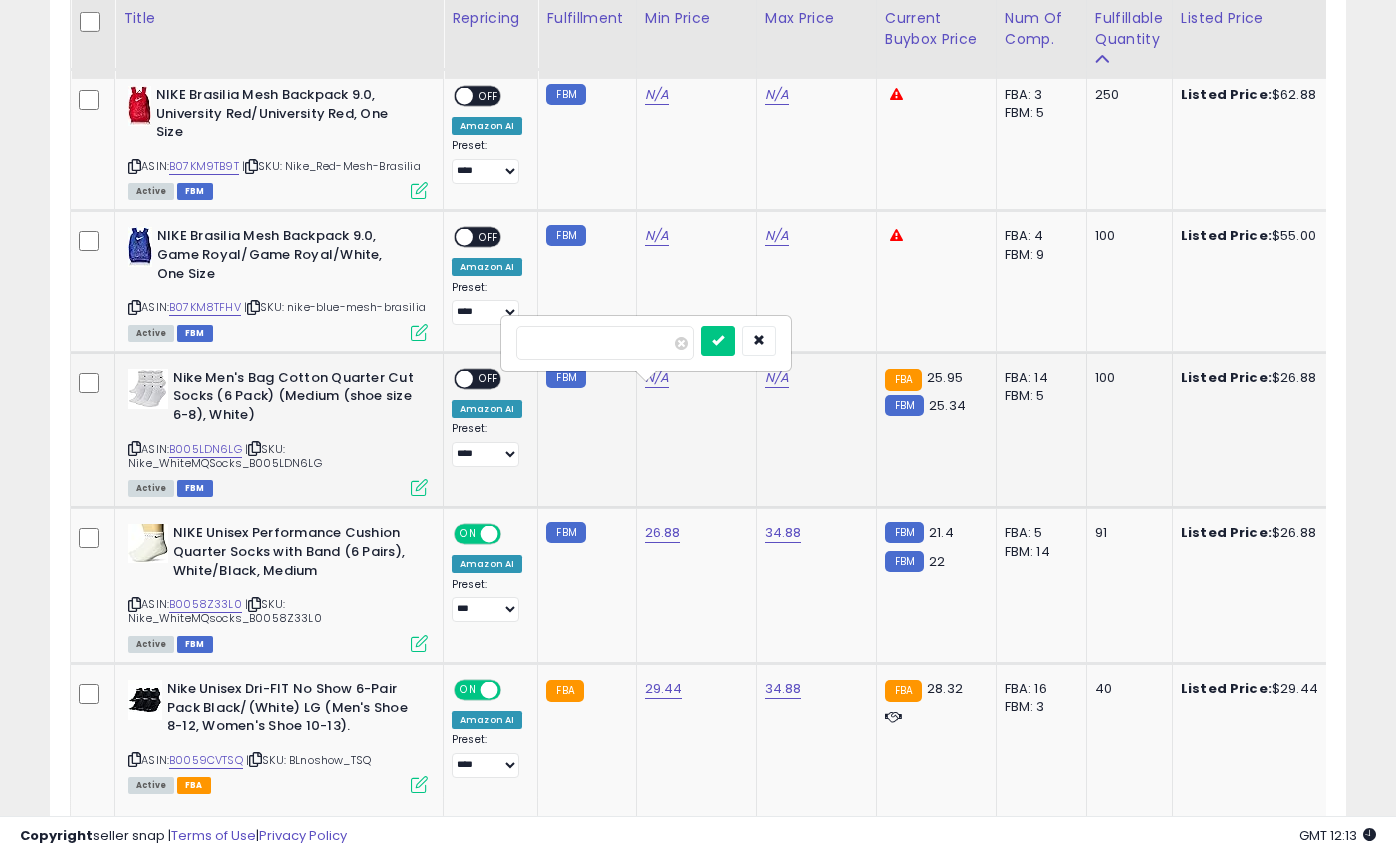 type on "**" 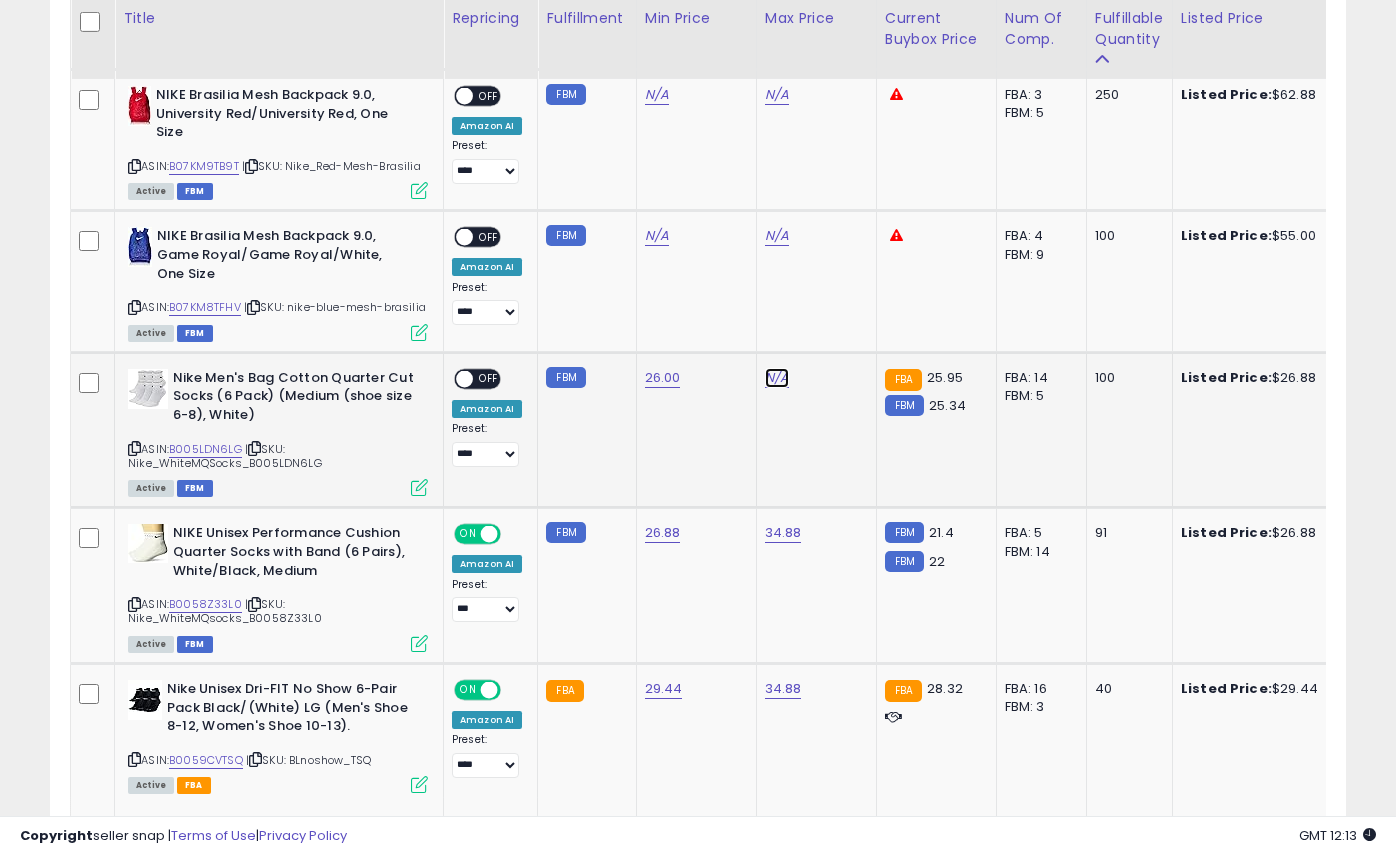 click on "N/A" at bounding box center [777, -42] 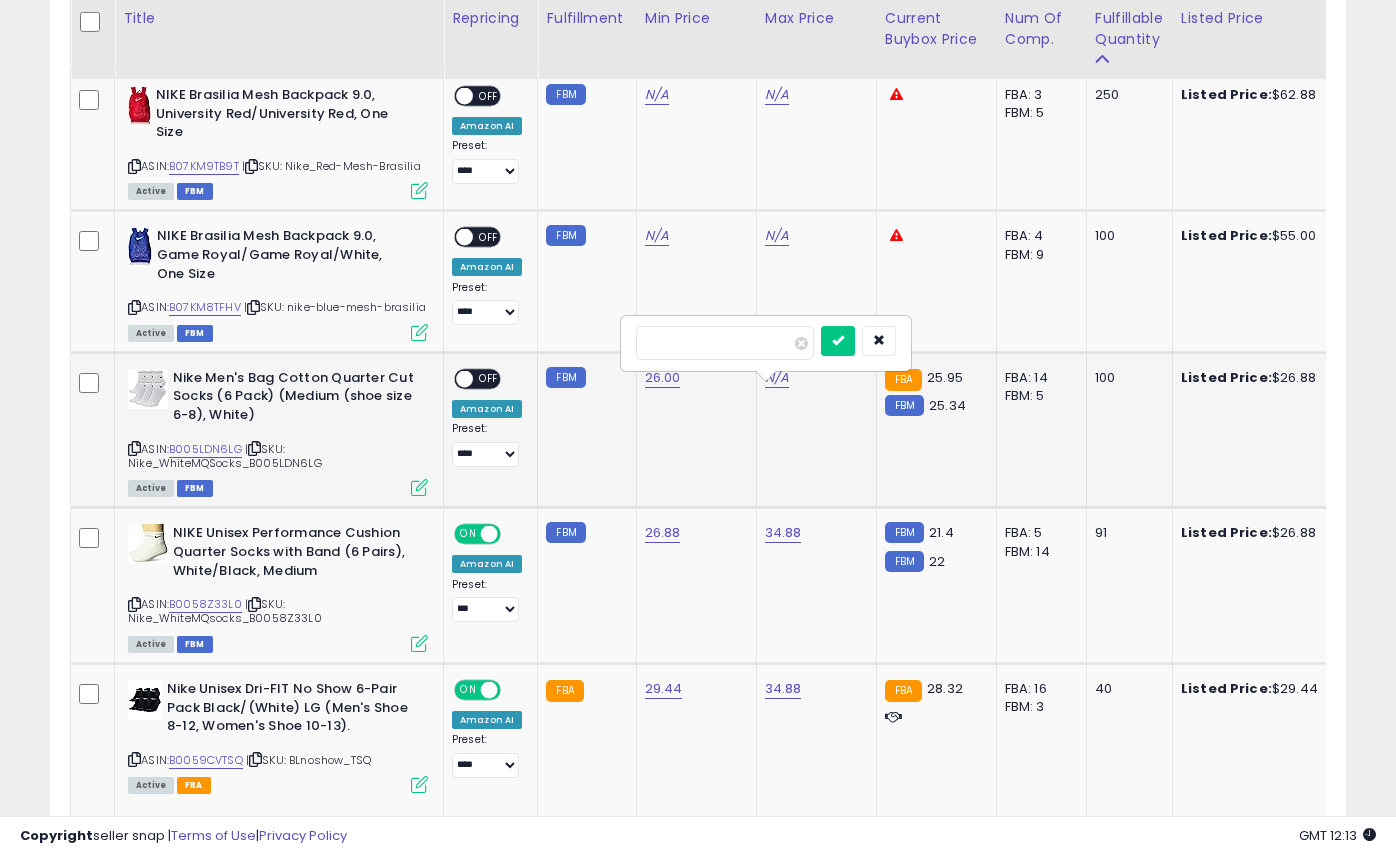 type on "*****" 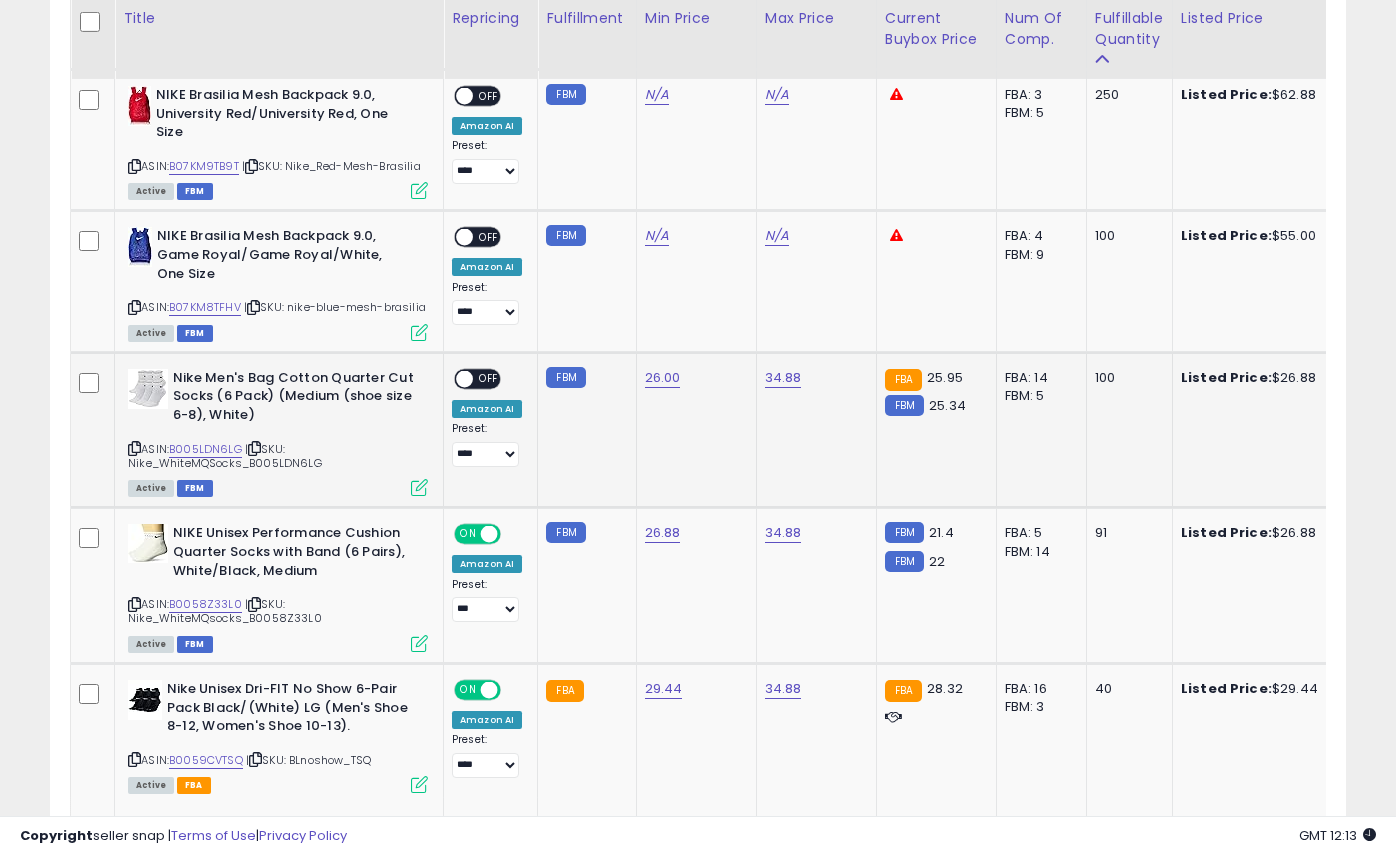 click on "OFF" at bounding box center [489, 378] 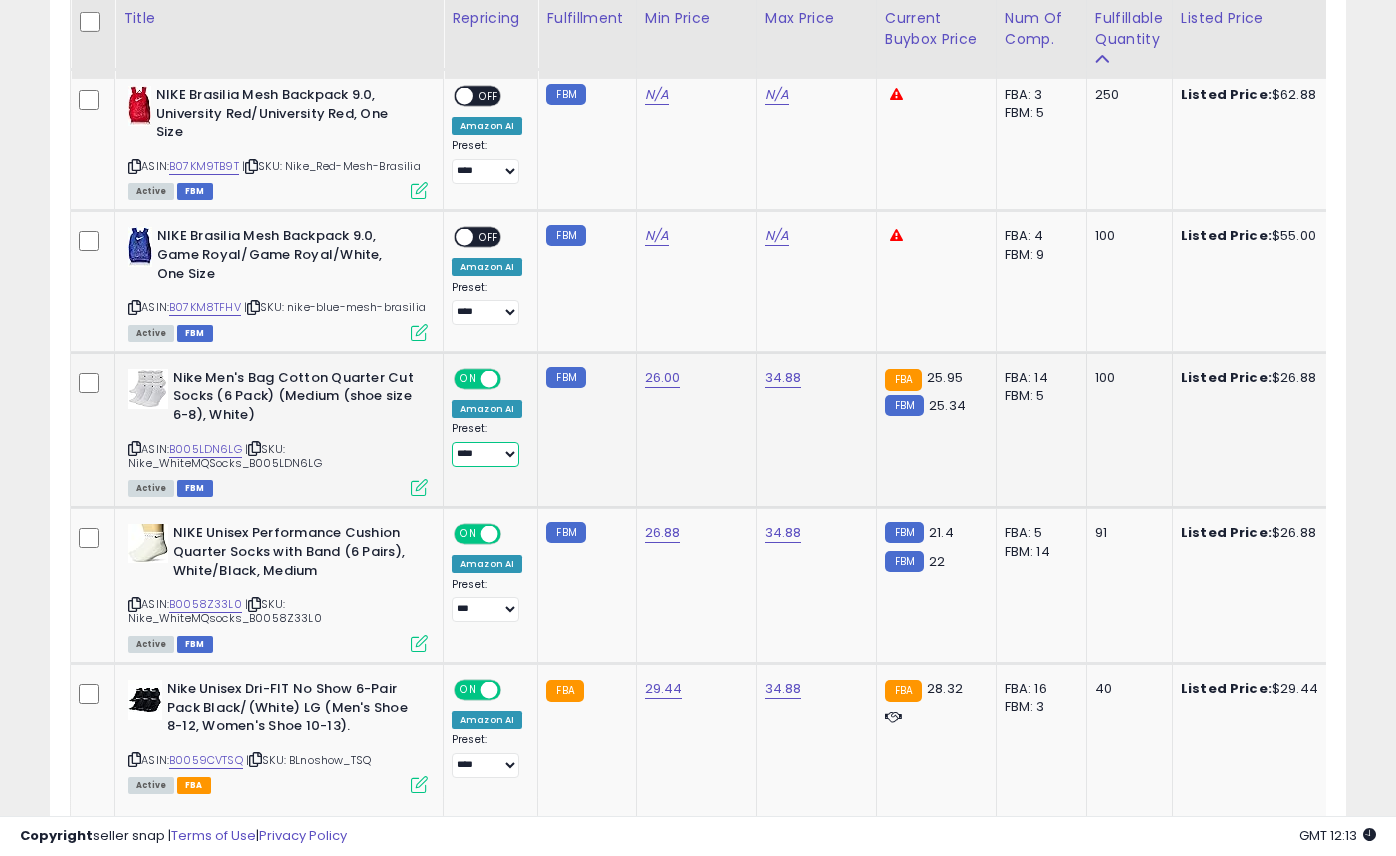 click on "**** ***" at bounding box center (485, 454) 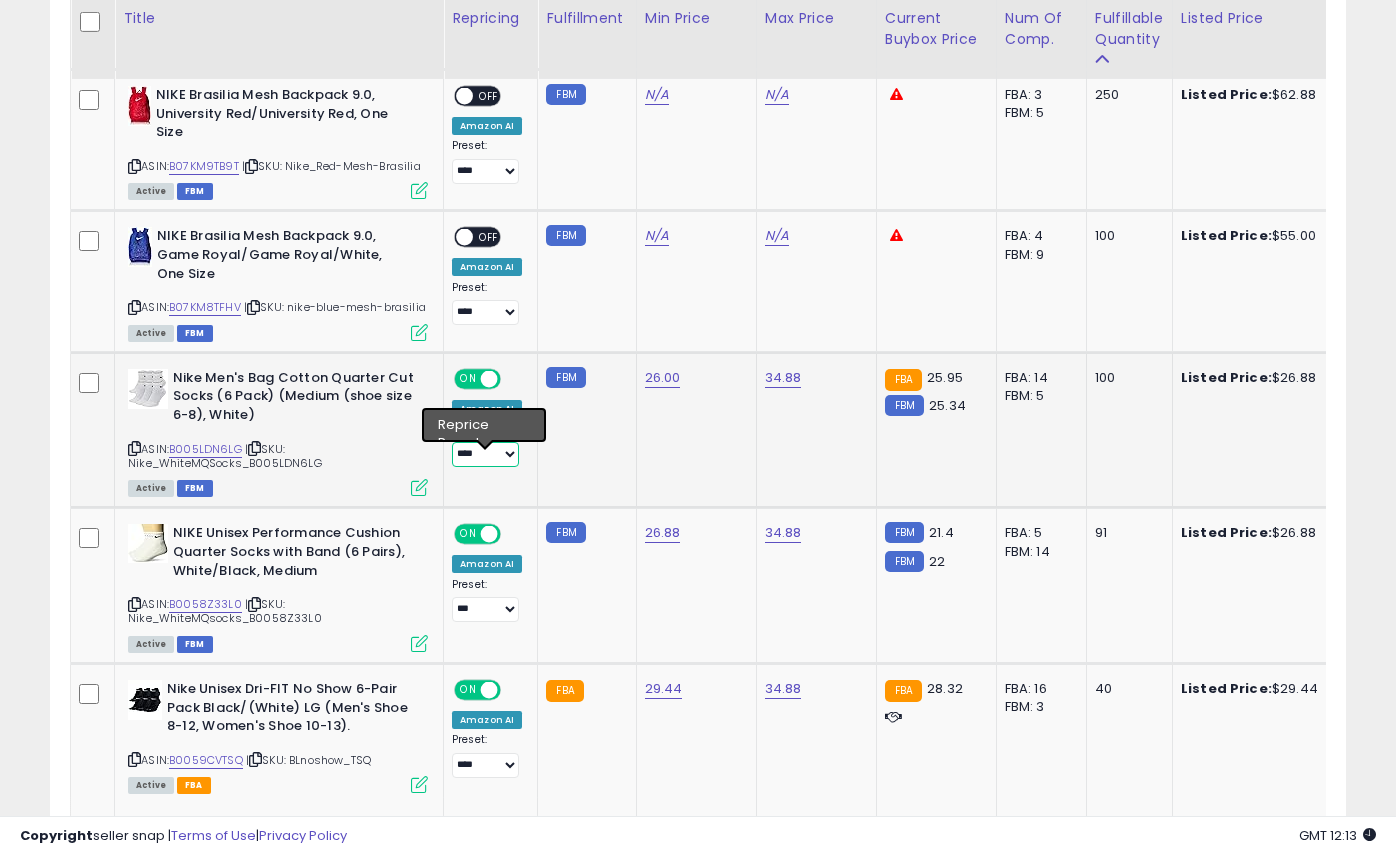 select on "***" 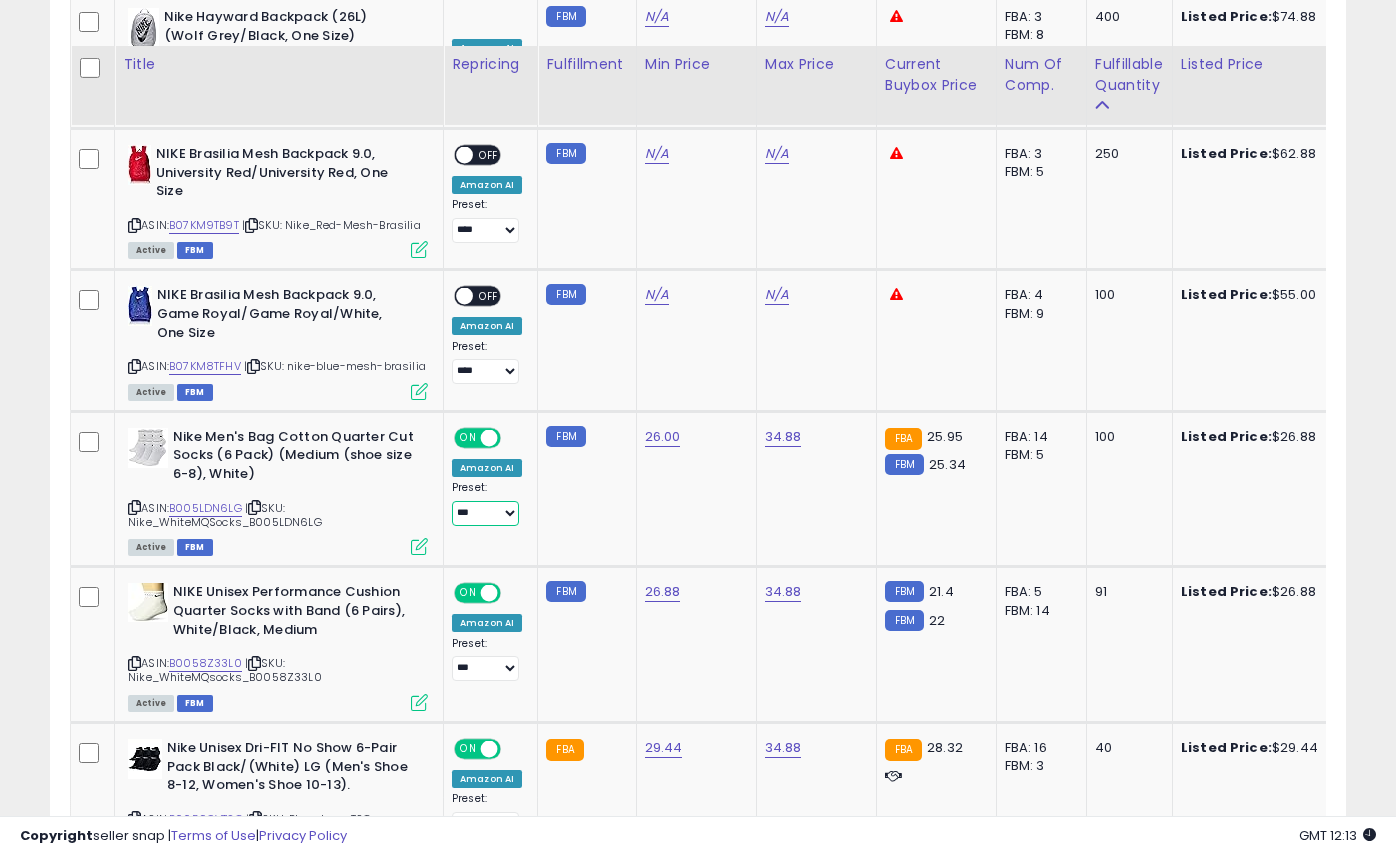 scroll, scrollTop: 951, scrollLeft: 0, axis: vertical 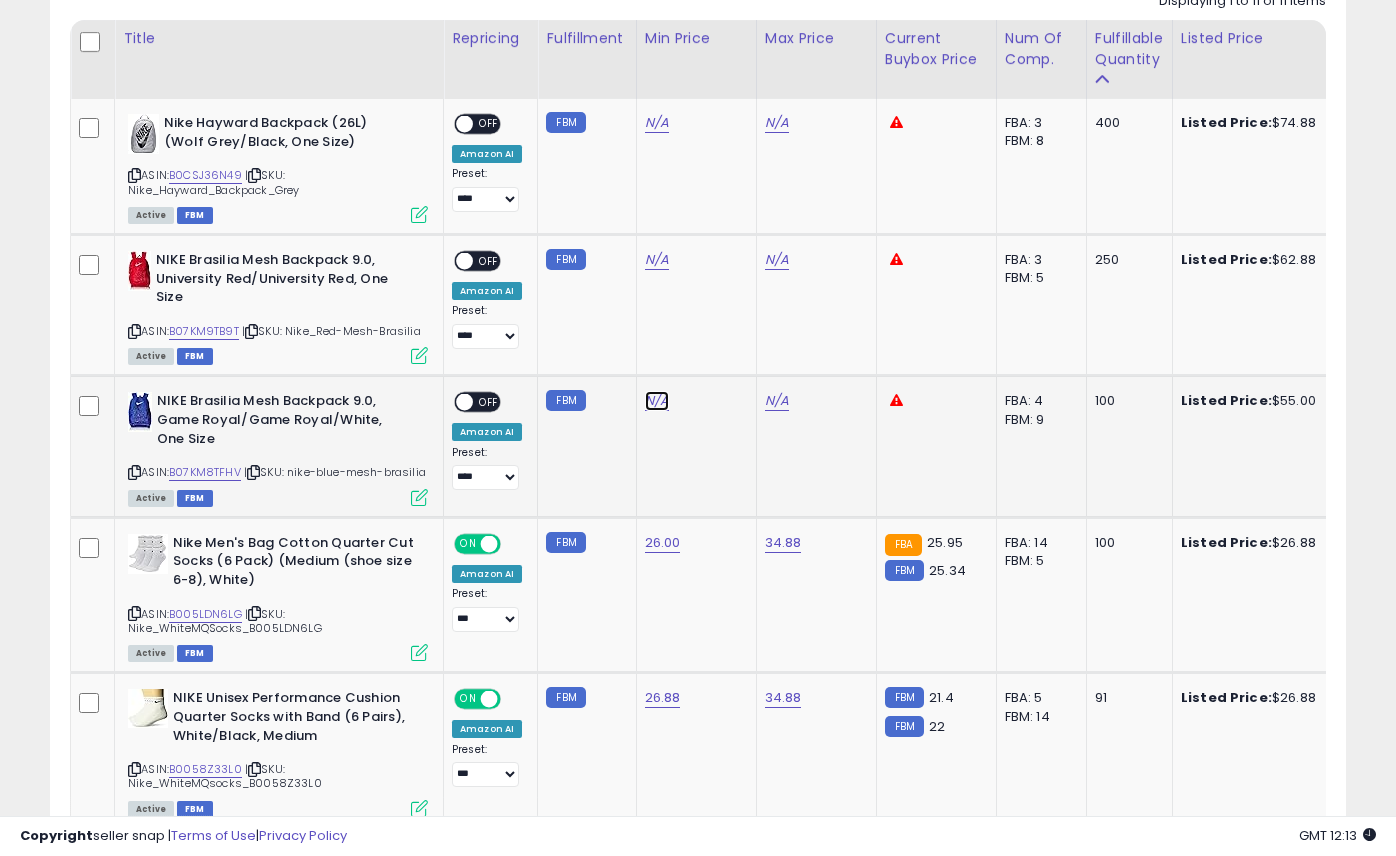 click on "N/A" at bounding box center [657, 123] 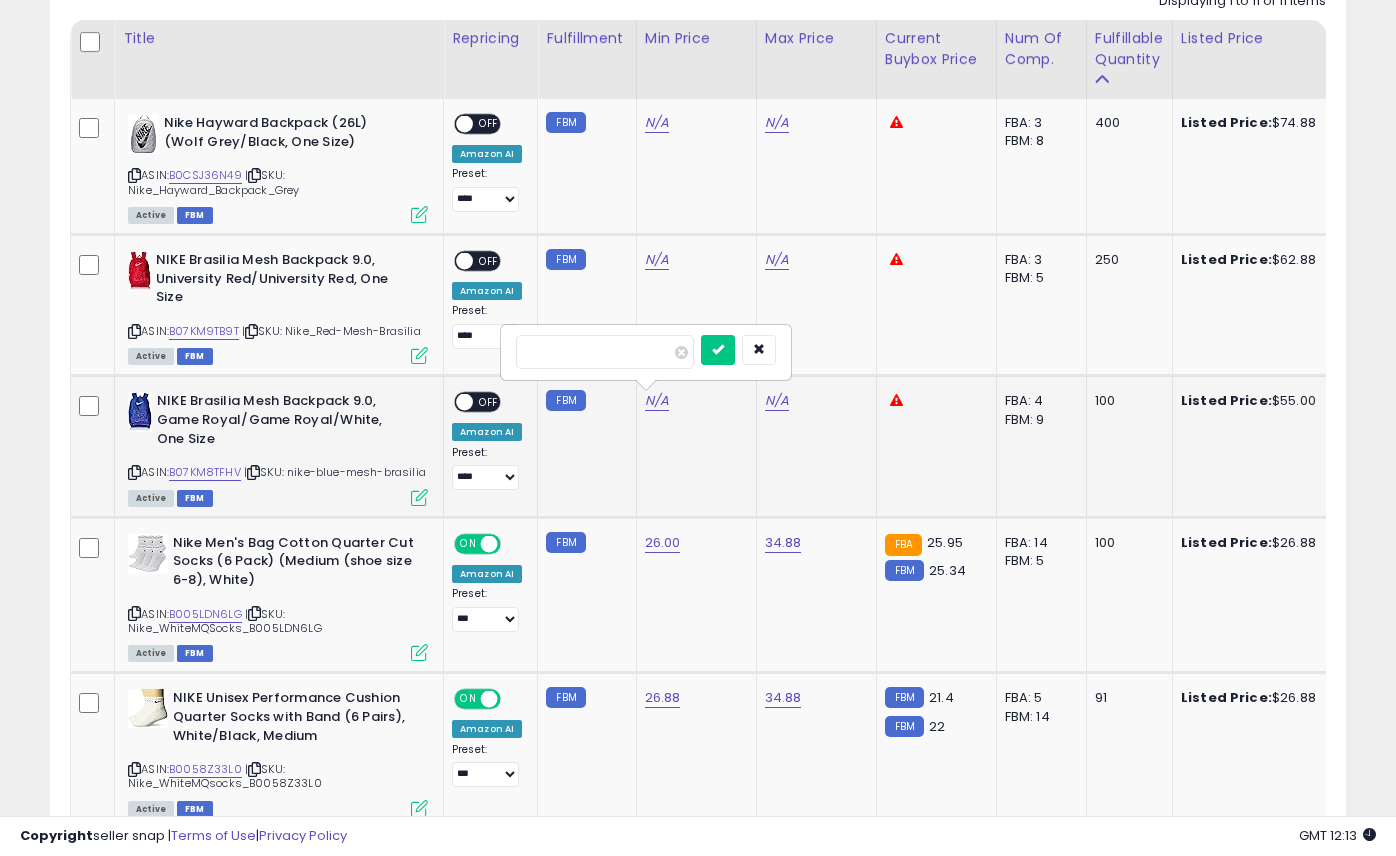 type on "**" 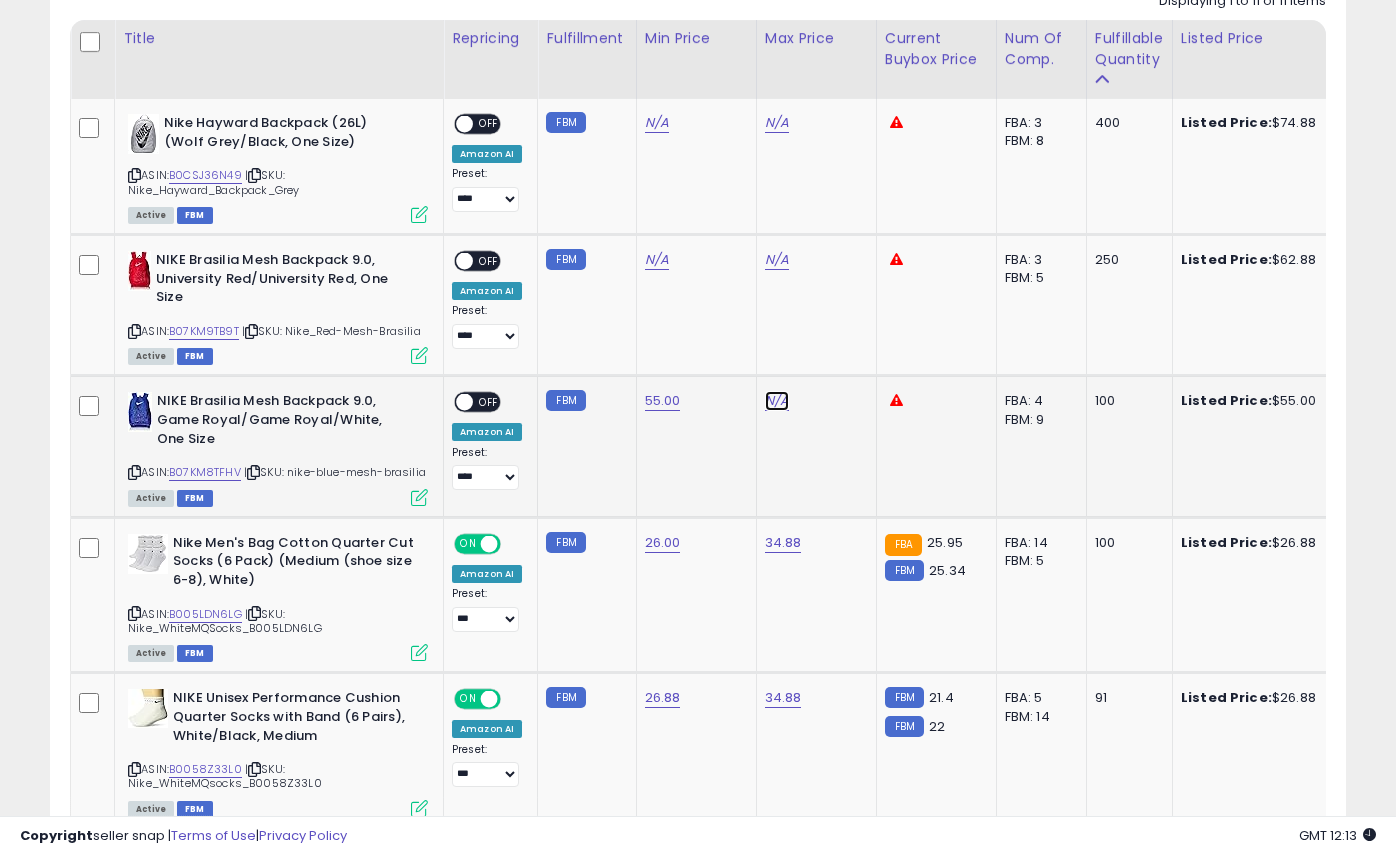 click on "N/A" at bounding box center (777, 123) 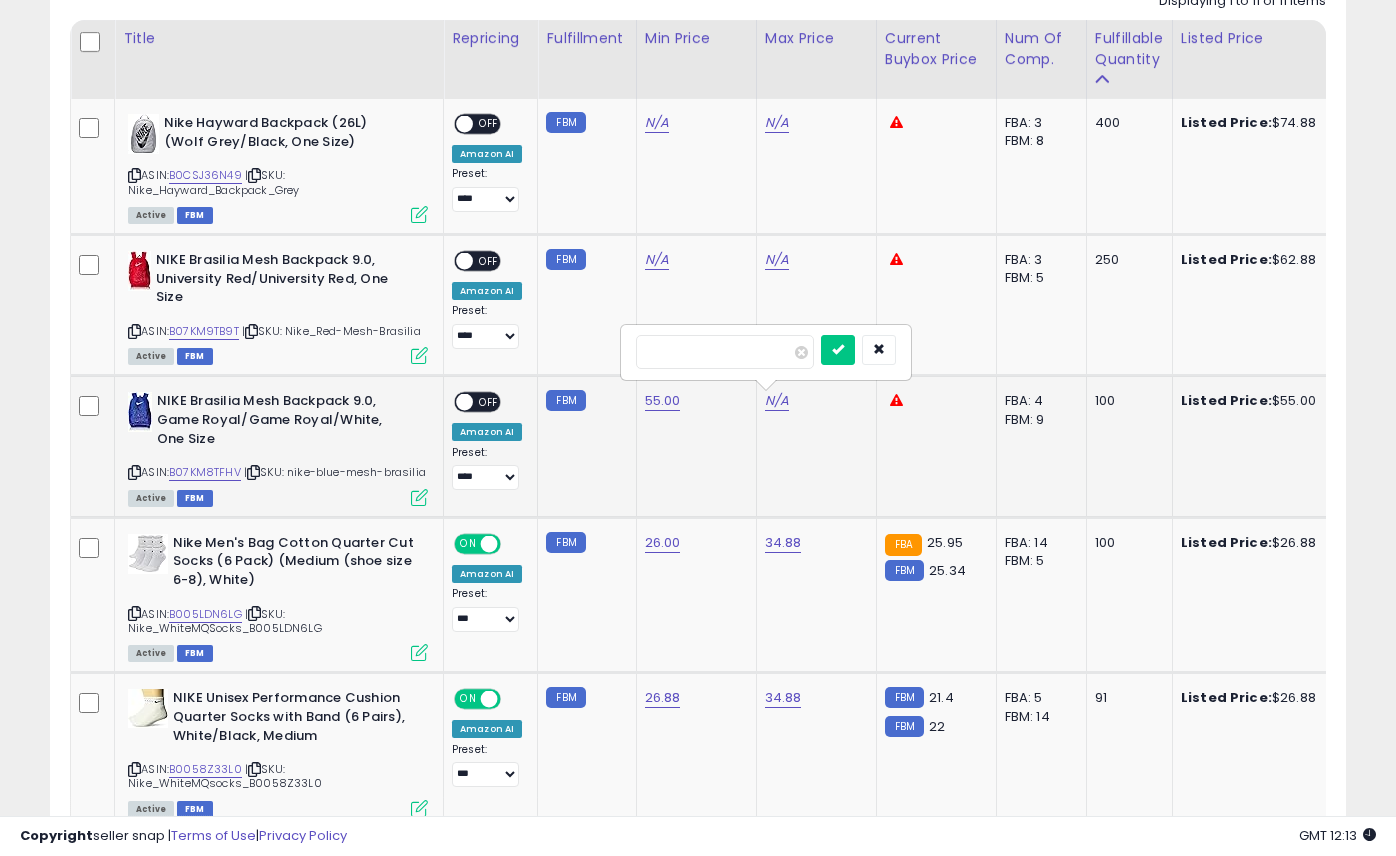 type on "*" 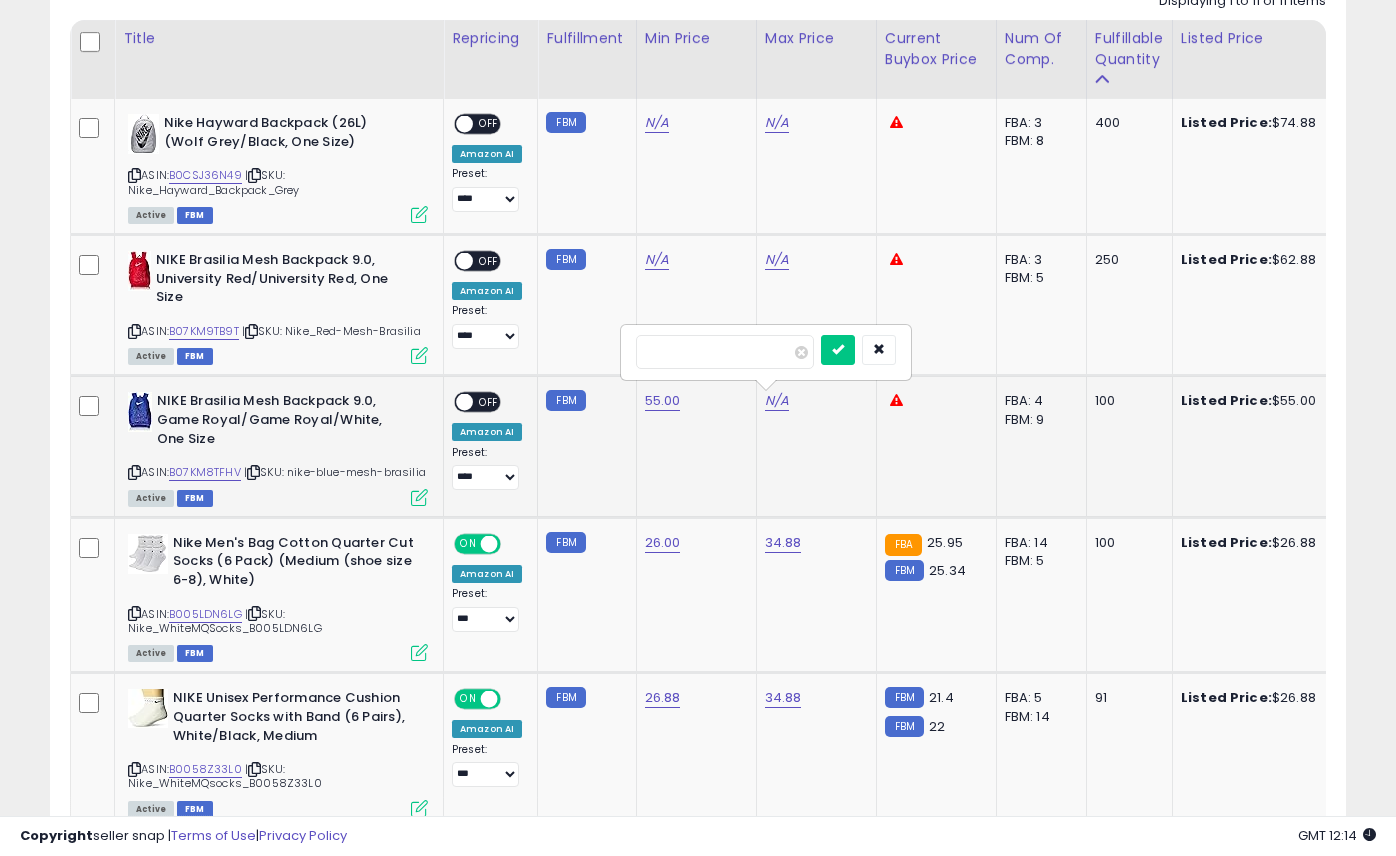 type on "*****" 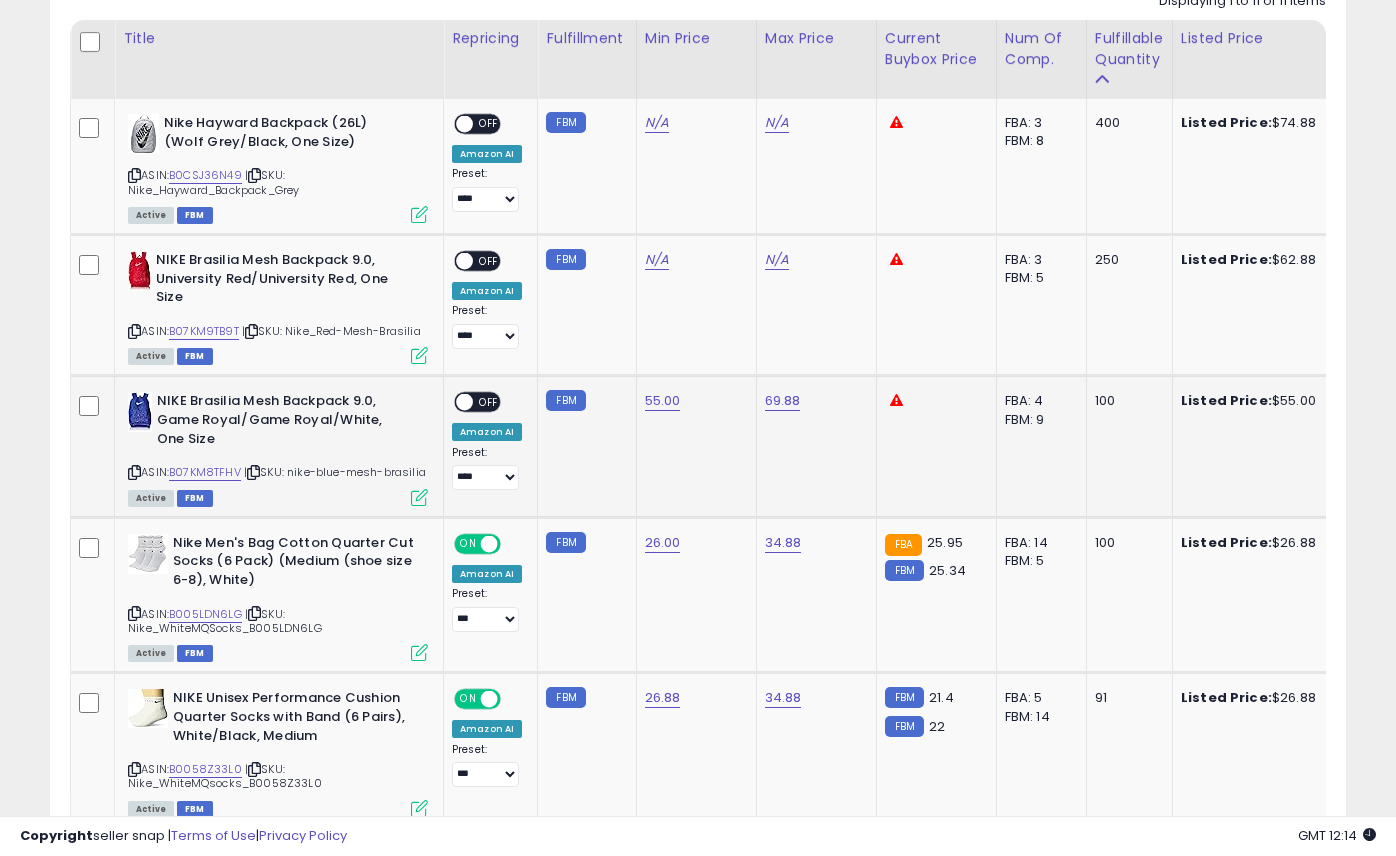 click on "ON   OFF" at bounding box center [477, 402] 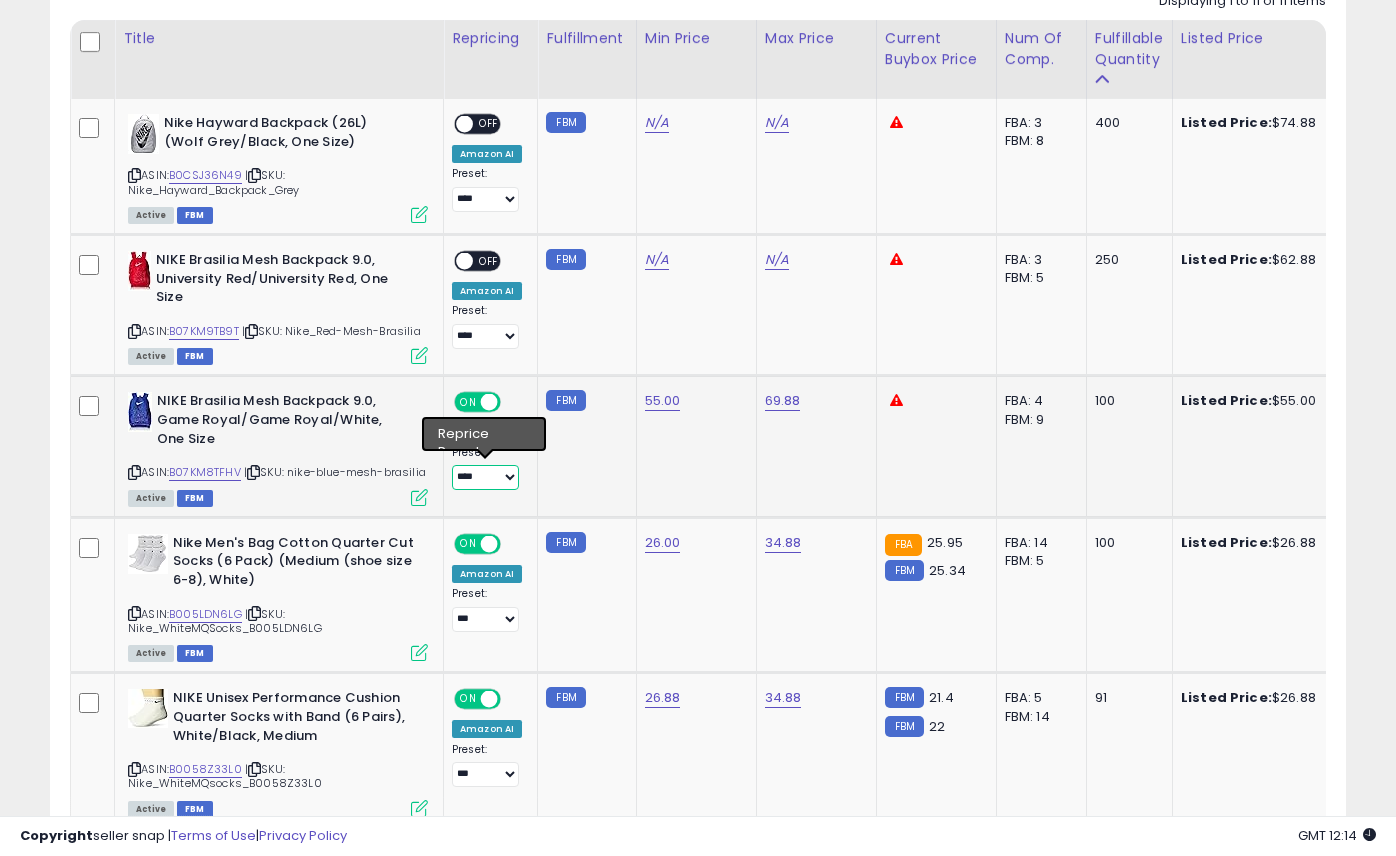 click on "**** ***" at bounding box center [485, 477] 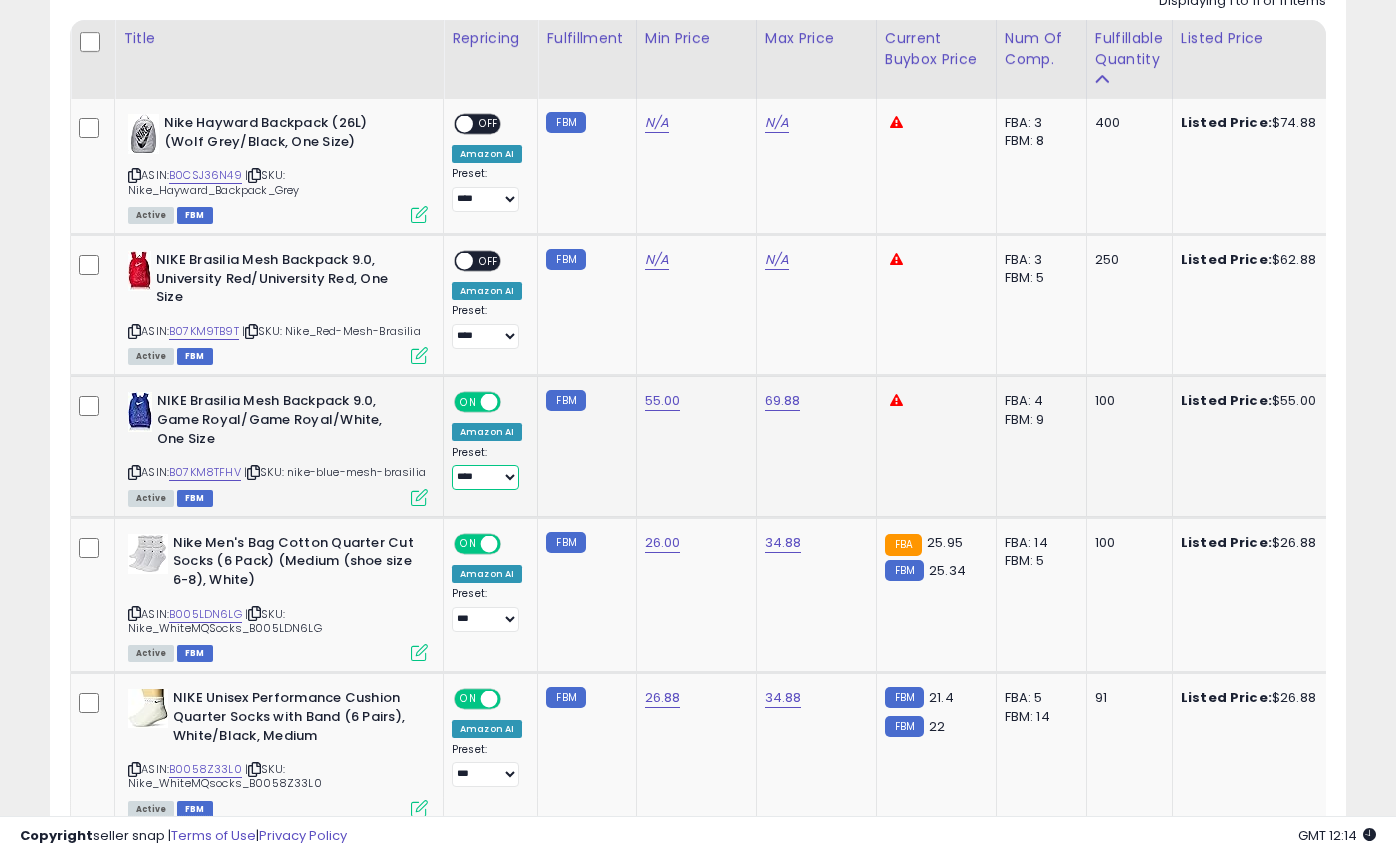 select on "***" 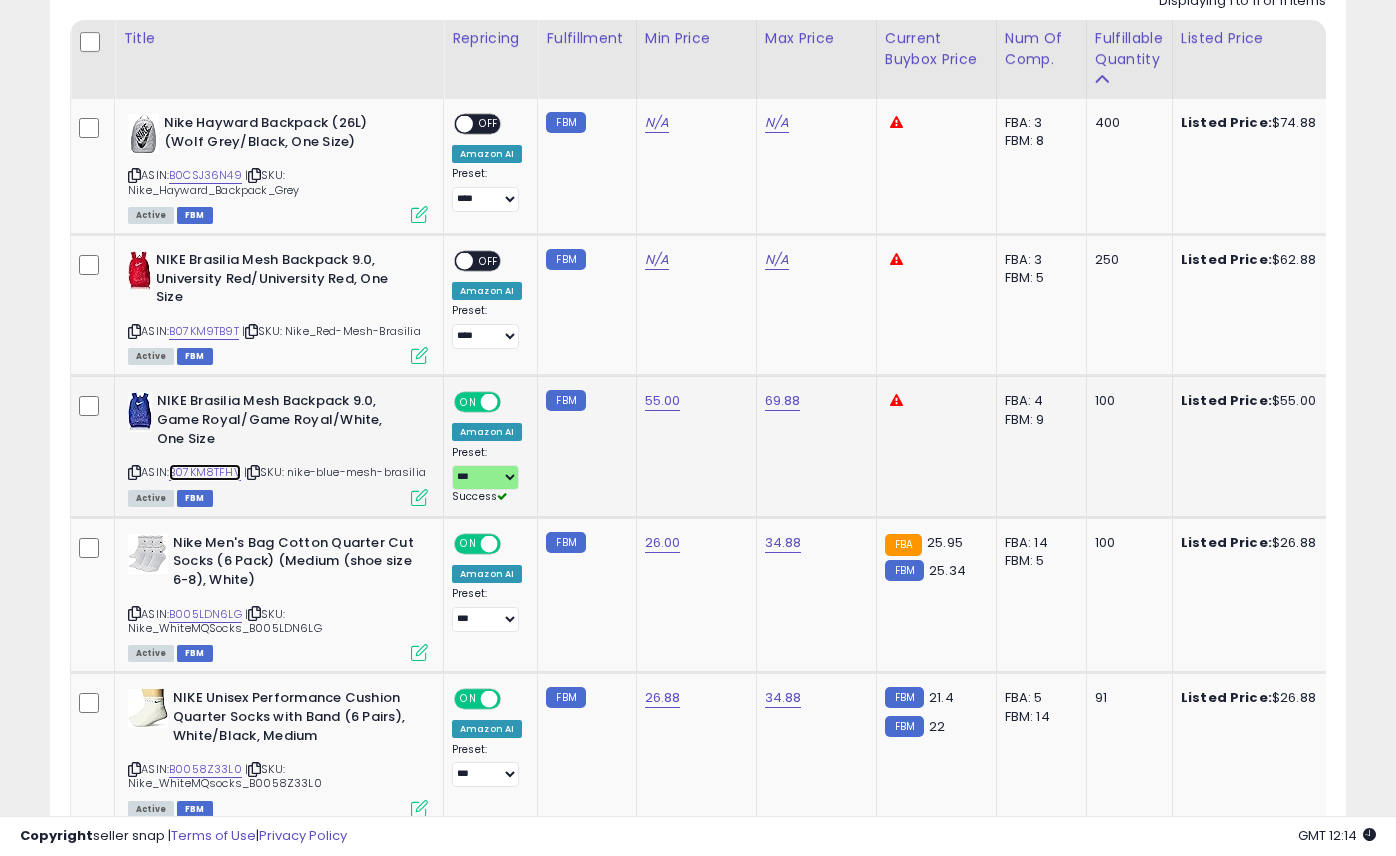 click on "B07KM8TFHV" at bounding box center [205, 472] 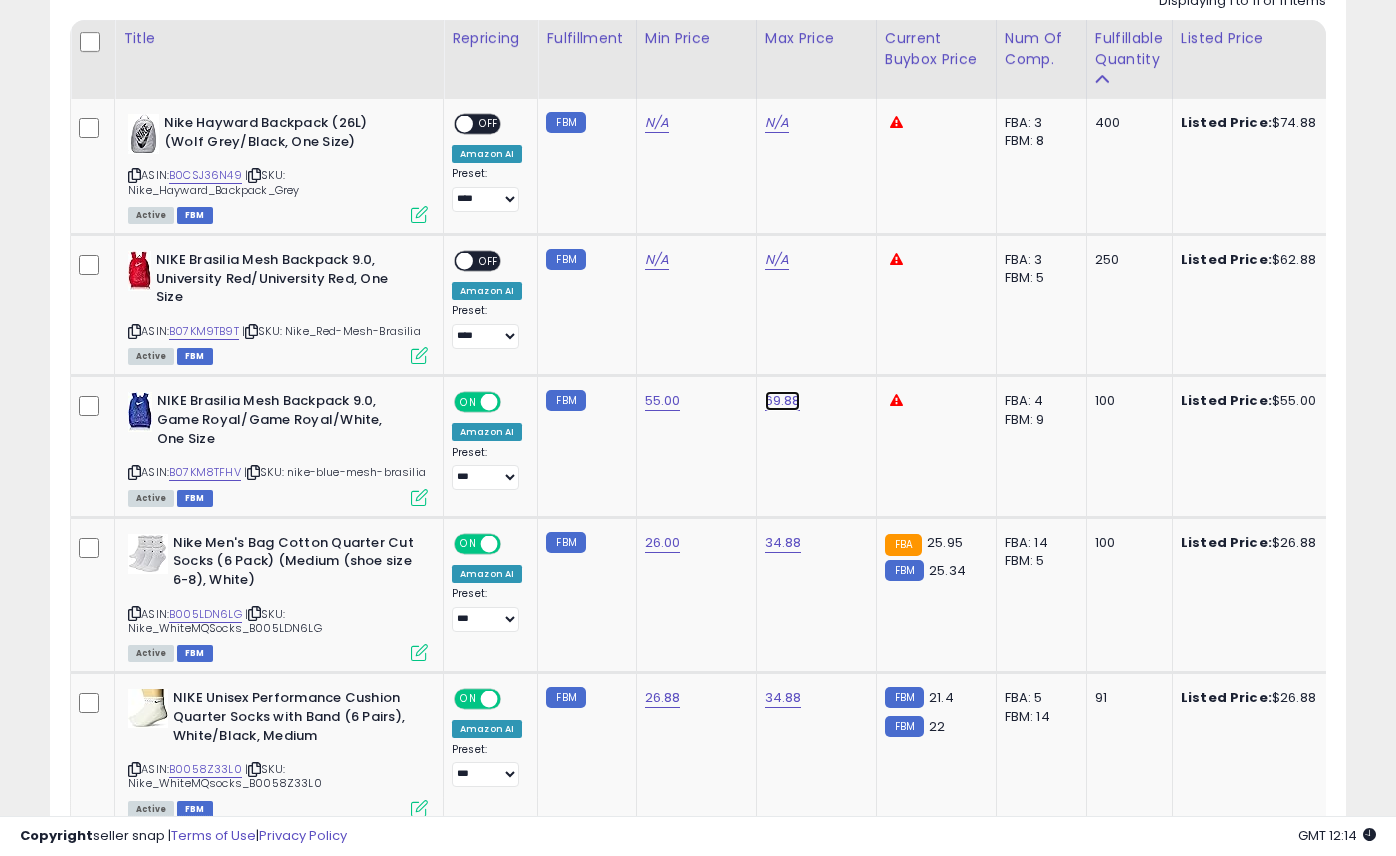 click on "69.88" at bounding box center (777, 123) 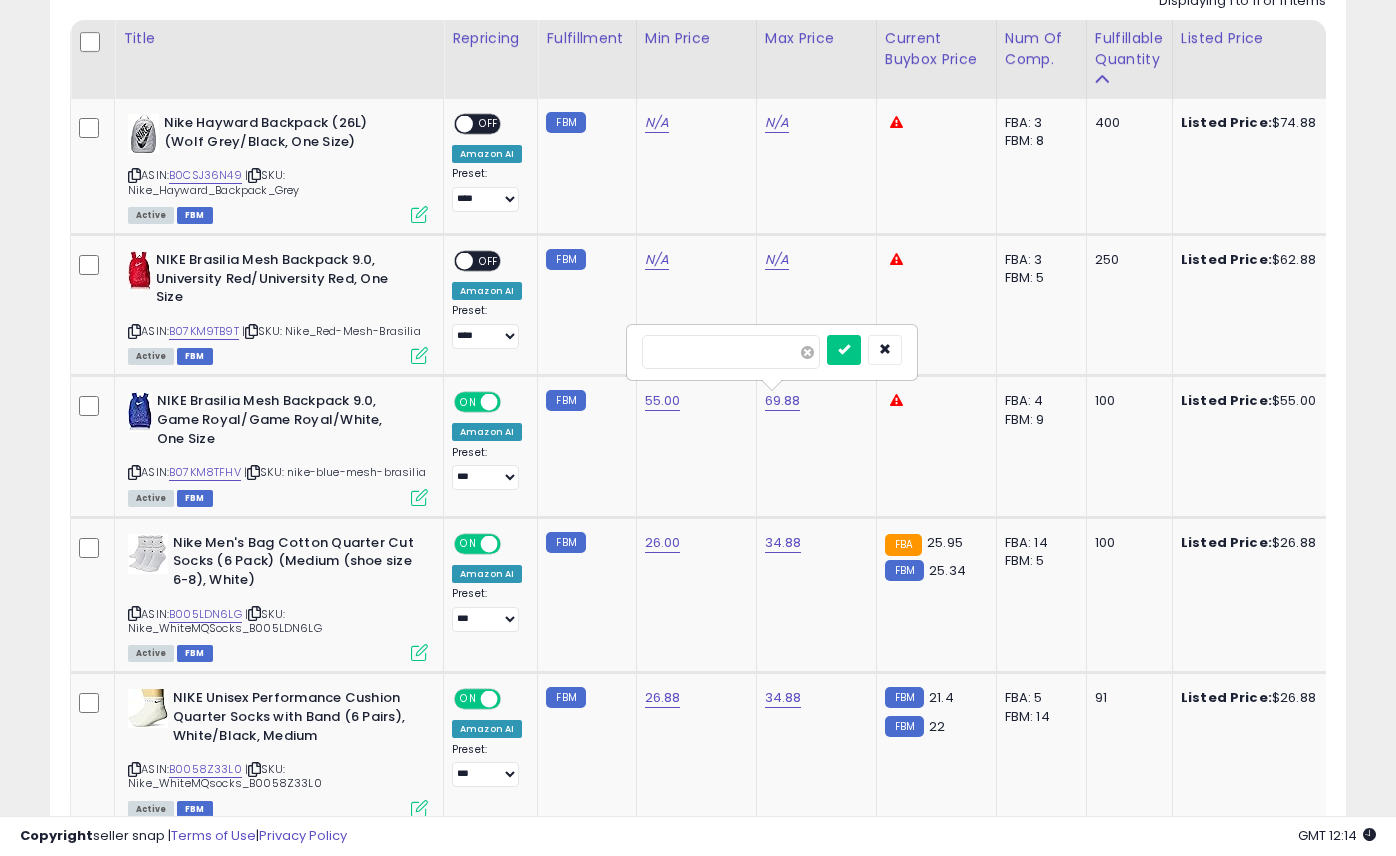 click at bounding box center [807, 352] 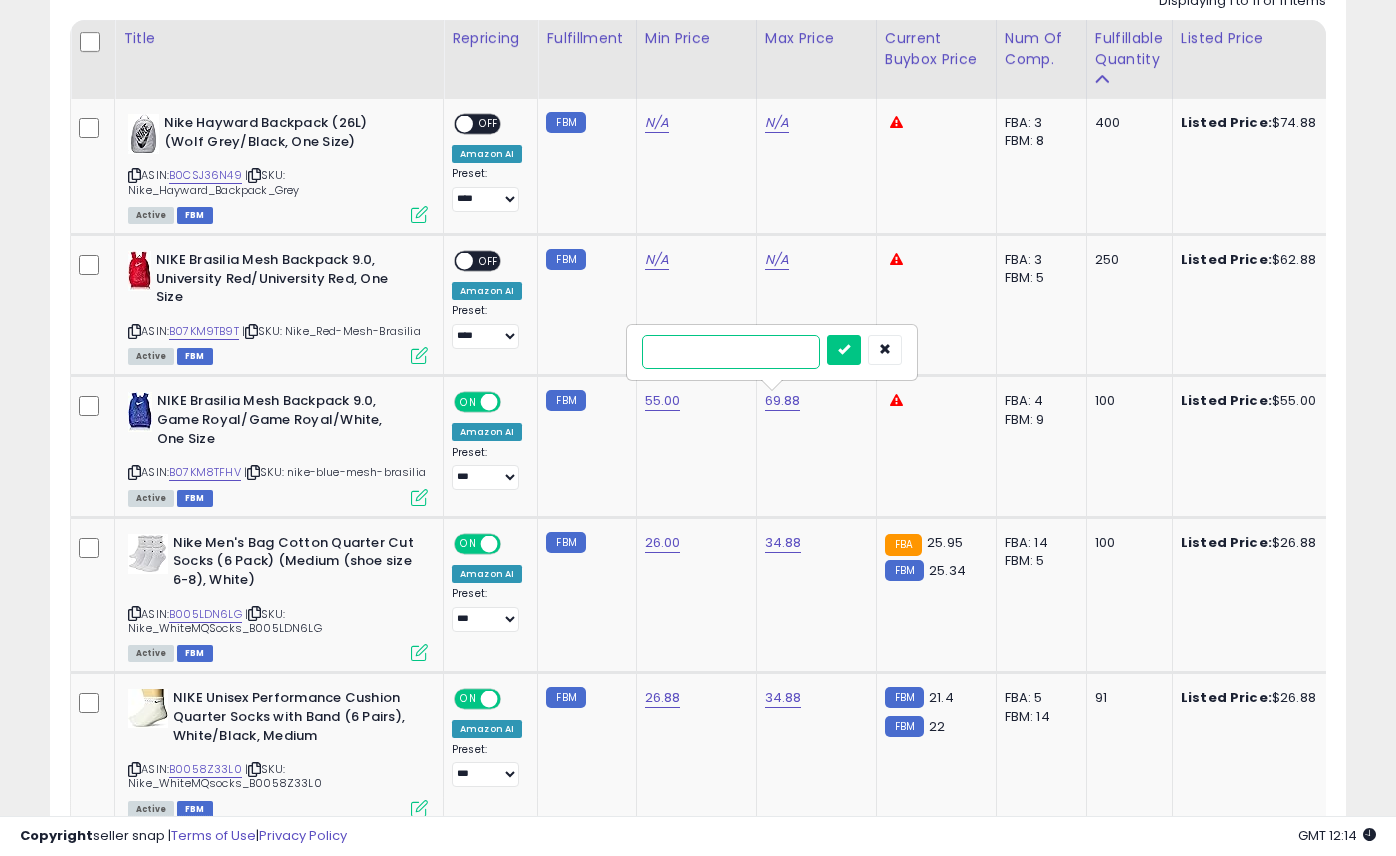type on "**" 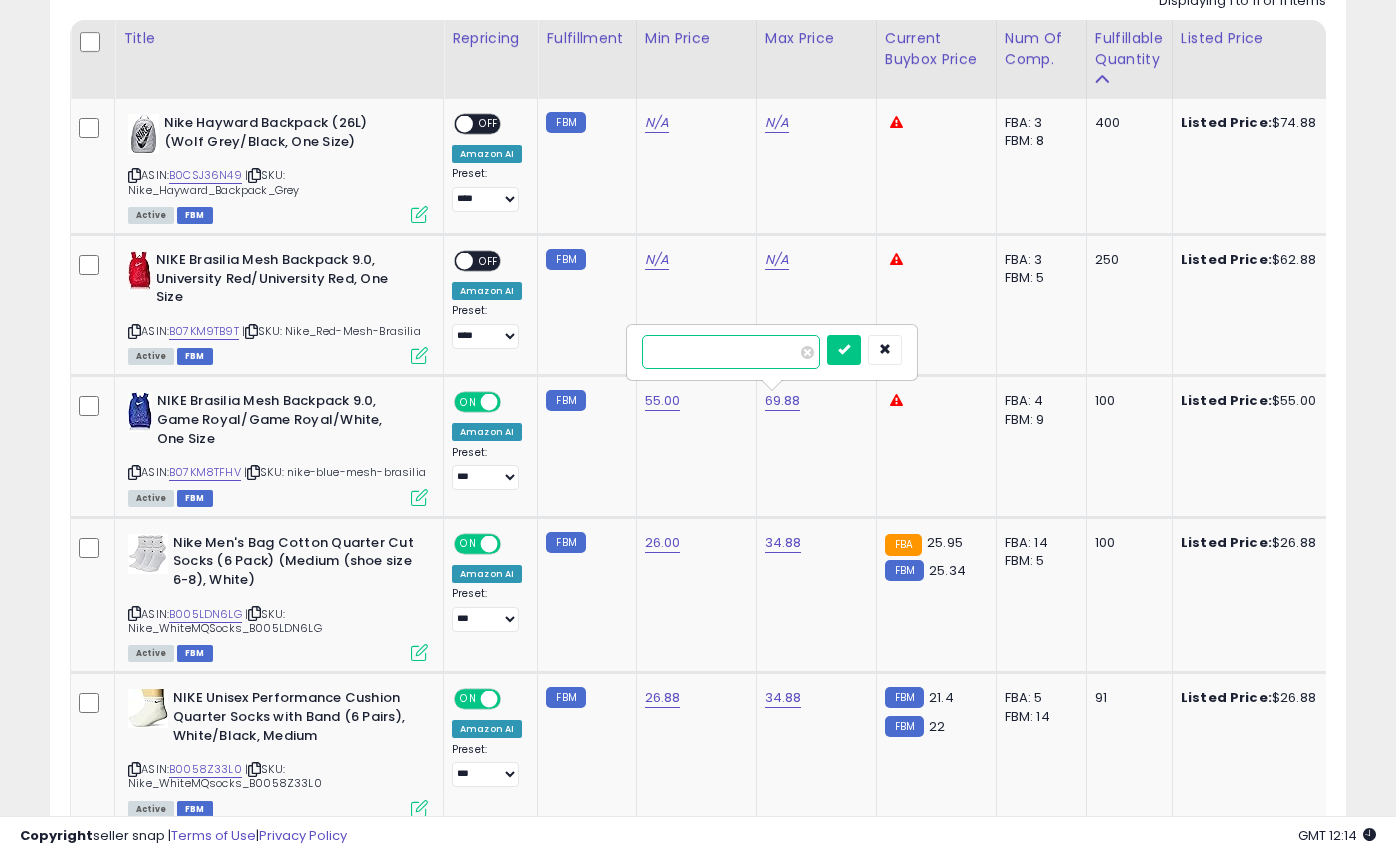 click at bounding box center (844, 350) 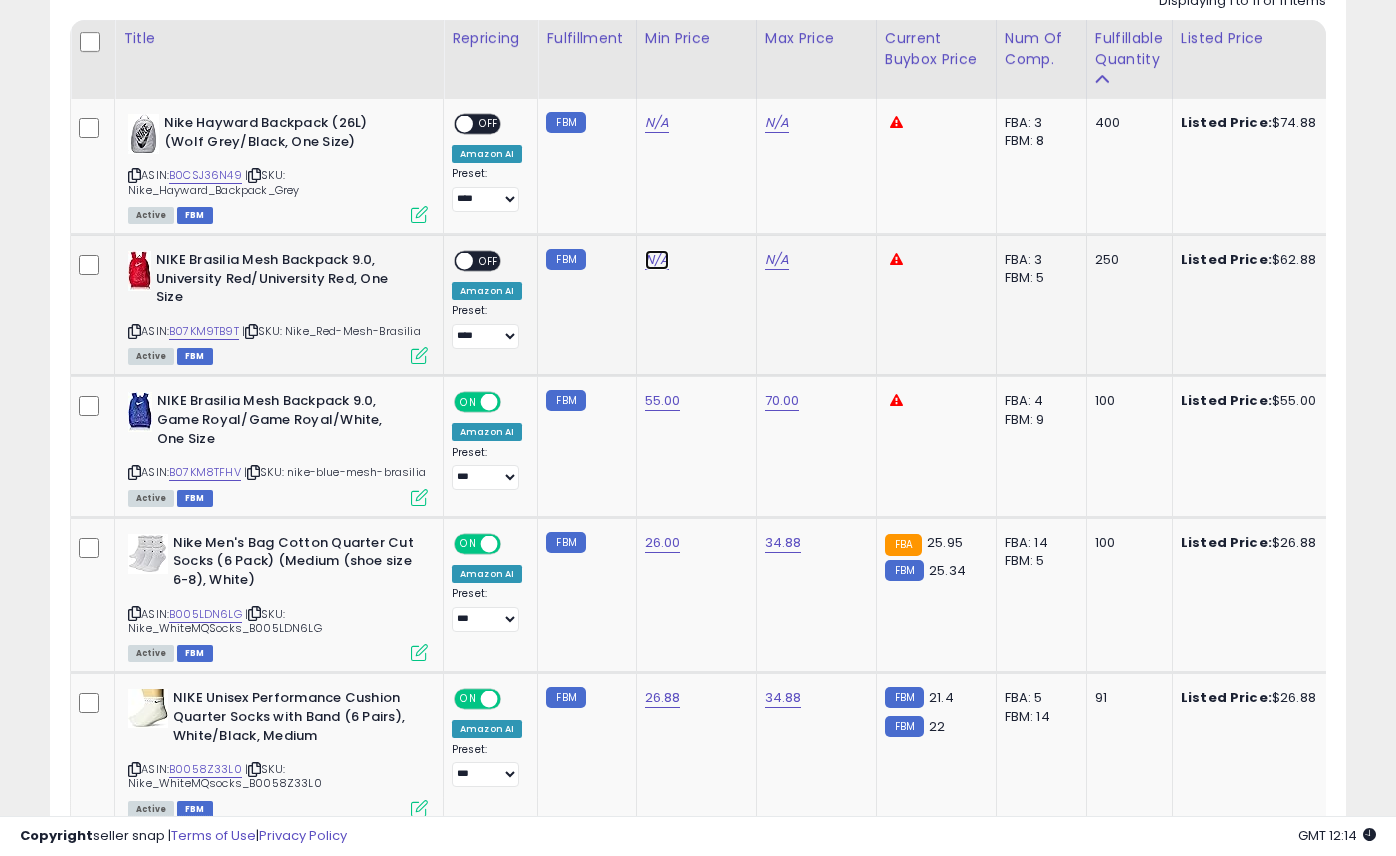 click on "N/A" at bounding box center [657, 123] 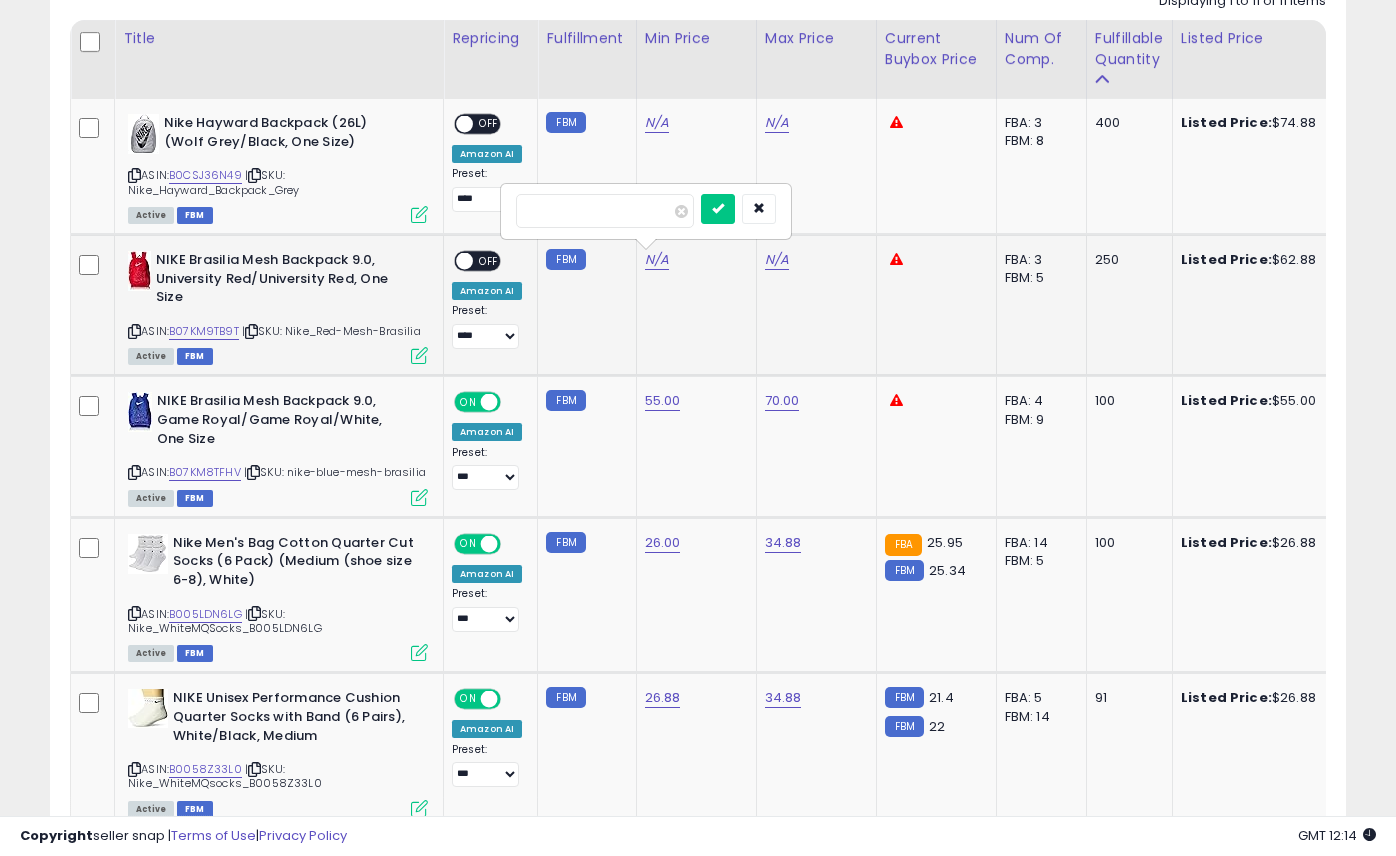 type on "*****" 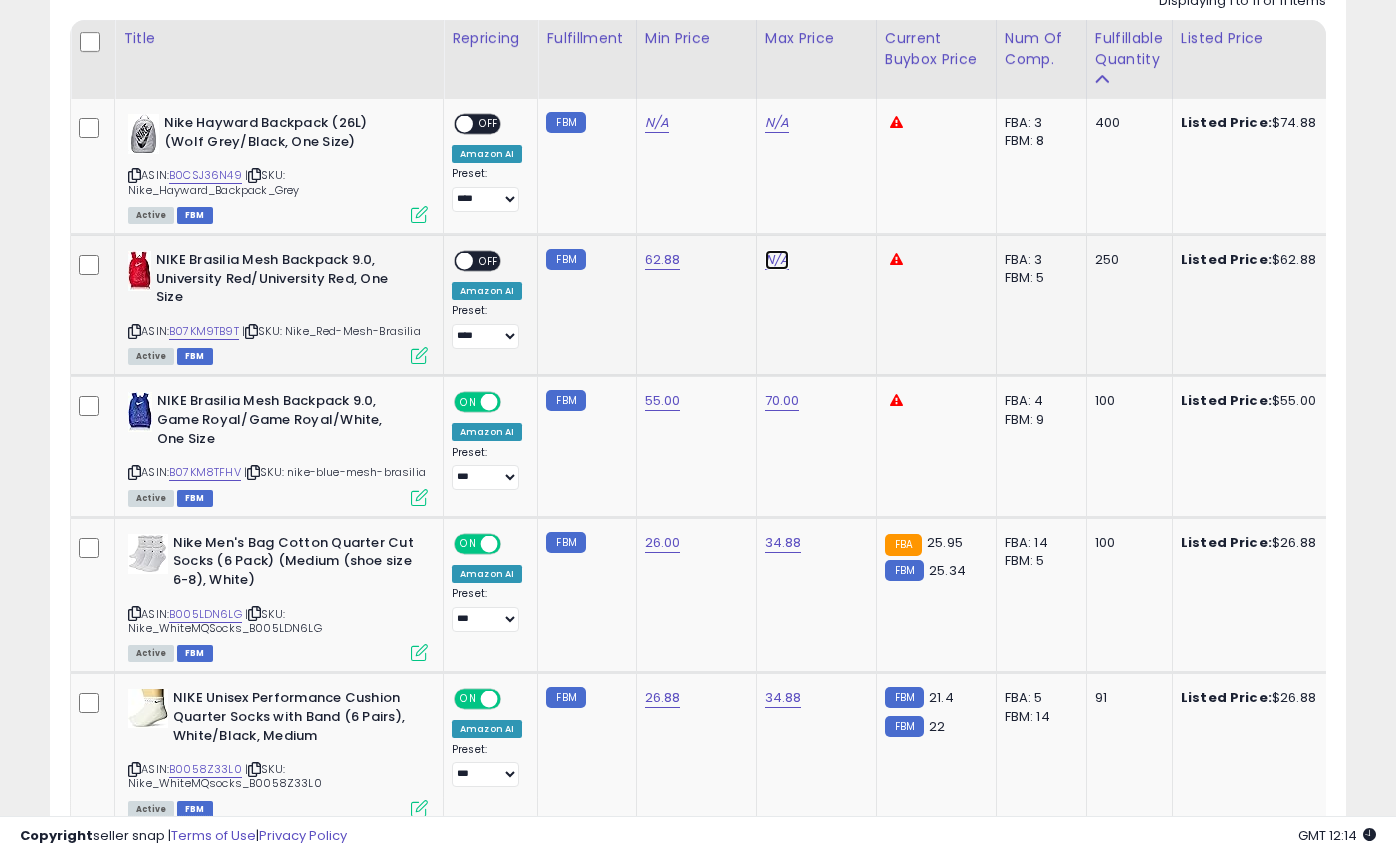click on "N/A" at bounding box center [777, 123] 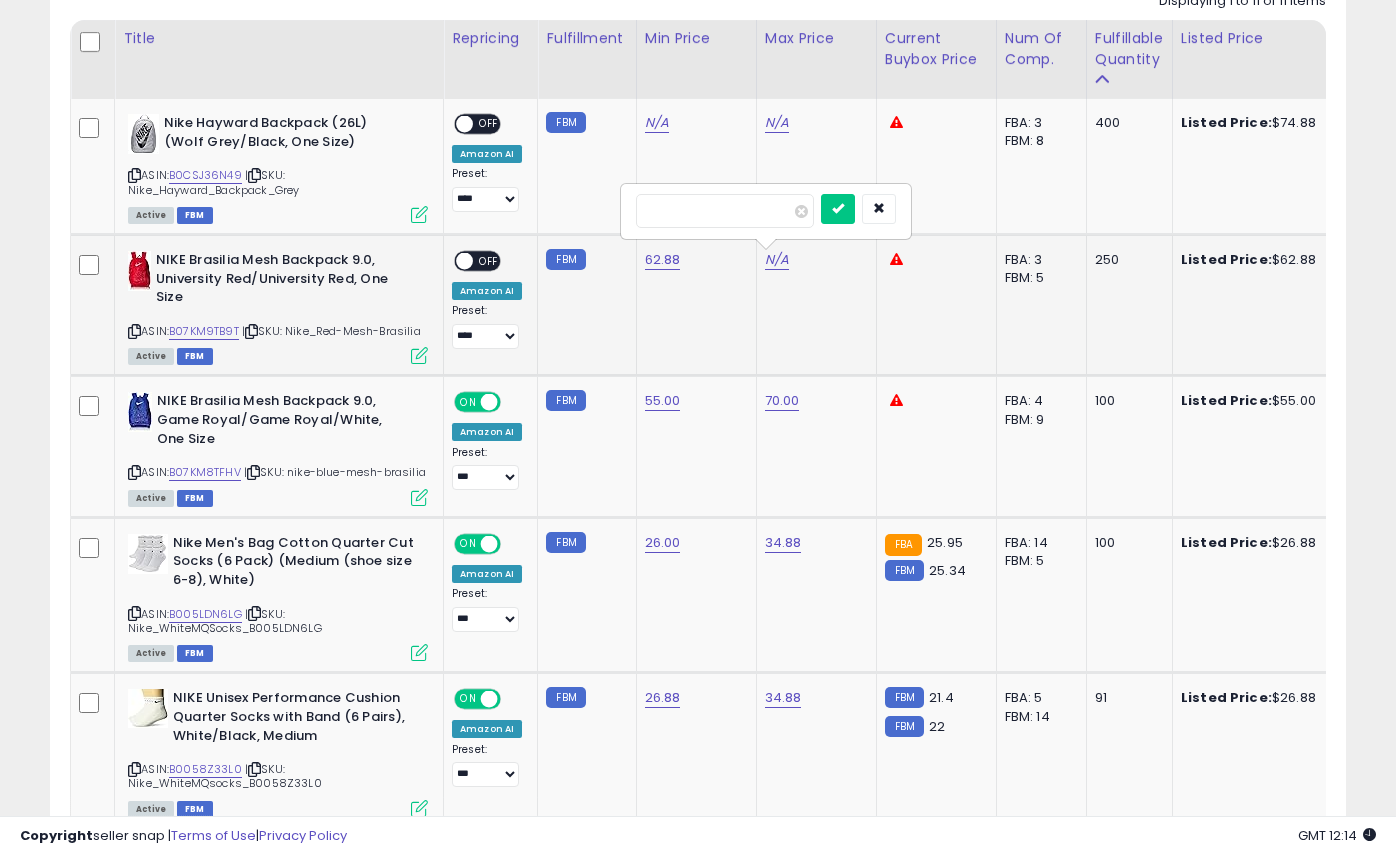 type on "**" 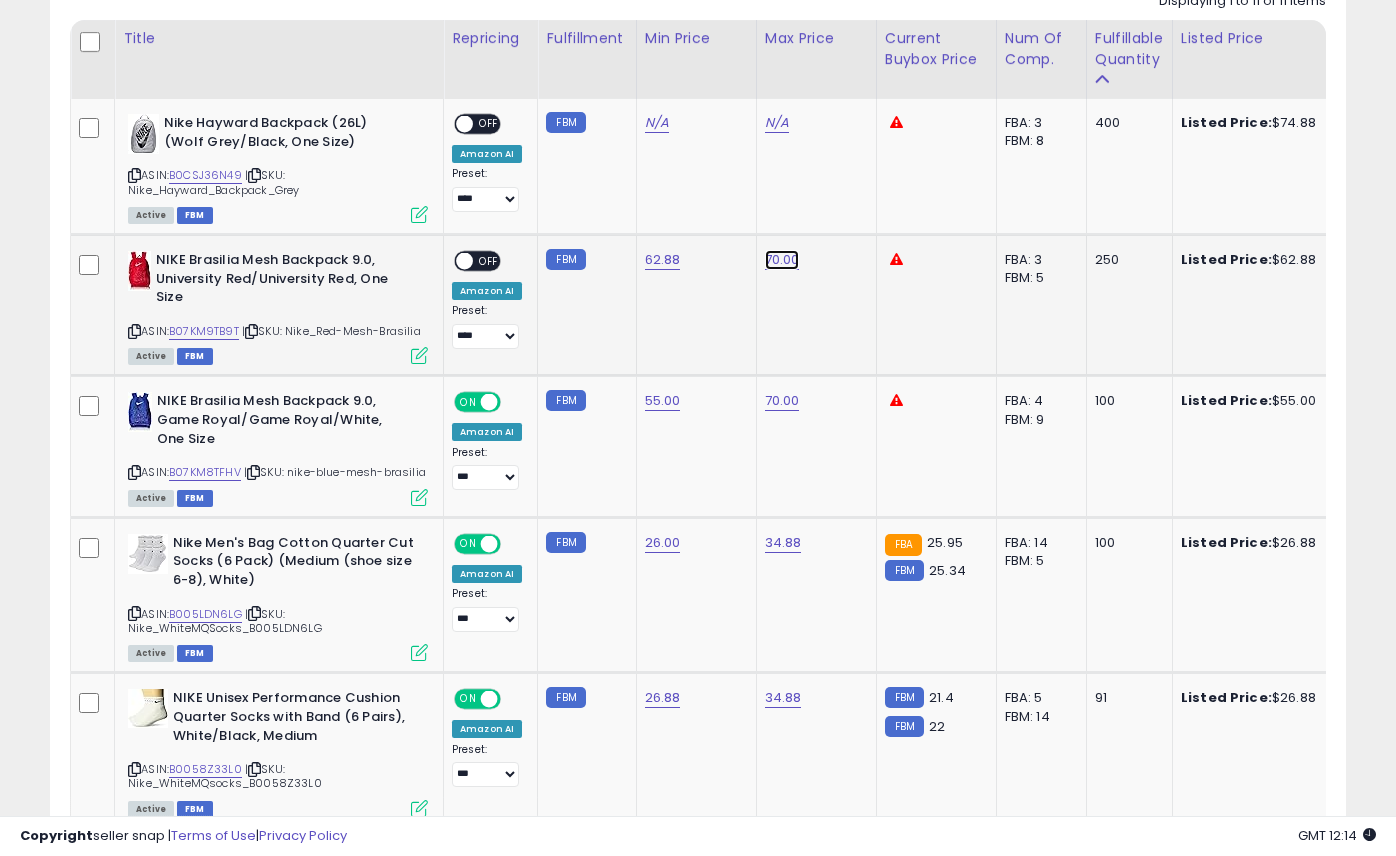 click on "70.00" at bounding box center (777, 123) 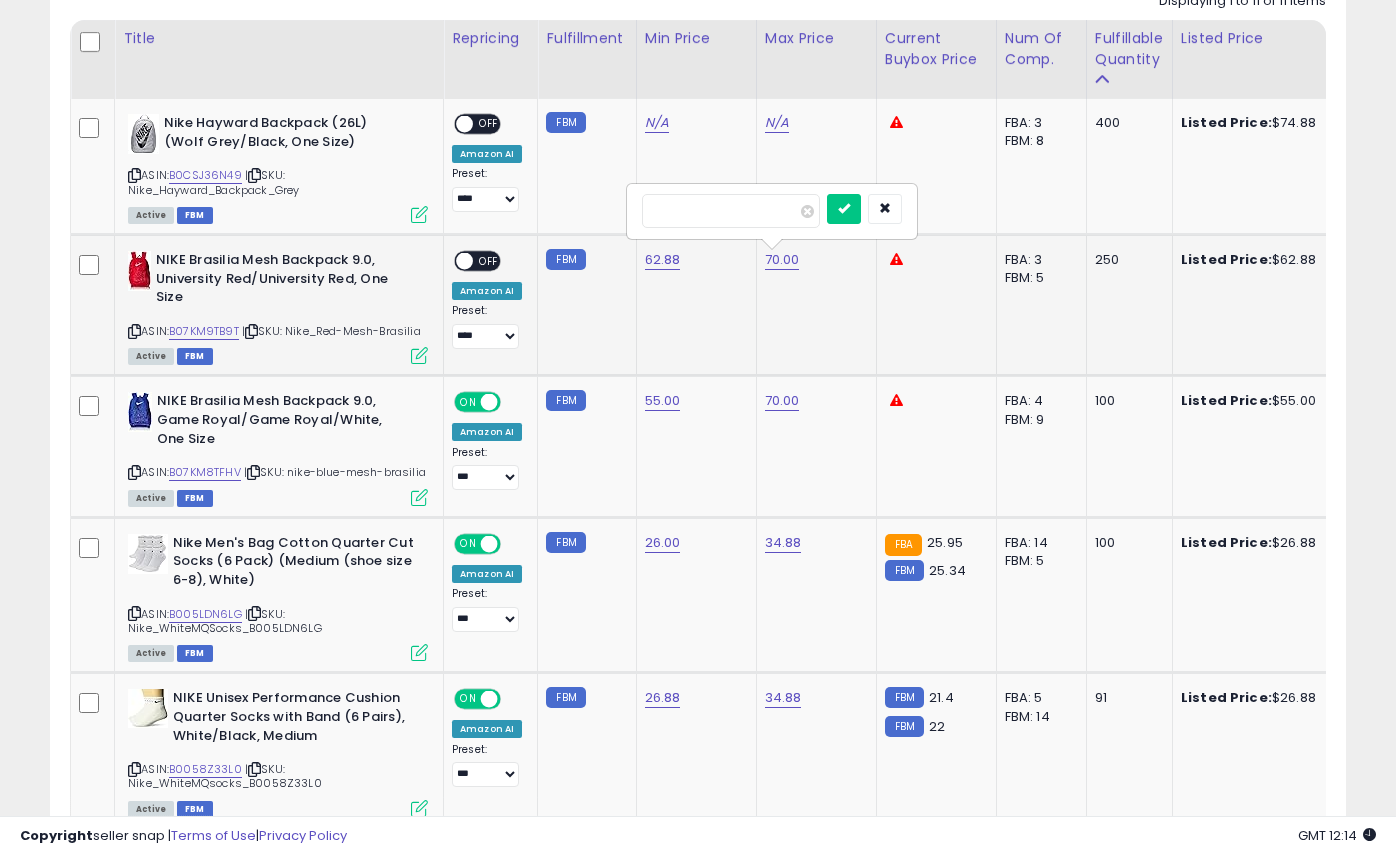 drag, startPoint x: 692, startPoint y: 212, endPoint x: 639, endPoint y: 210, distance: 53.037724 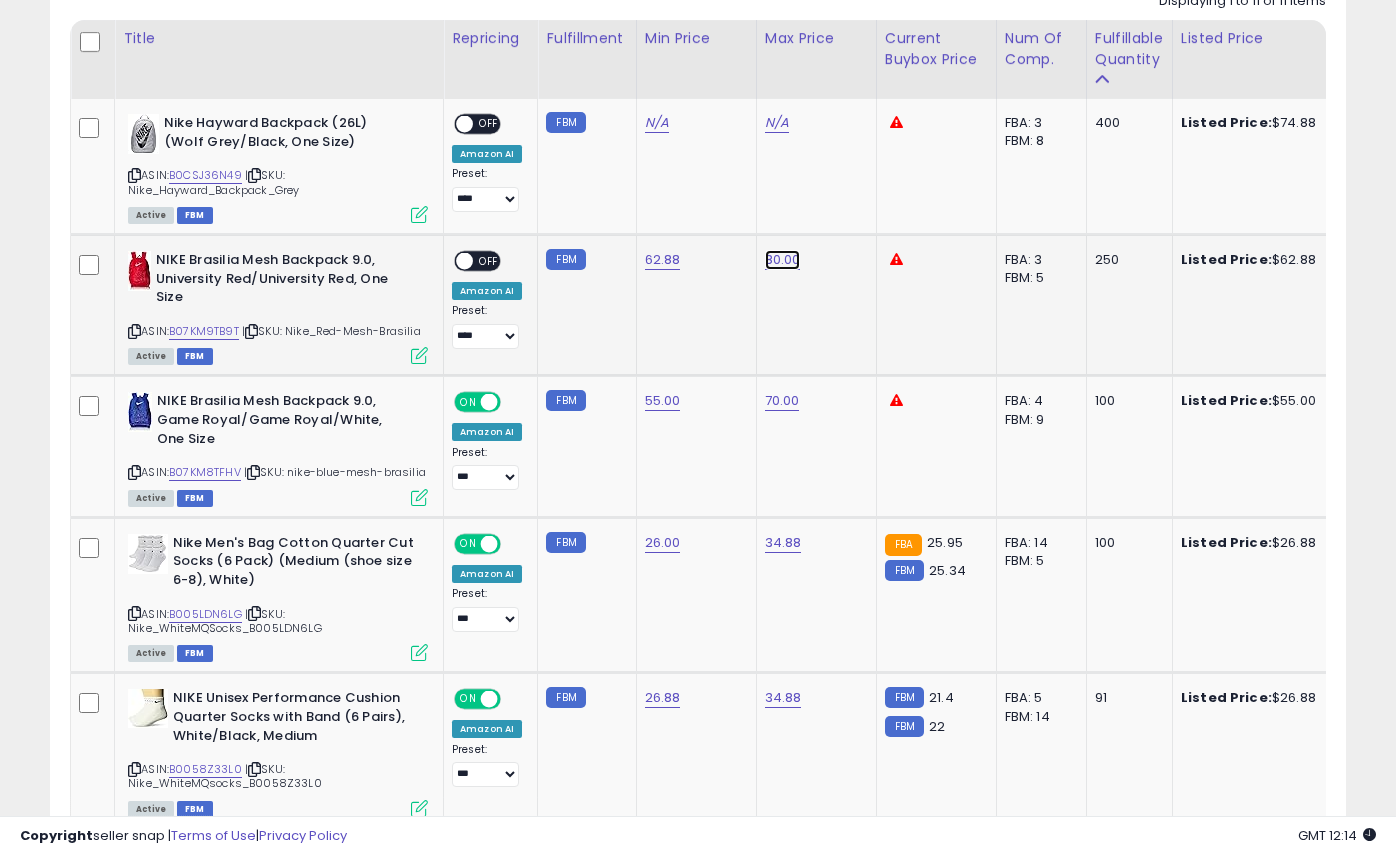 click on "80.00" at bounding box center (777, 123) 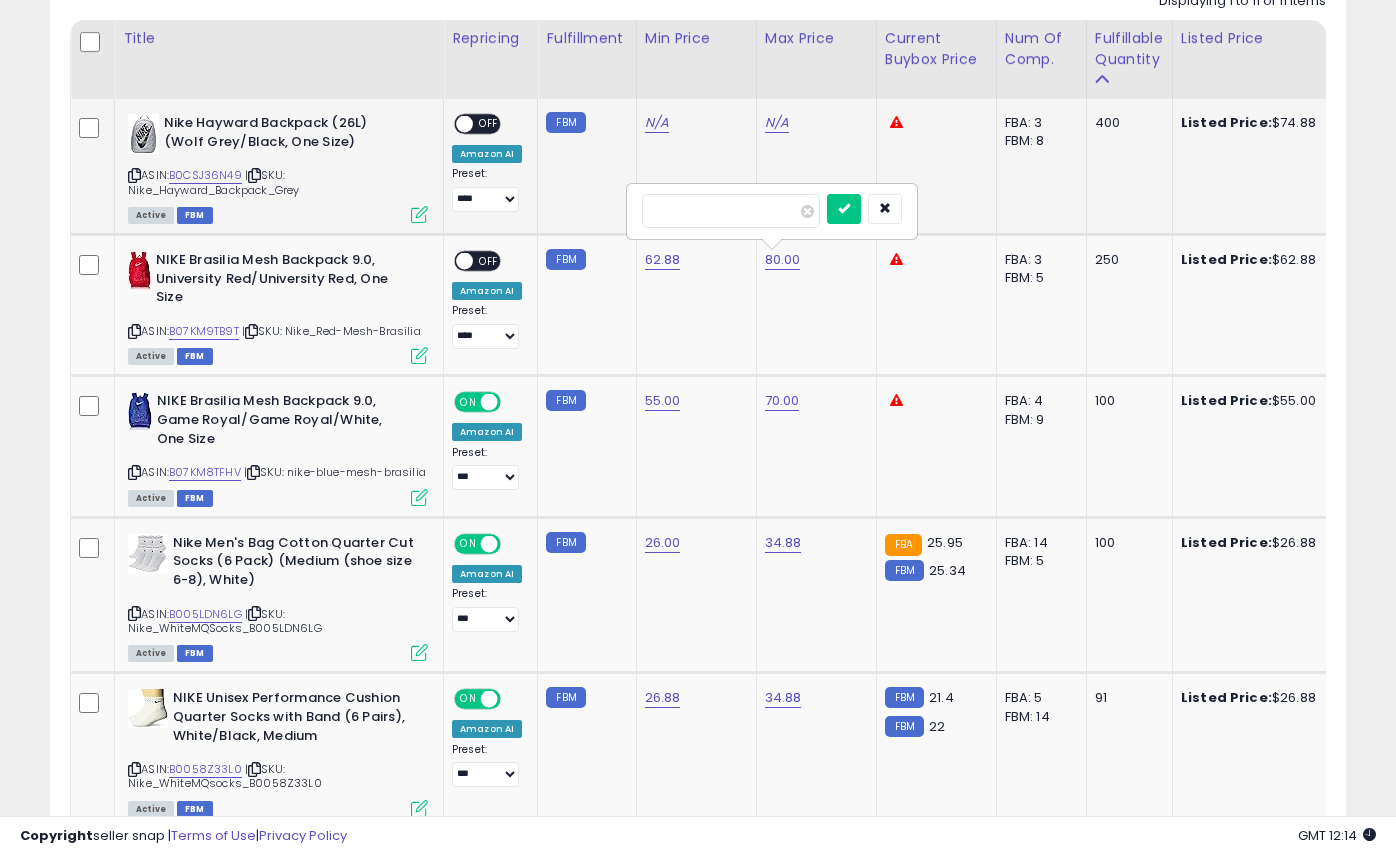 drag, startPoint x: 682, startPoint y: 211, endPoint x: 611, endPoint y: 208, distance: 71.063354 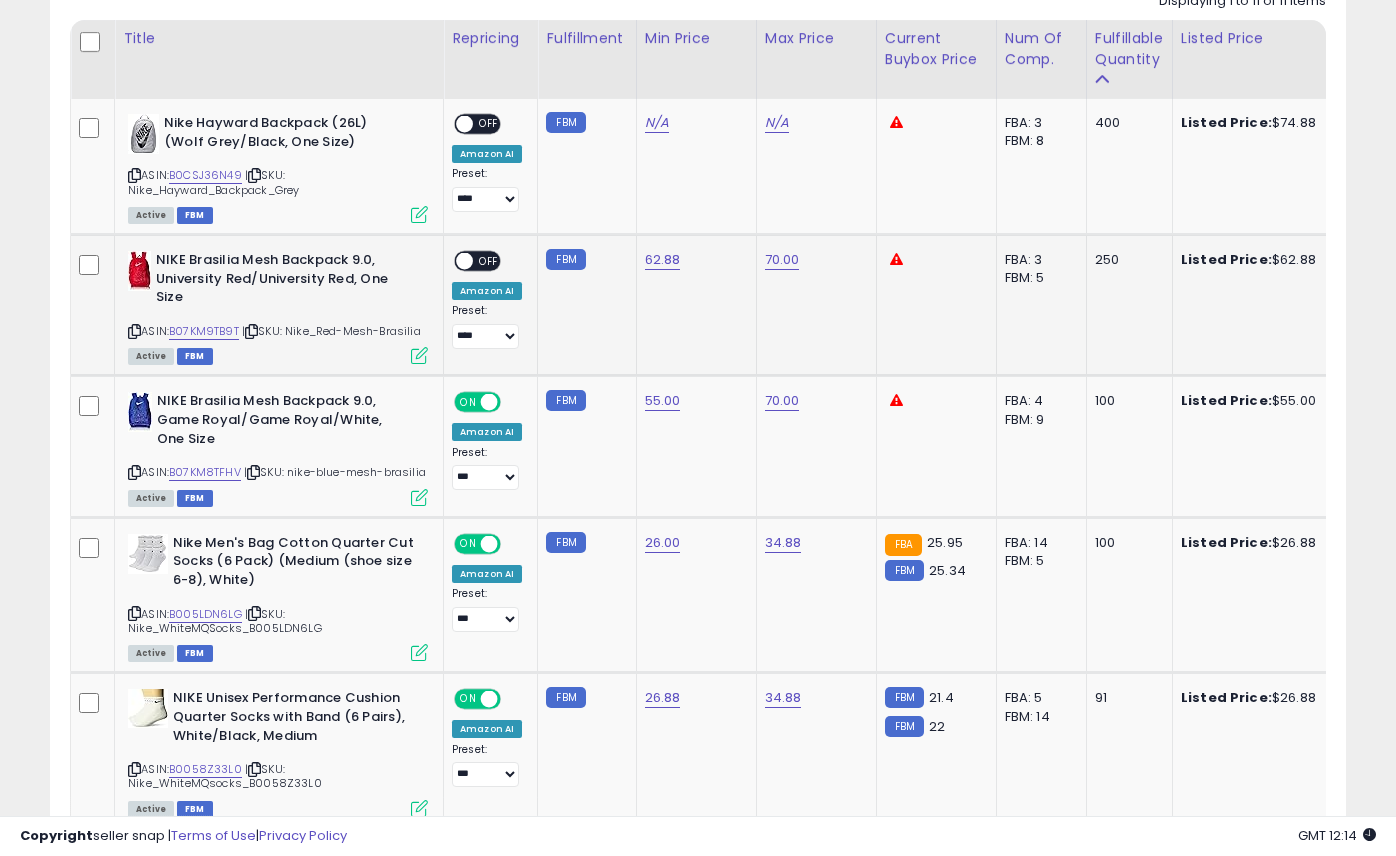 click on "OFF" at bounding box center (489, 261) 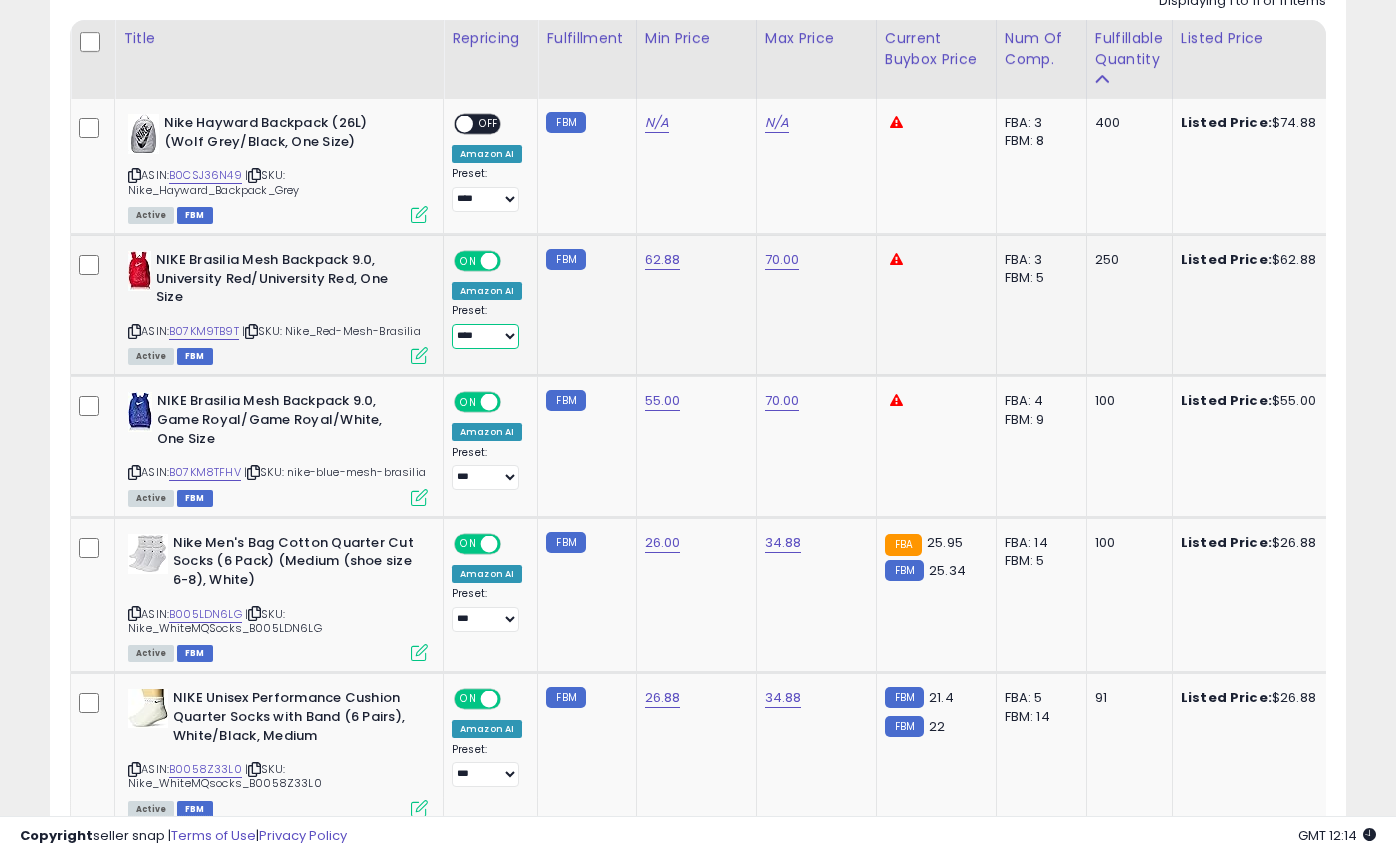 click on "**** ***" at bounding box center [485, 336] 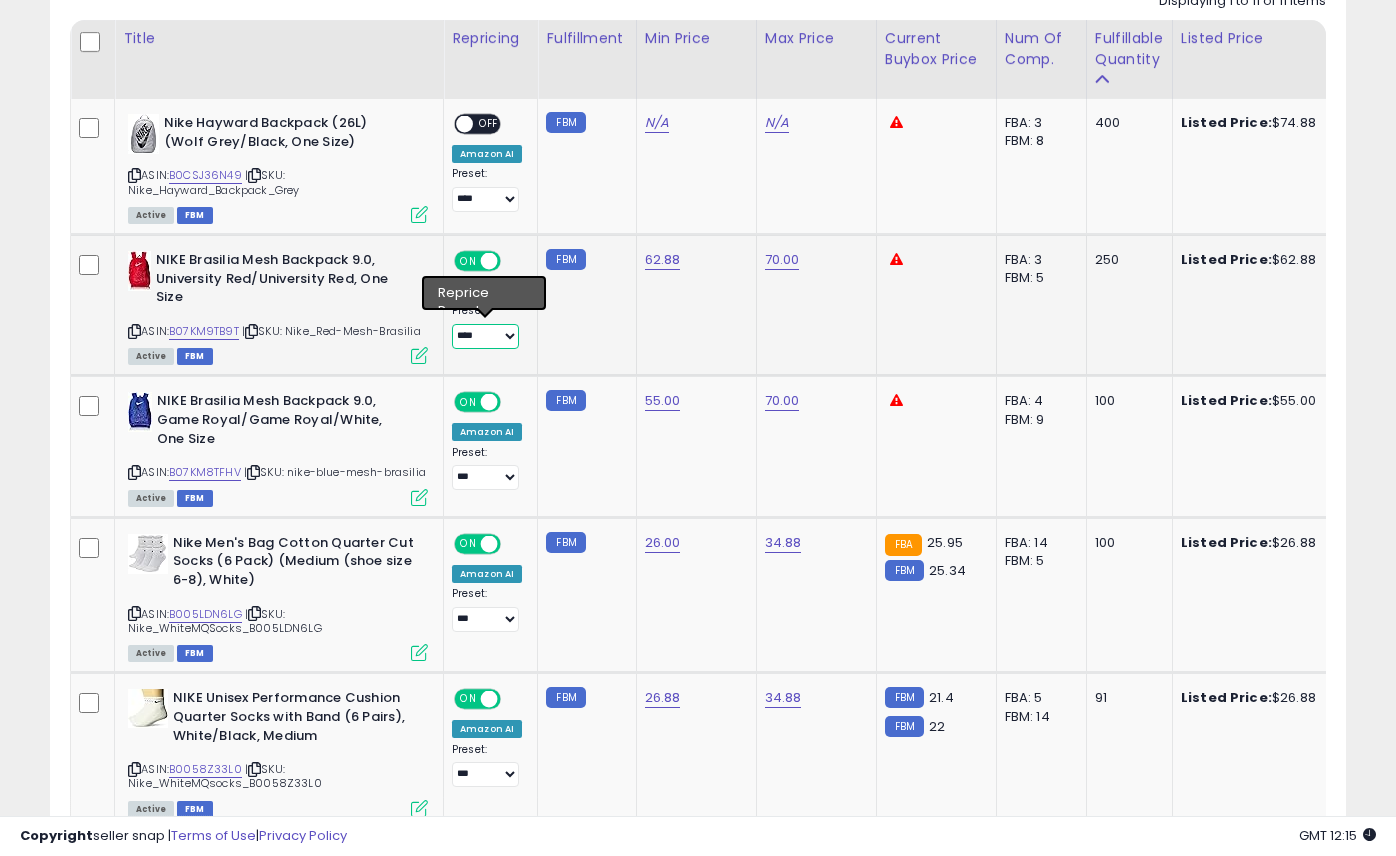 select on "***" 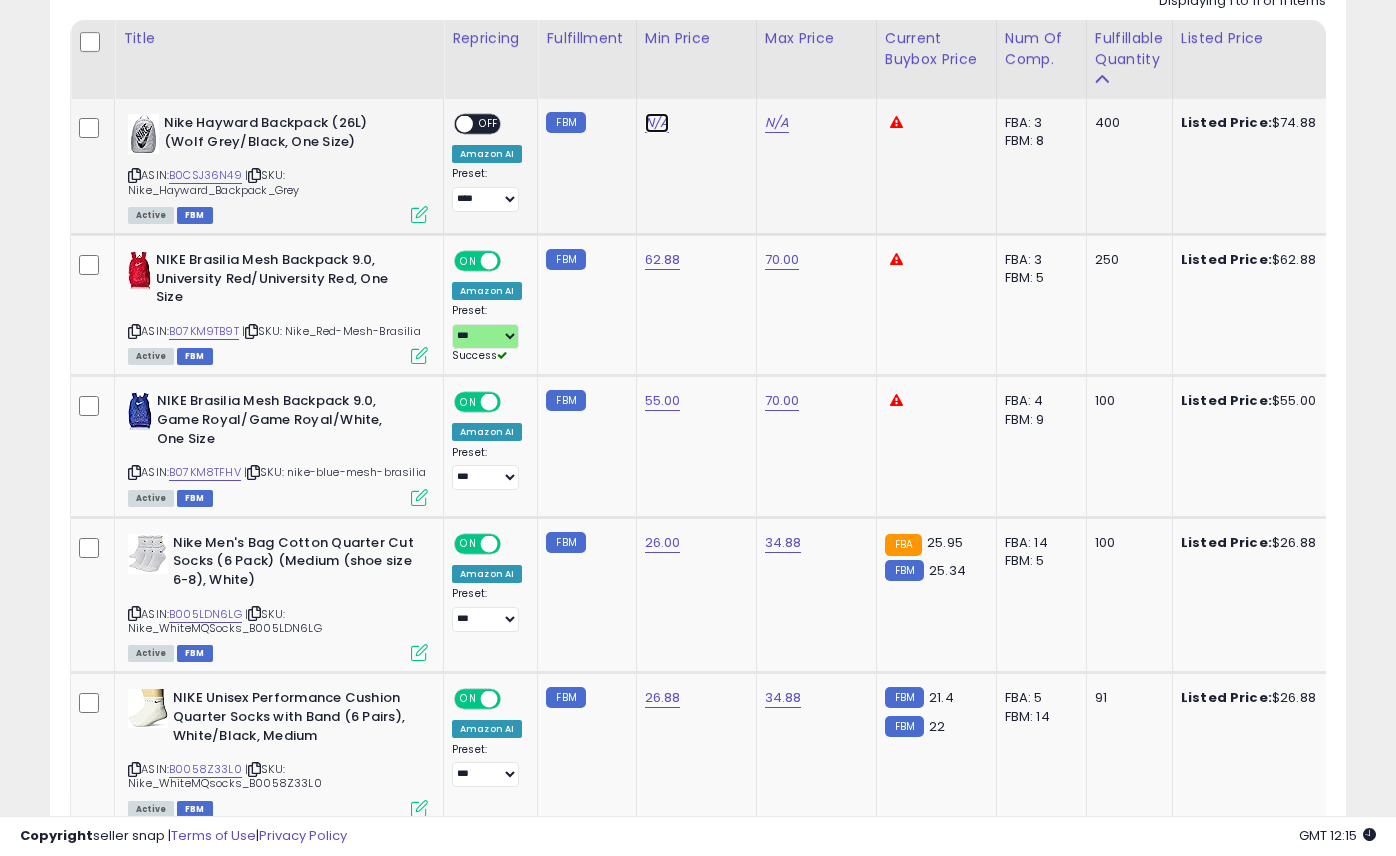 click on "N/A" at bounding box center (657, 123) 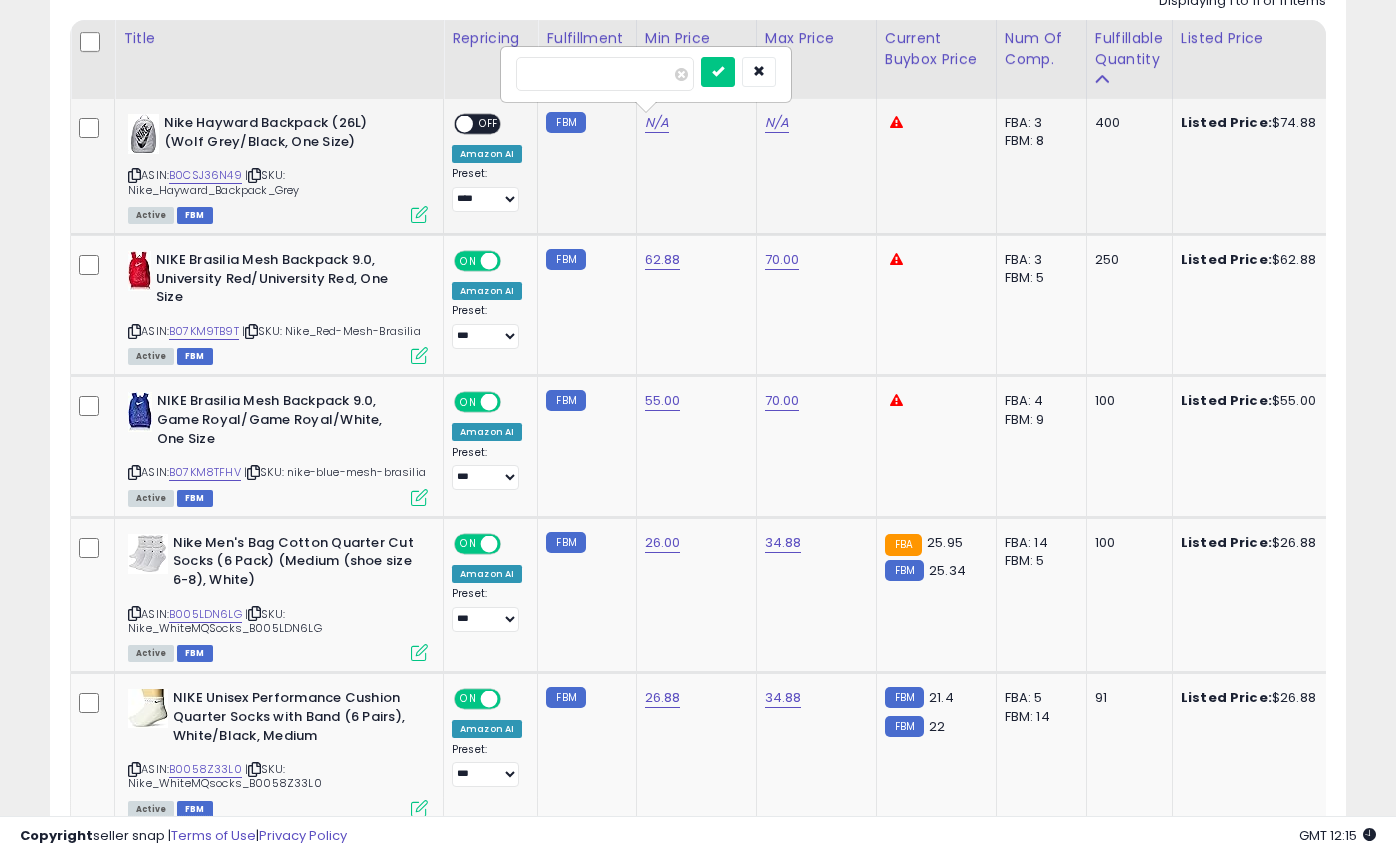 type on "*****" 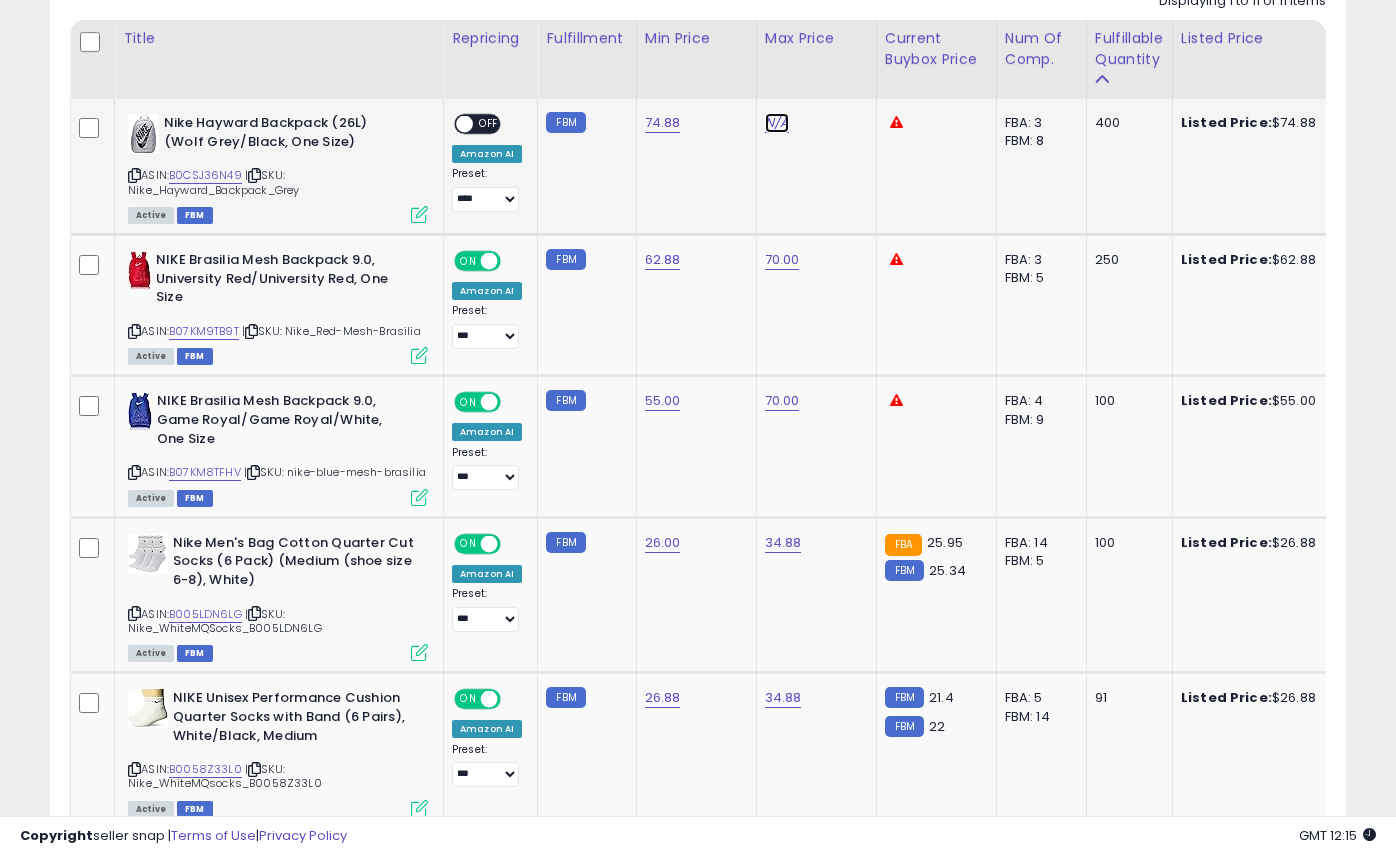 click on "N/A" at bounding box center [777, 123] 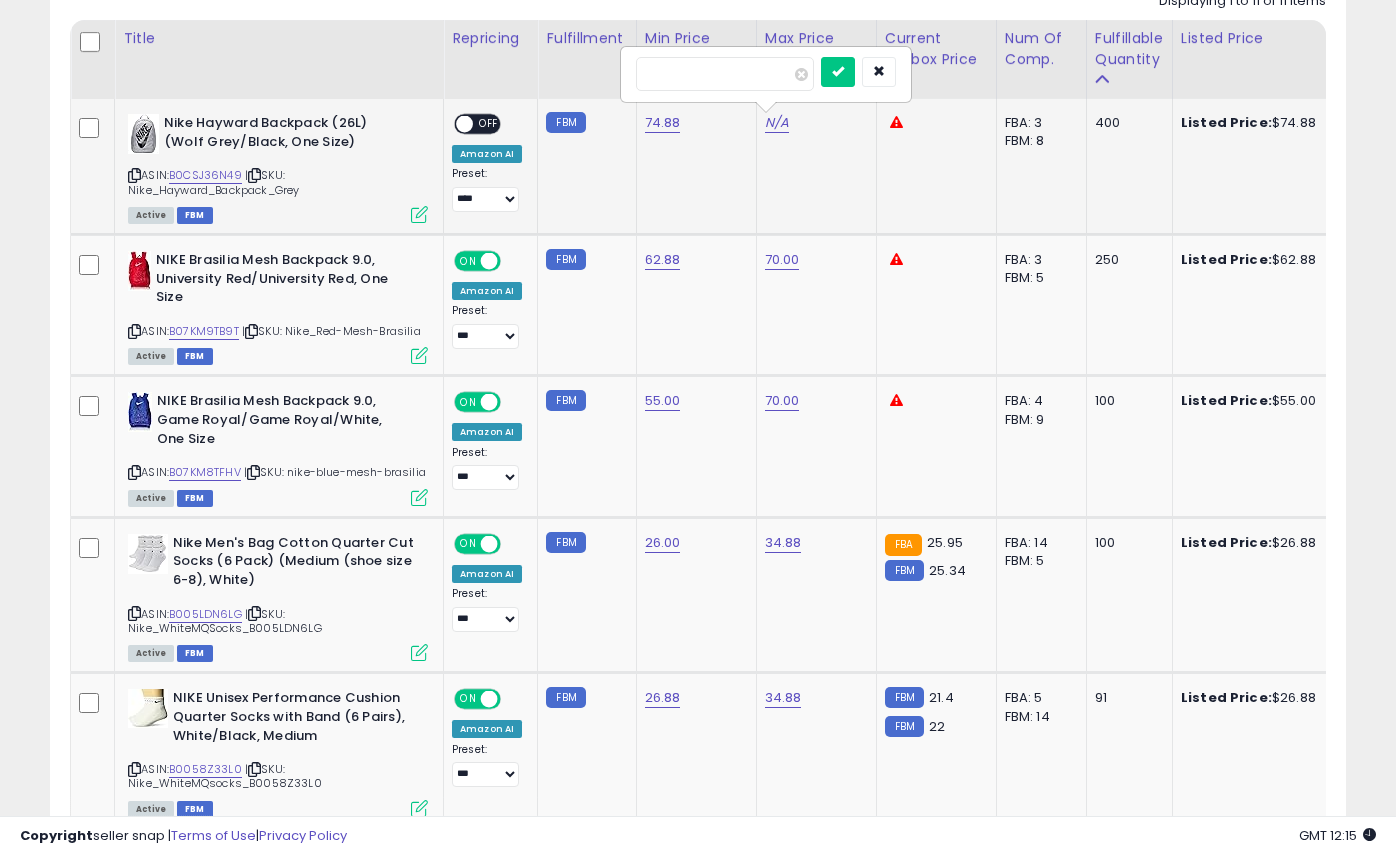 type on "**" 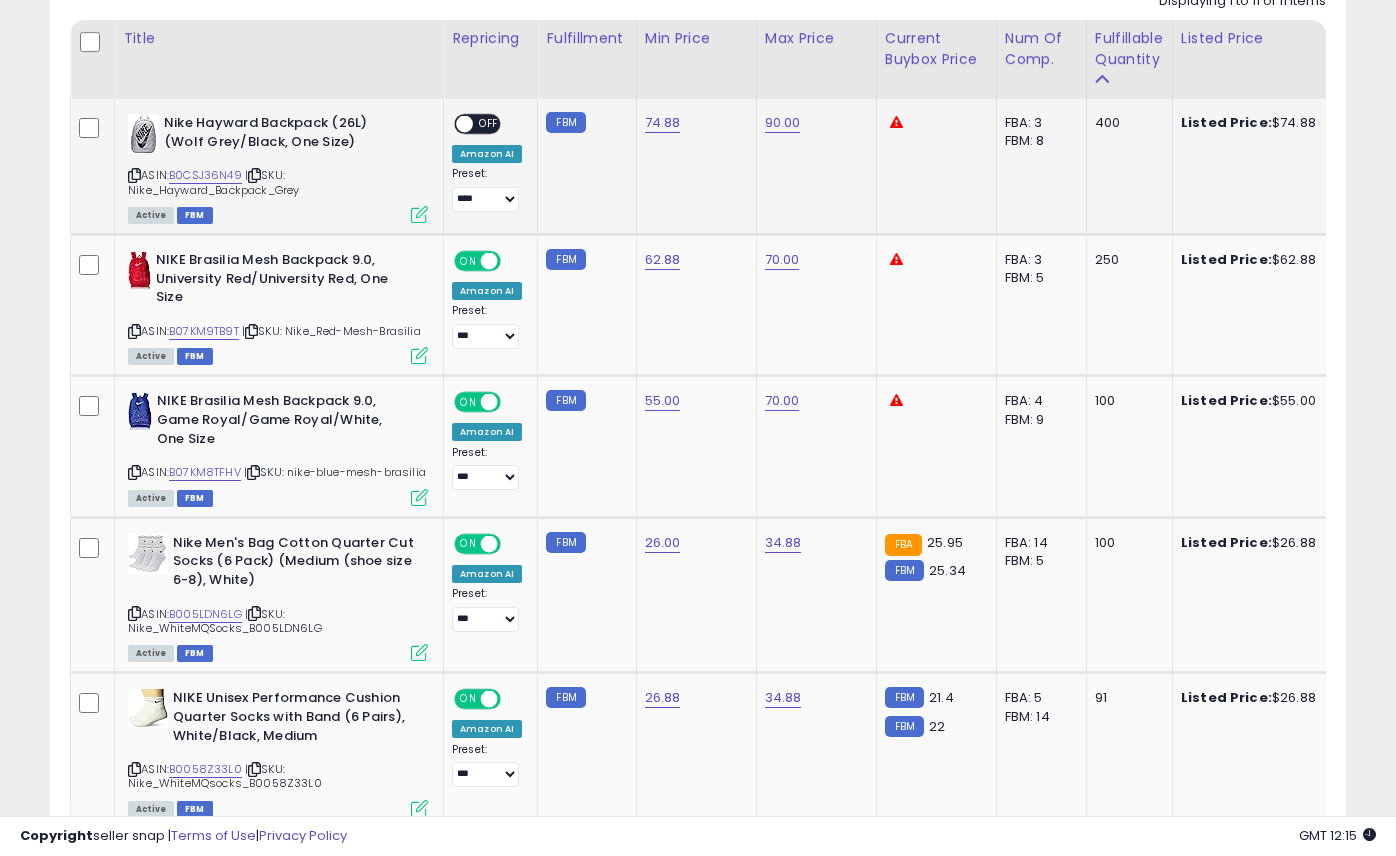 click on "OFF" at bounding box center (489, 124) 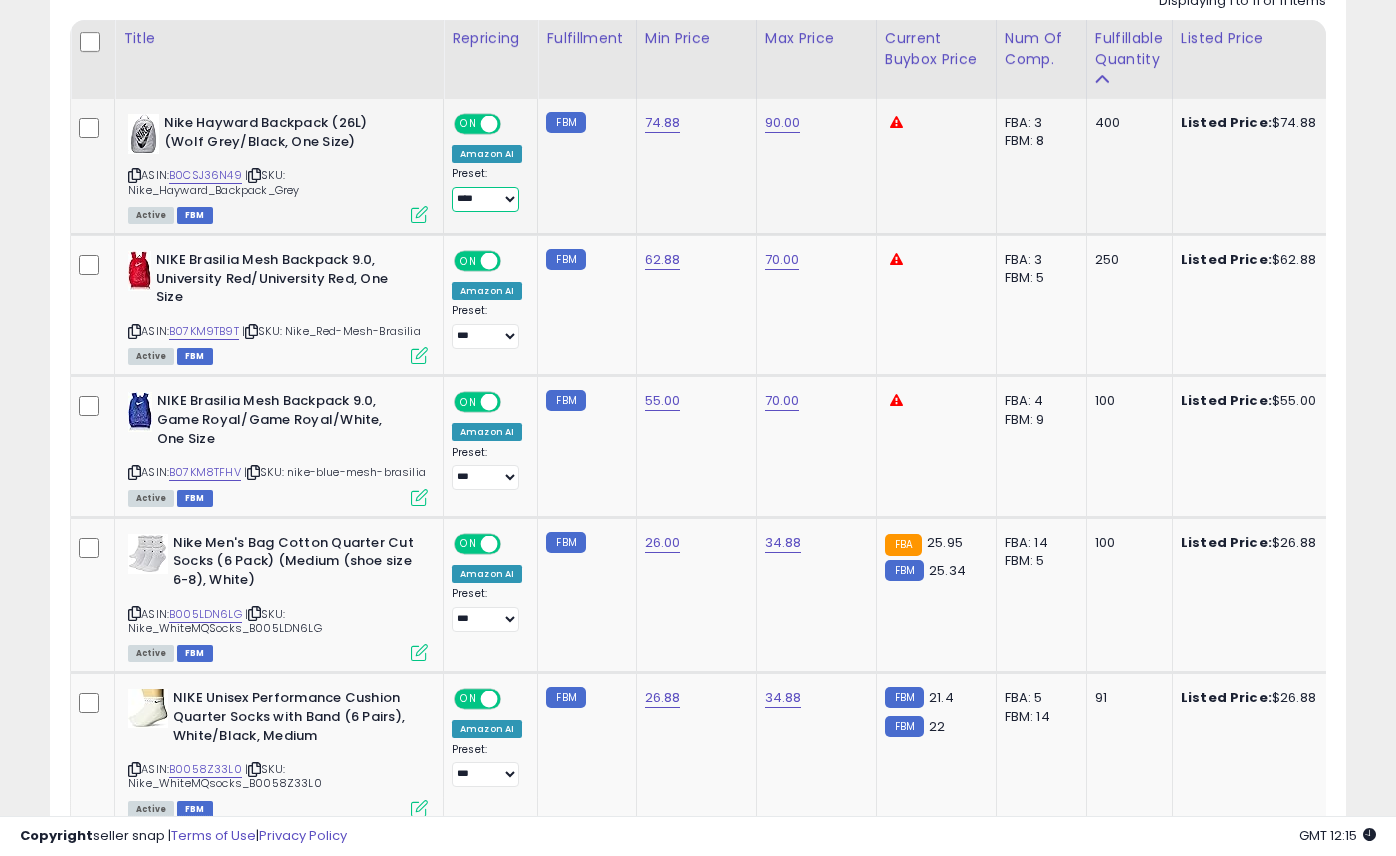 click on "**** ***" at bounding box center [485, 199] 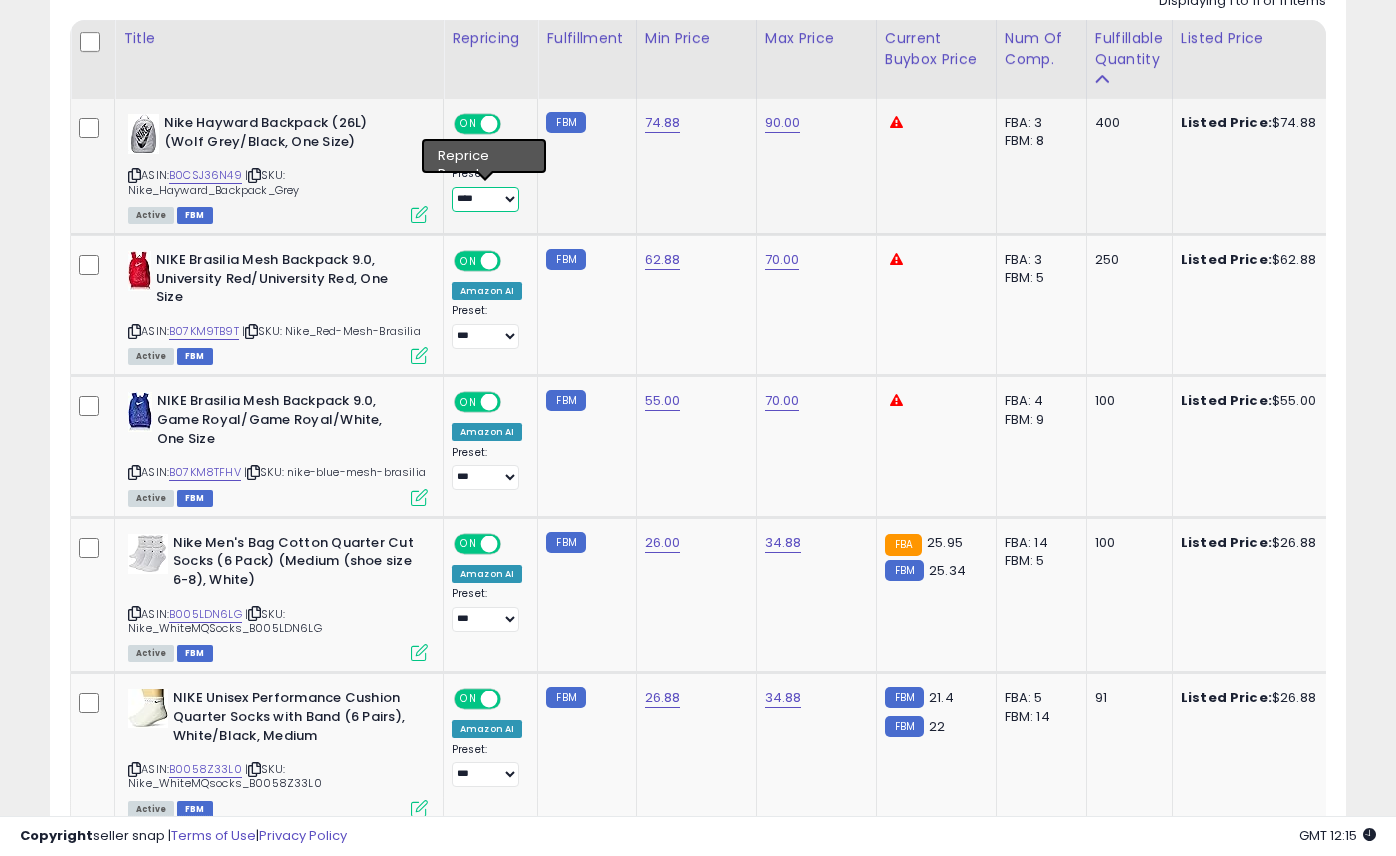 select on "***" 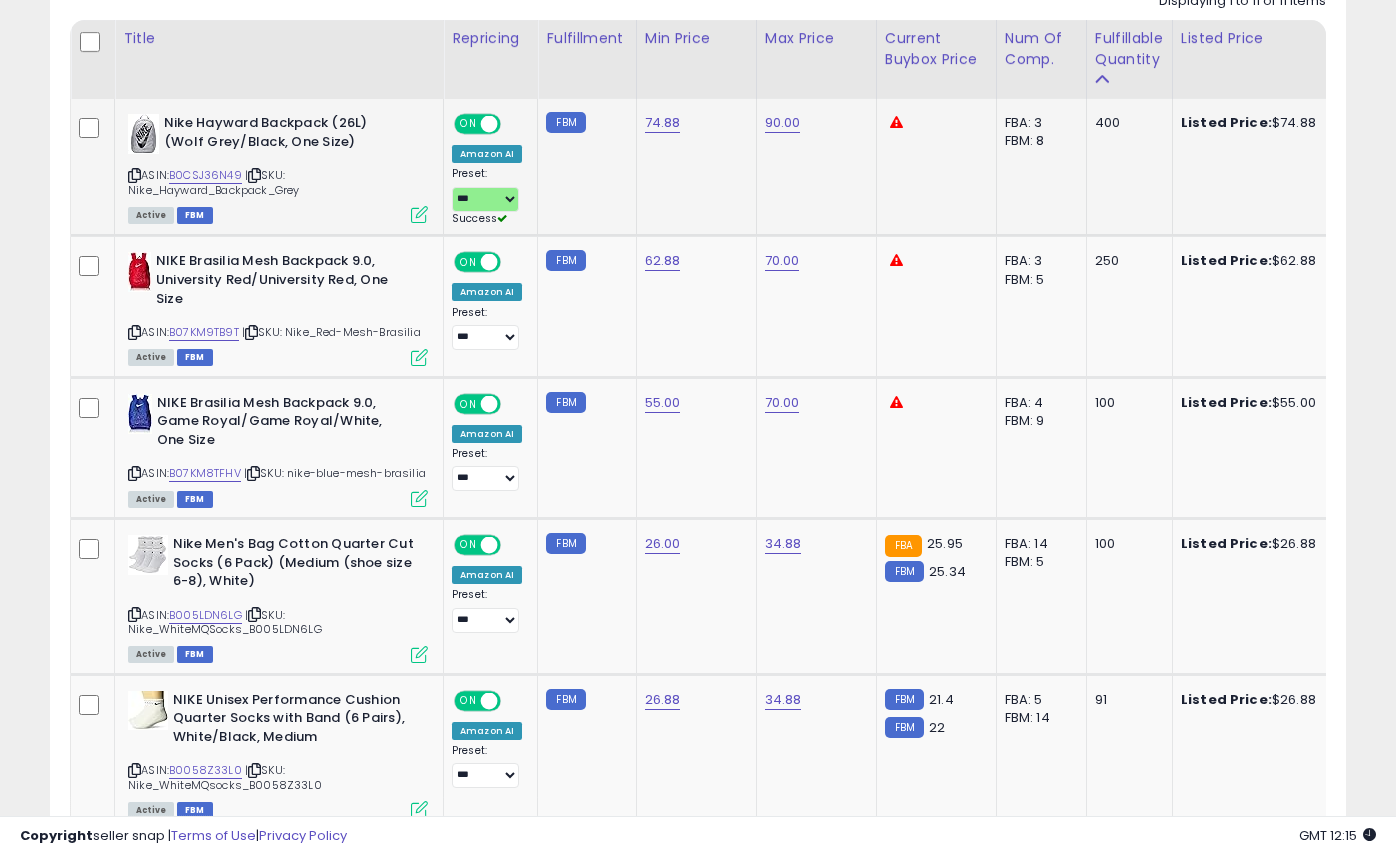 click on "FBM" 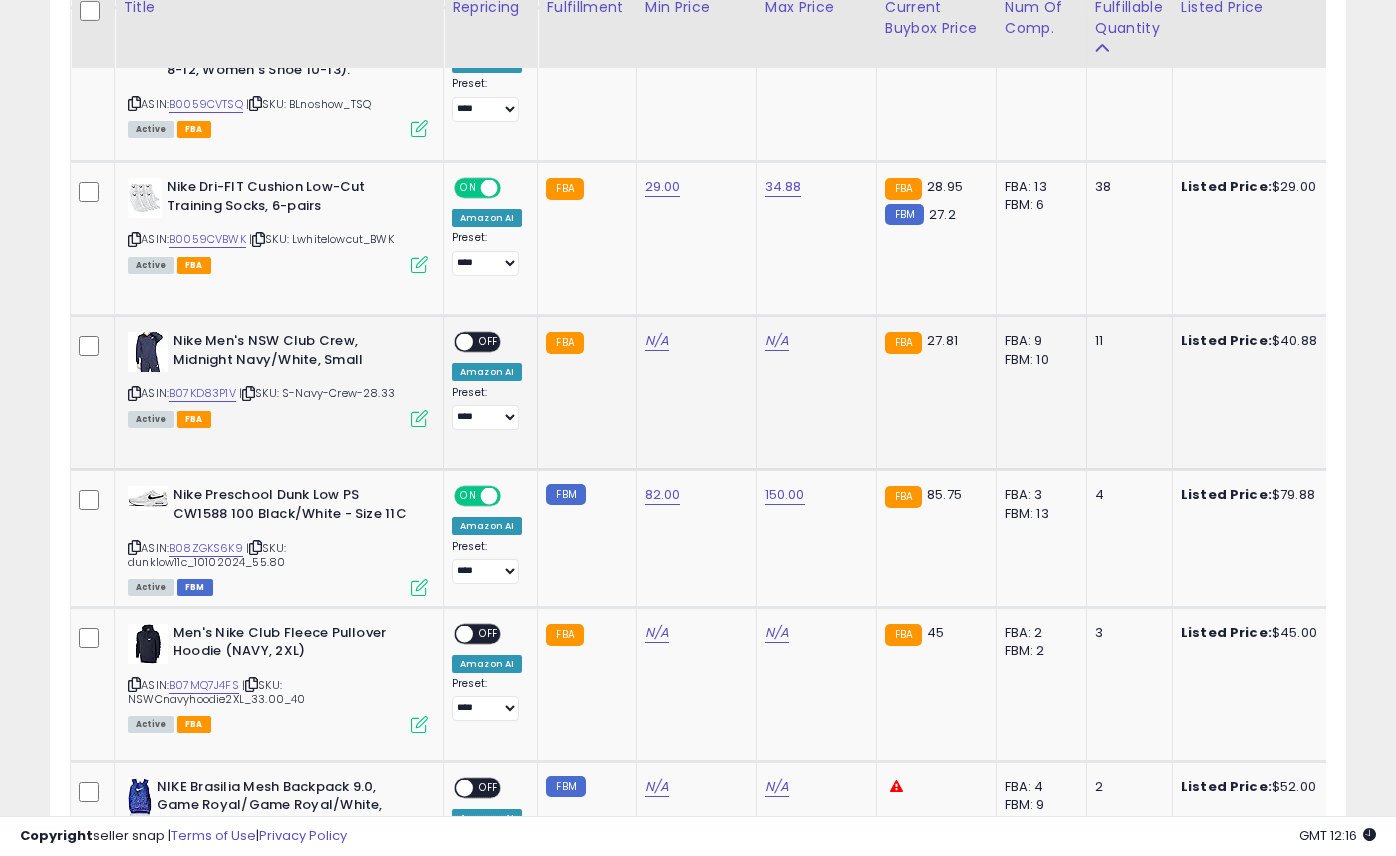 scroll, scrollTop: 1755, scrollLeft: 0, axis: vertical 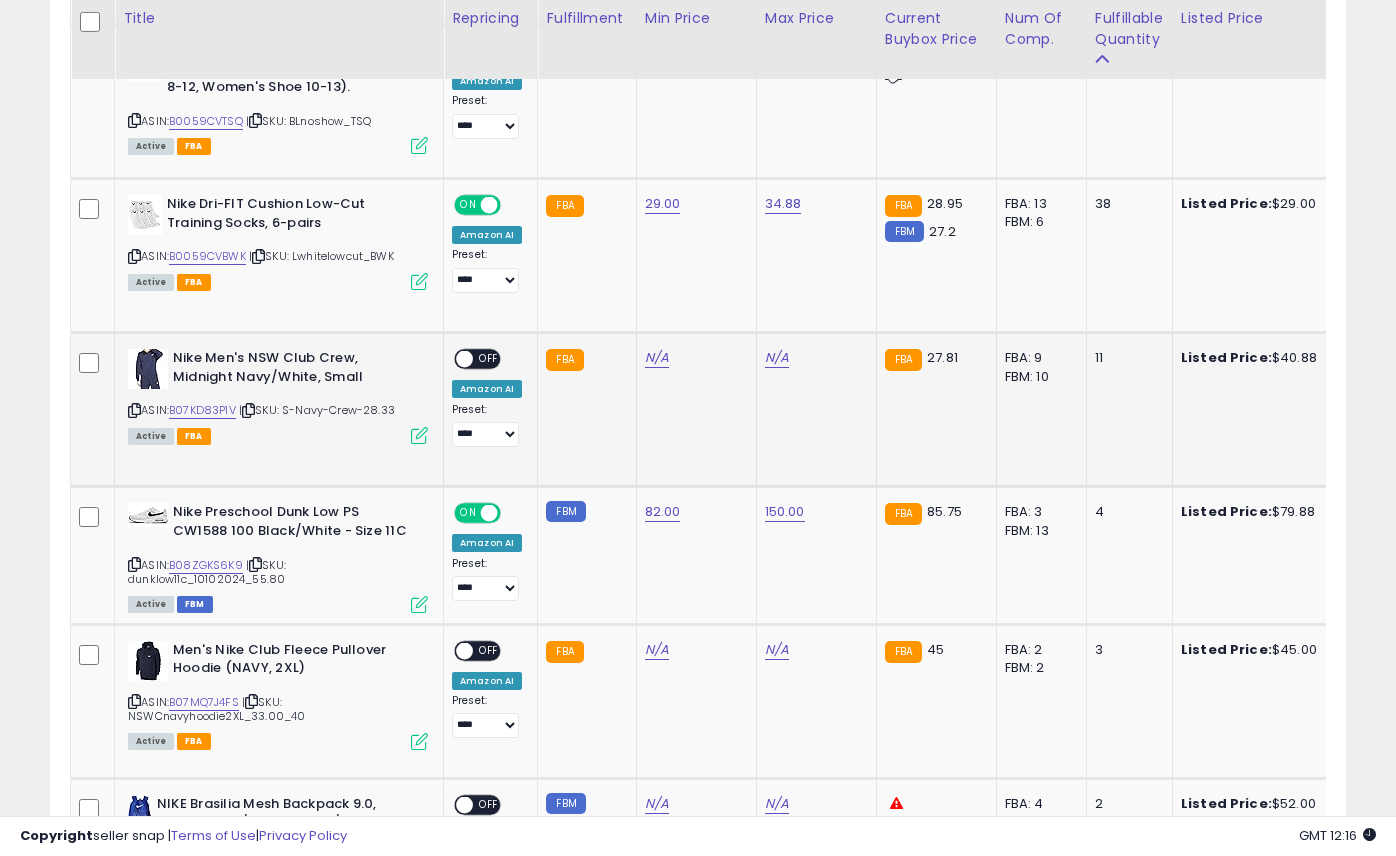 click at bounding box center (464, 359) 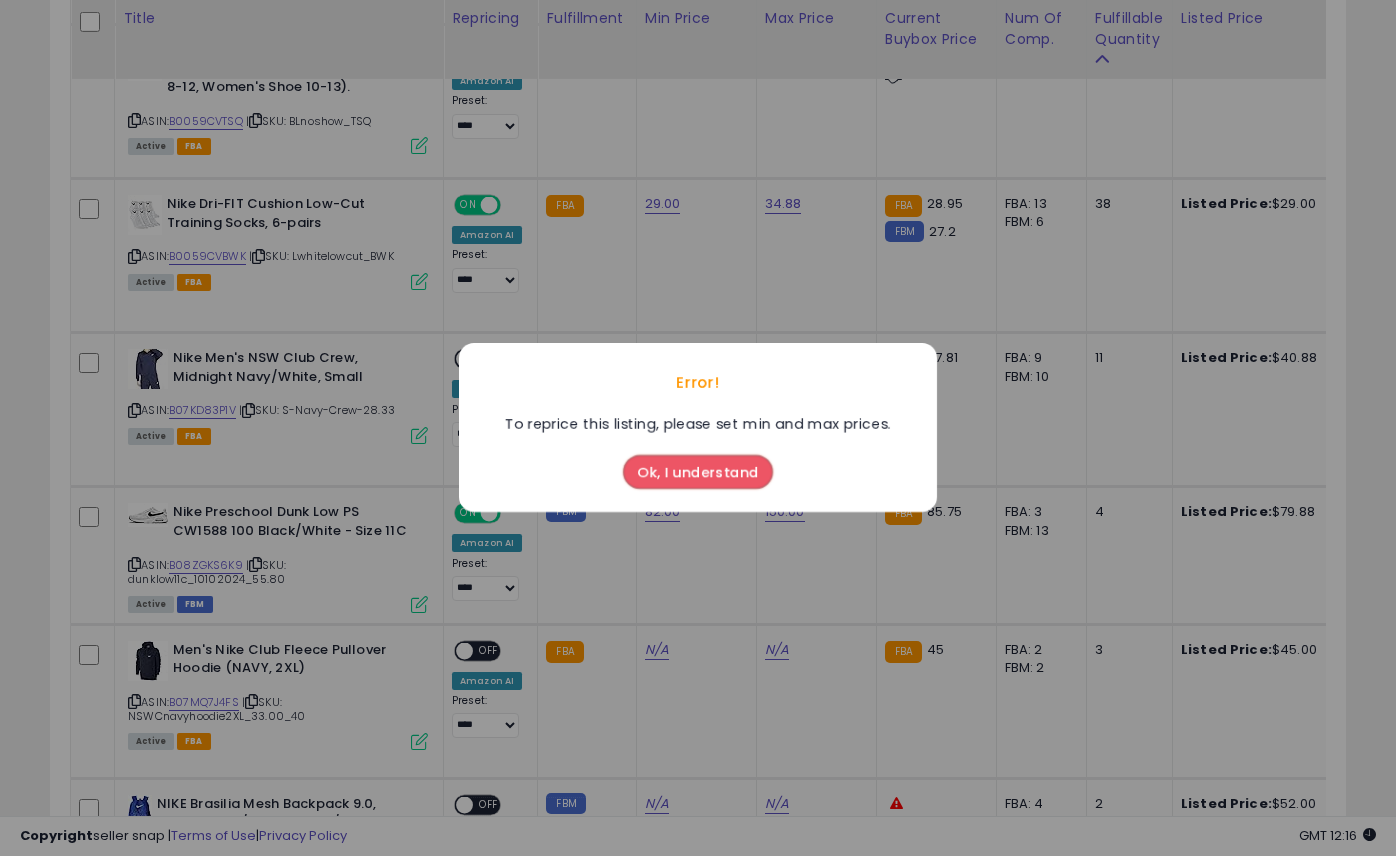 click on "Ok, I understand" at bounding box center (698, 473) 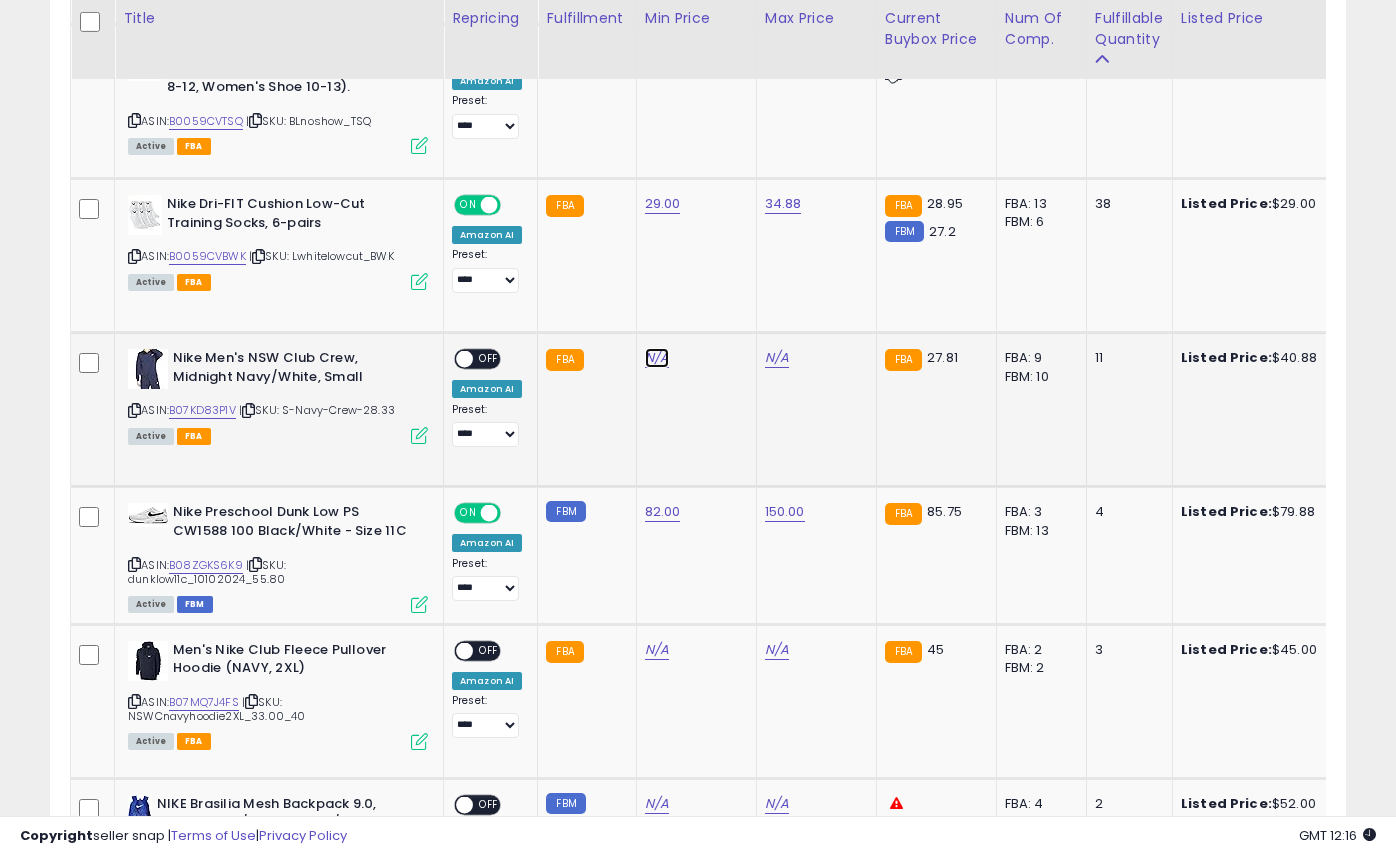 click on "N/A" at bounding box center (657, 358) 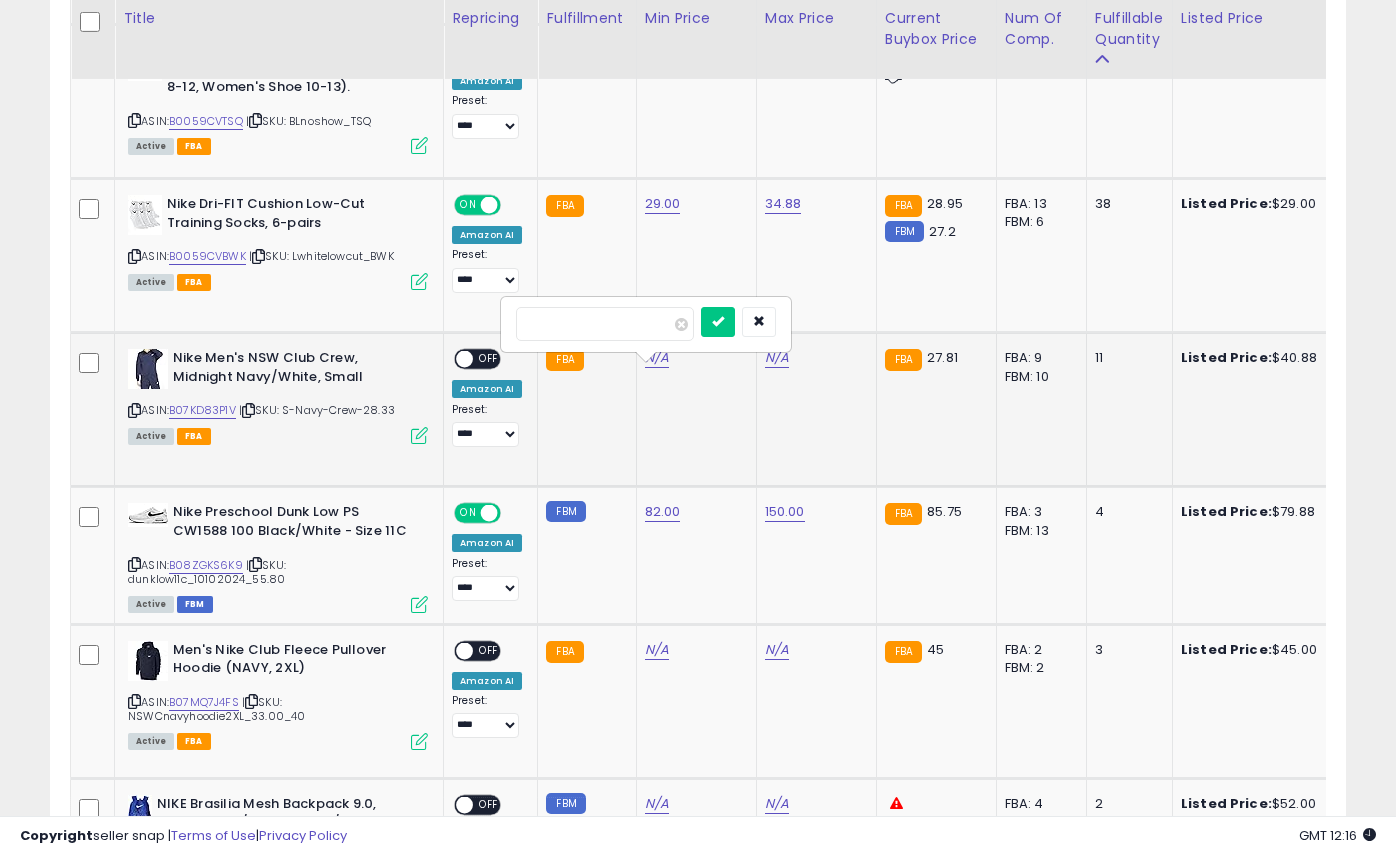 type on "*****" 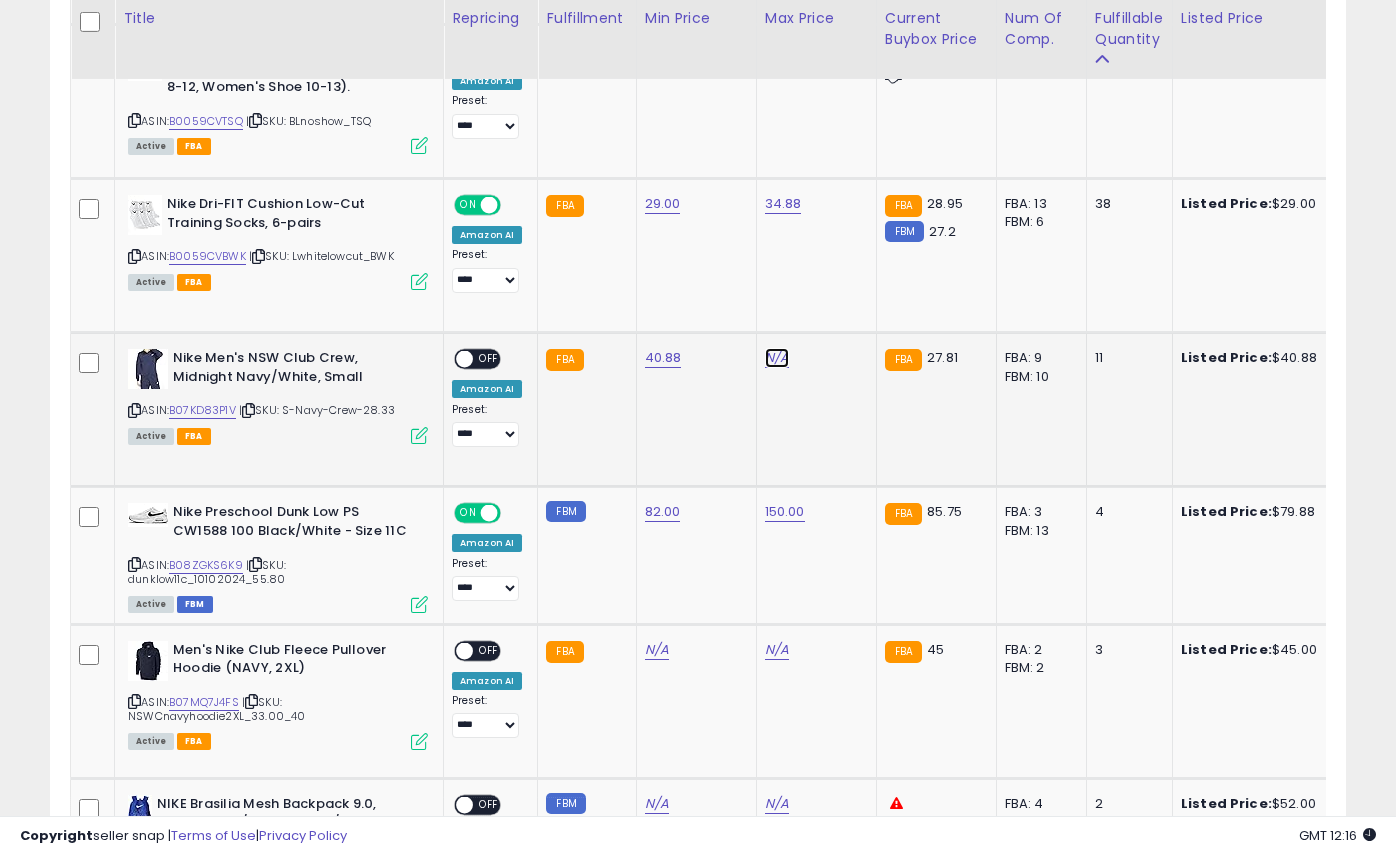 click on "N/A" at bounding box center [777, 358] 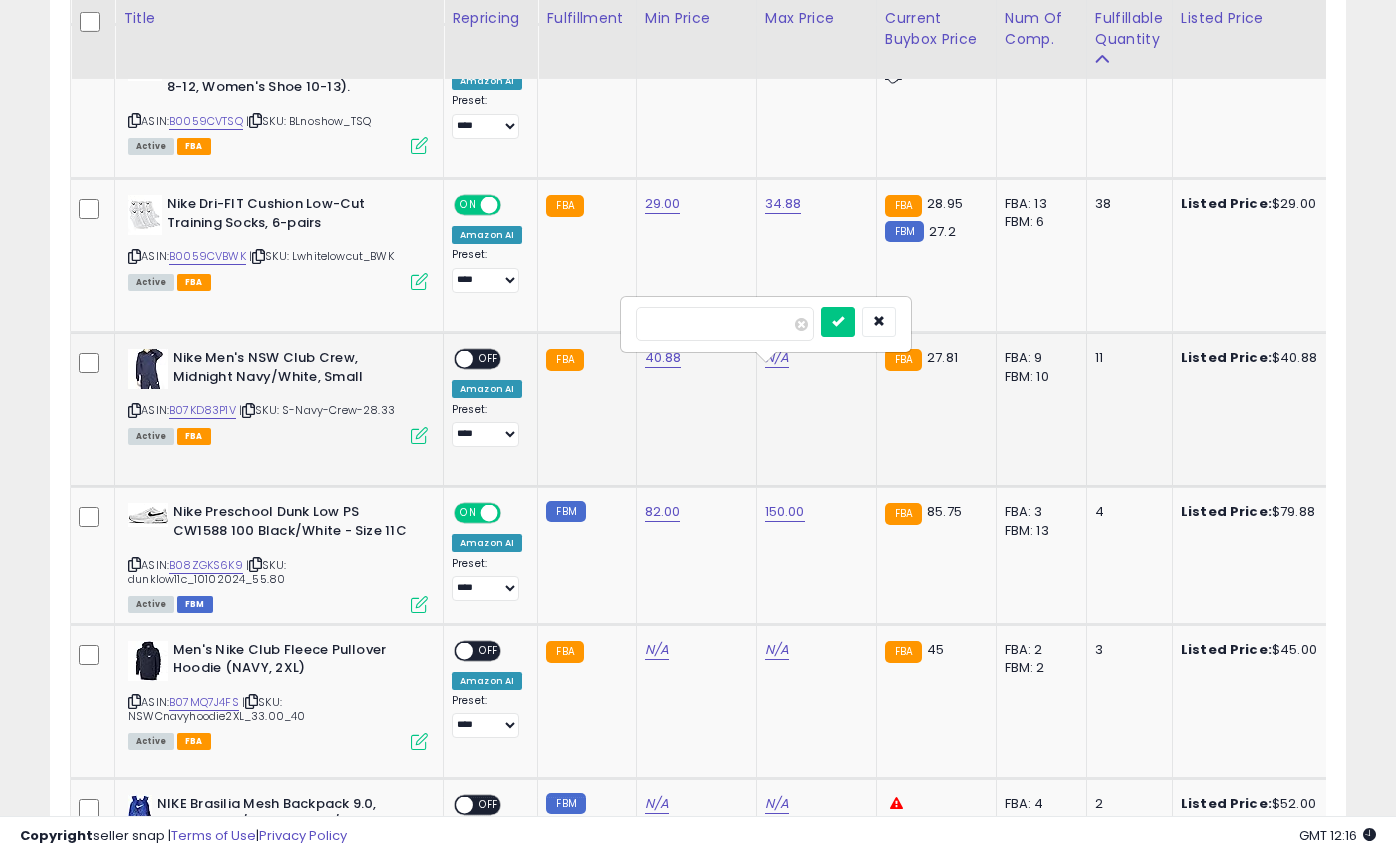 type on "**" 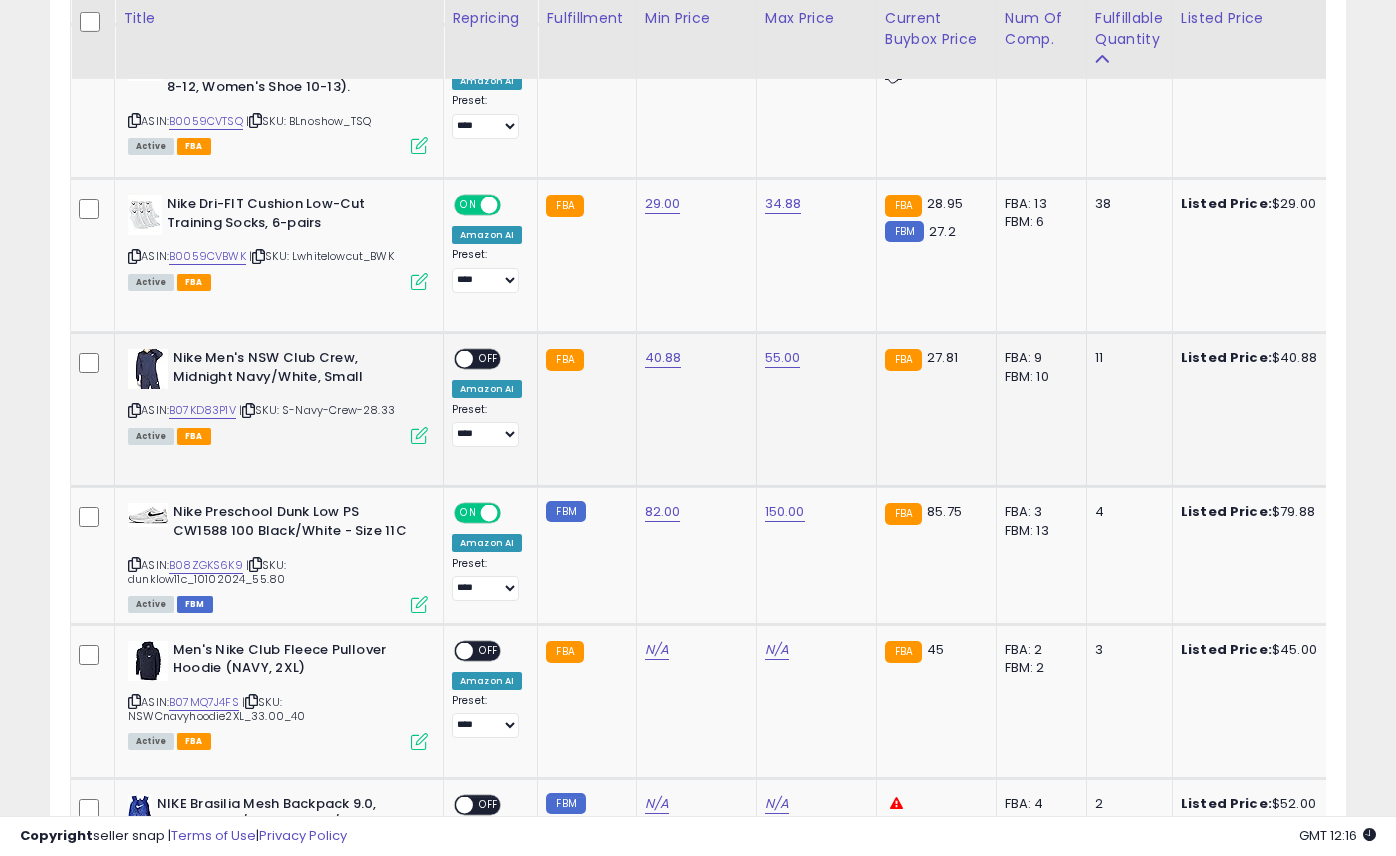 click on "OFF" at bounding box center [489, 359] 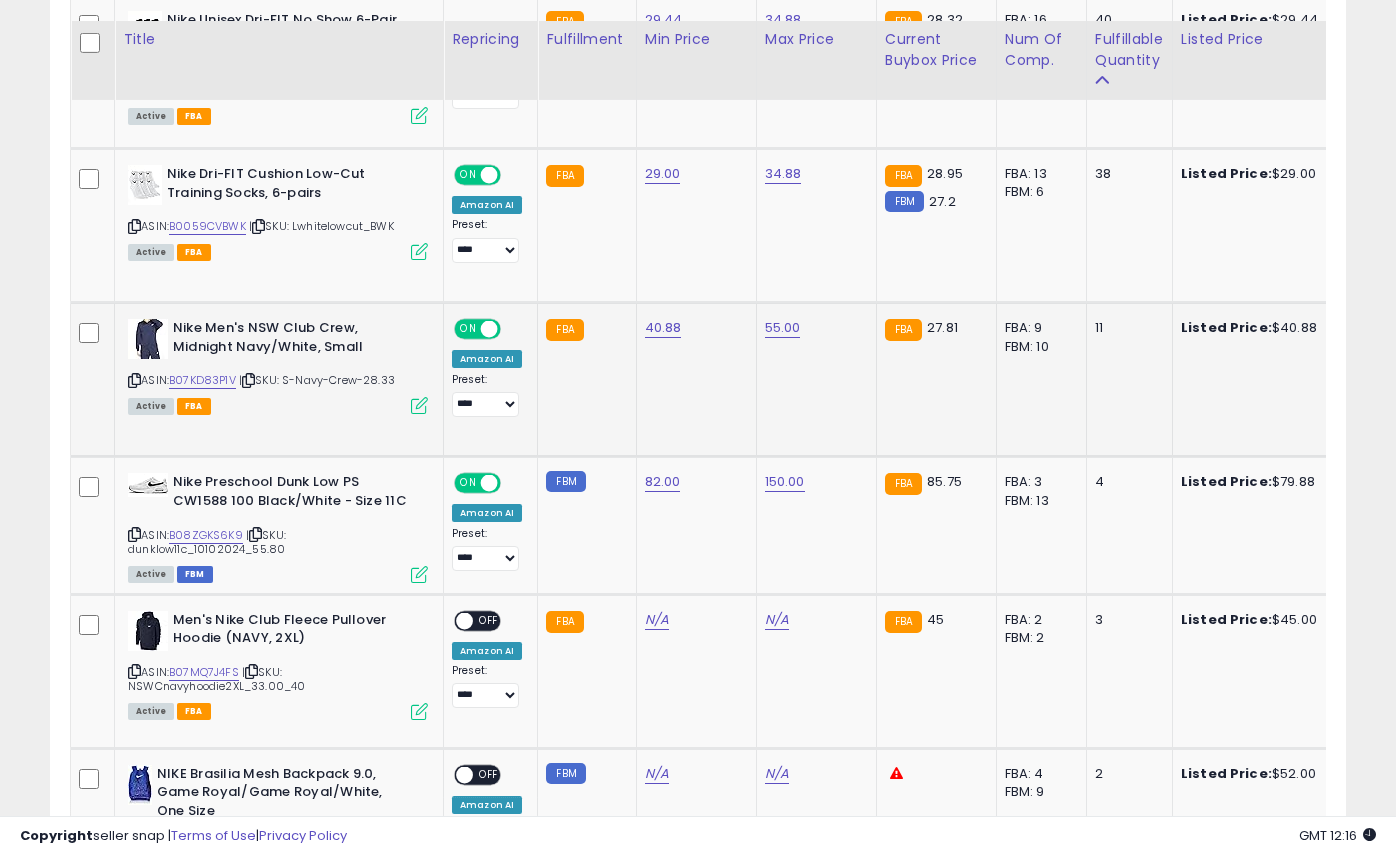 scroll, scrollTop: 1816, scrollLeft: 0, axis: vertical 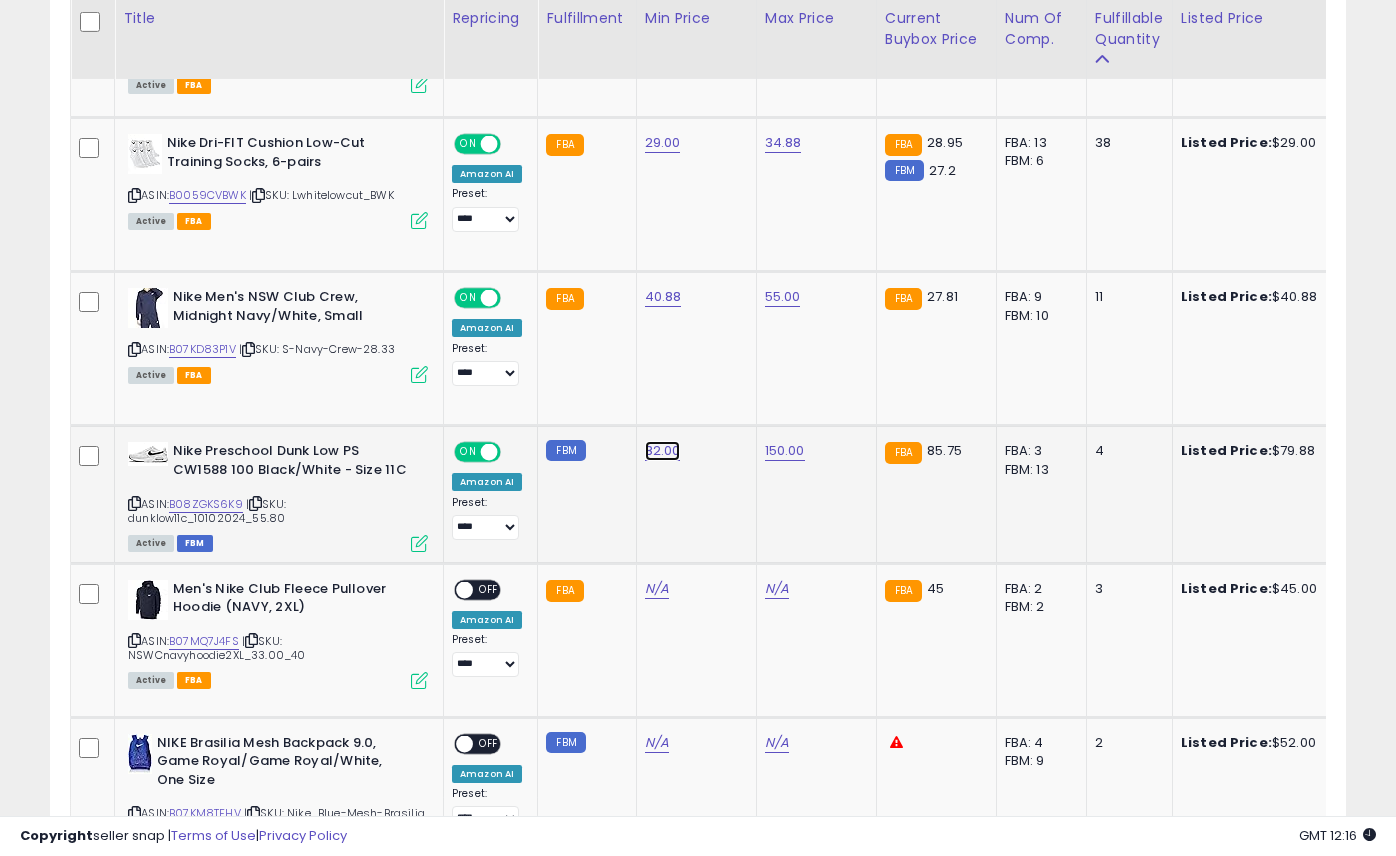 click on "82.00" at bounding box center (663, -742) 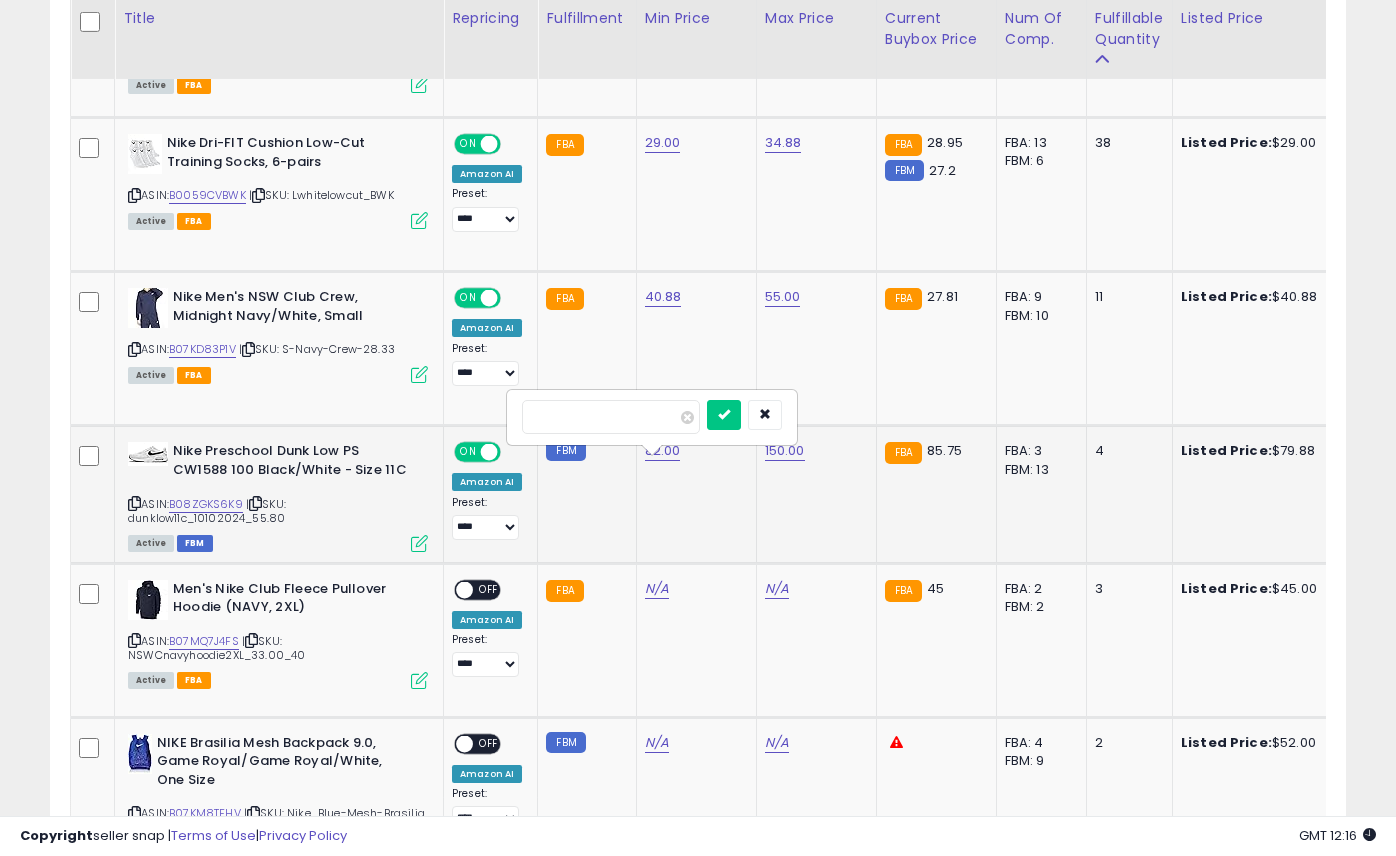 click on "*****" at bounding box center (652, 417) 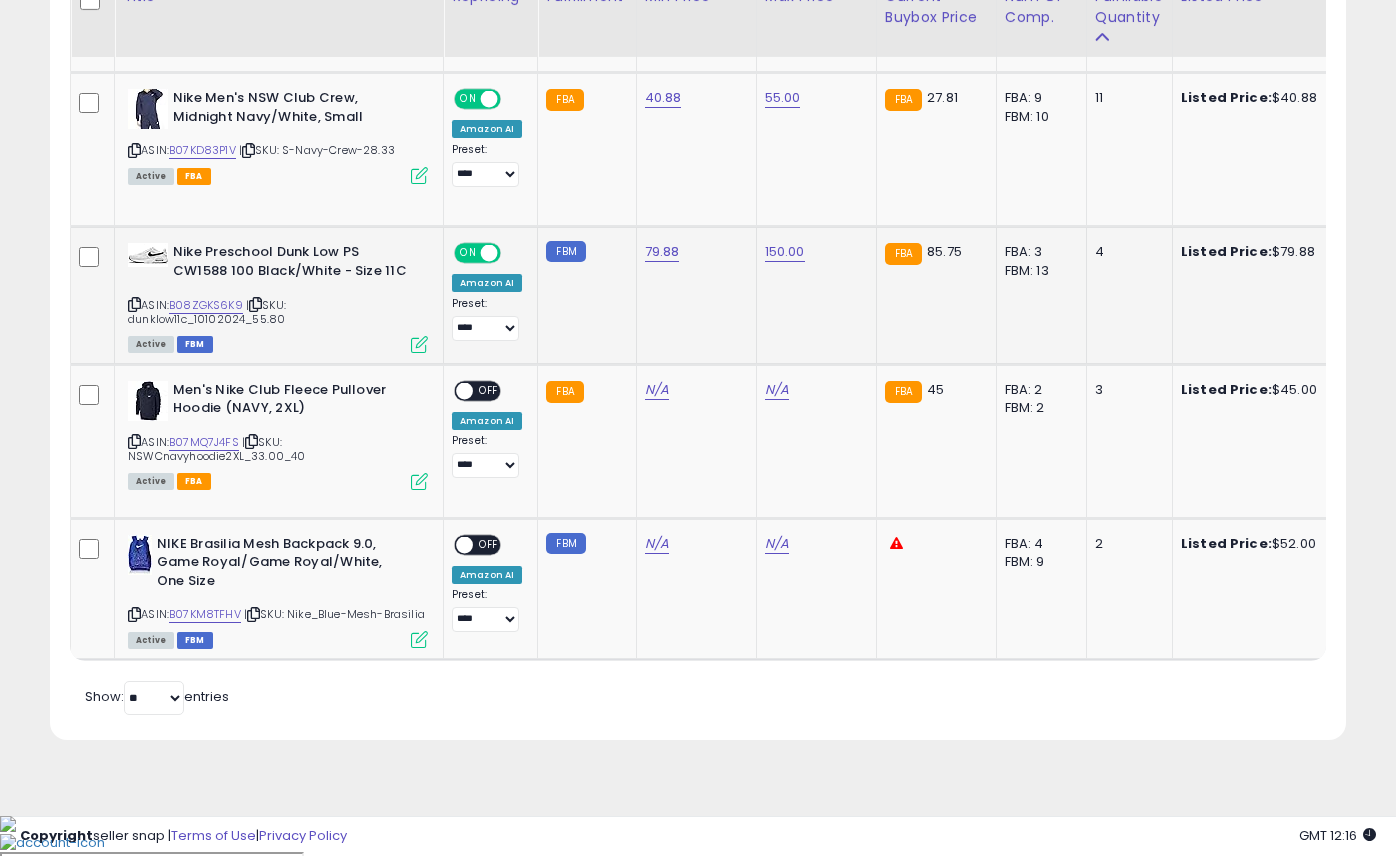 scroll, scrollTop: 2018, scrollLeft: 0, axis: vertical 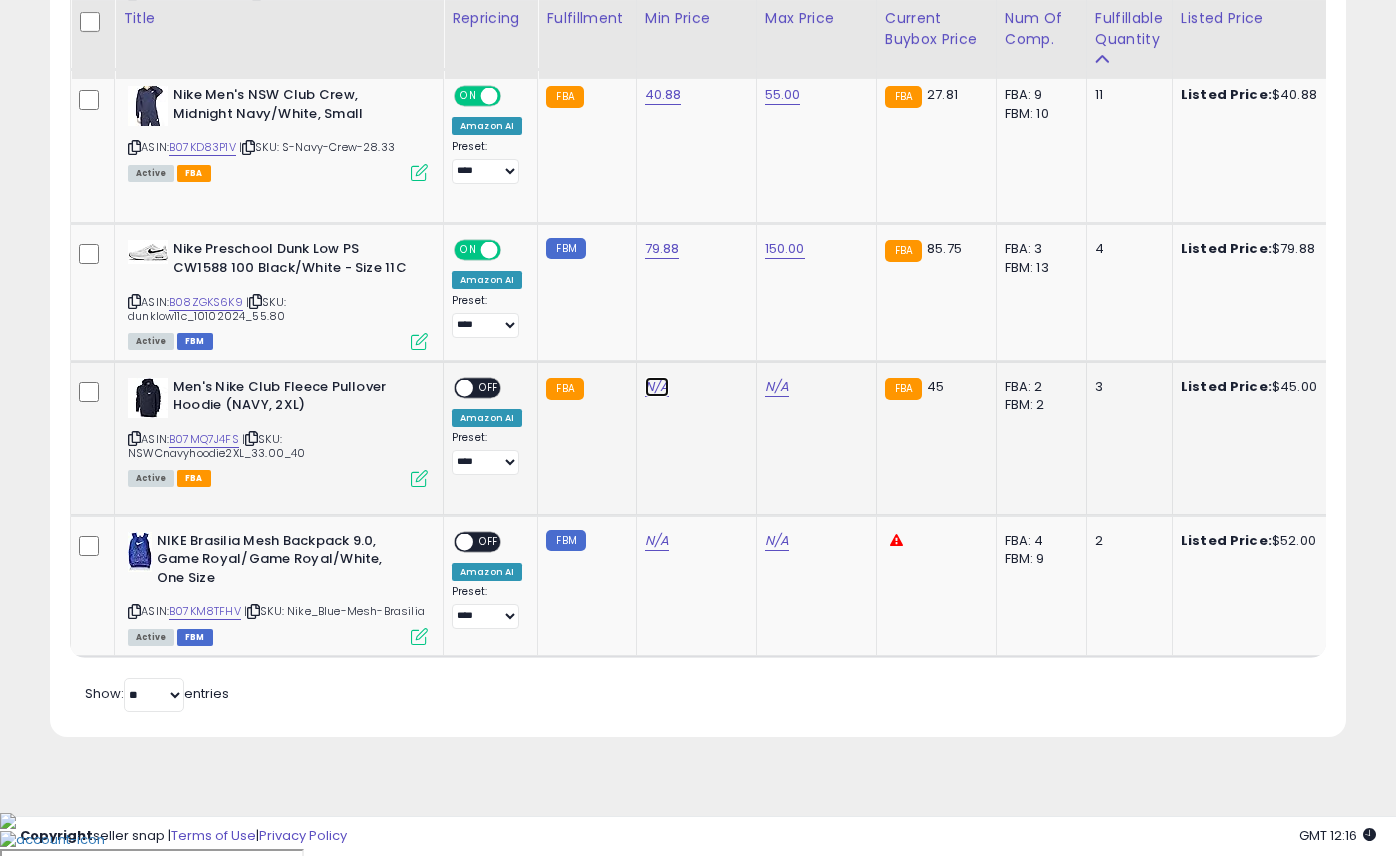 click on "N/A" at bounding box center (657, 387) 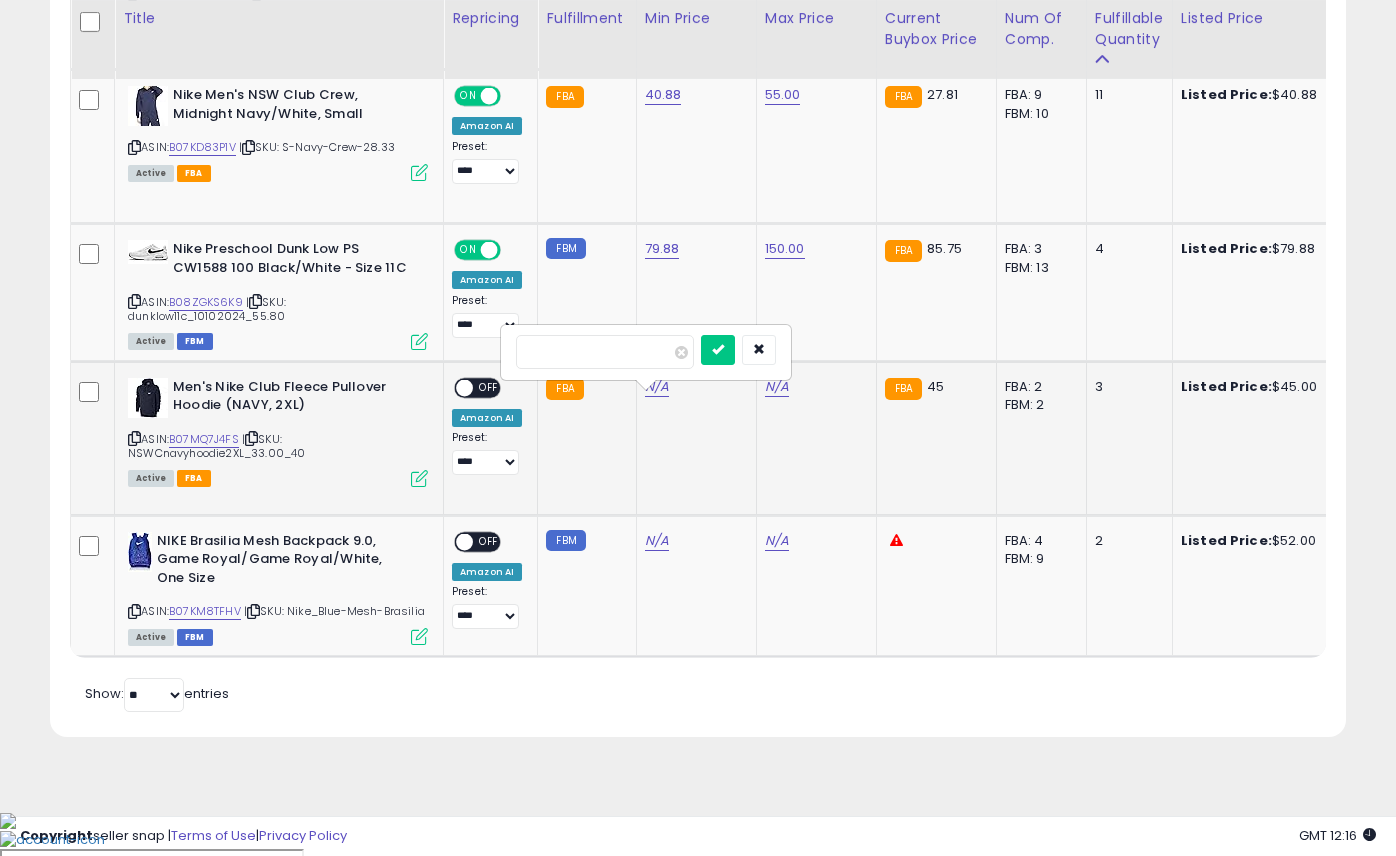 type on "*****" 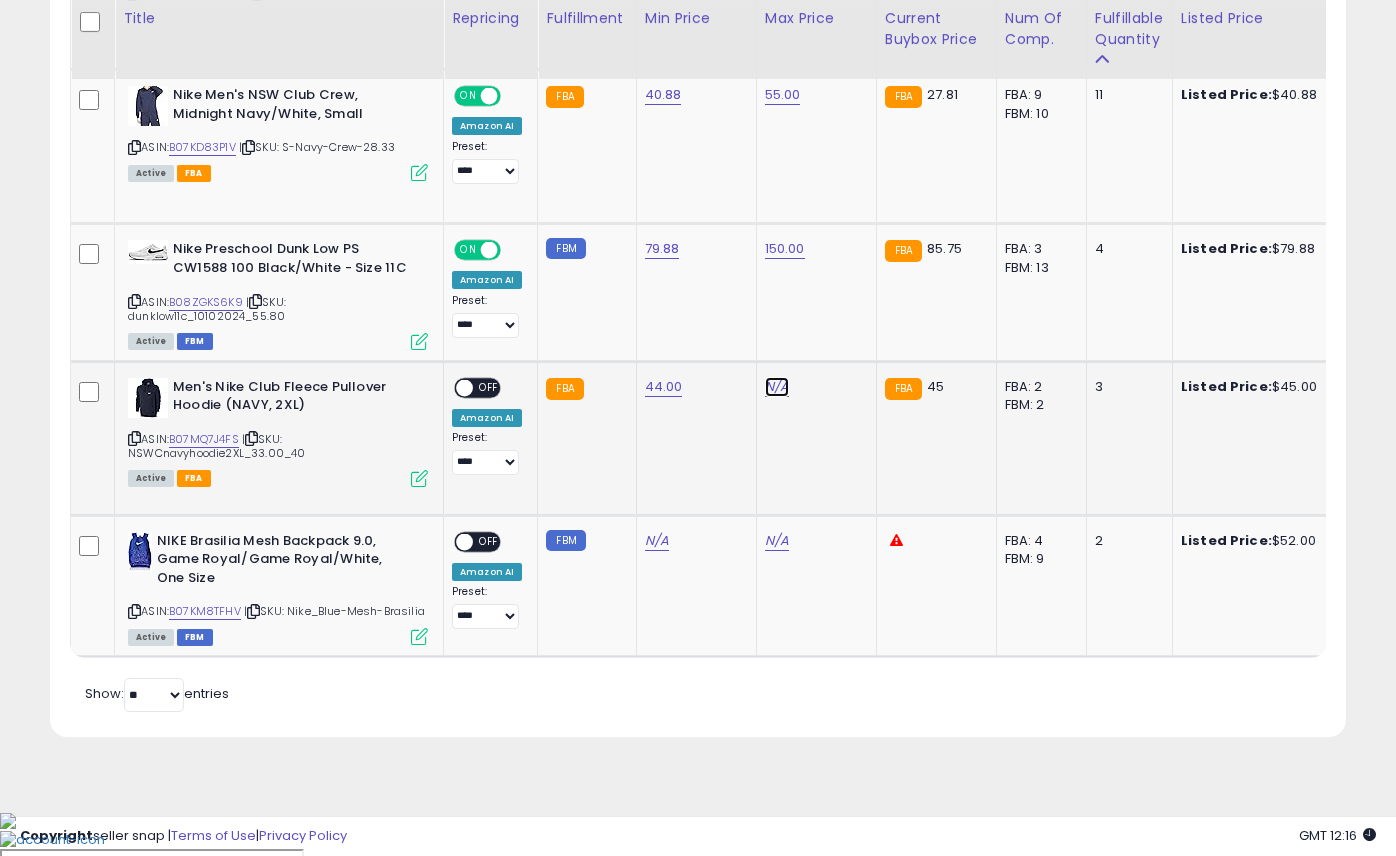 click on "N/A" at bounding box center (777, 387) 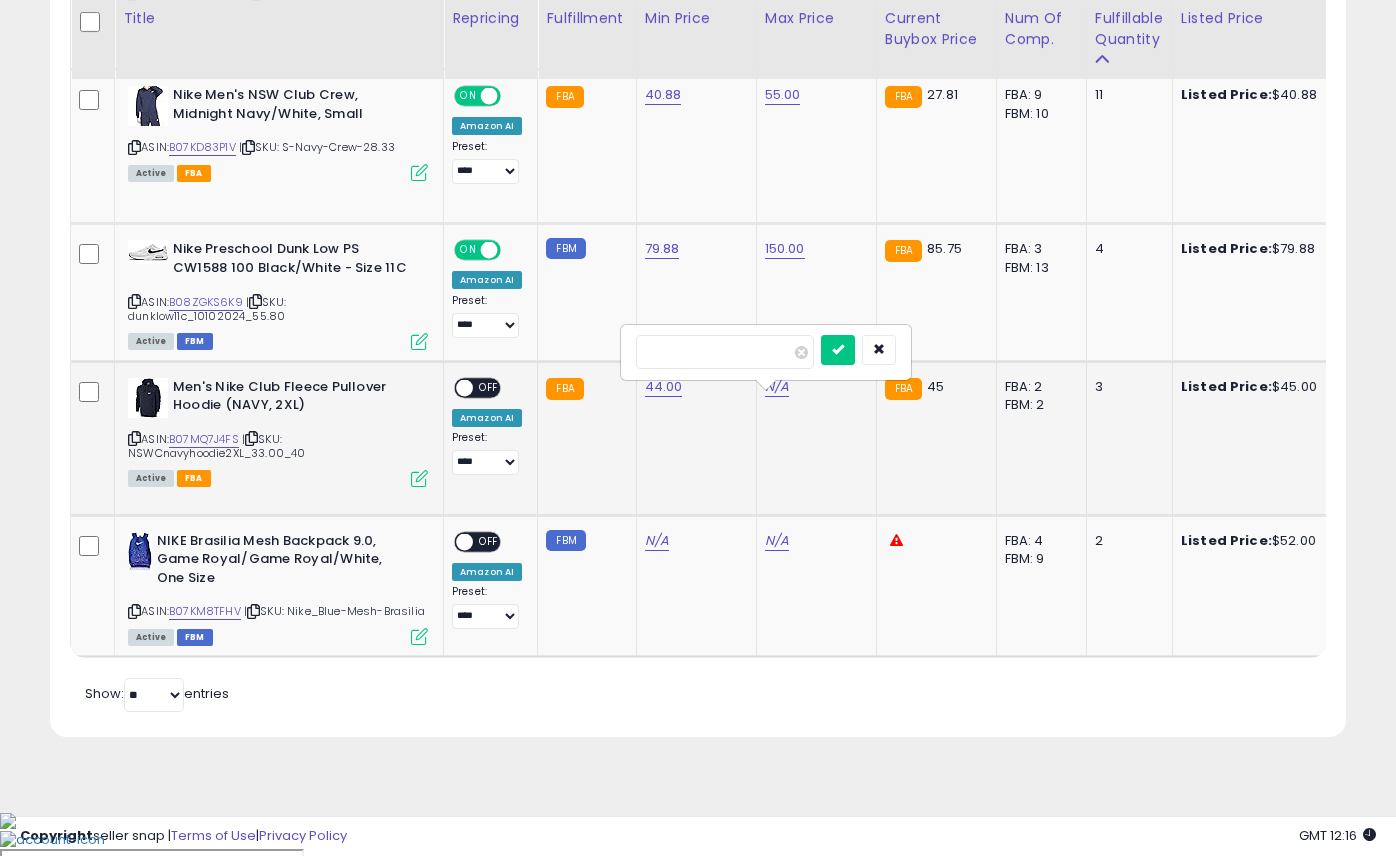 type on "**" 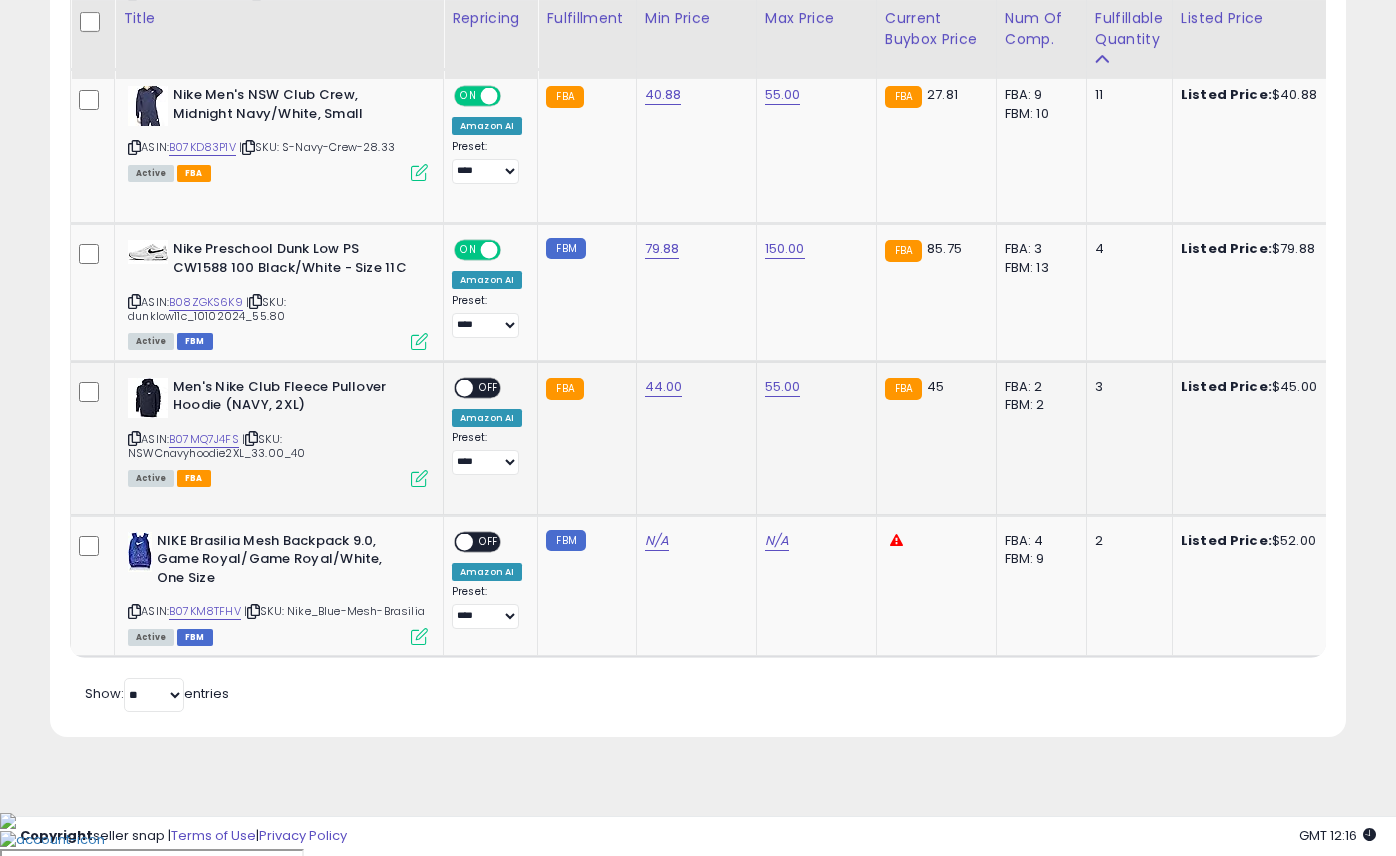 click on "OFF" at bounding box center [489, 387] 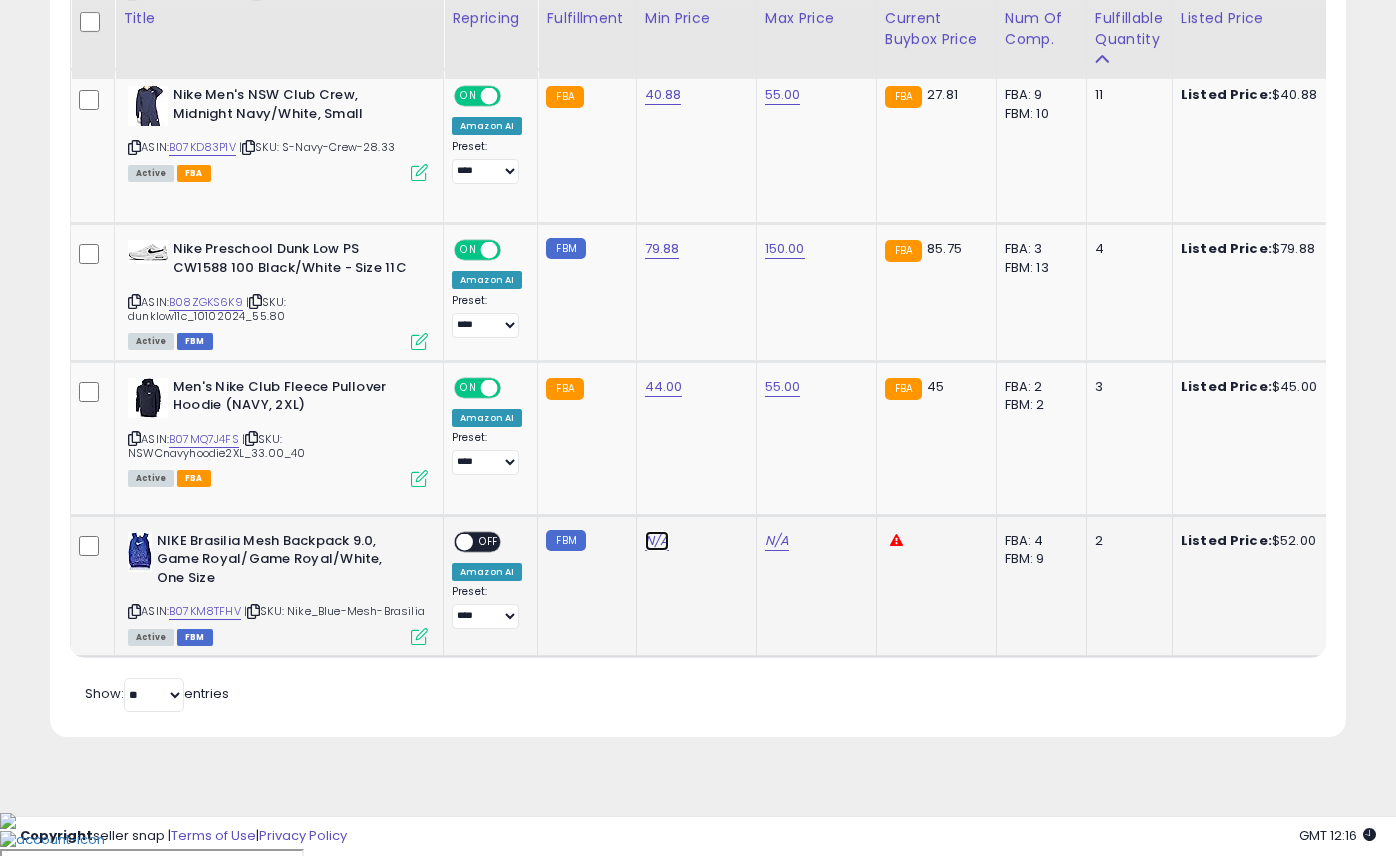 click on "N/A" at bounding box center (657, 541) 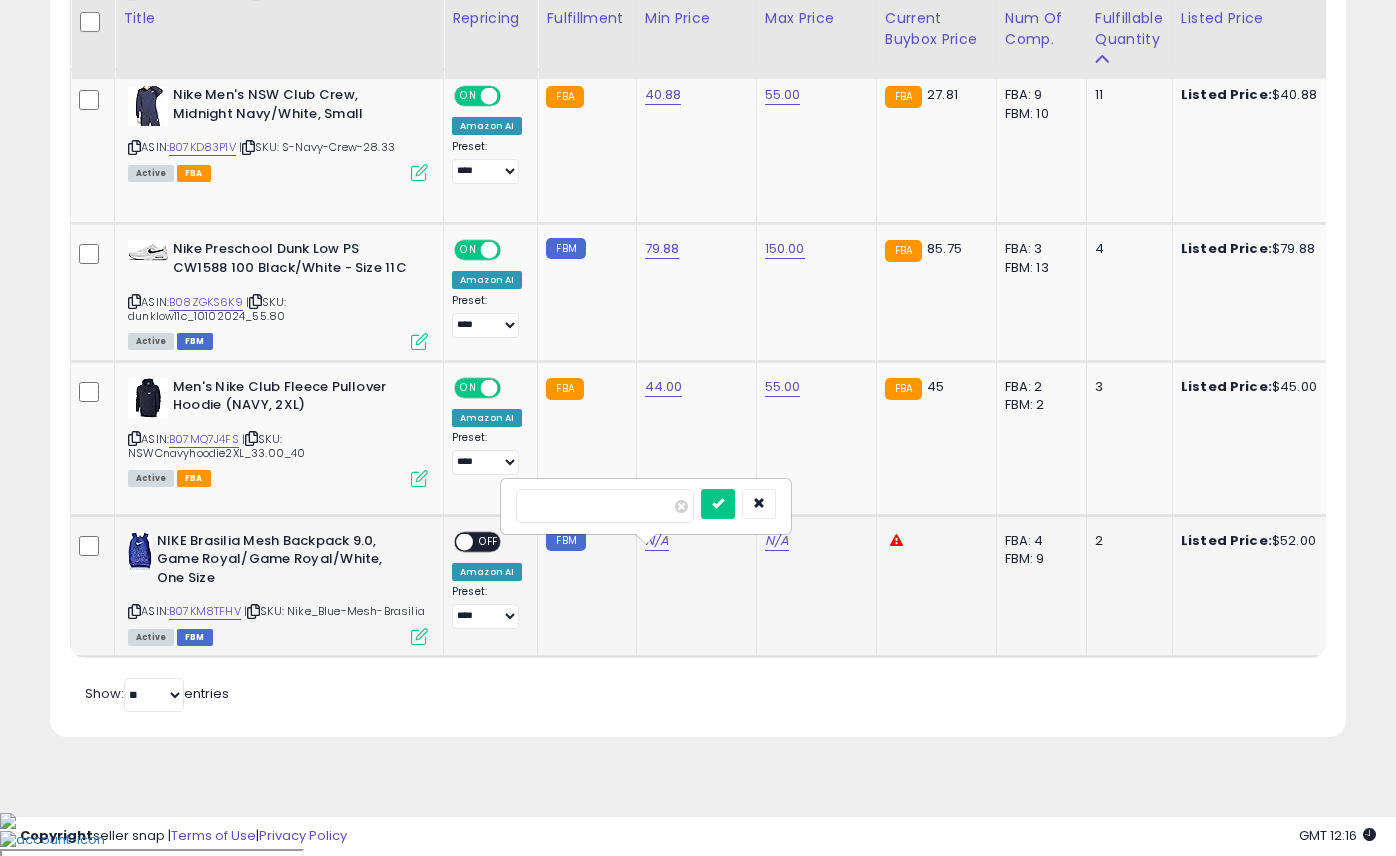 type on "**" 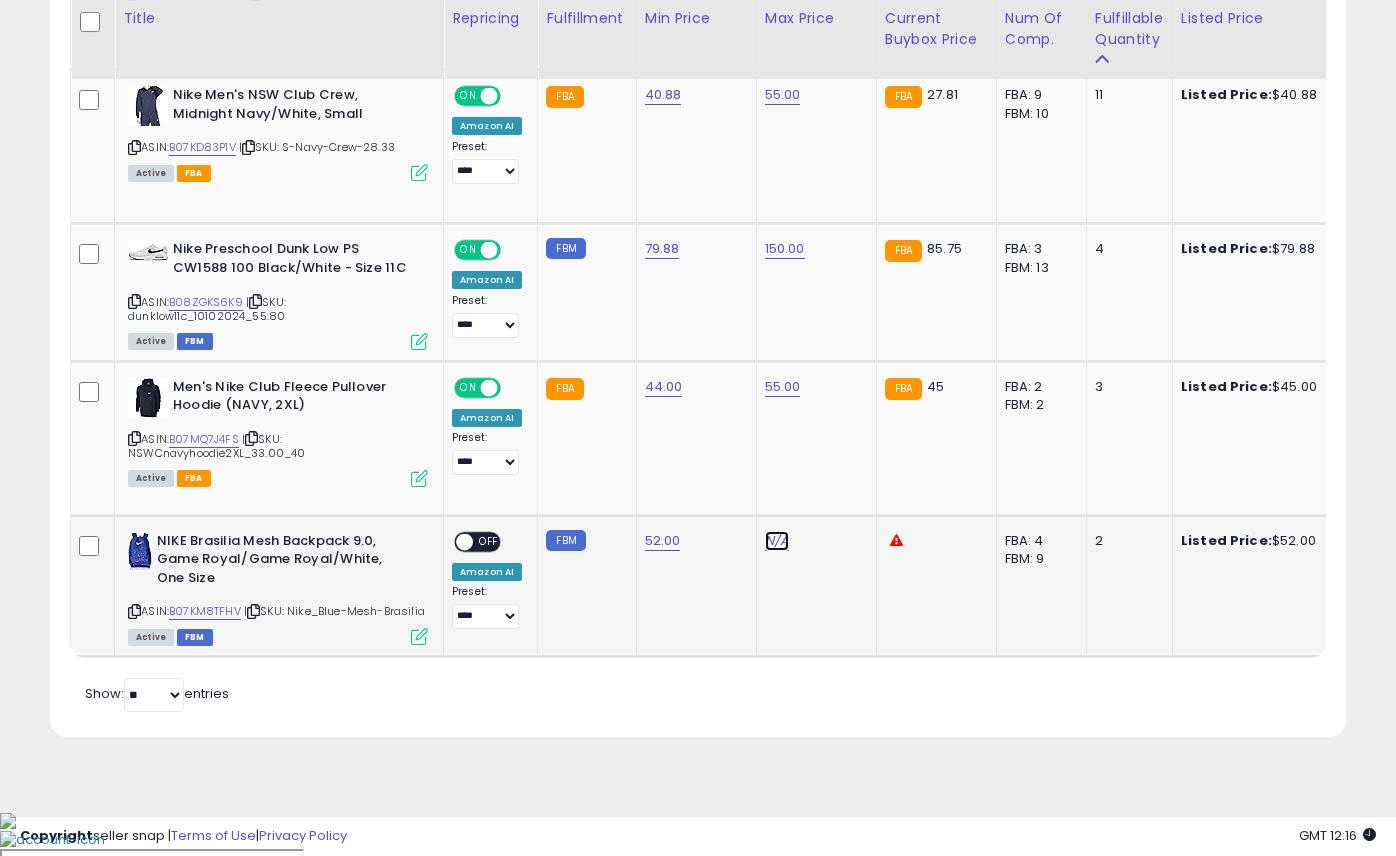 click on "N/A" at bounding box center [777, 541] 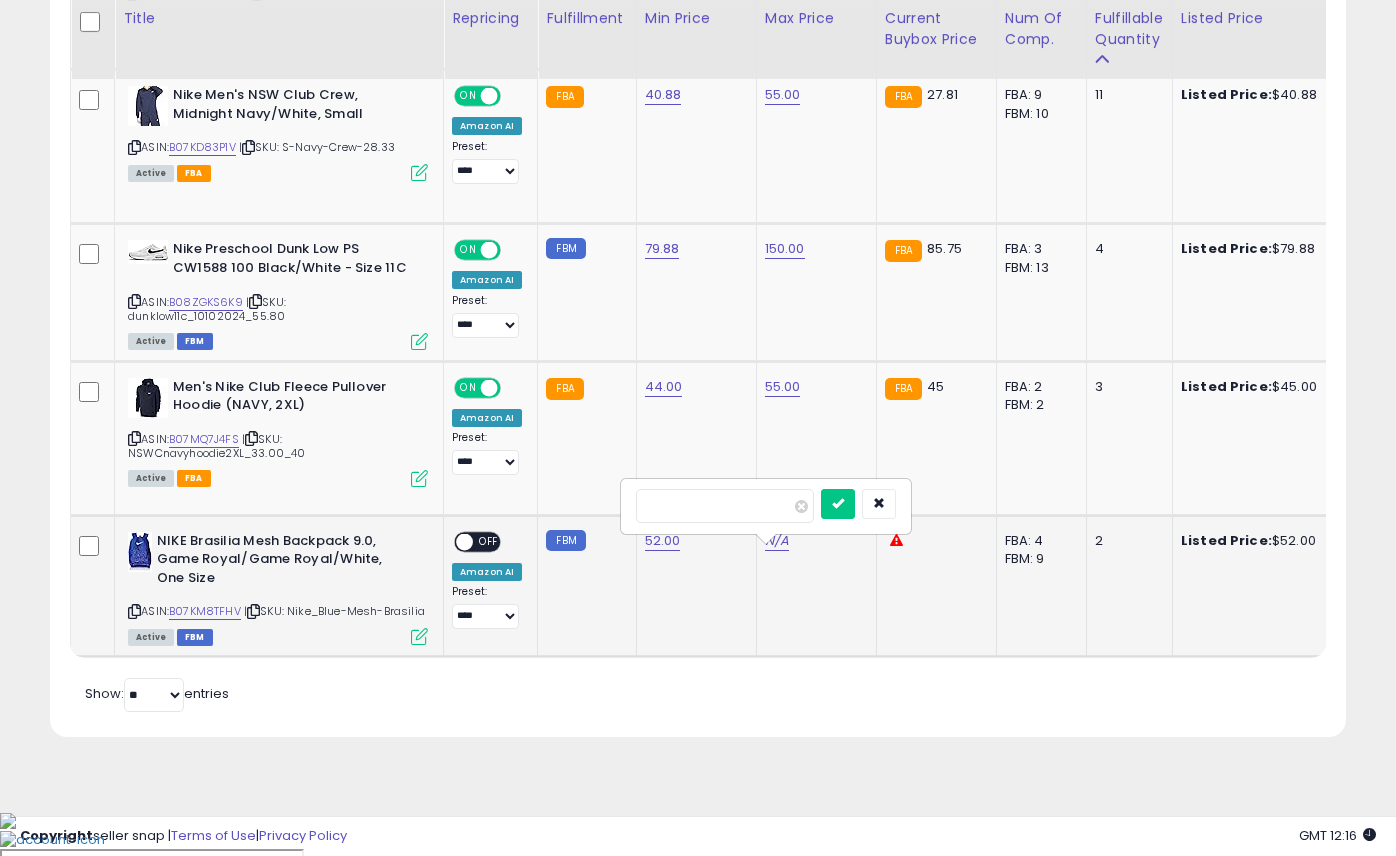 type on "**" 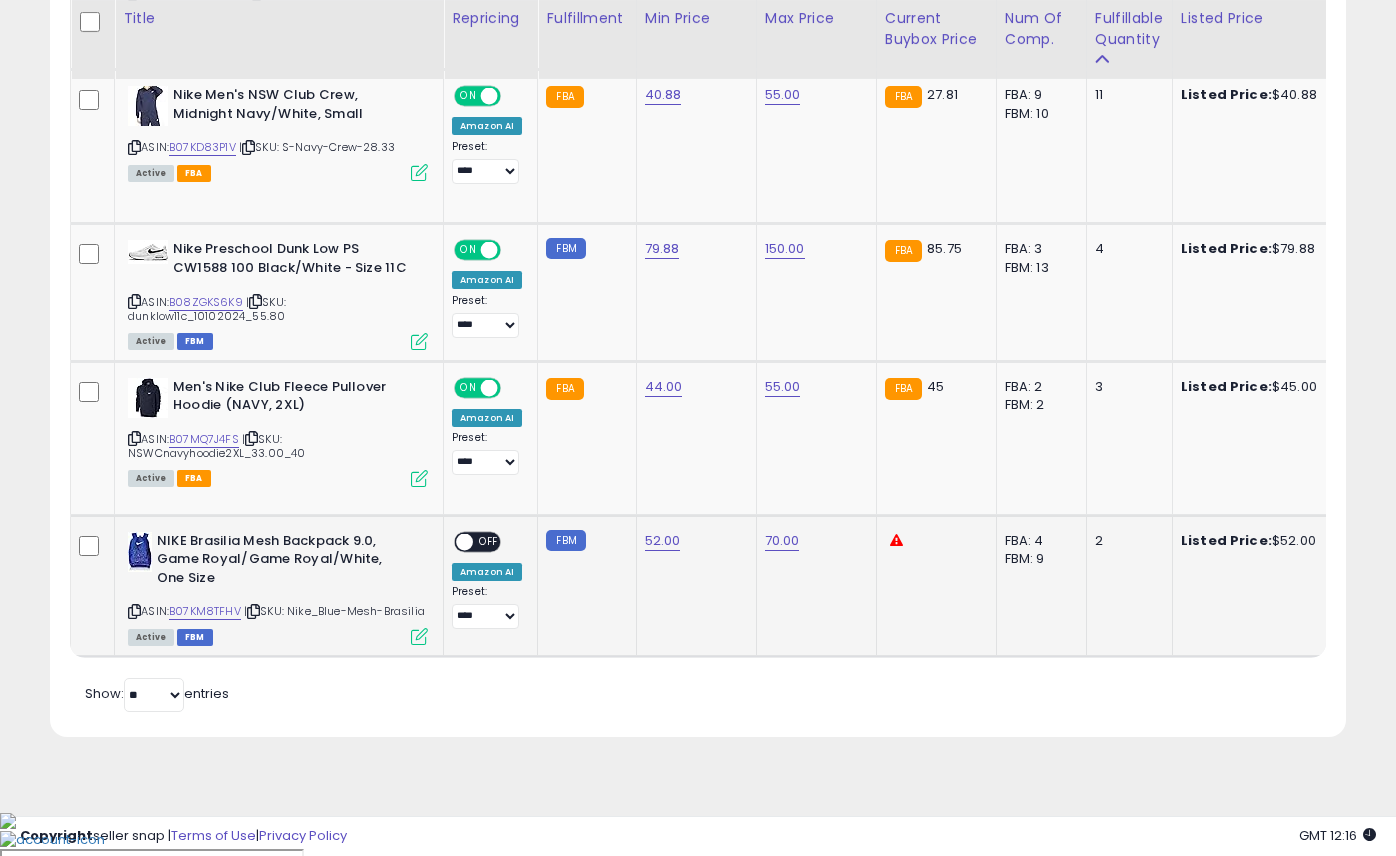 click on "OFF" at bounding box center (489, 541) 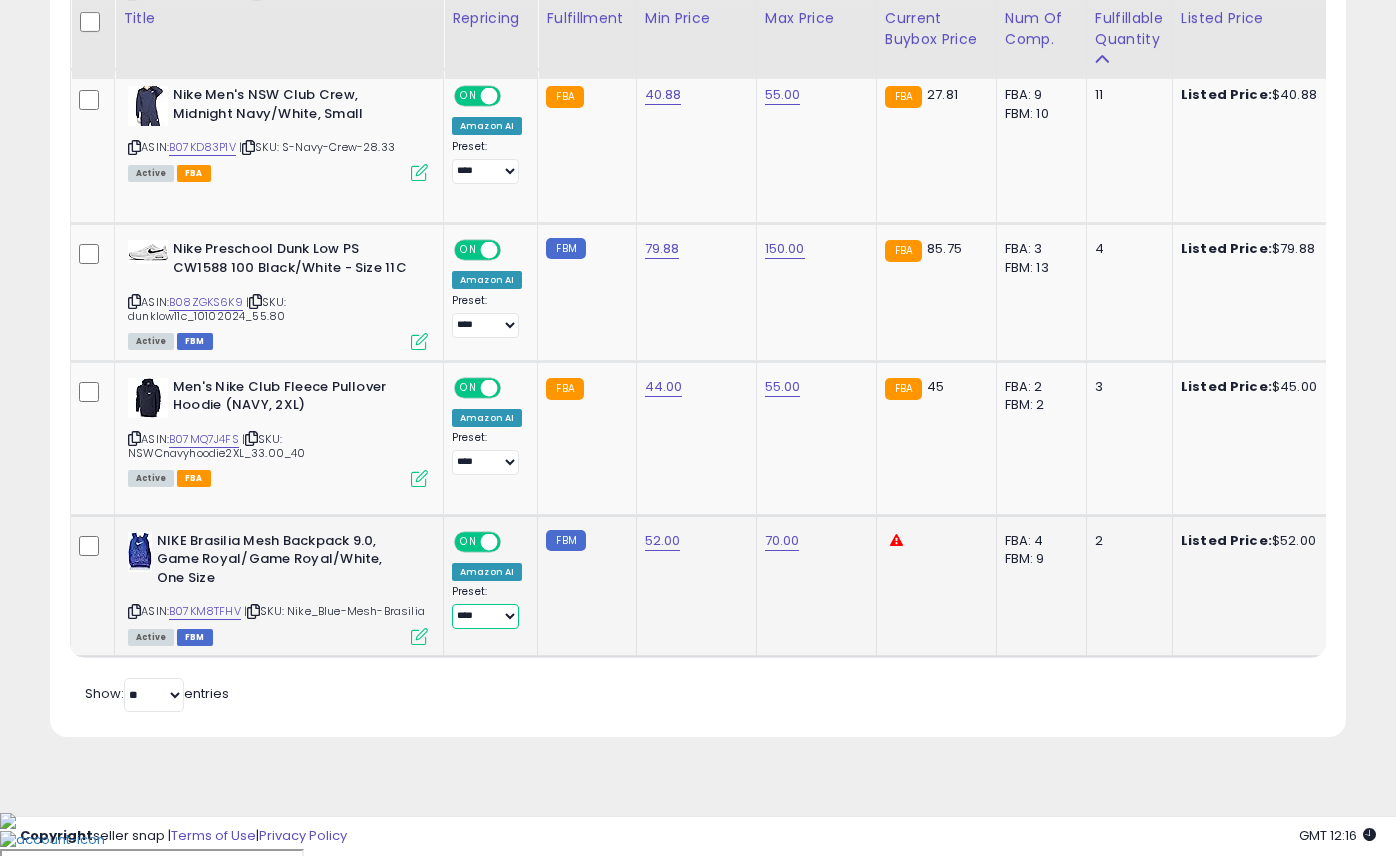 click on "**** ***" at bounding box center [485, 616] 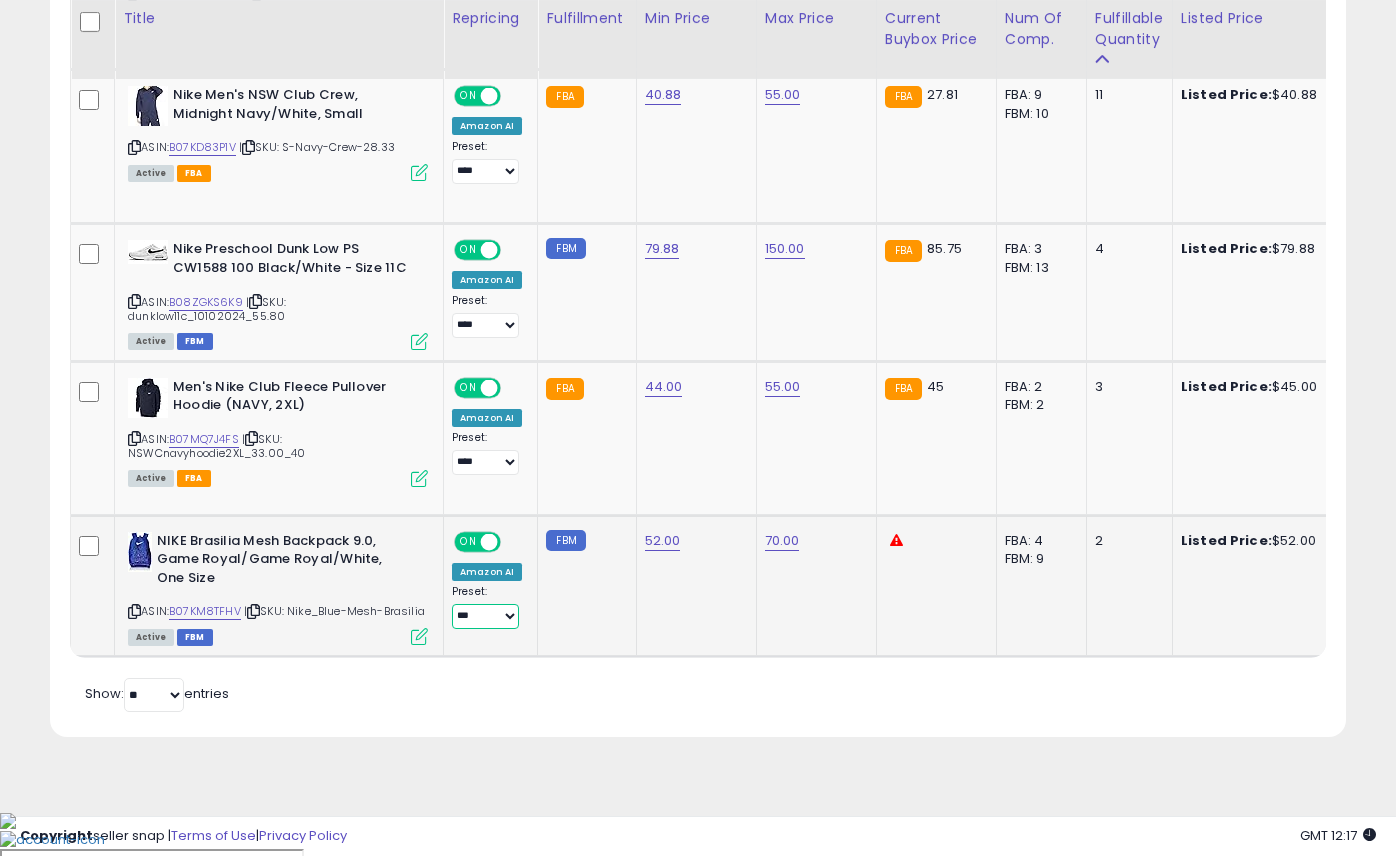 click at bounding box center (489, 541) 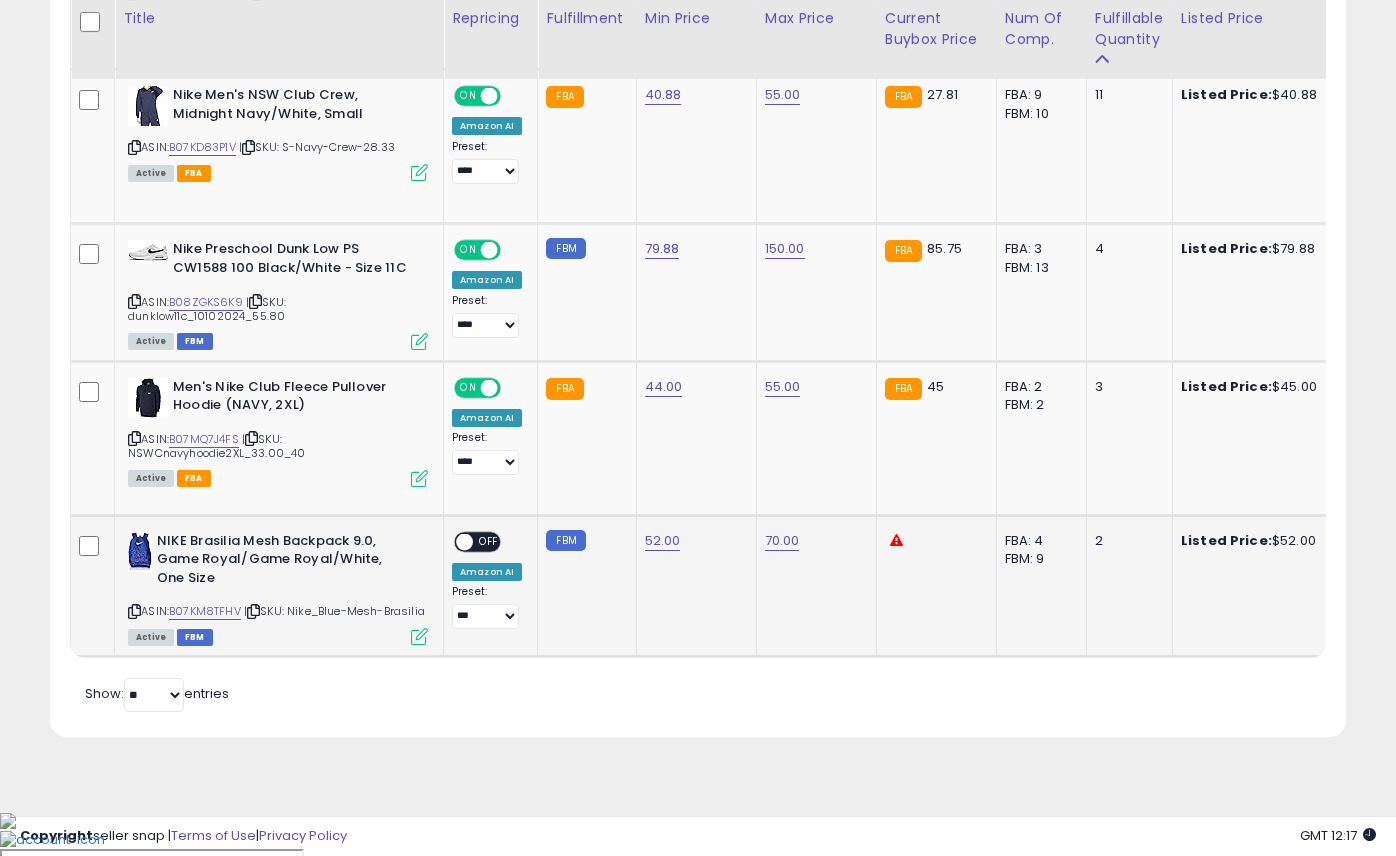 click on "OFF" at bounding box center (489, 541) 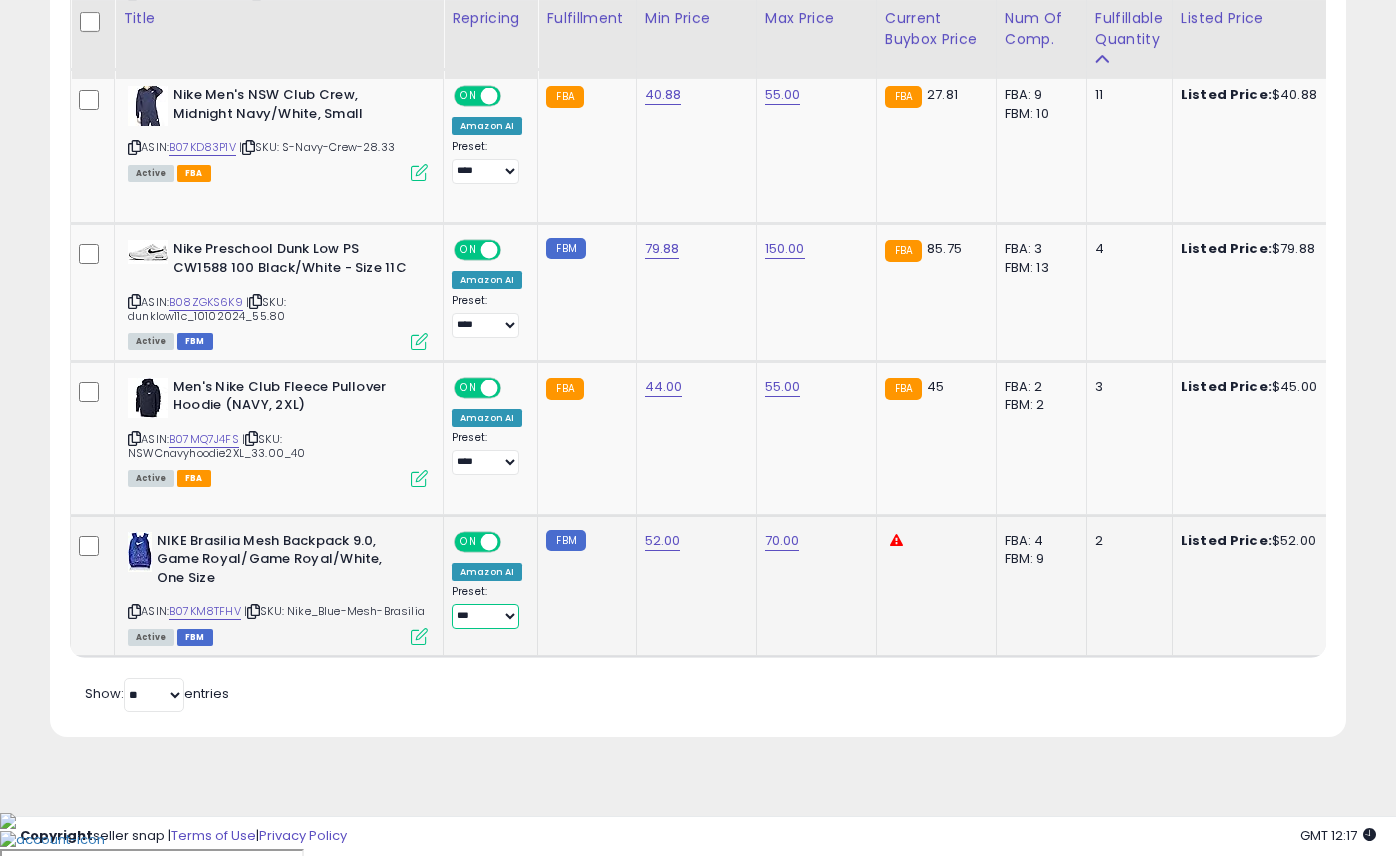 click on "**** ***" at bounding box center (485, 616) 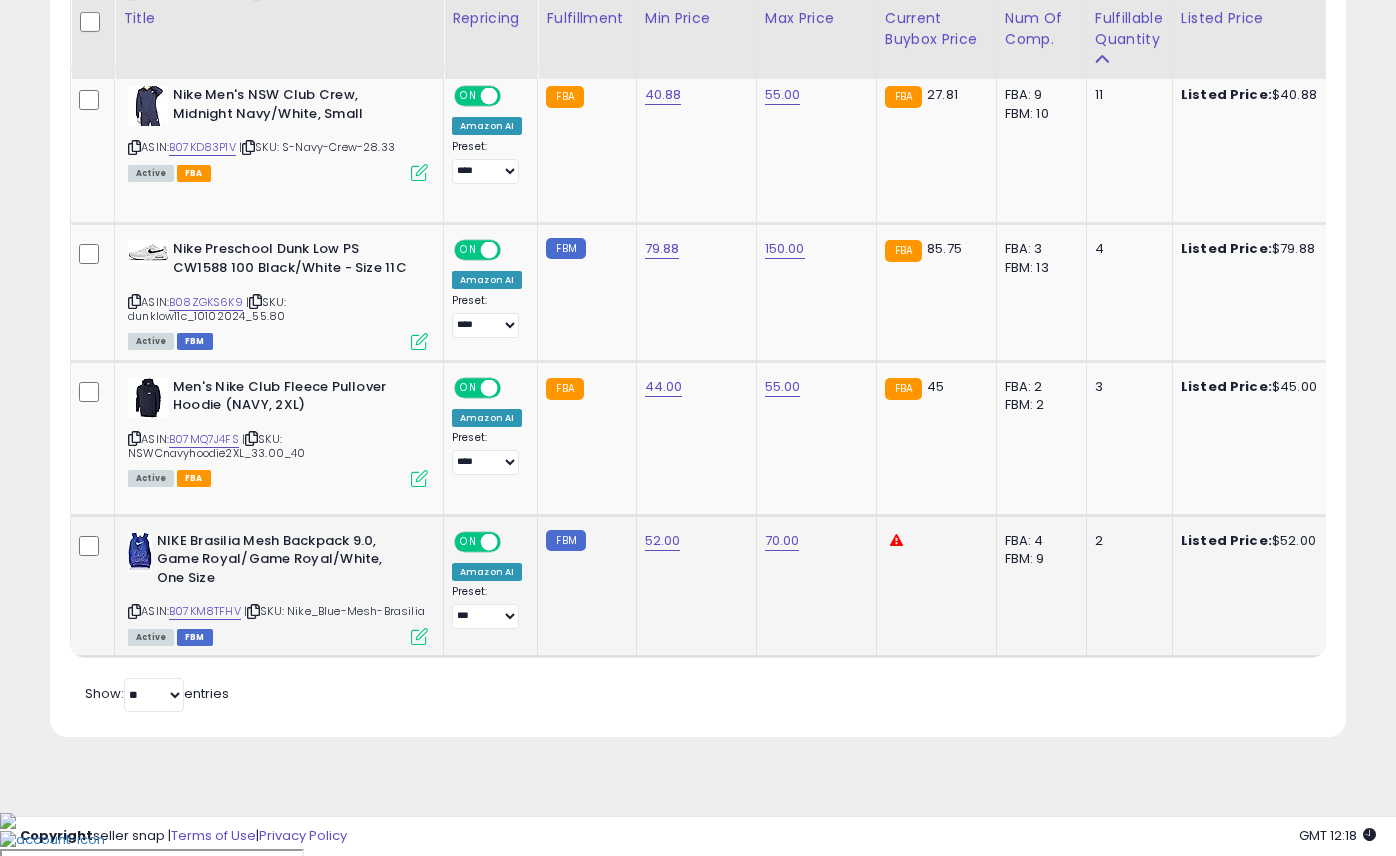 click on "FBM" 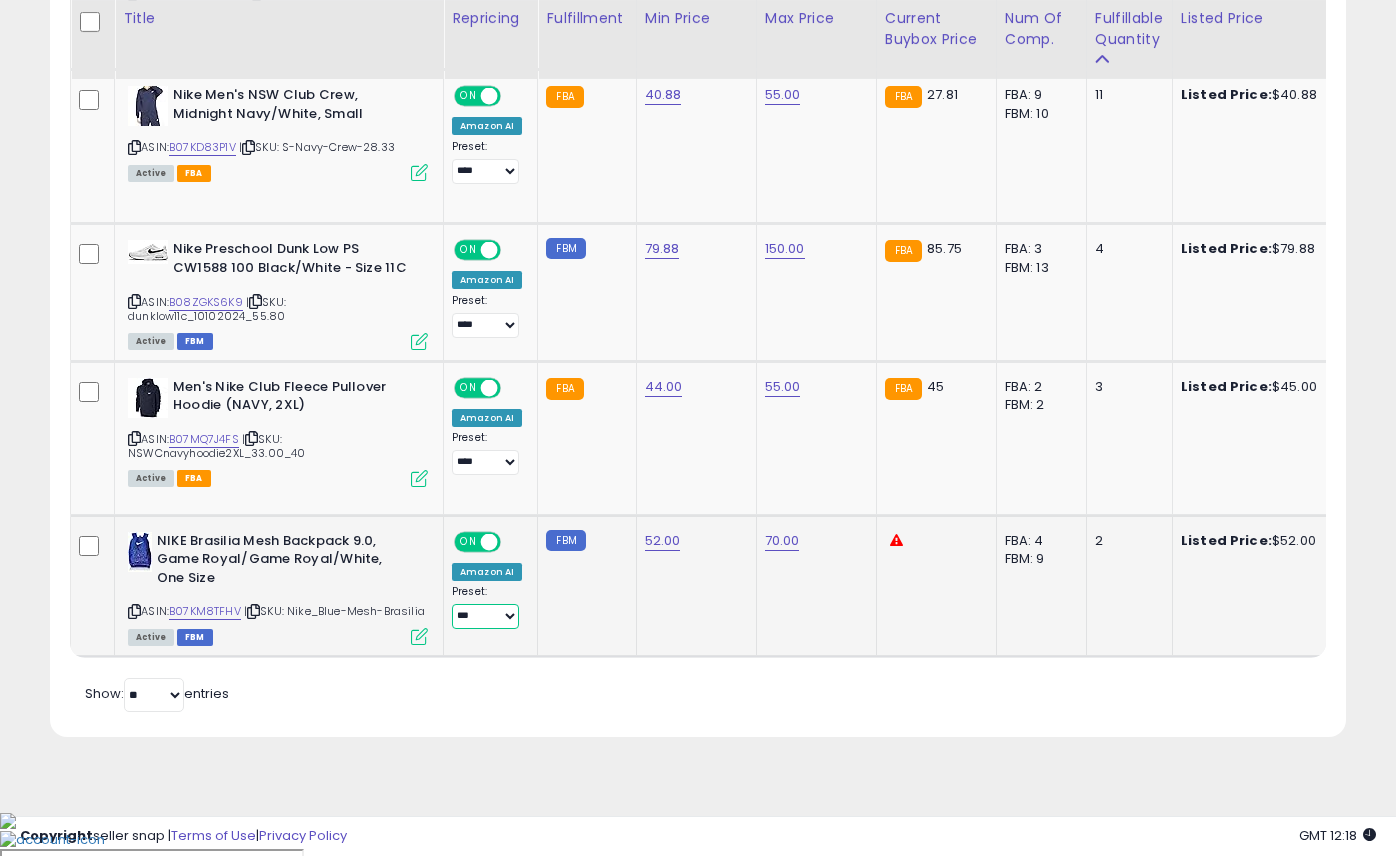 click on "**** ***" at bounding box center (485, 616) 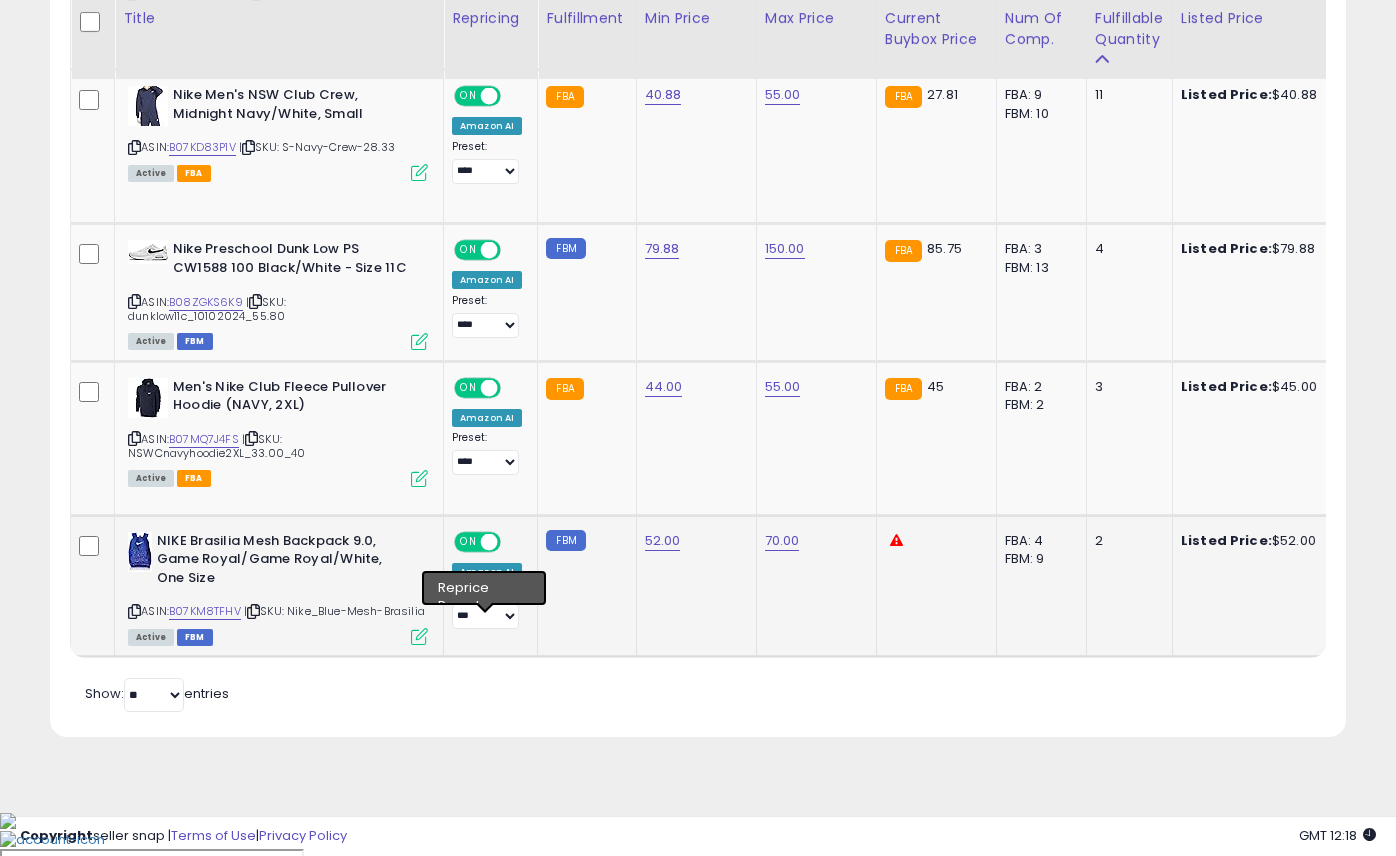 click on "FBM" 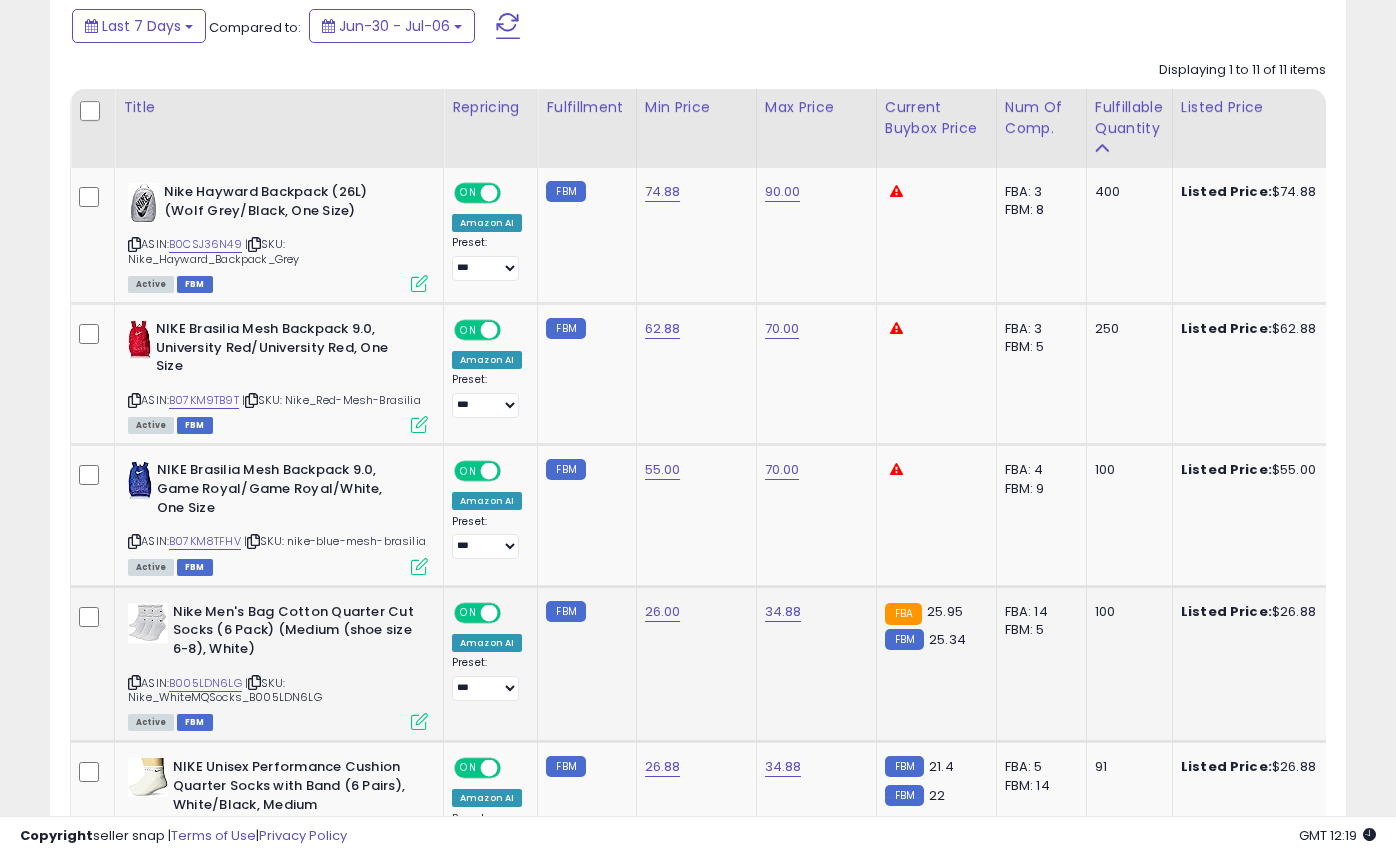 scroll, scrollTop: 872, scrollLeft: 0, axis: vertical 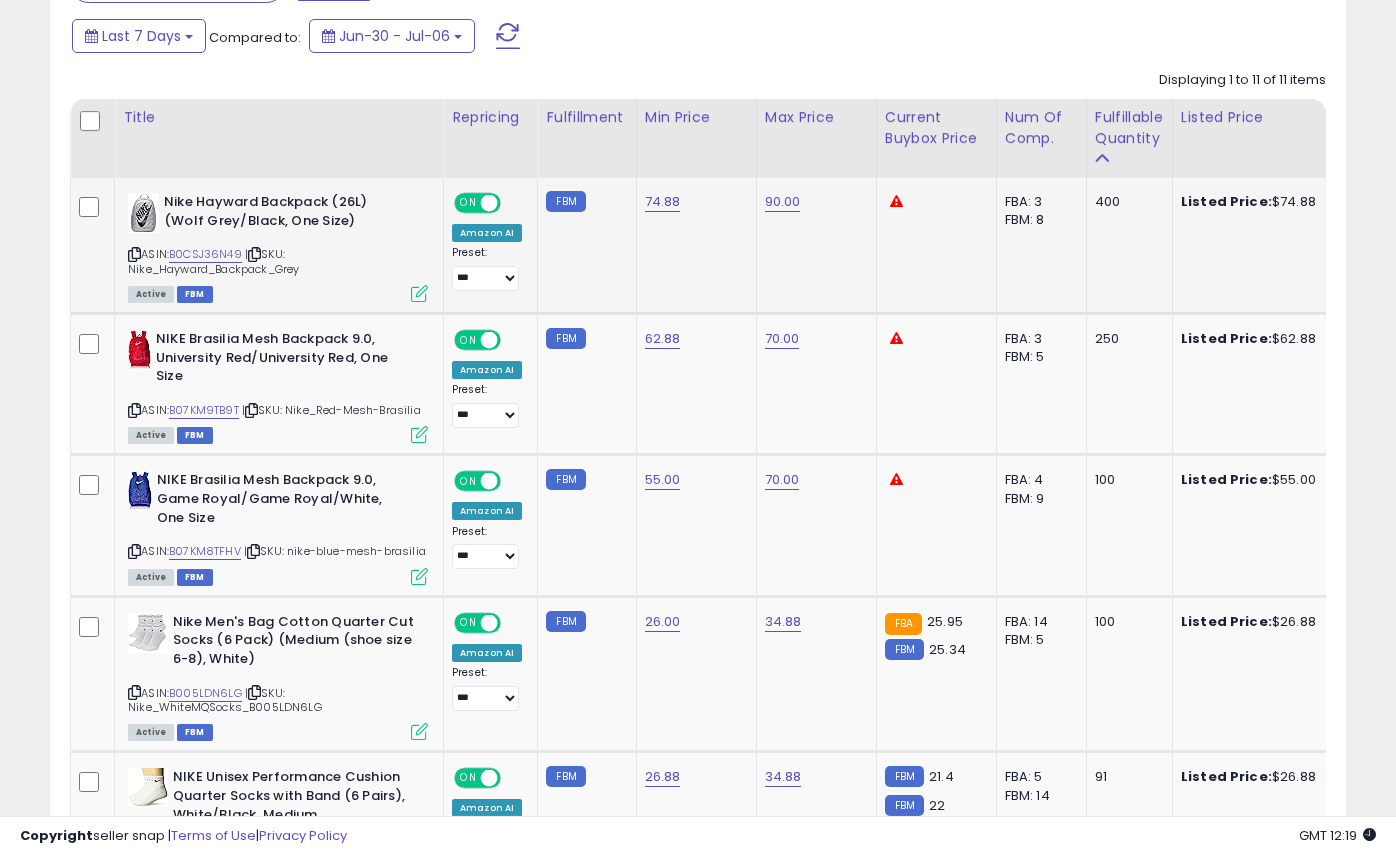 click on "|   SKU: Nike_Hayward_Backpack_Grey" at bounding box center [213, 261] 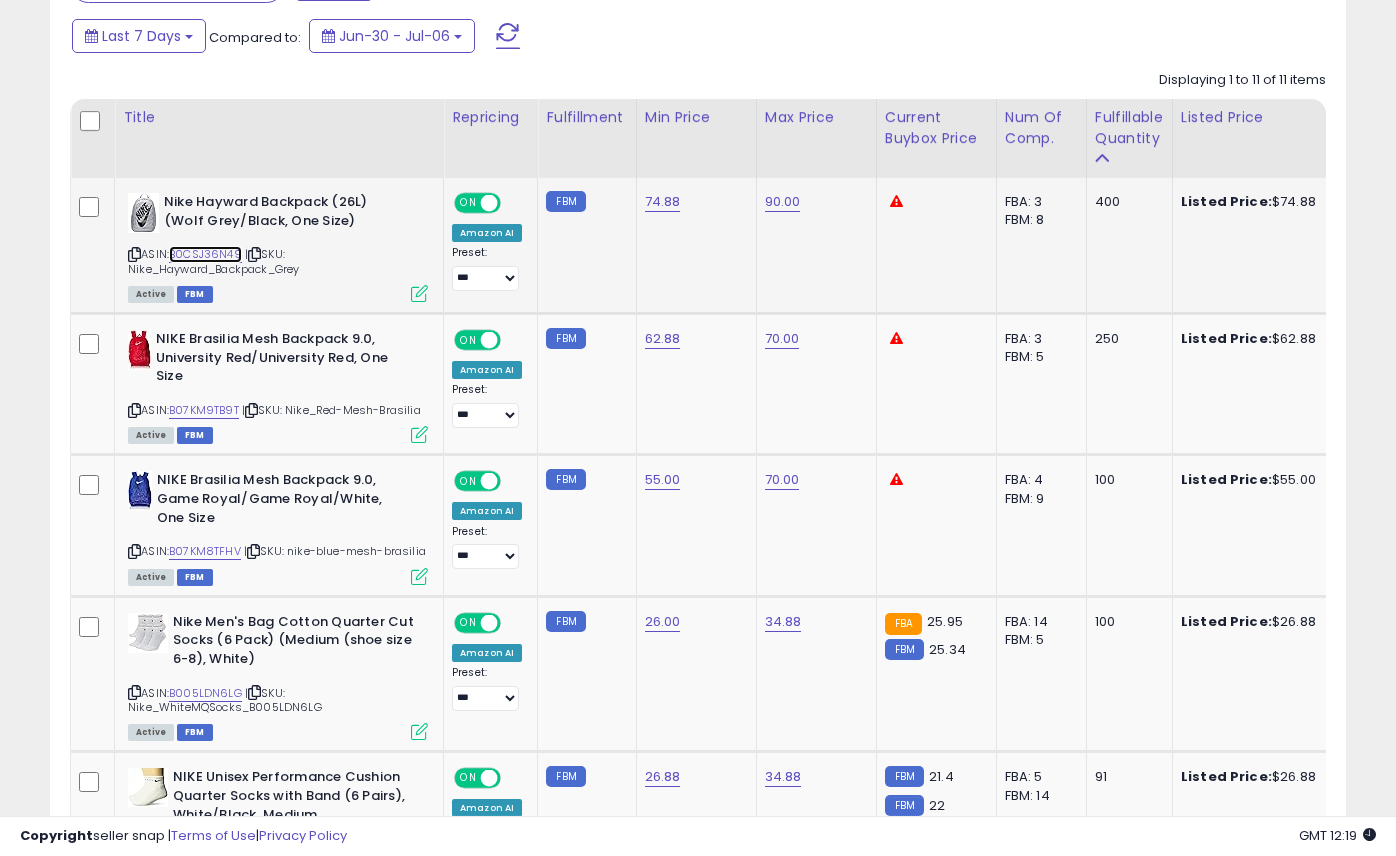 click on "B0CSJ36N49" at bounding box center [205, 254] 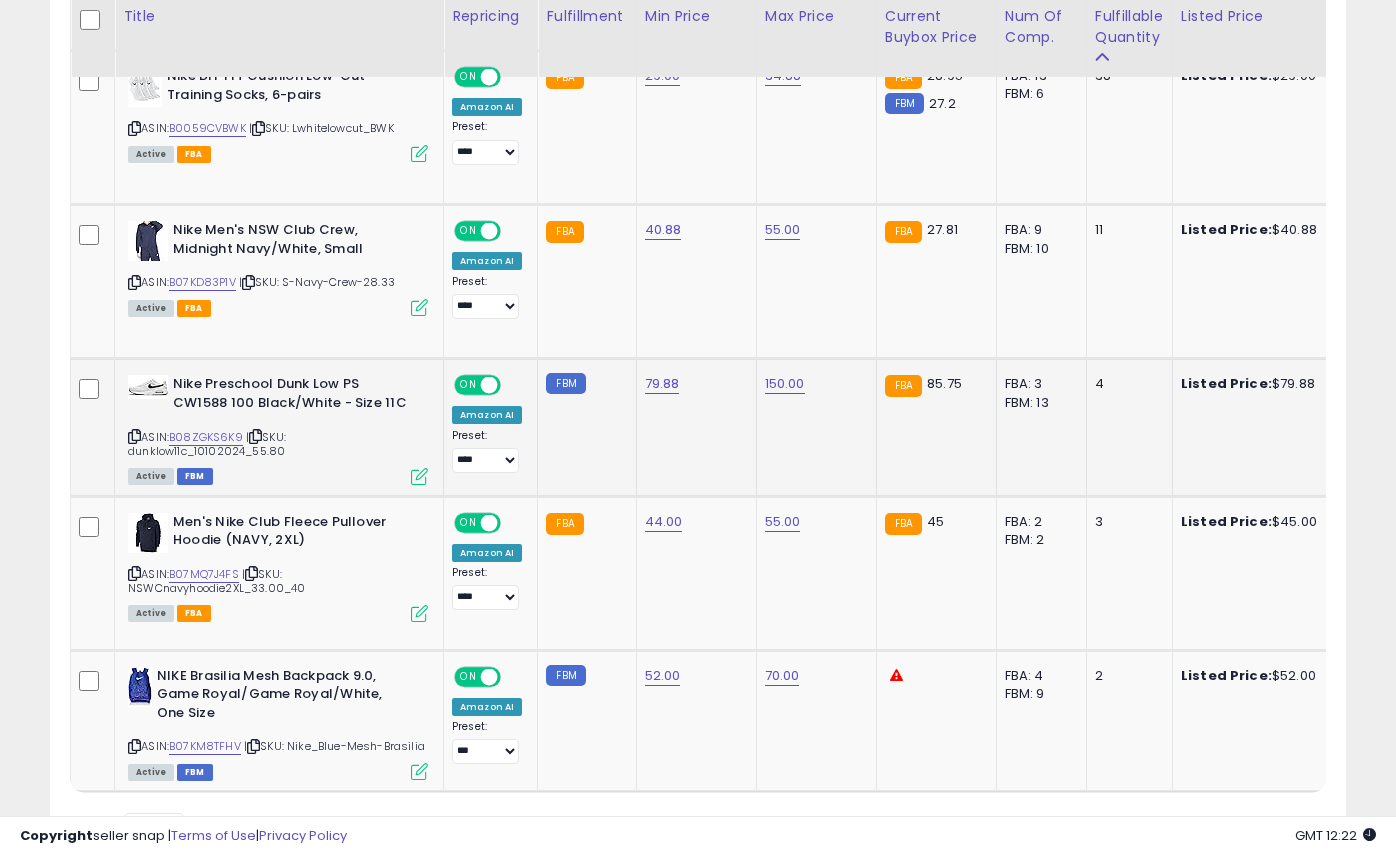 scroll, scrollTop: 1880, scrollLeft: 0, axis: vertical 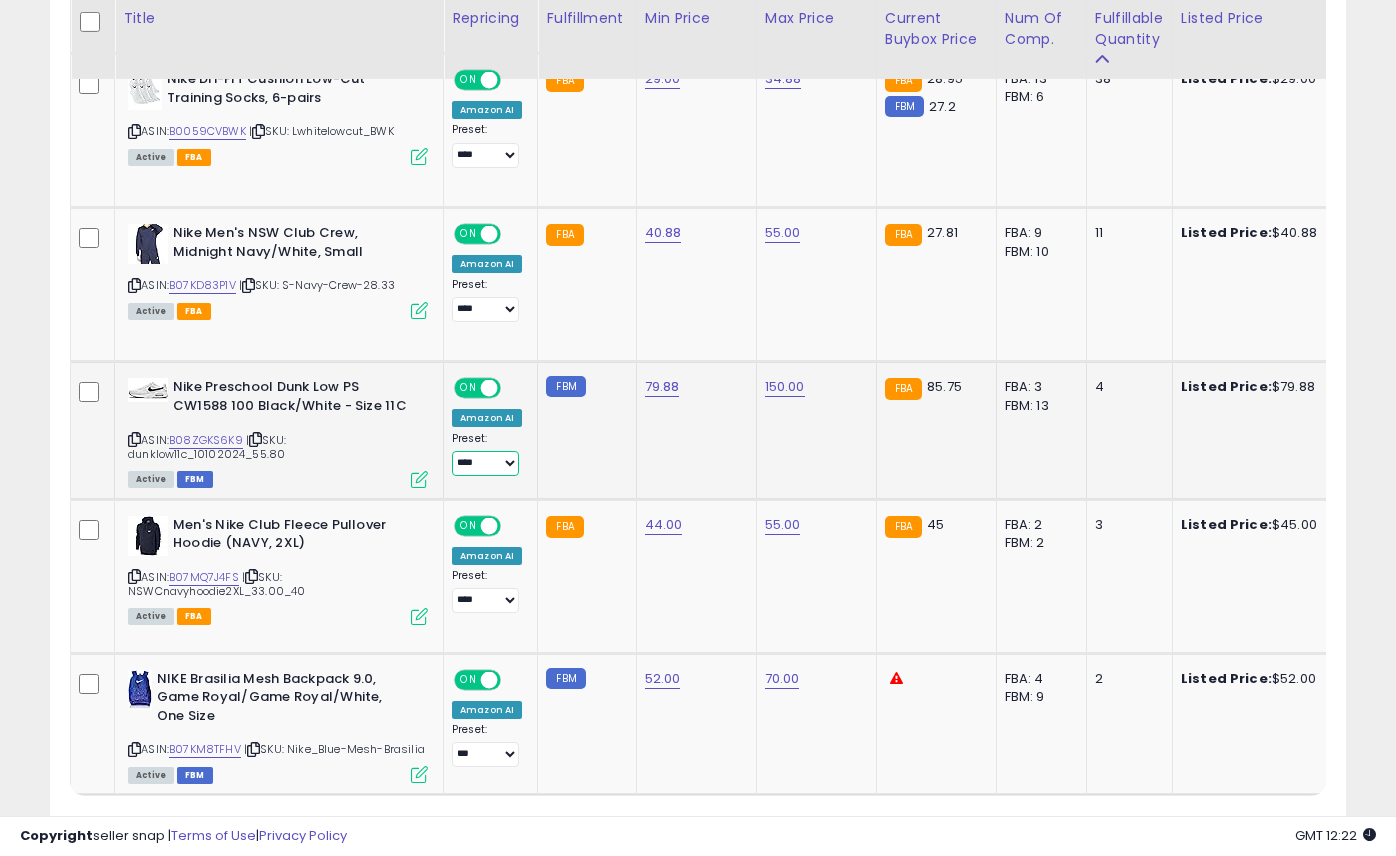 click on "**** ***" at bounding box center (485, 463) 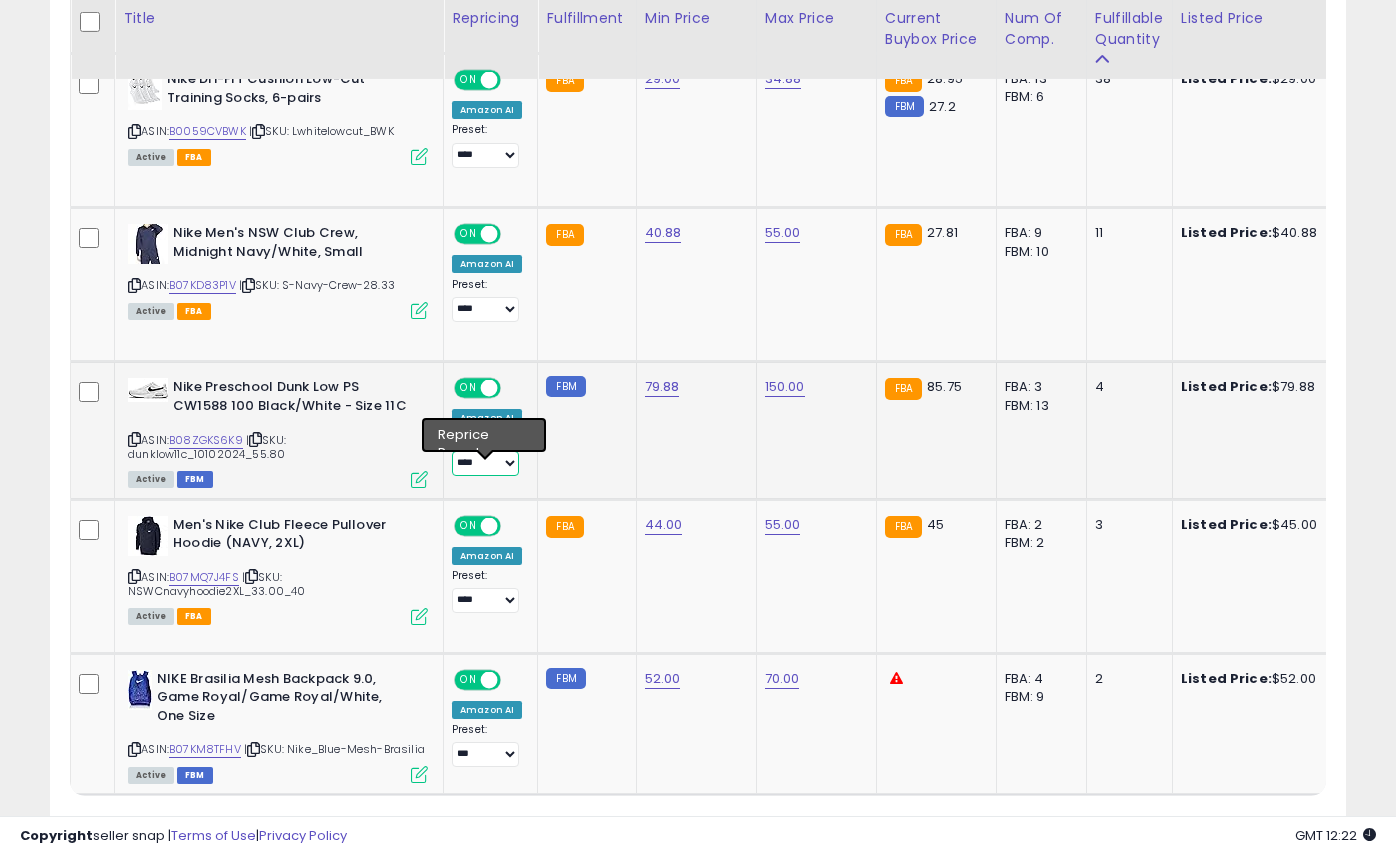 select on "***" 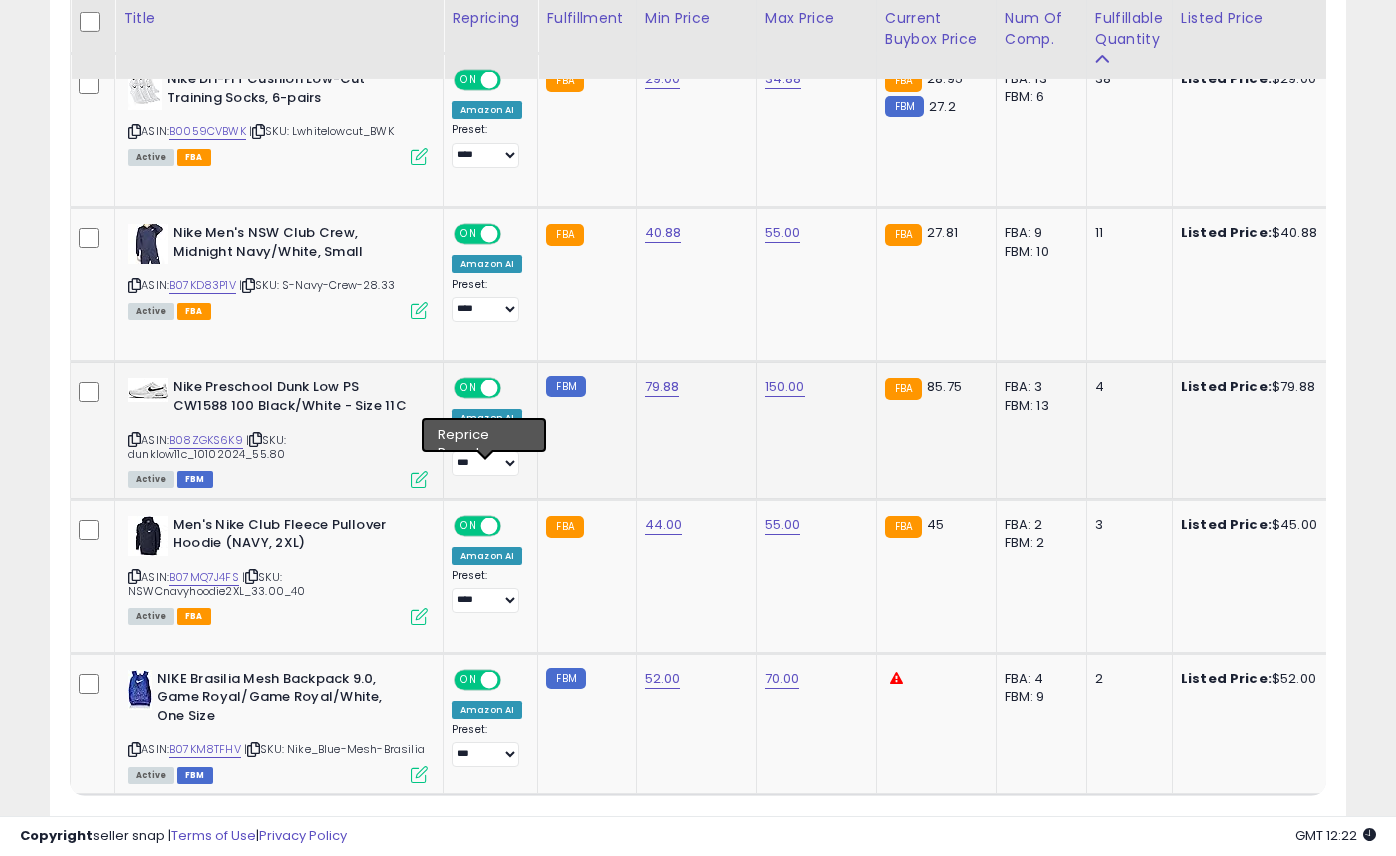 click on "FBM" 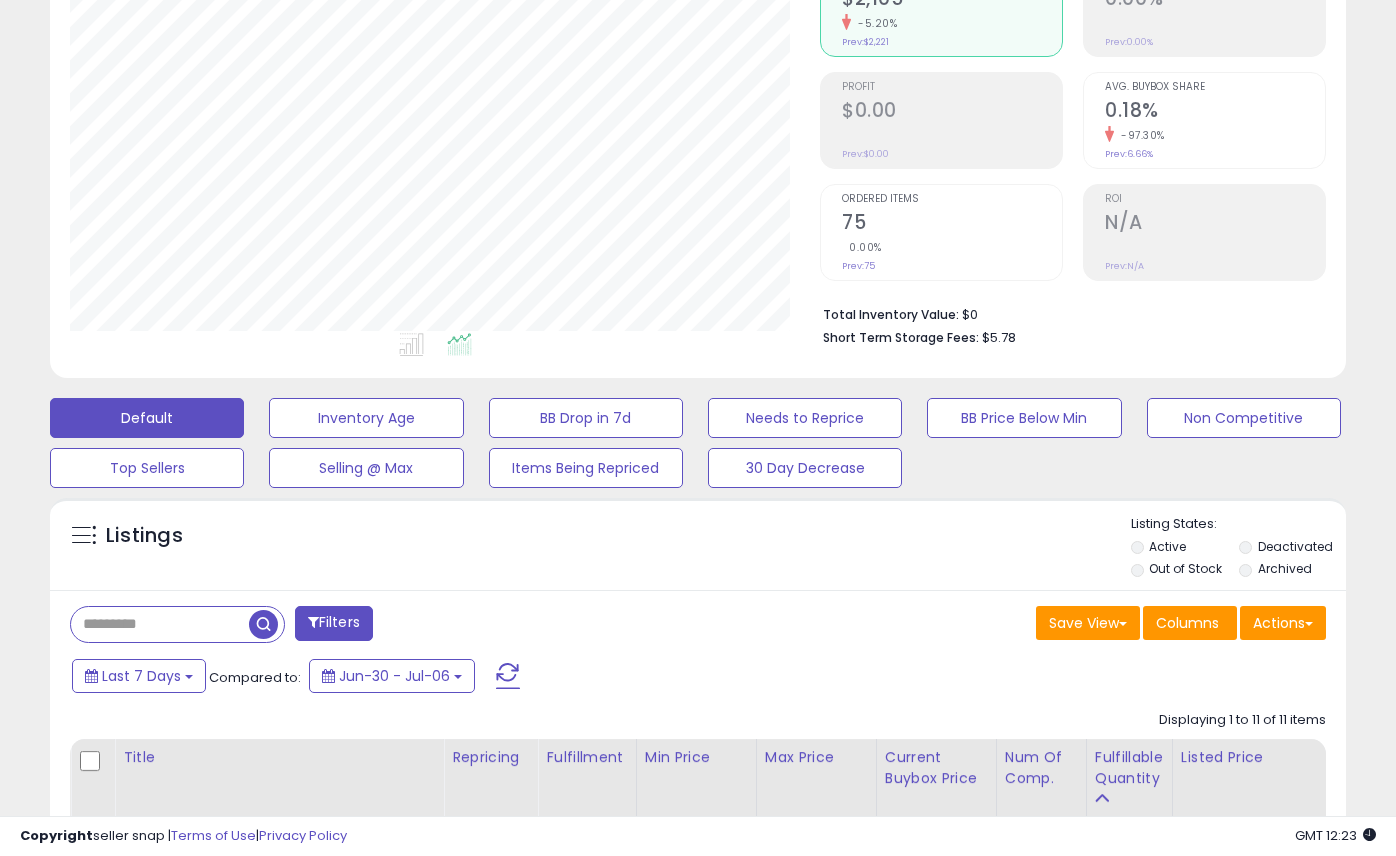 scroll, scrollTop: 116, scrollLeft: 0, axis: vertical 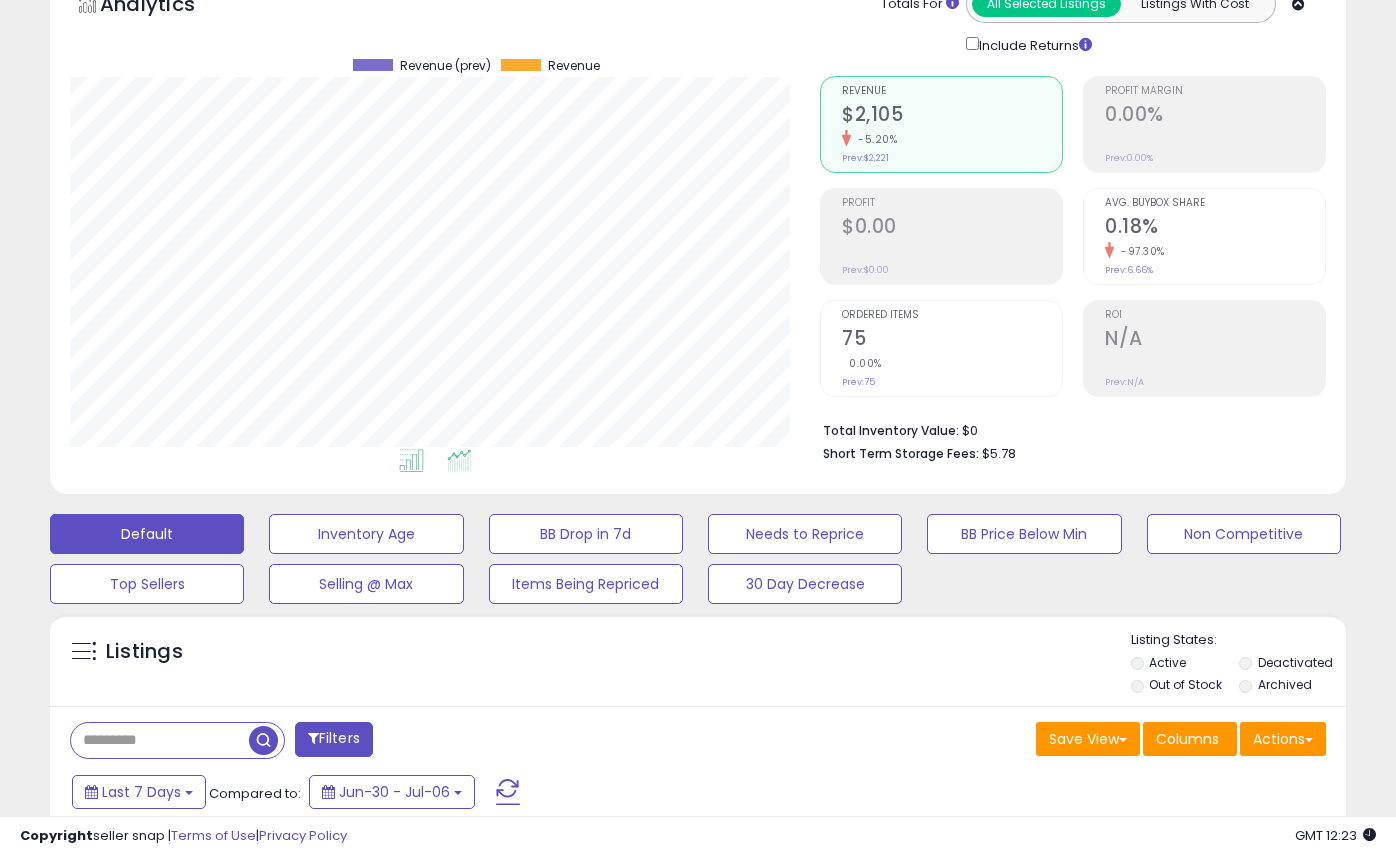 click at bounding box center (411, 460) 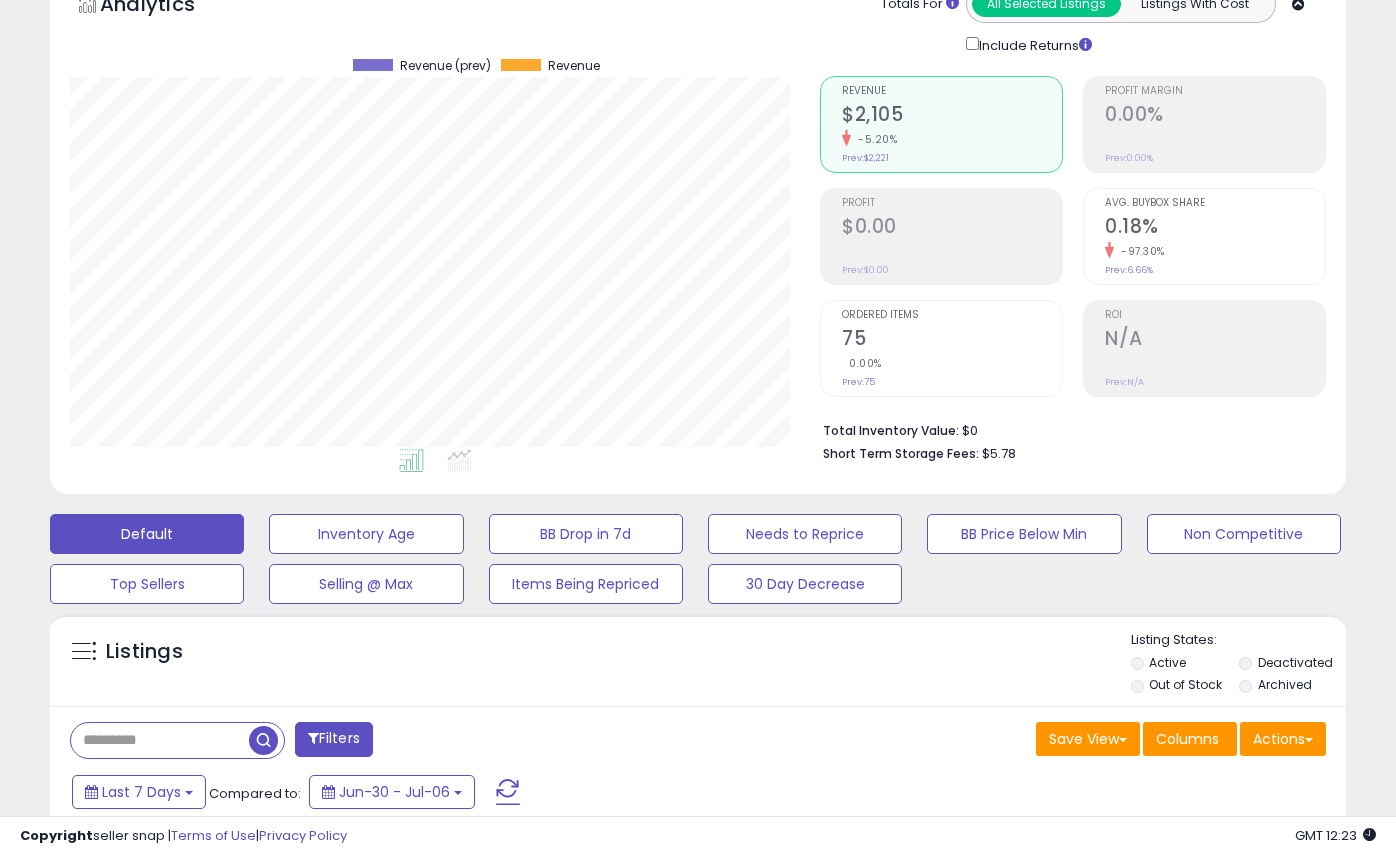 scroll, scrollTop: 999590, scrollLeft: 999250, axis: both 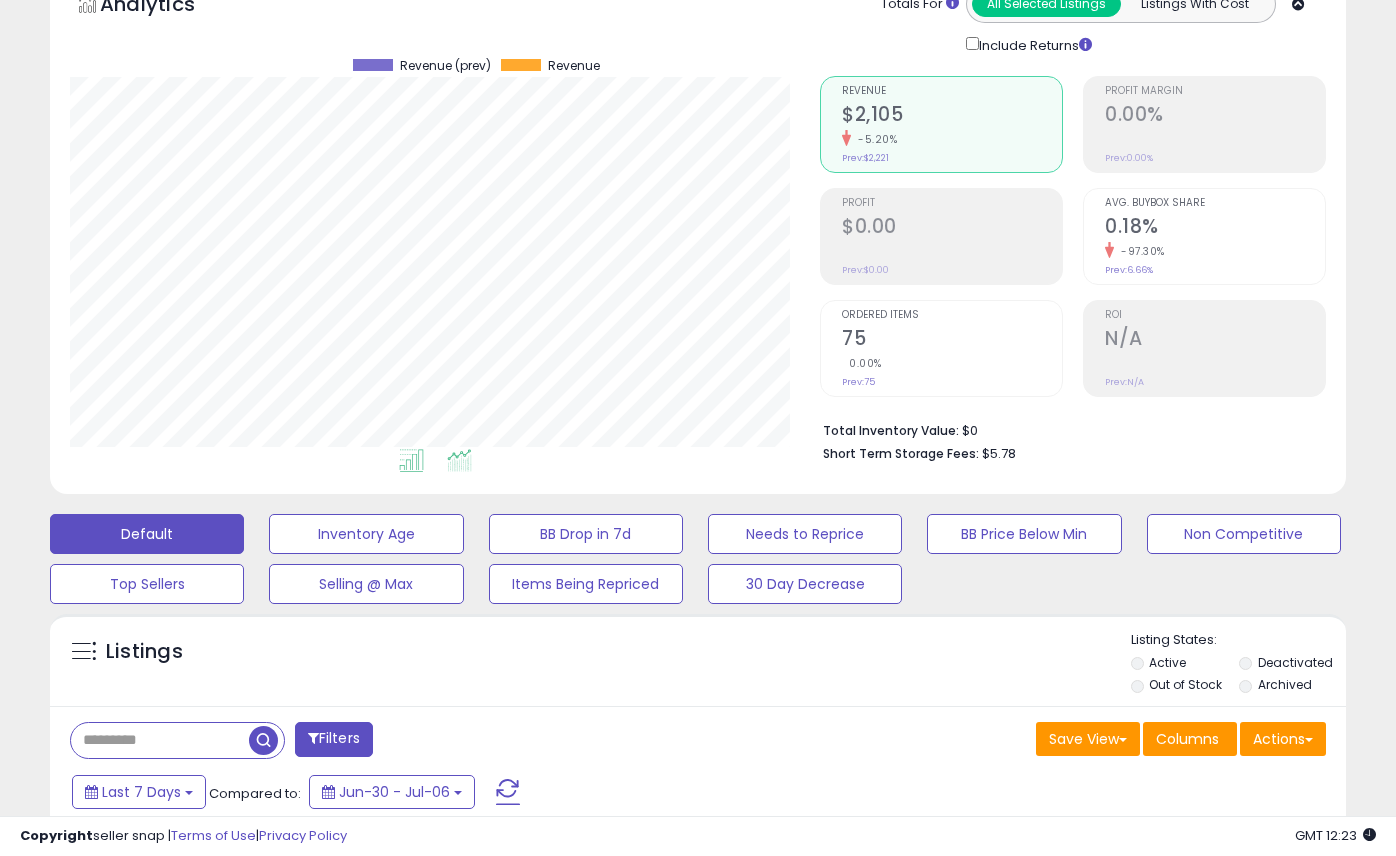 click at bounding box center [459, 460] 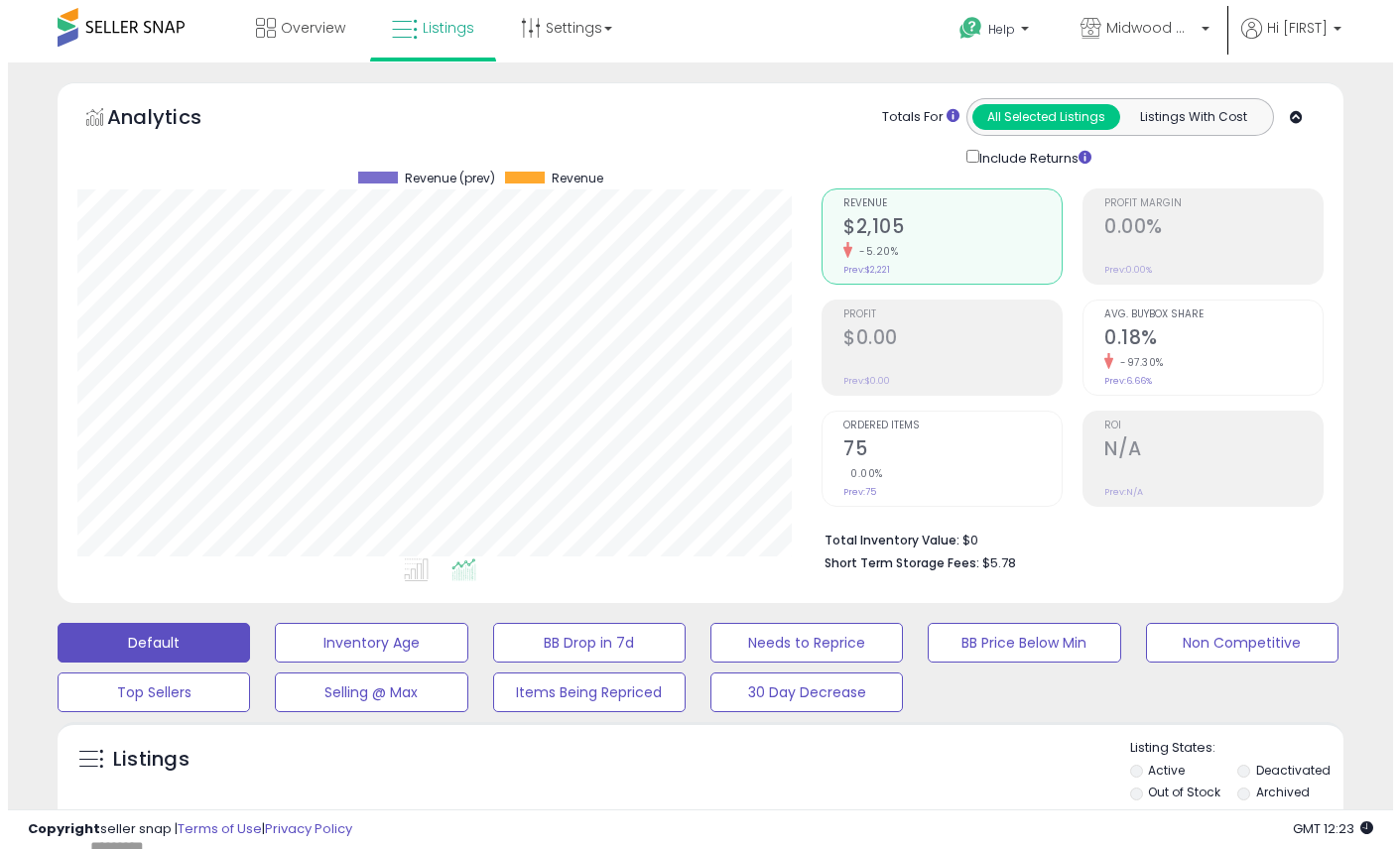 scroll, scrollTop: 0, scrollLeft: 0, axis: both 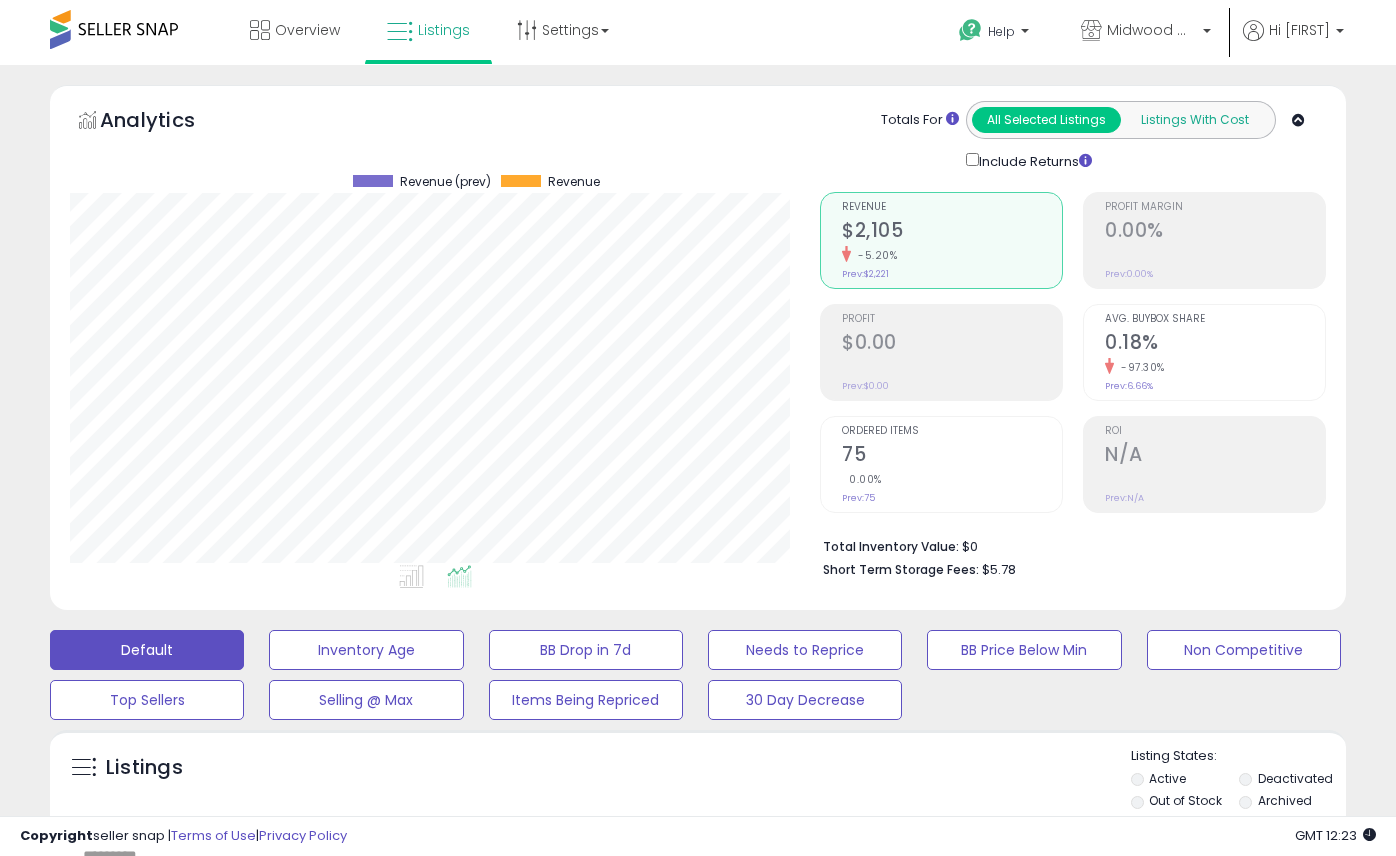 click on "Listings With Cost" at bounding box center [1194, 120] 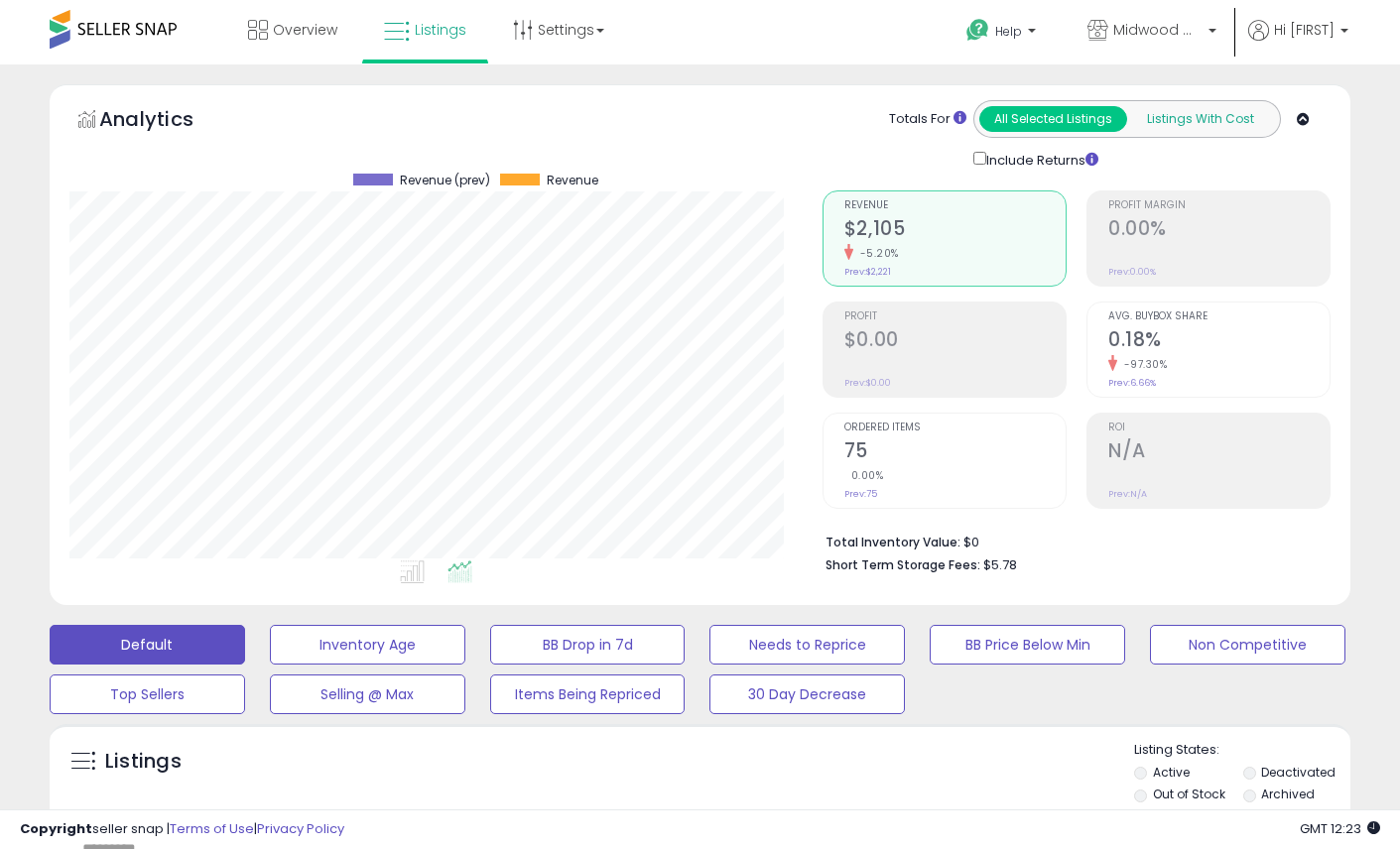 scroll, scrollTop: 991416, scrollLeft: 991451, axis: both 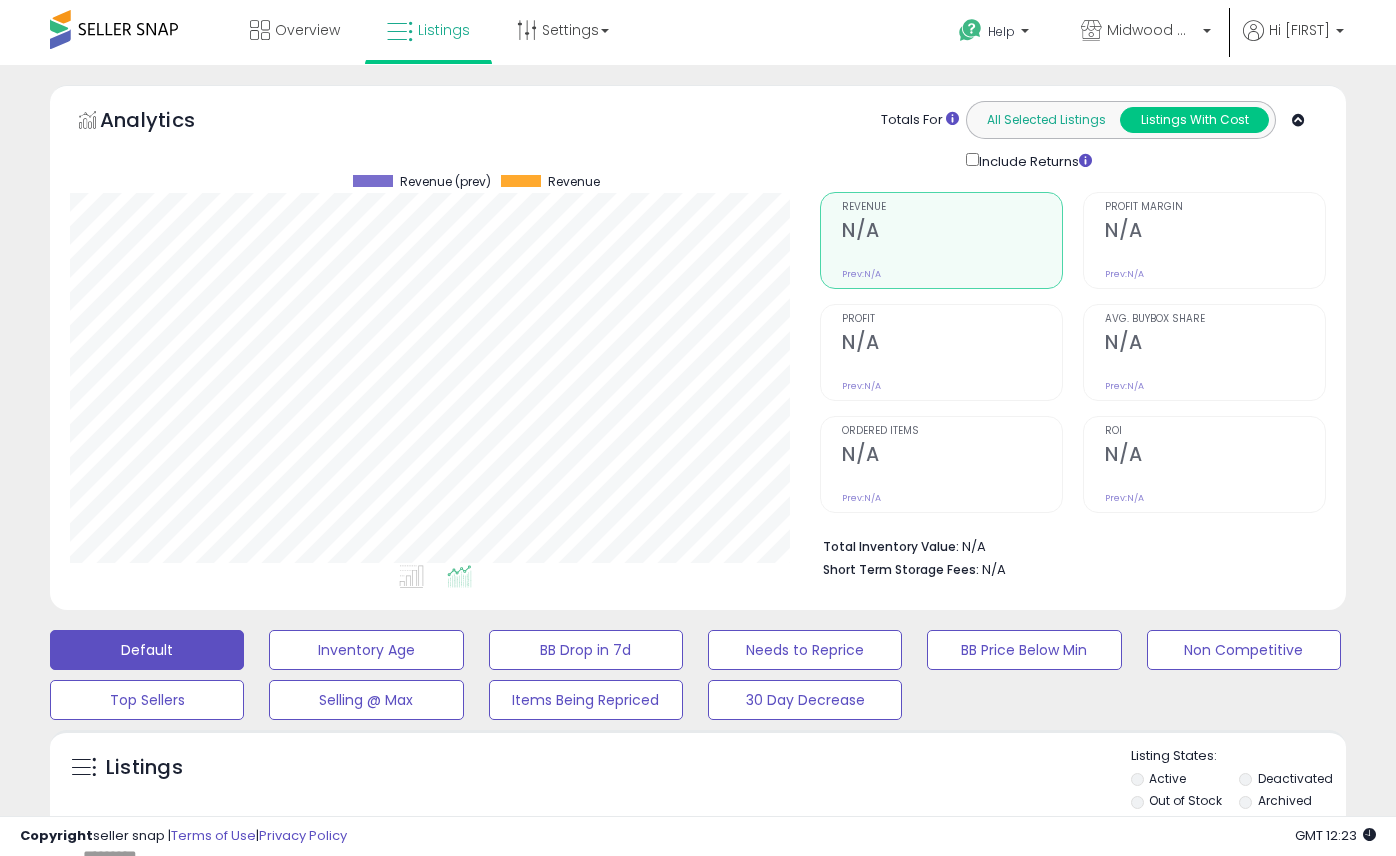 click on "All Selected Listings" at bounding box center (1046, 120) 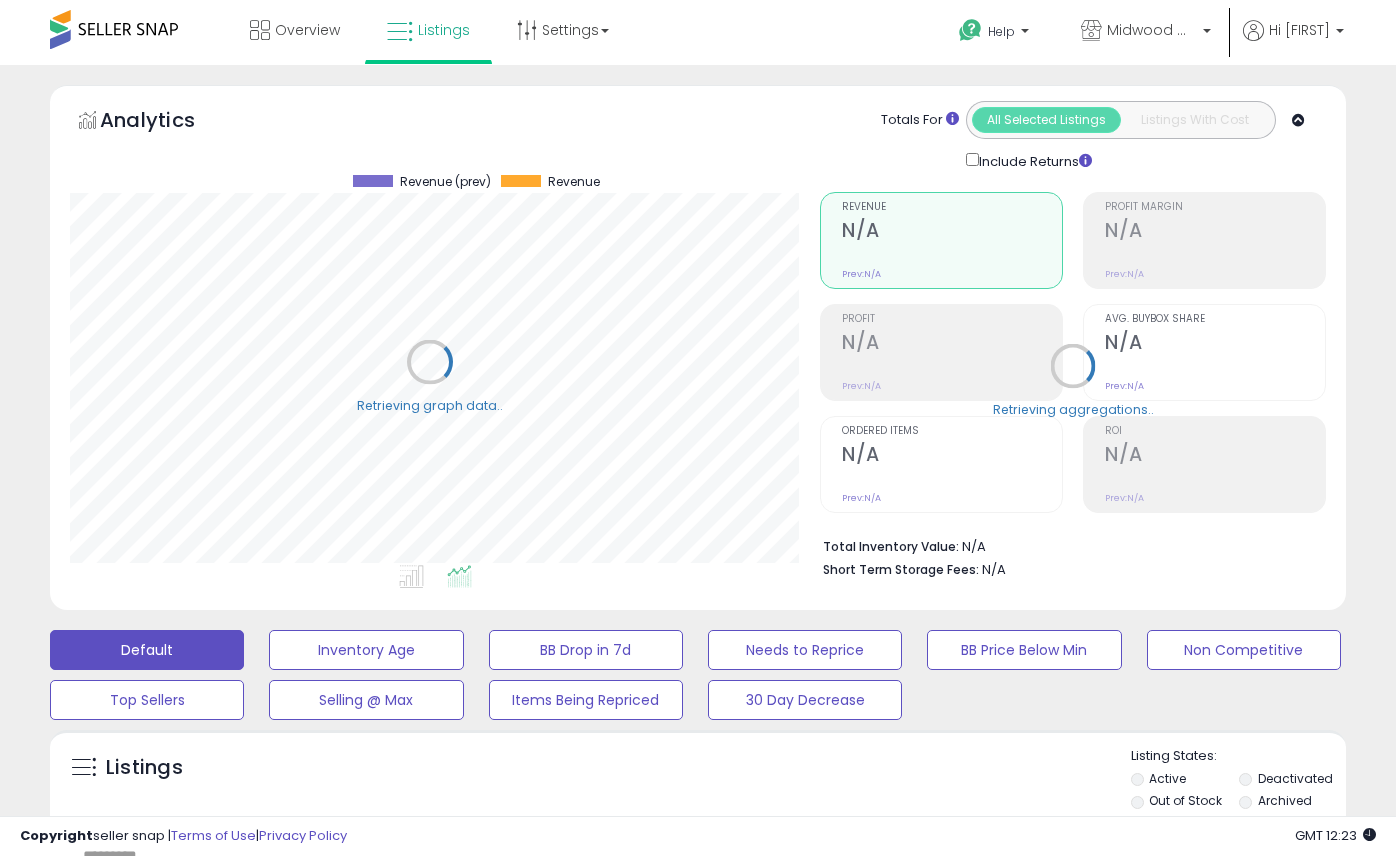 scroll, scrollTop: 999590, scrollLeft: 999241, axis: both 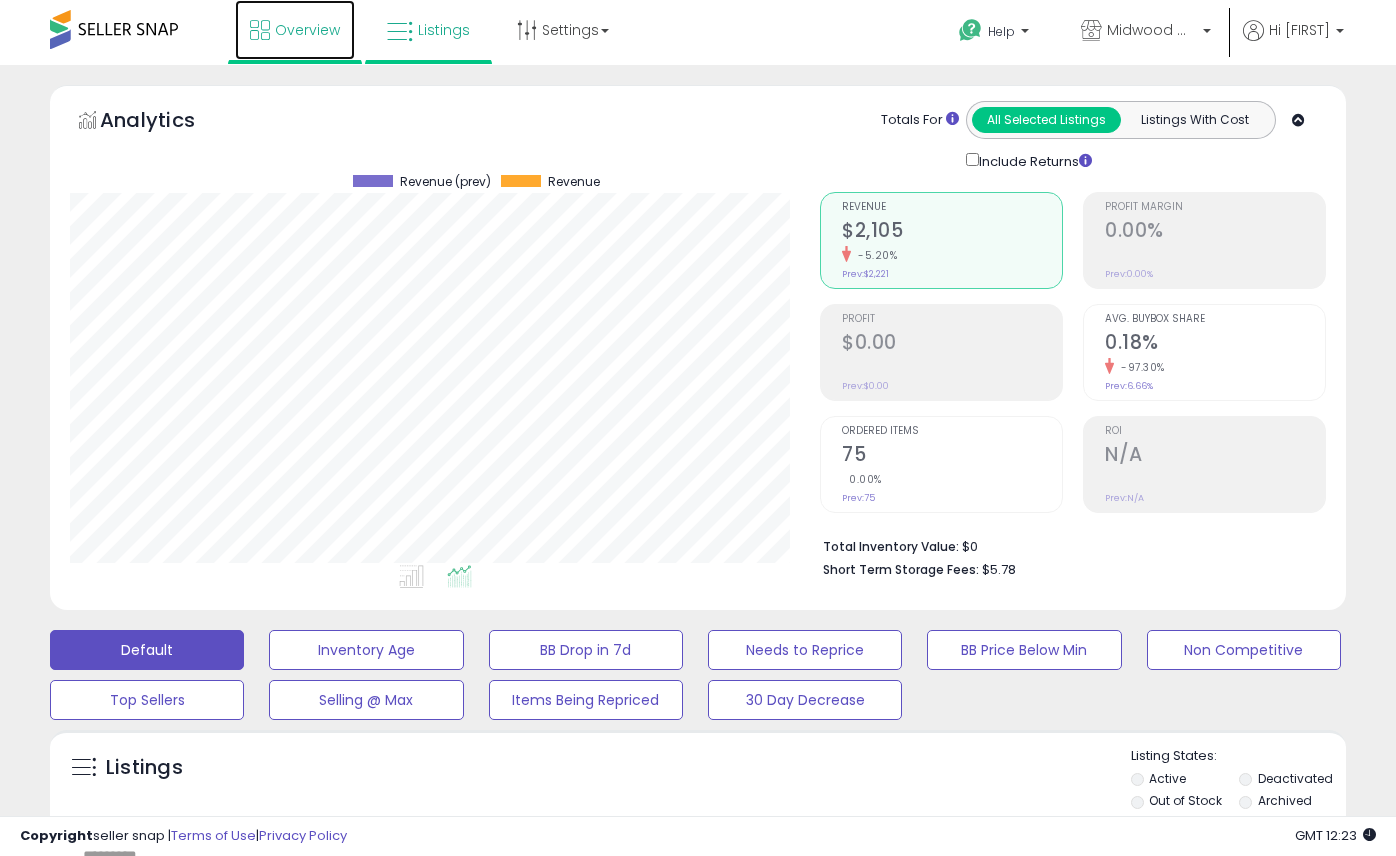 click on "Overview" at bounding box center (307, 30) 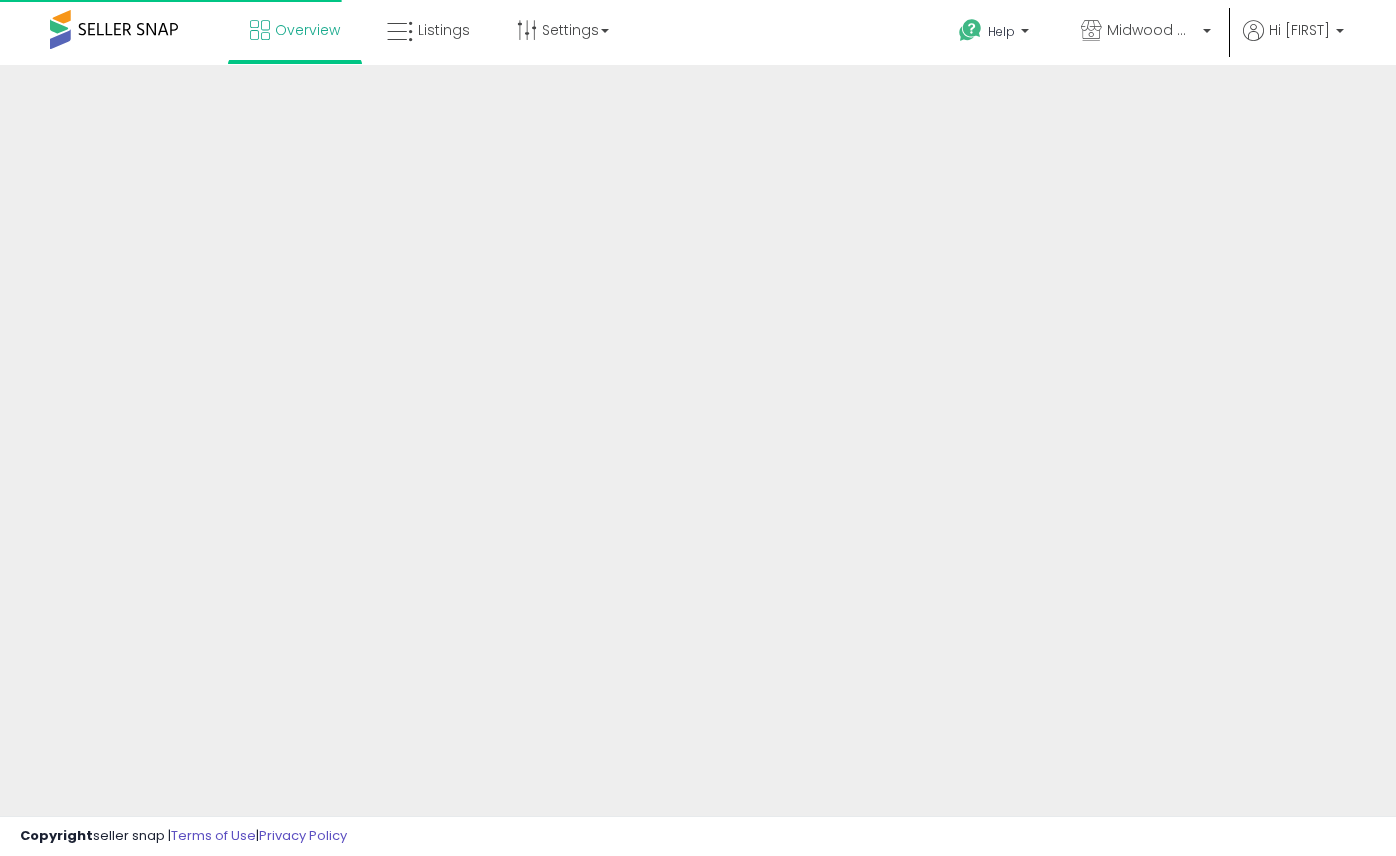 scroll, scrollTop: 0, scrollLeft: 0, axis: both 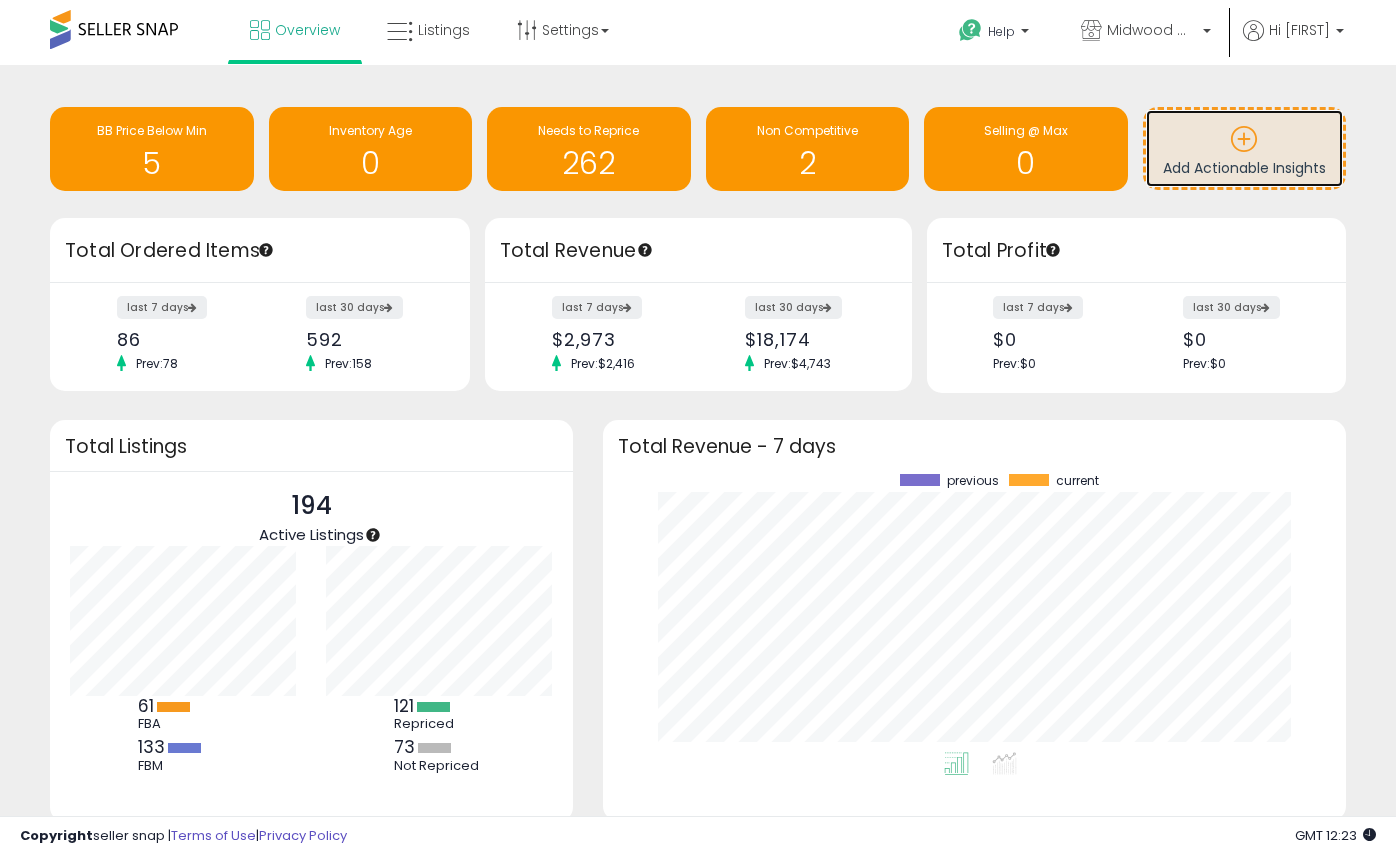 click at bounding box center [1245, 142] 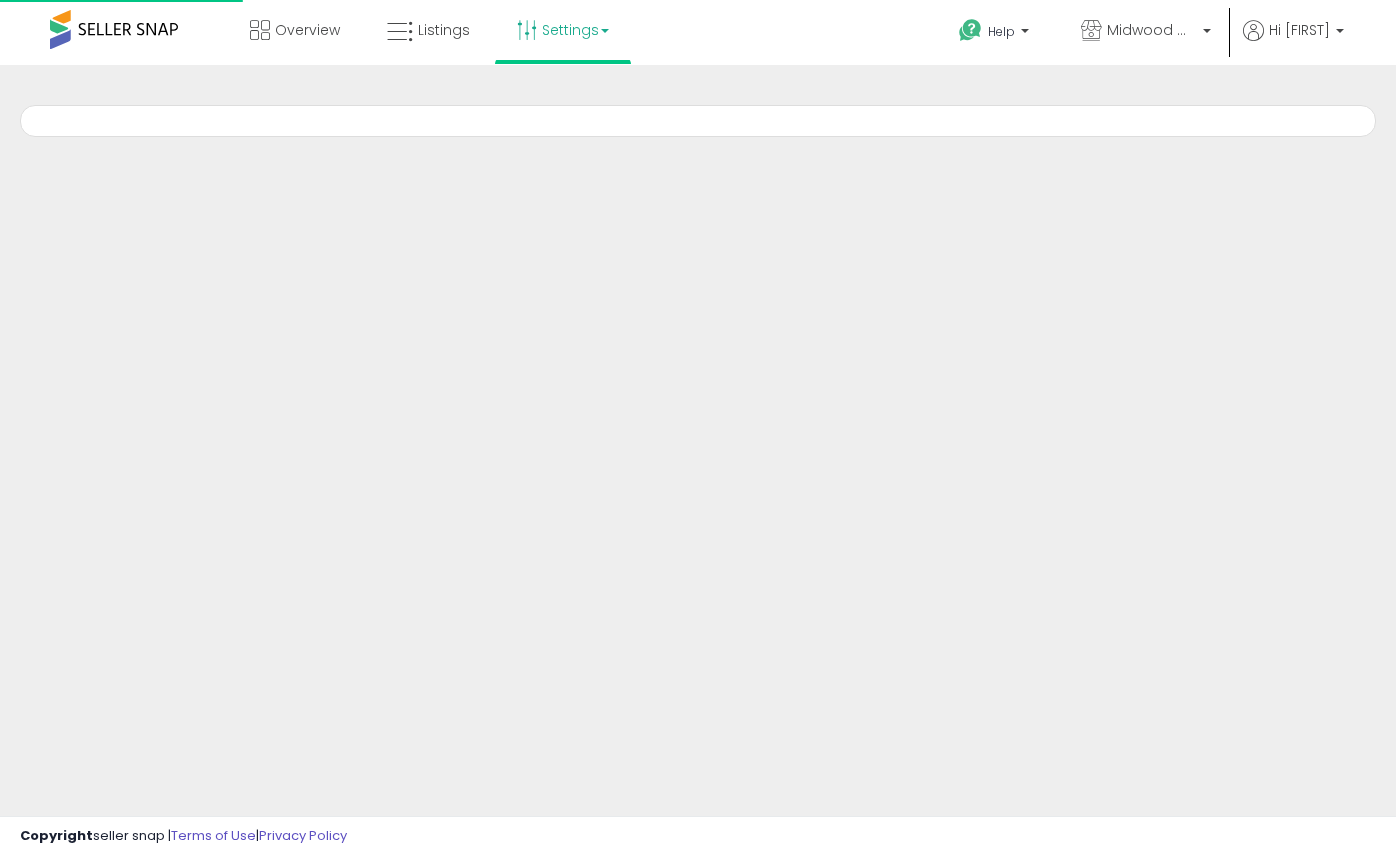 scroll, scrollTop: 0, scrollLeft: 0, axis: both 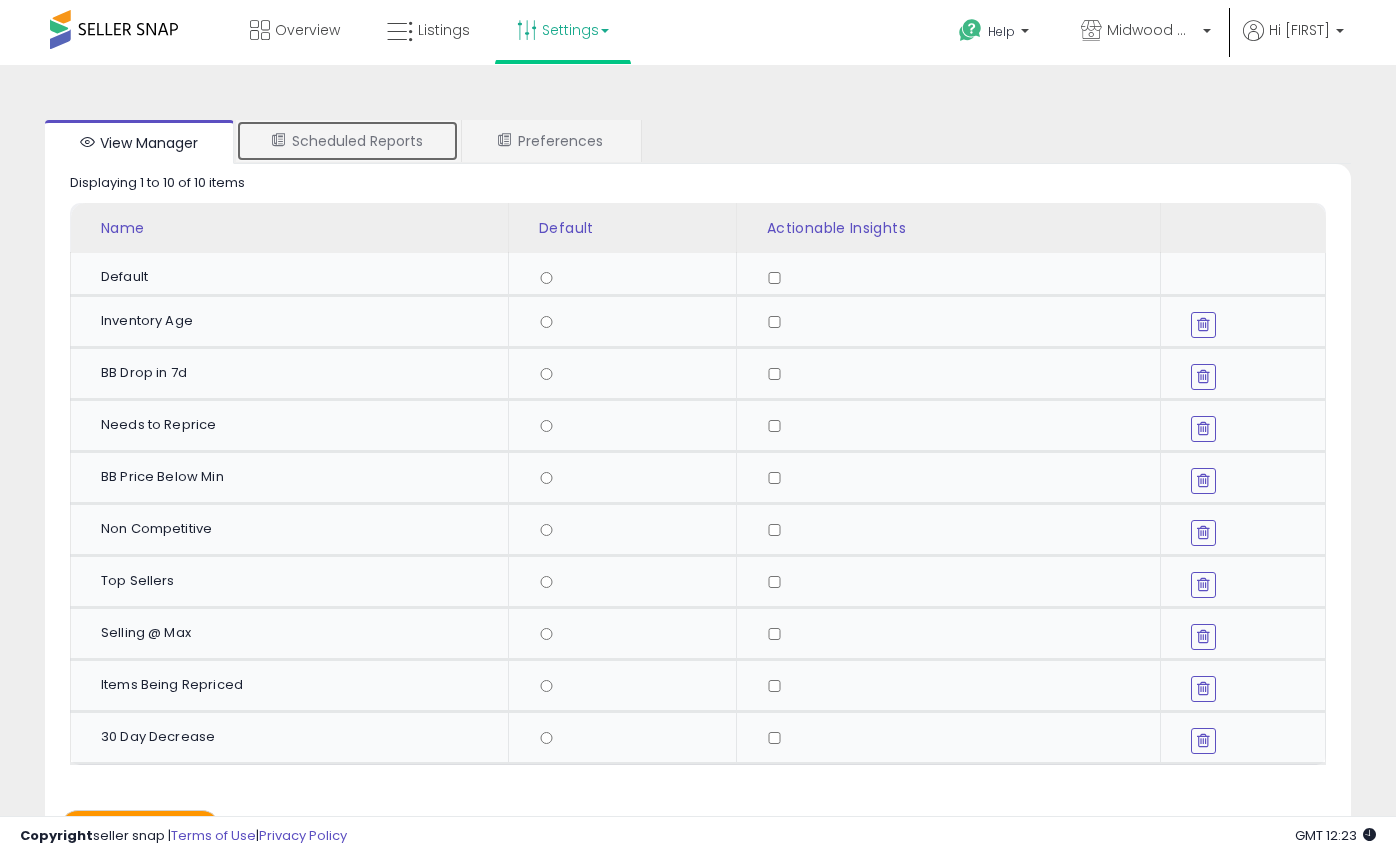 click on "Scheduled Reports" at bounding box center [347, 141] 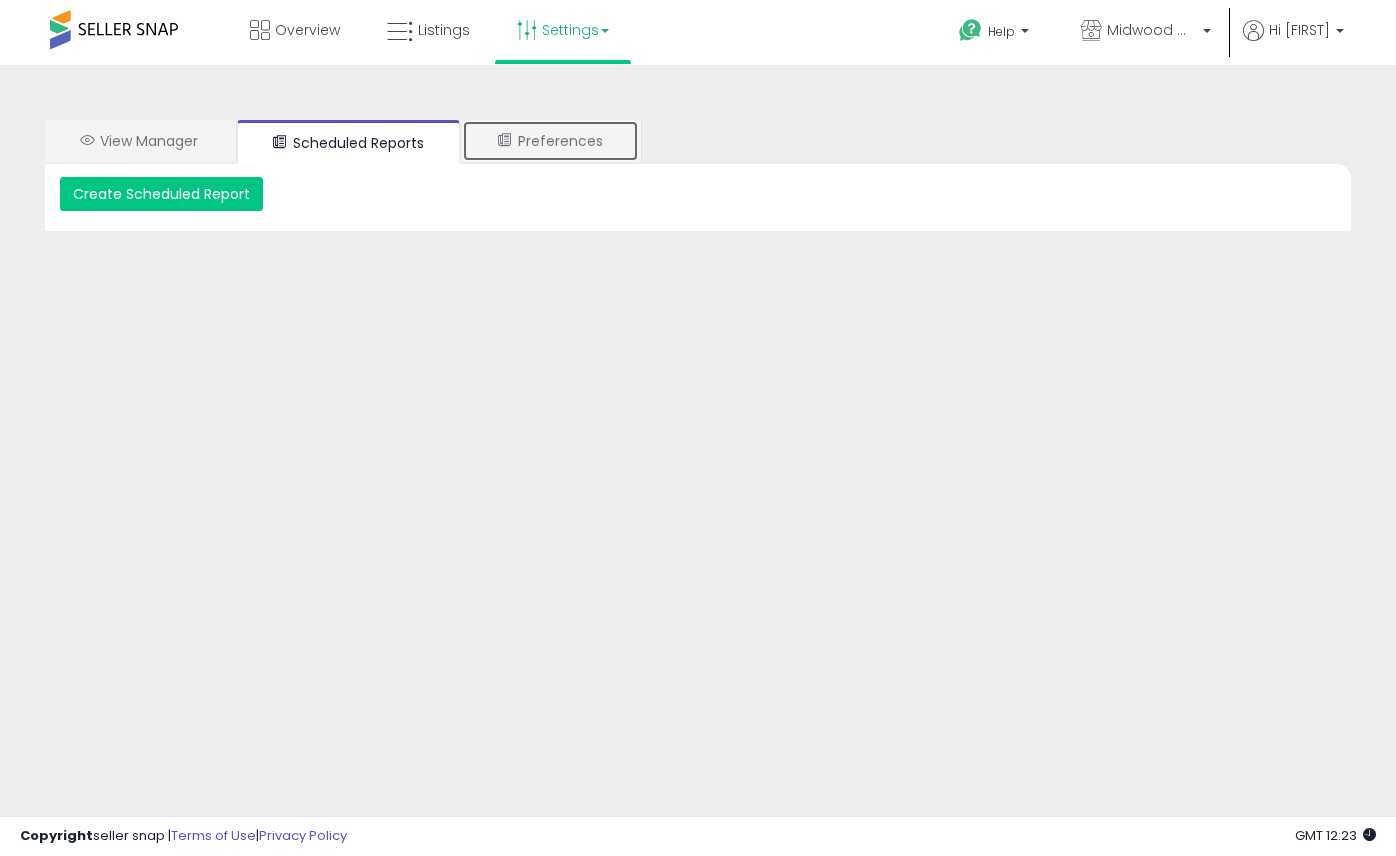 click on "Preferences" at bounding box center (550, 141) 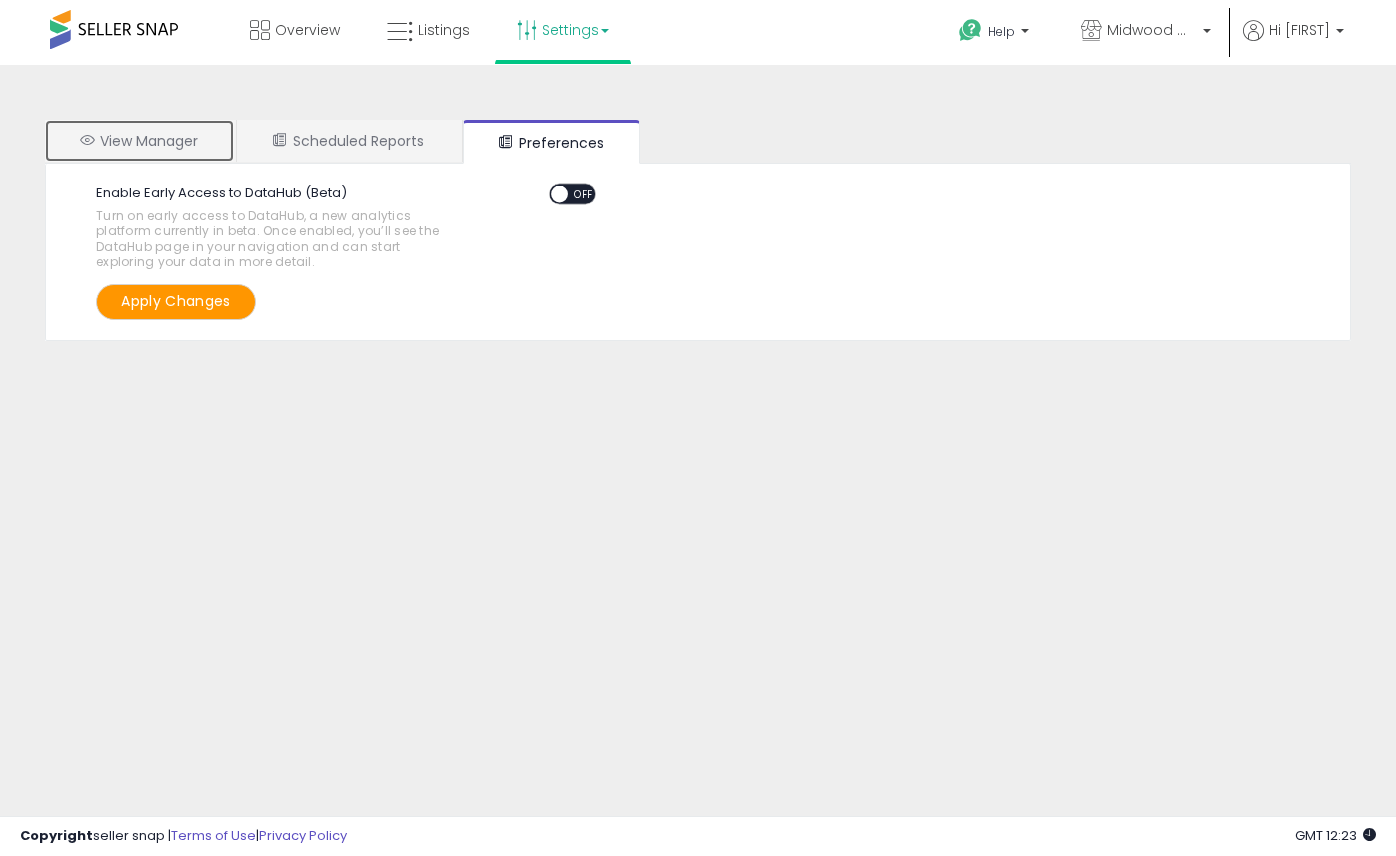click on "View Manager" at bounding box center [139, 141] 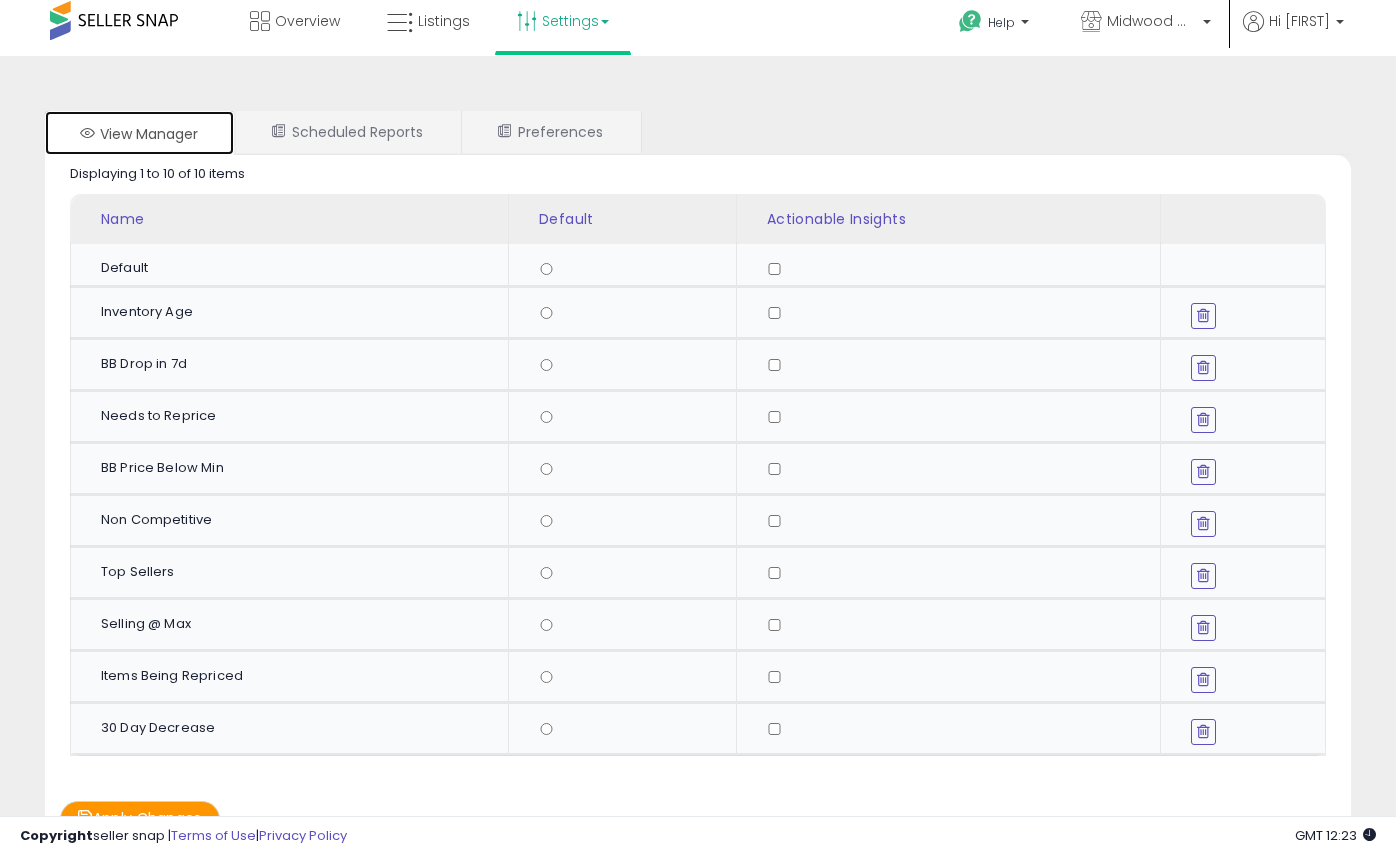 scroll, scrollTop: 0, scrollLeft: 0, axis: both 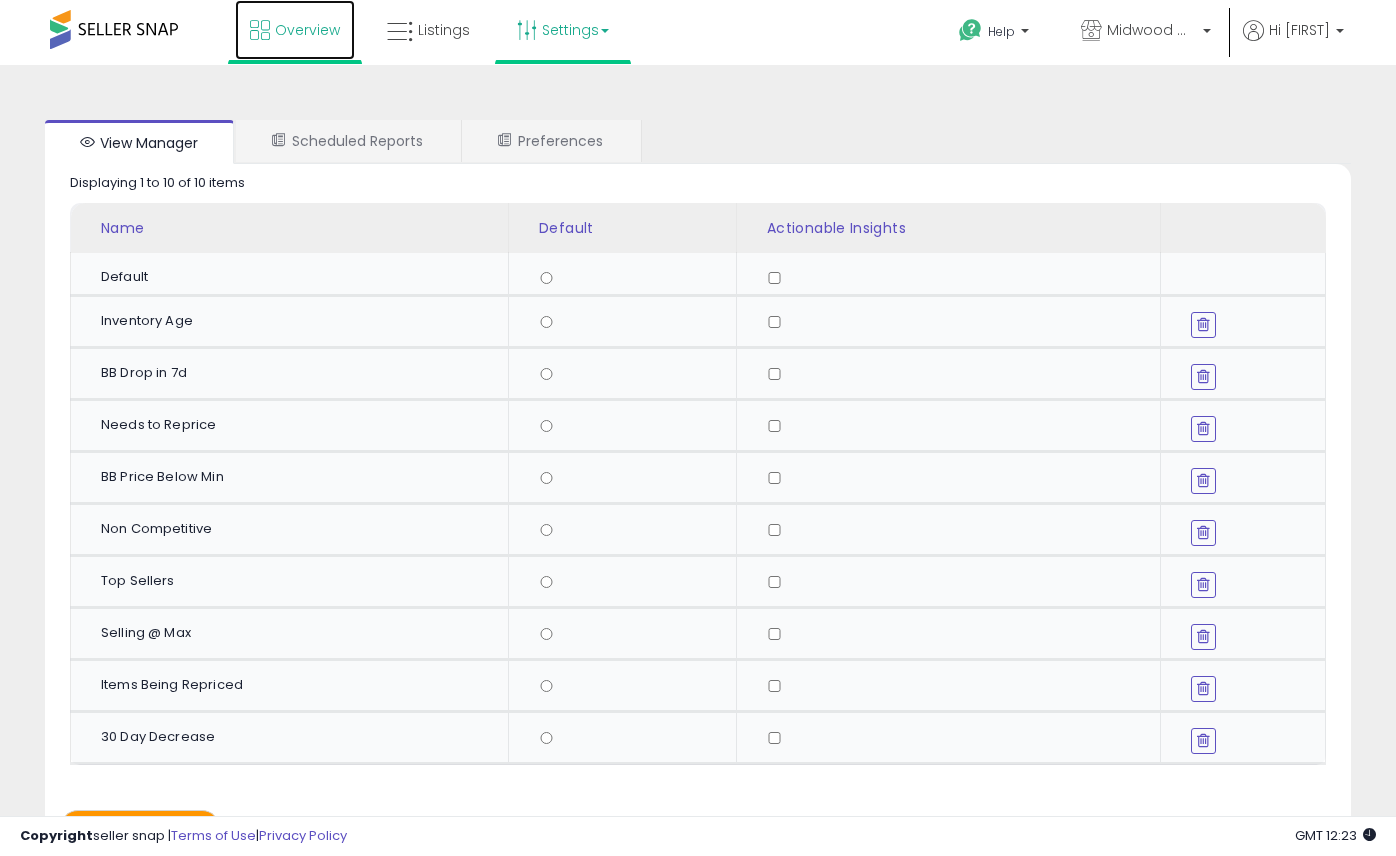 click on "Overview" at bounding box center [295, 30] 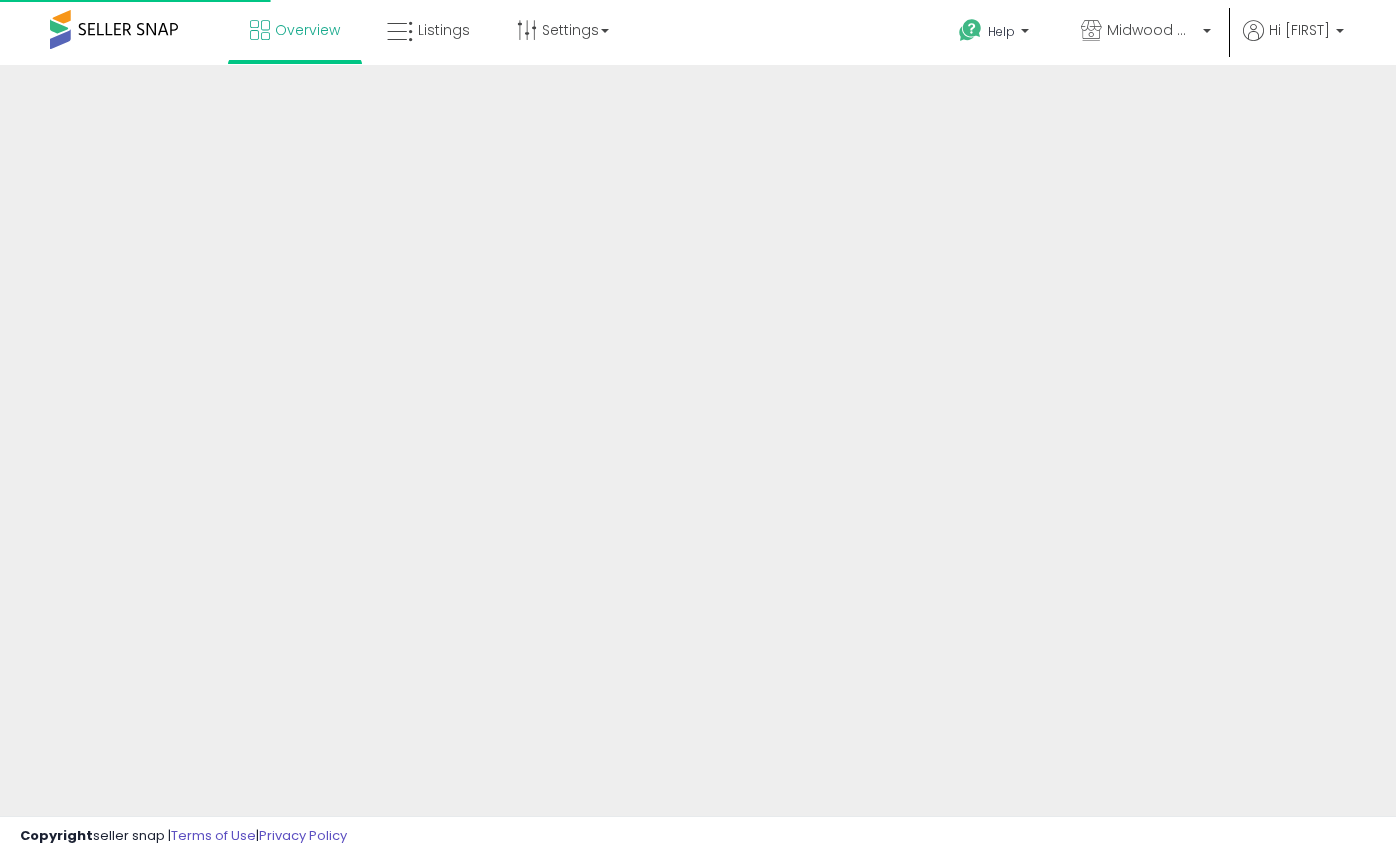 scroll, scrollTop: 0, scrollLeft: 0, axis: both 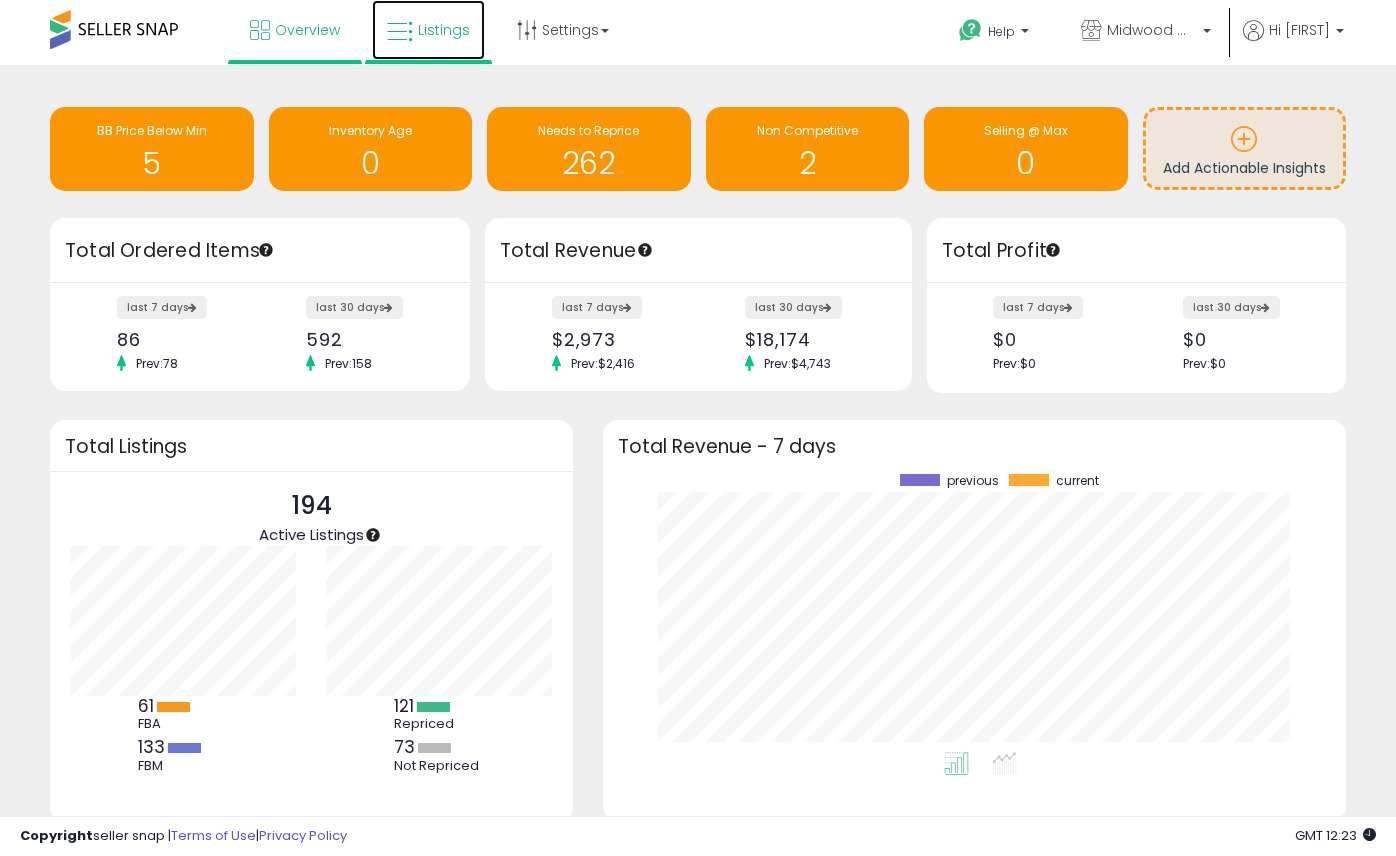click on "Listings" at bounding box center (444, 30) 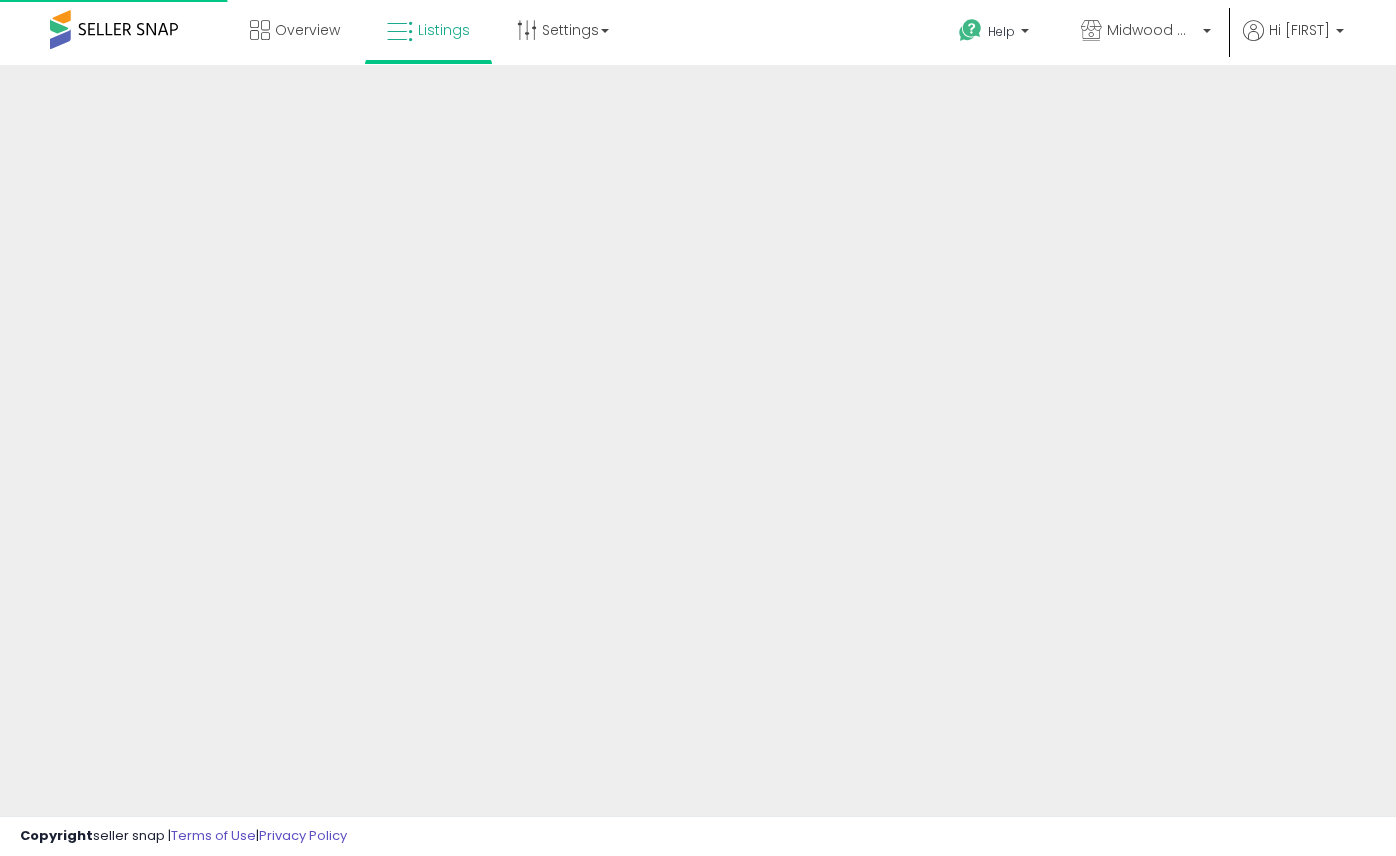 scroll, scrollTop: 0, scrollLeft: 0, axis: both 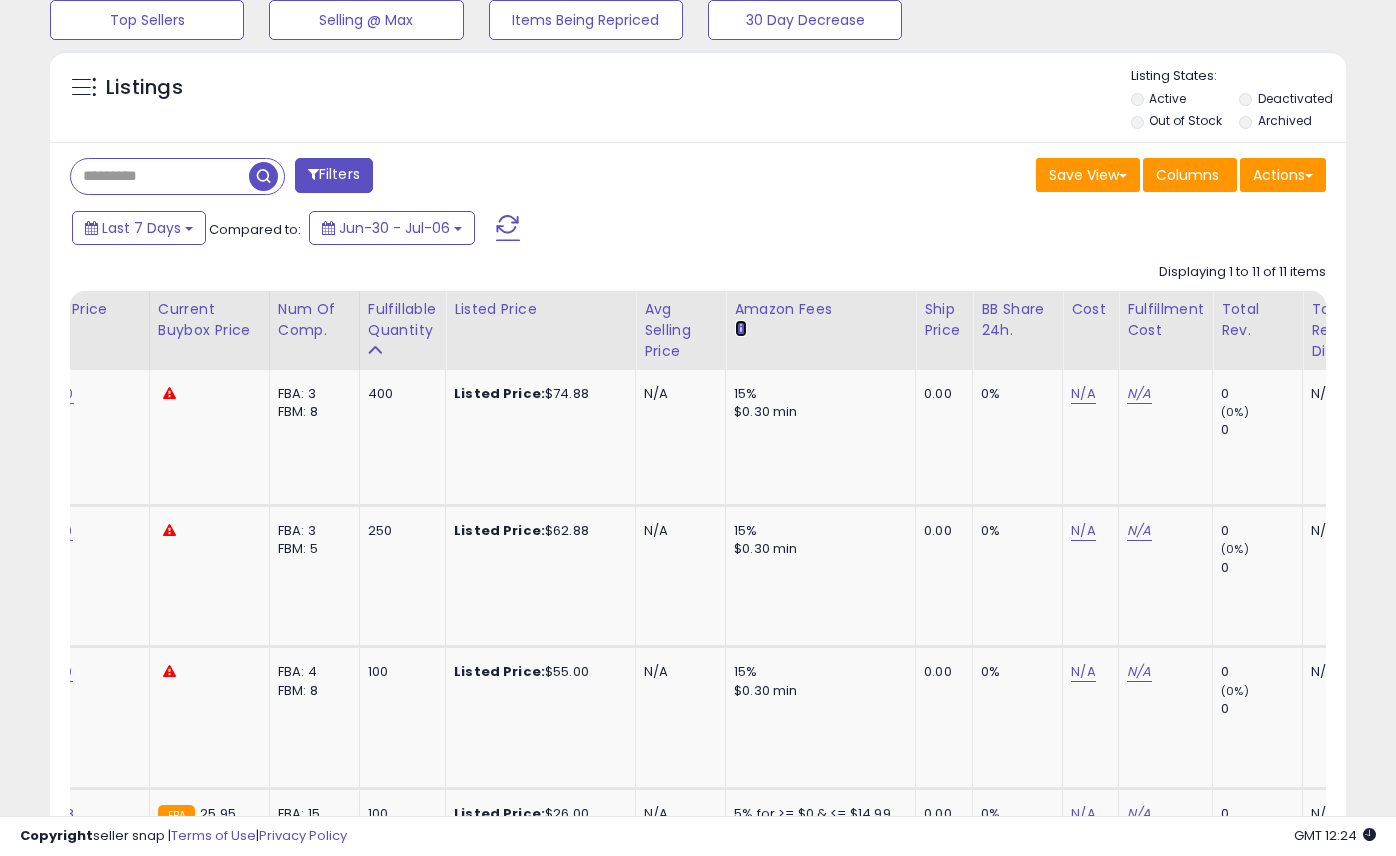 click at bounding box center [740, 328] 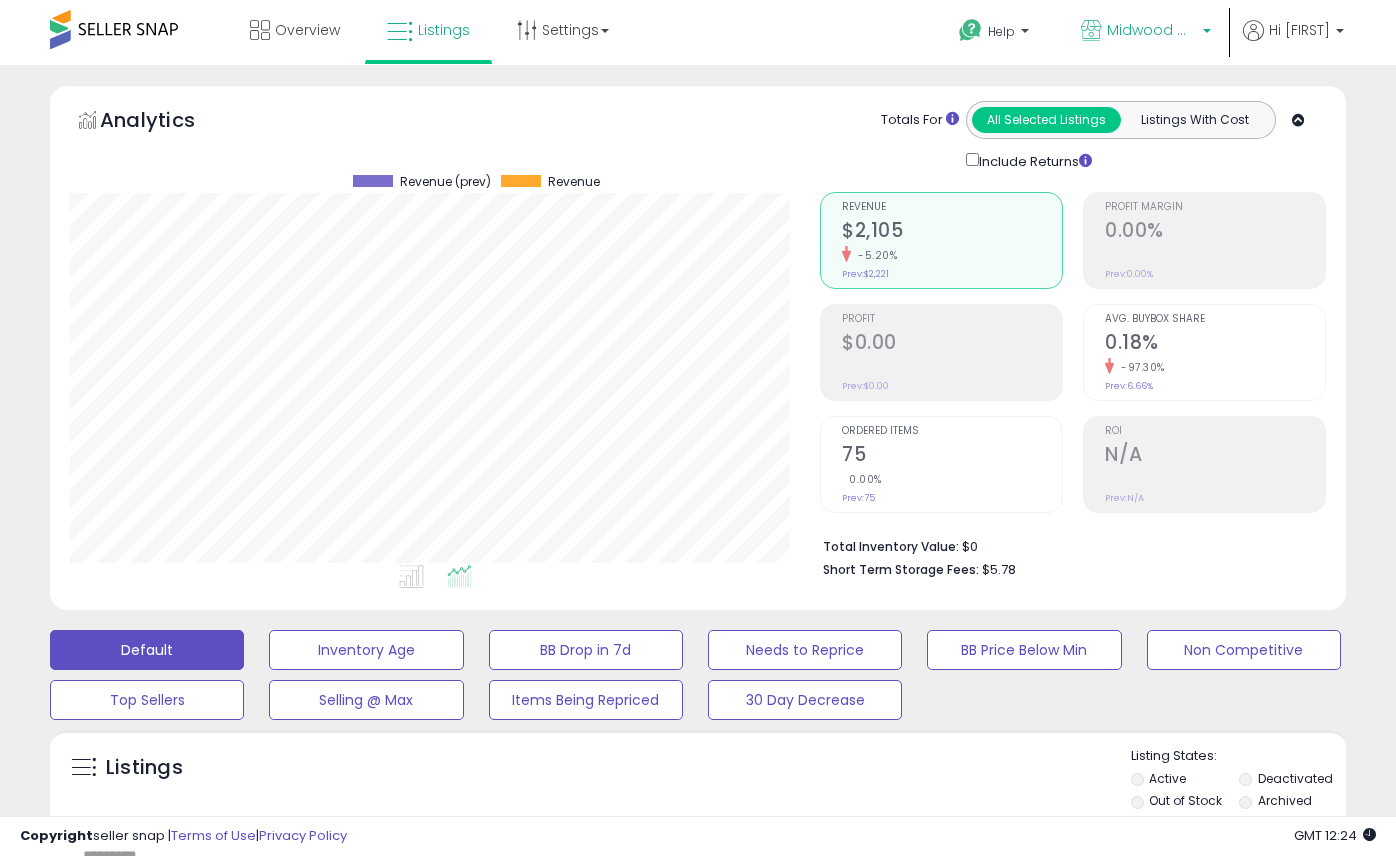 click on "Midwood Market" at bounding box center (1152, 30) 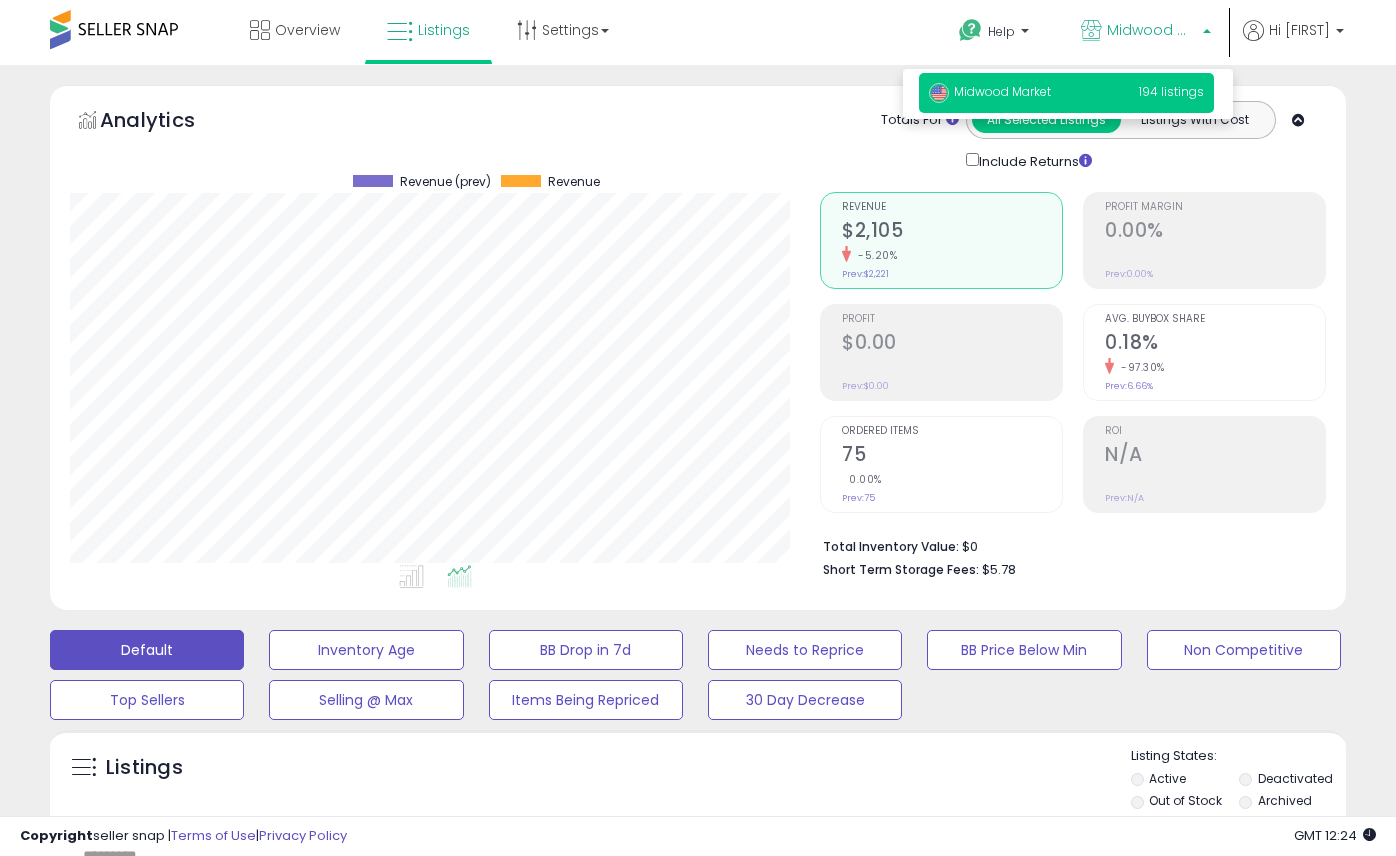 click on "Midwood Market
194
listings" at bounding box center (1066, 93) 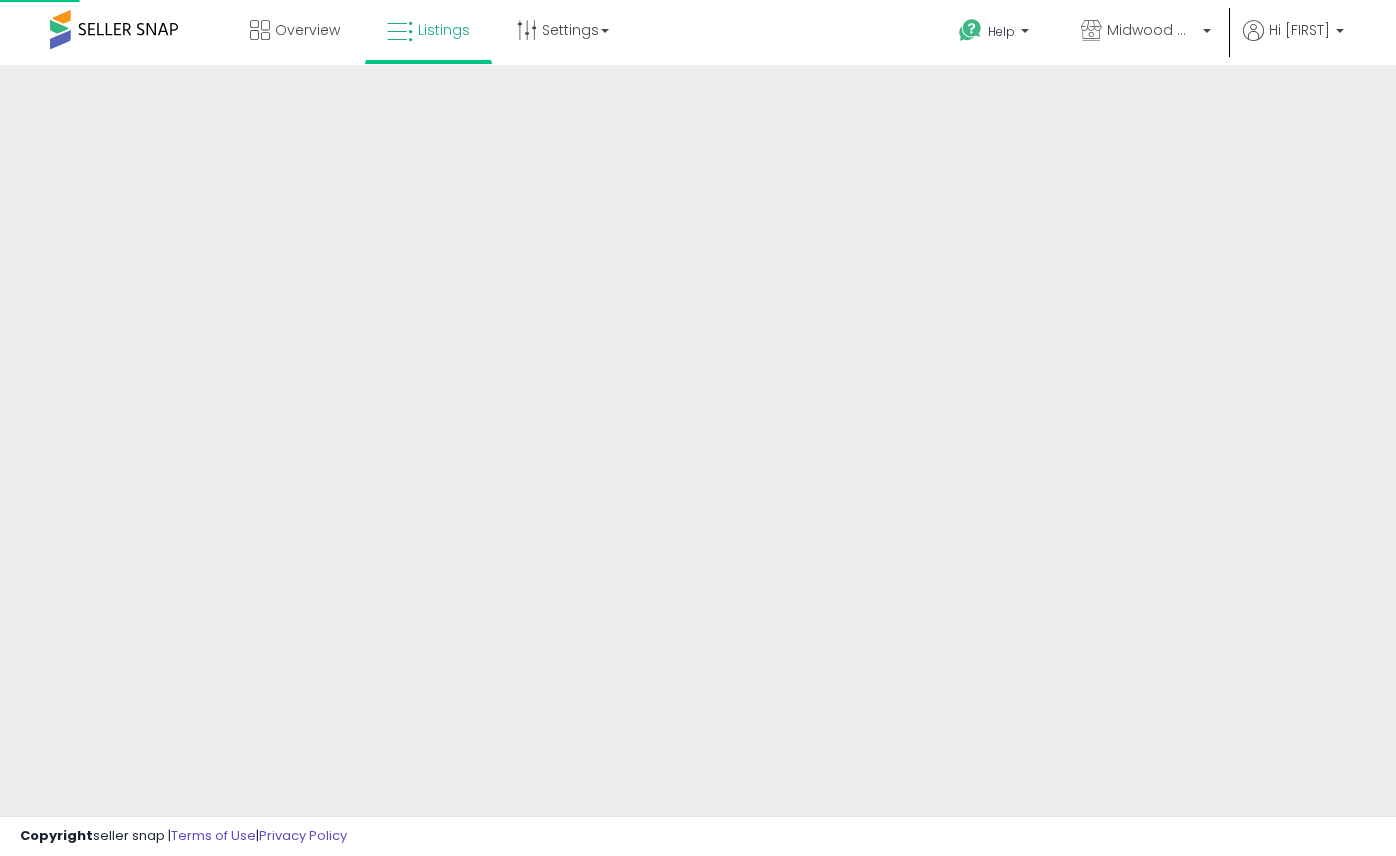 scroll, scrollTop: 0, scrollLeft: 0, axis: both 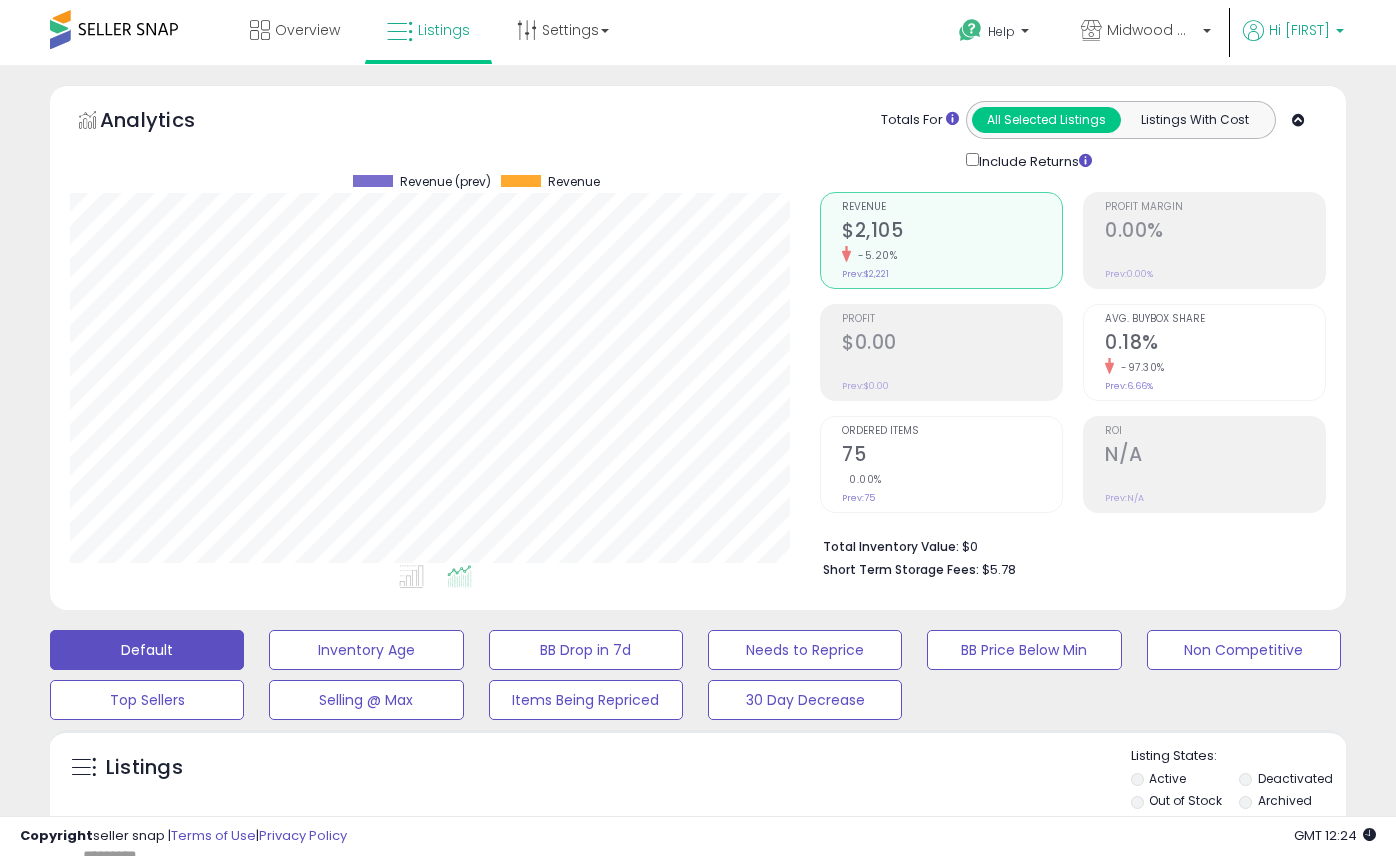 click at bounding box center (1253, 30) 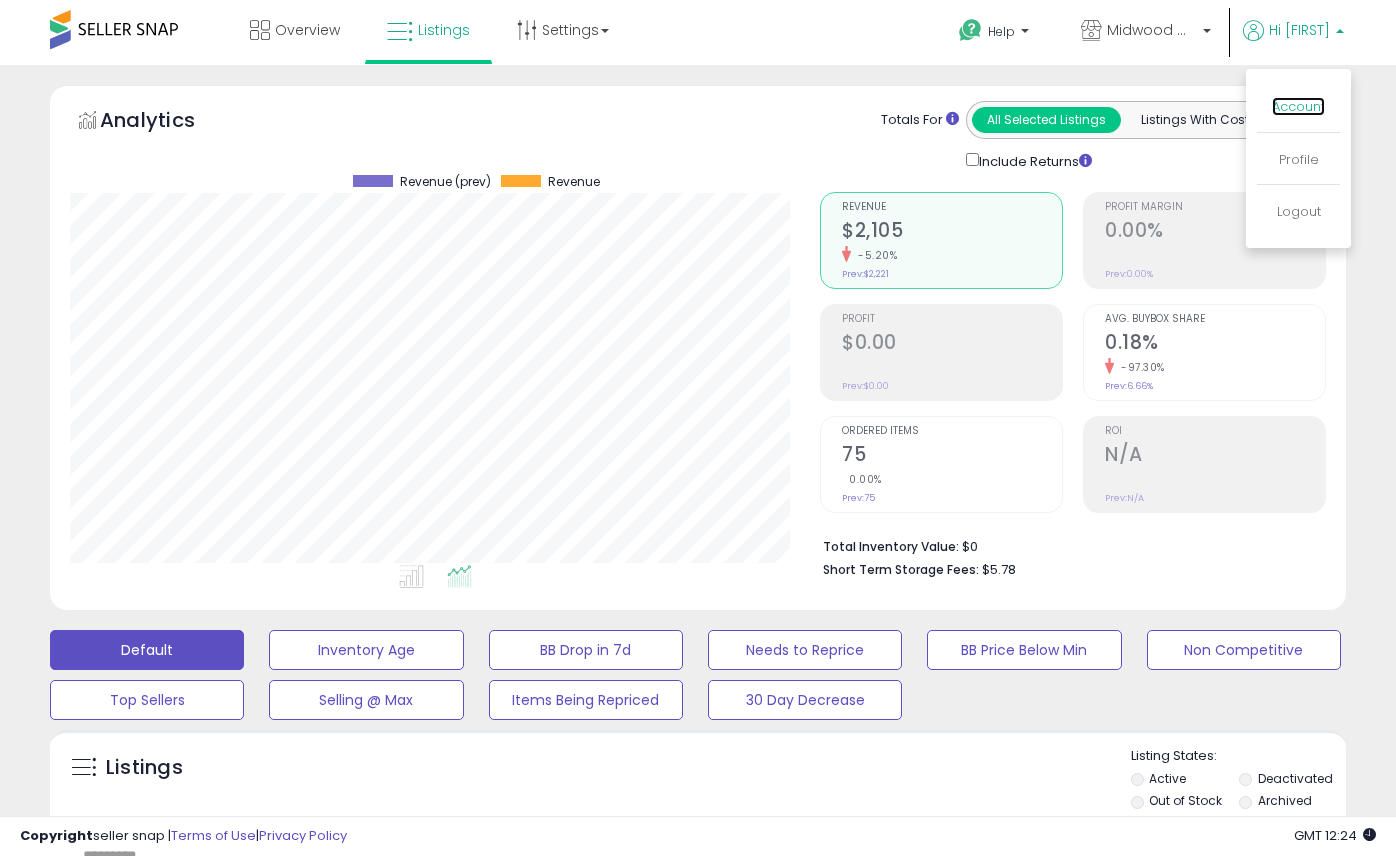 click on "Account" at bounding box center [1298, 106] 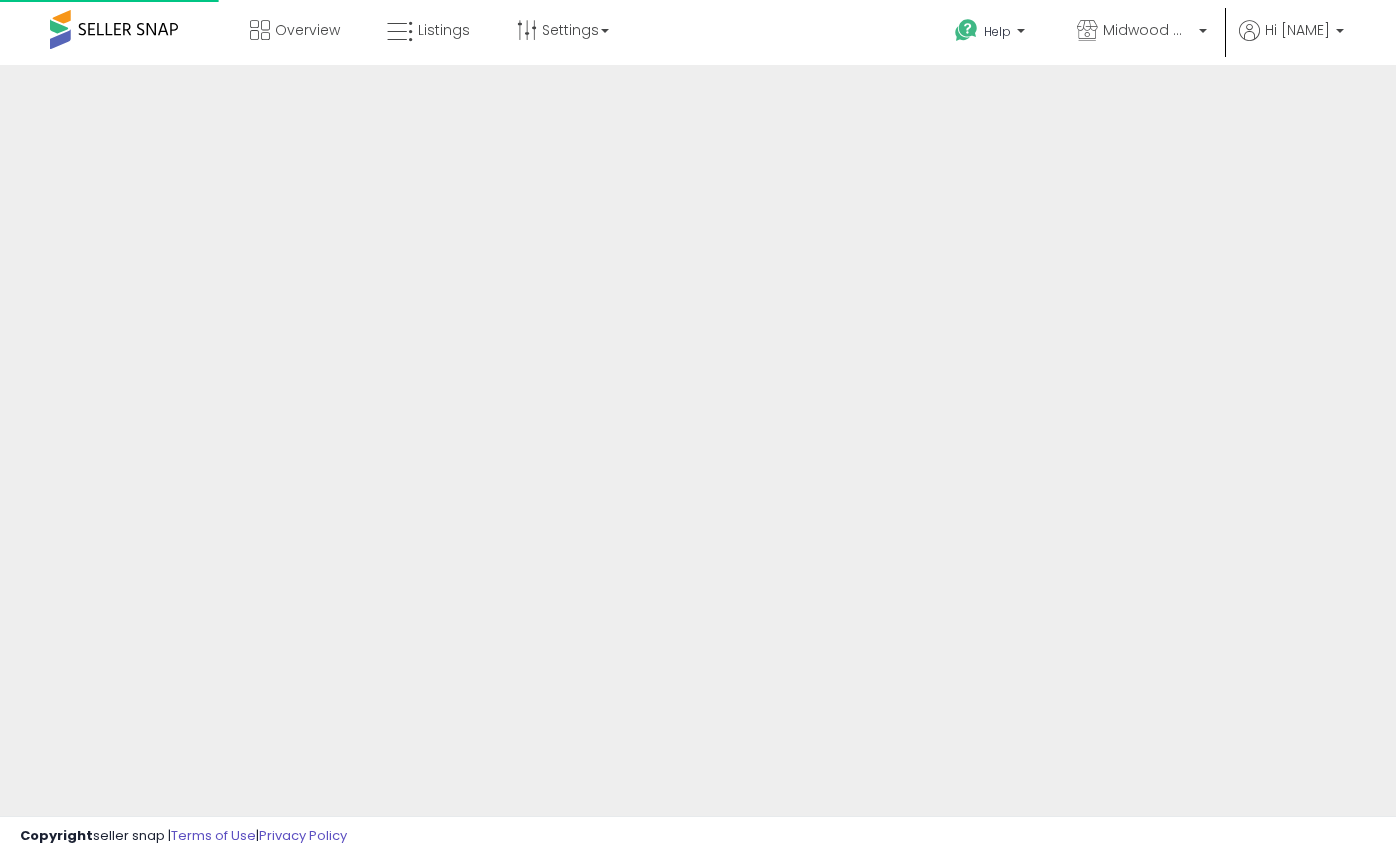 scroll, scrollTop: 0, scrollLeft: 0, axis: both 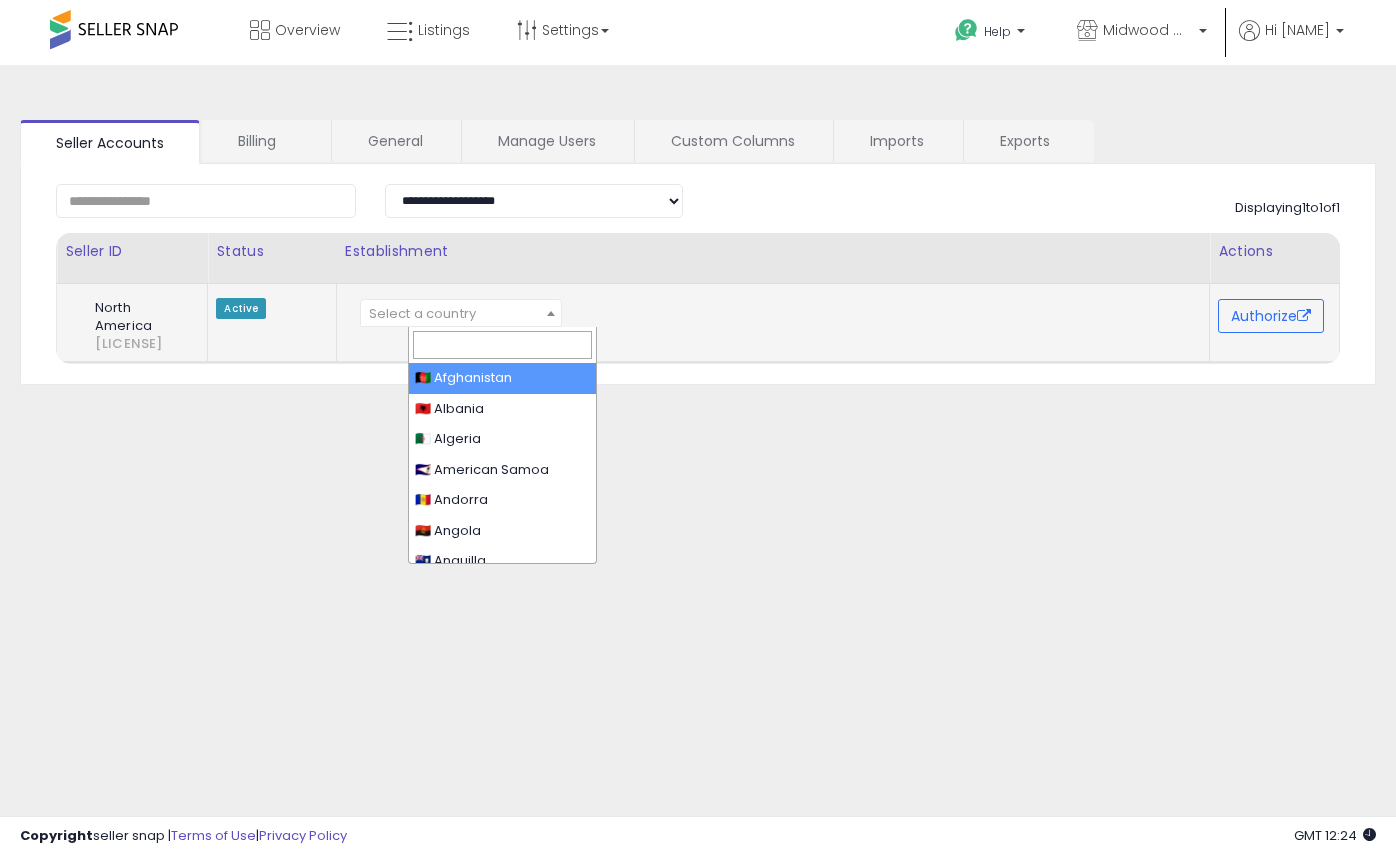 click on "Select a country" at bounding box center [422, 313] 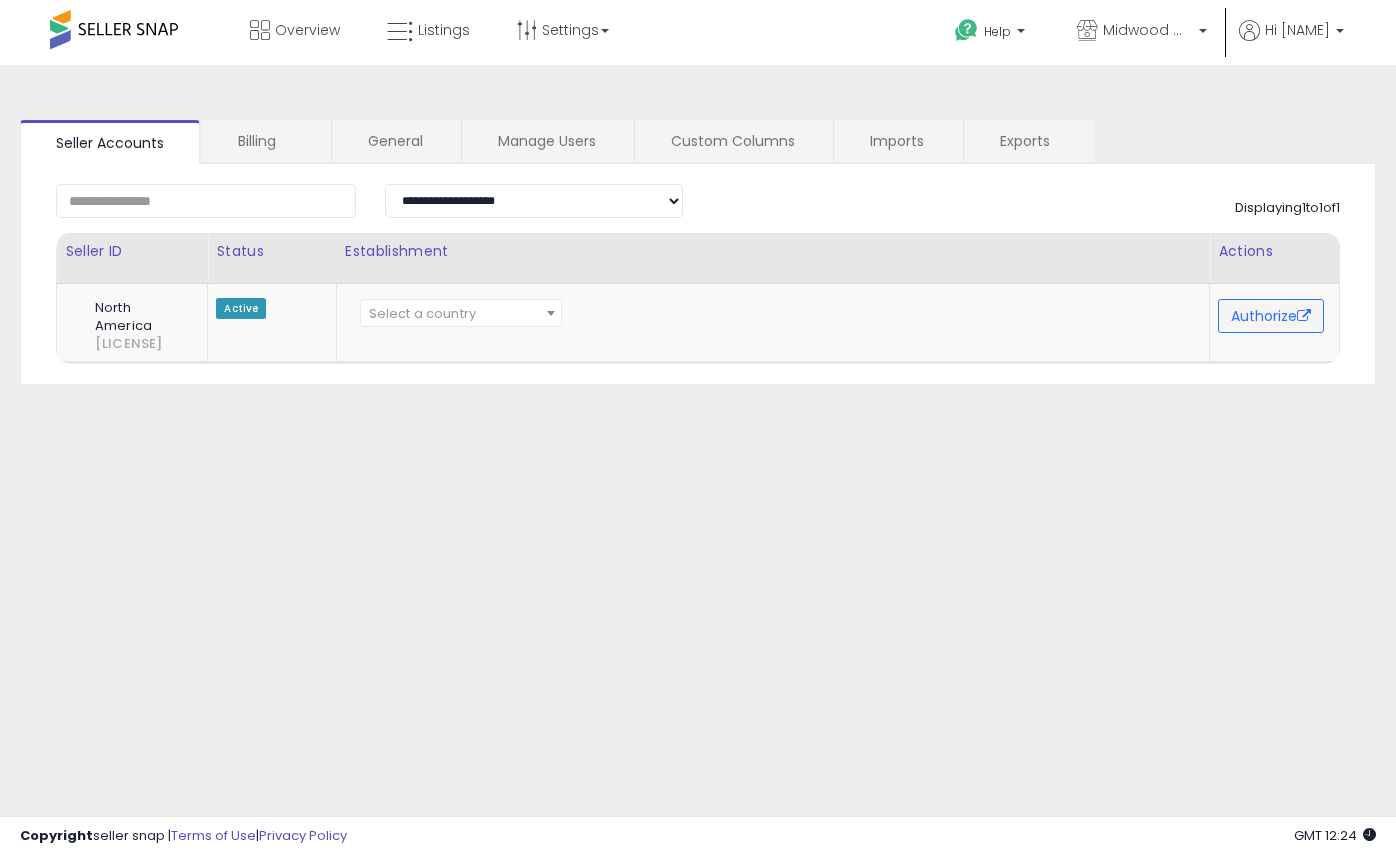 click on "**********" at bounding box center (698, 500) 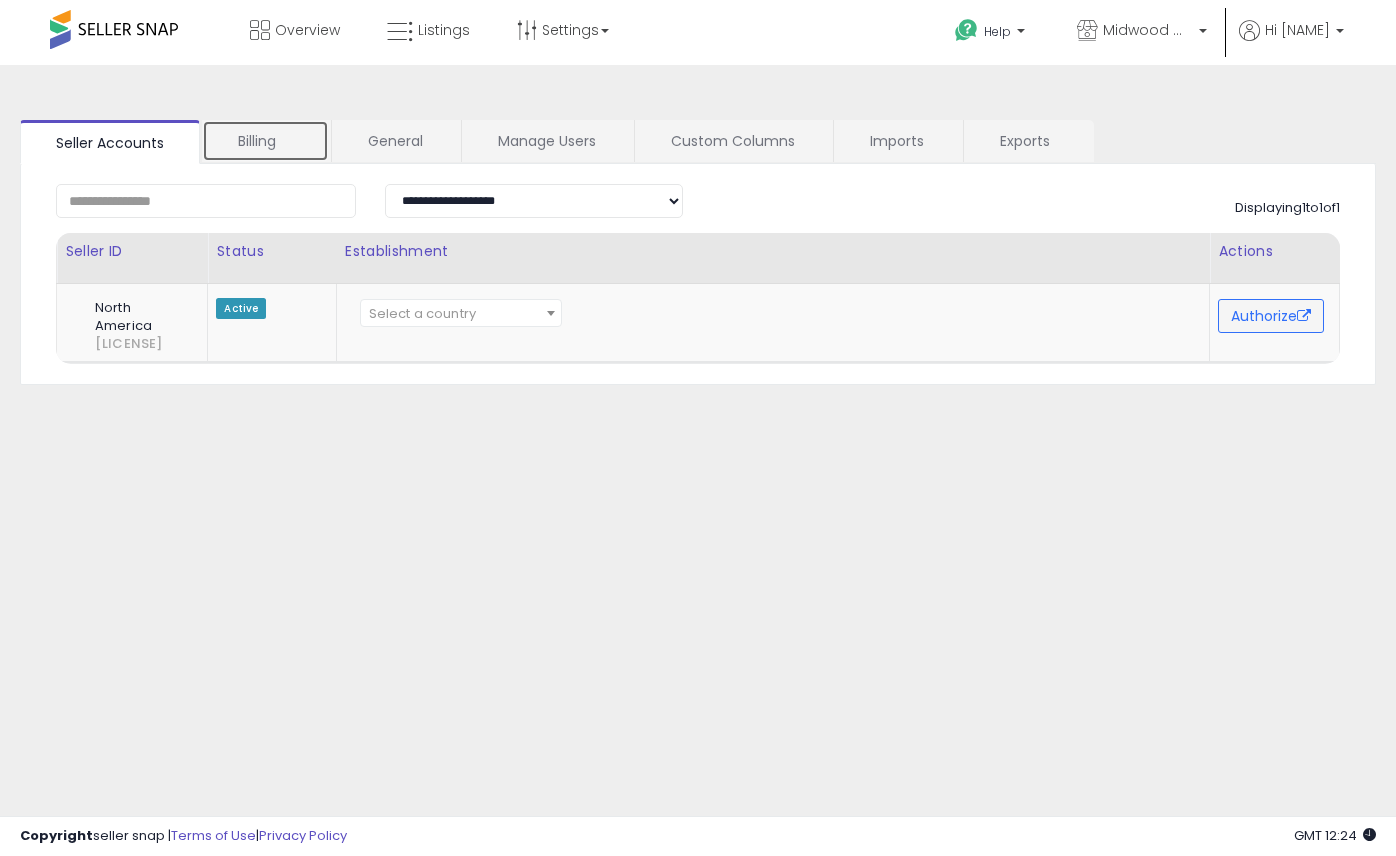 click on "Billing" at bounding box center [265, 141] 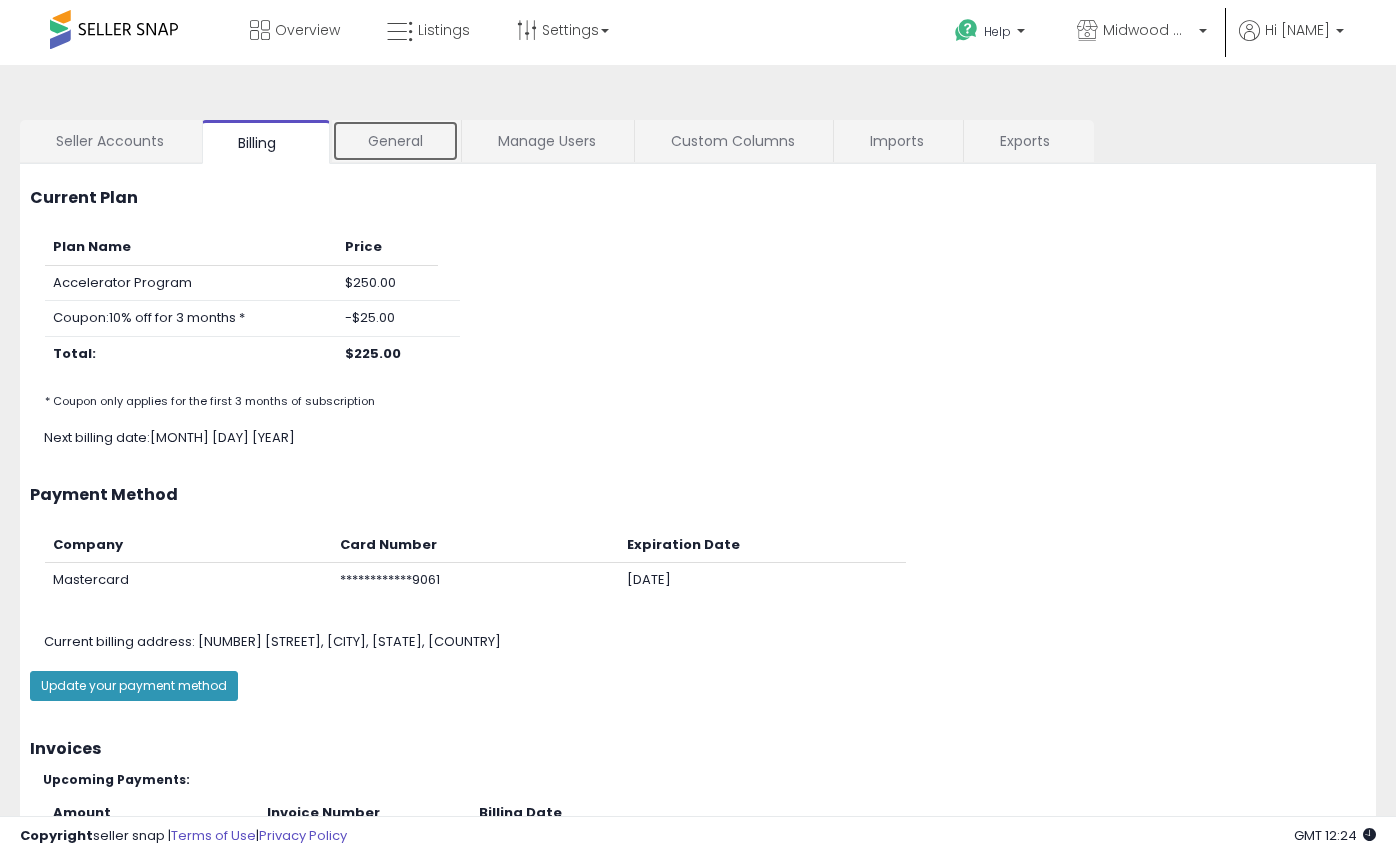 click on "General" at bounding box center [395, 141] 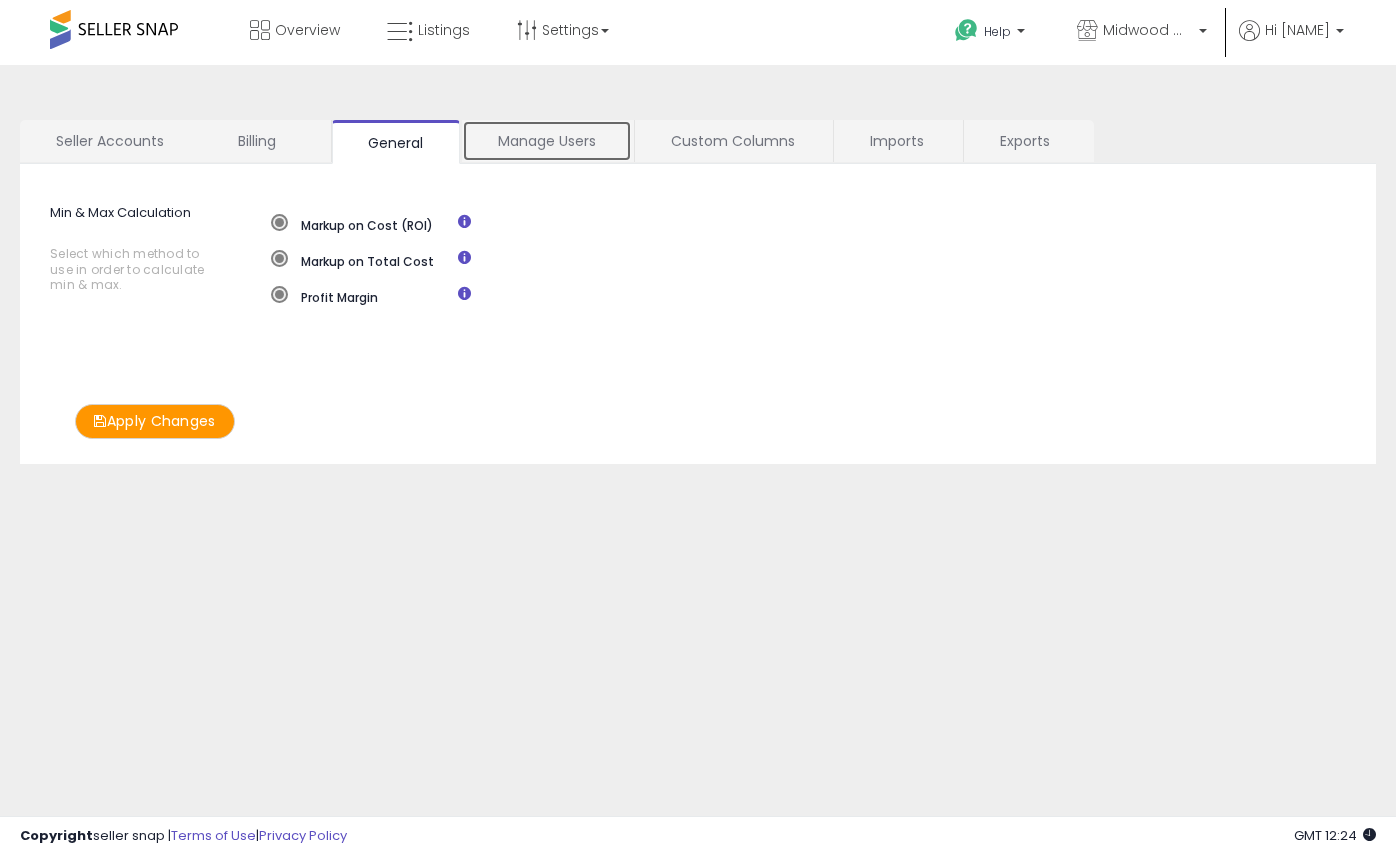 click on "Manage Users" at bounding box center [547, 141] 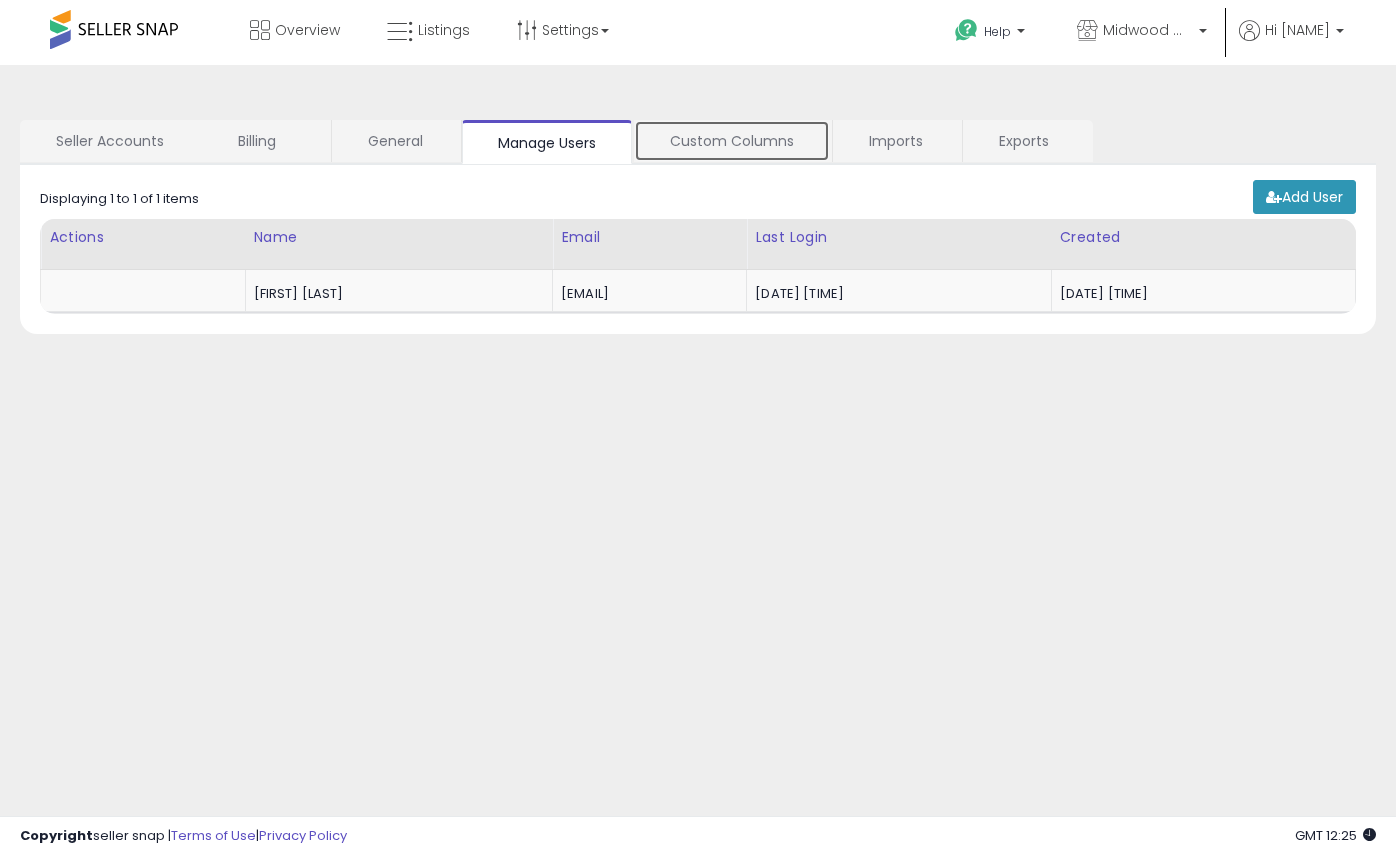 click on "Custom Columns" at bounding box center (732, 141) 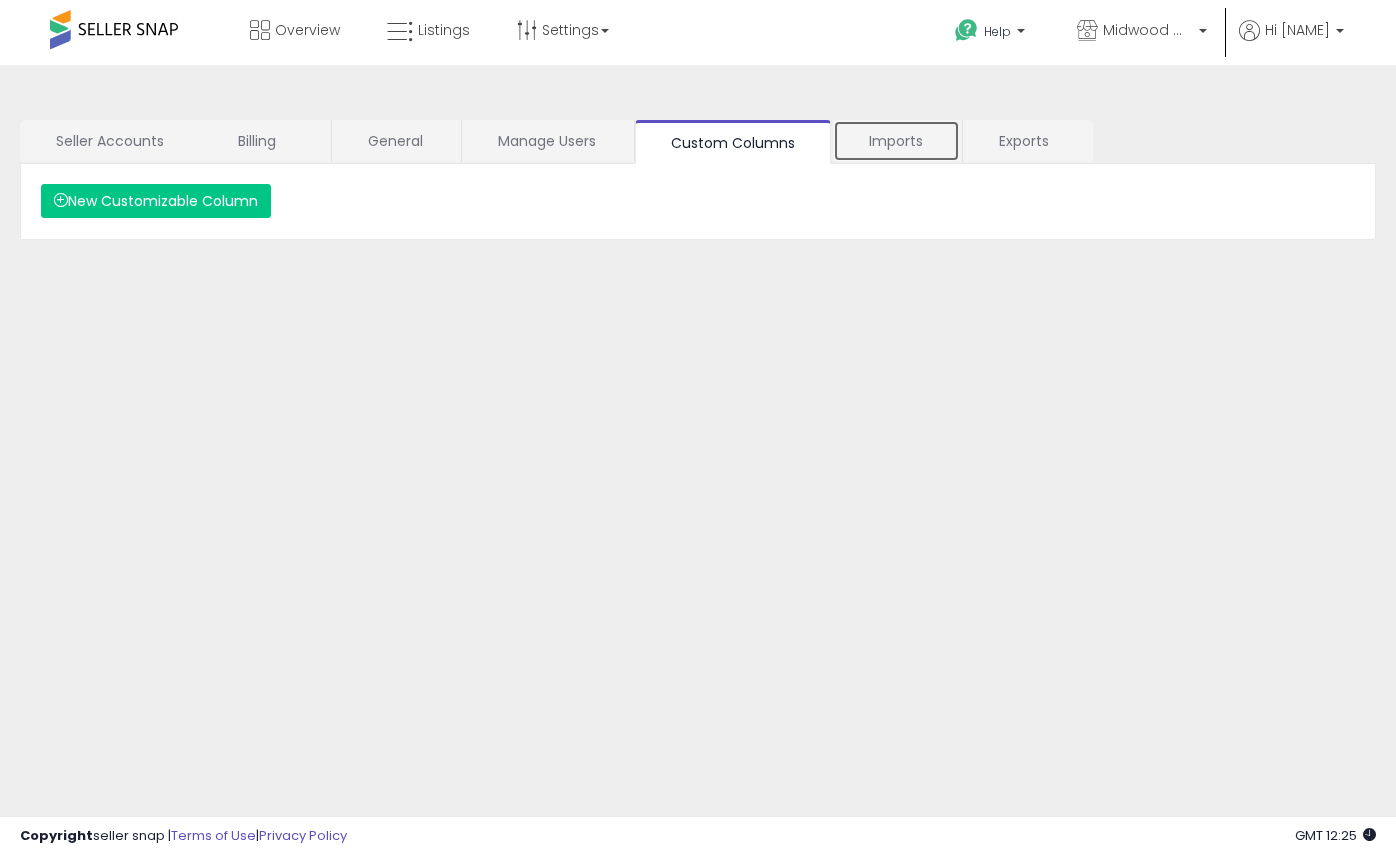click on "Imports" at bounding box center [896, 141] 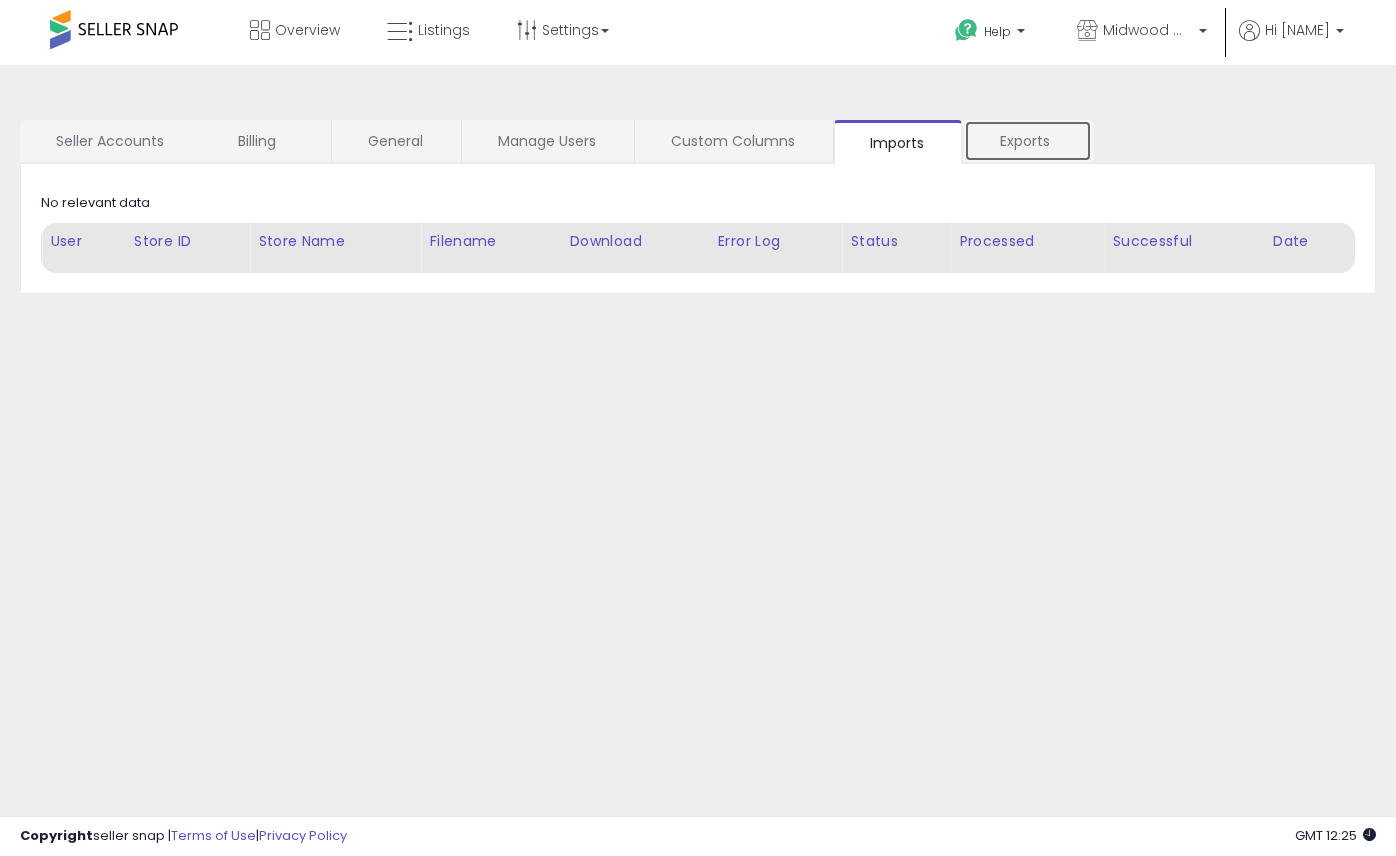 click on "Exports" at bounding box center [1028, 141] 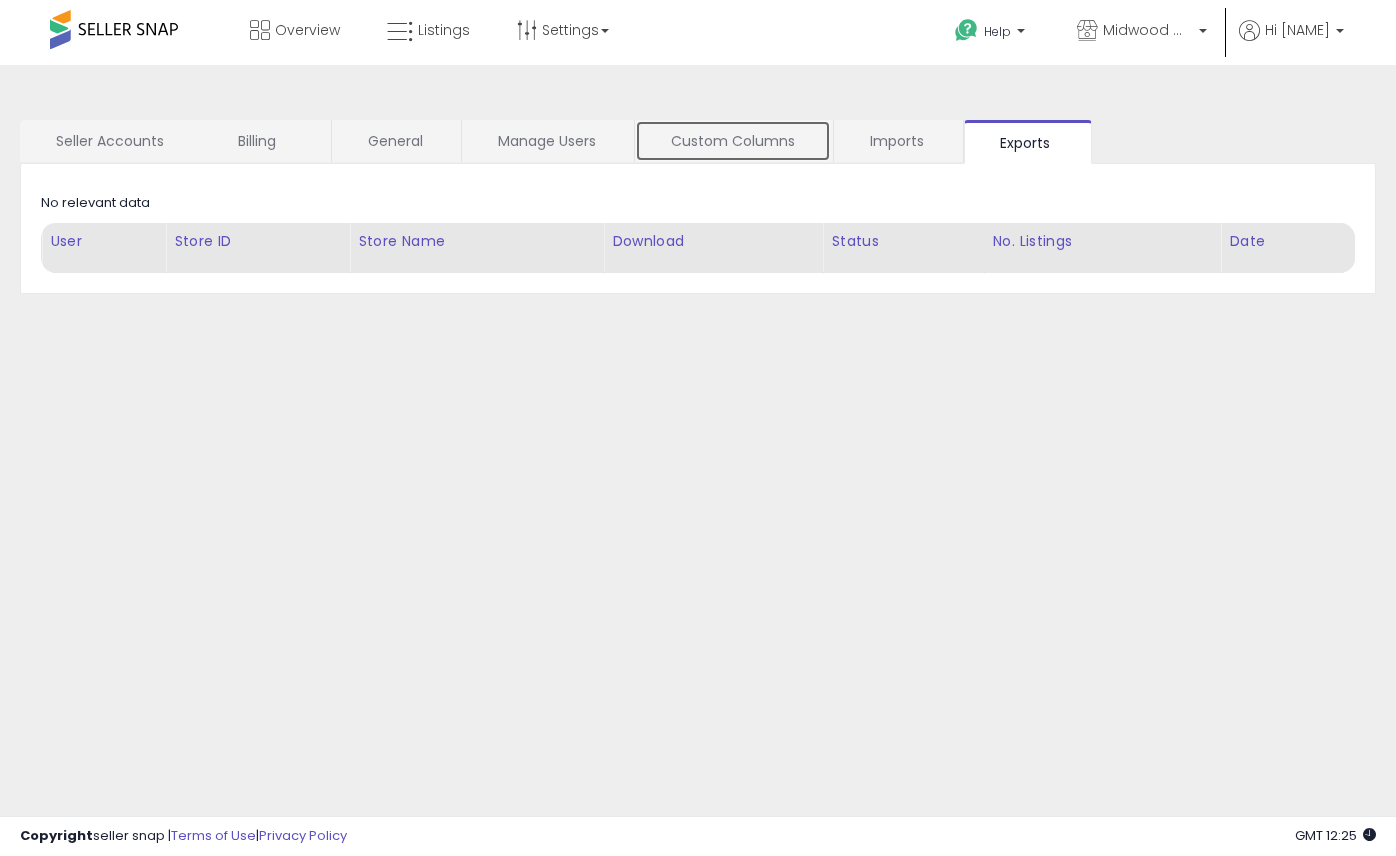 click on "Custom Columns" at bounding box center [733, 141] 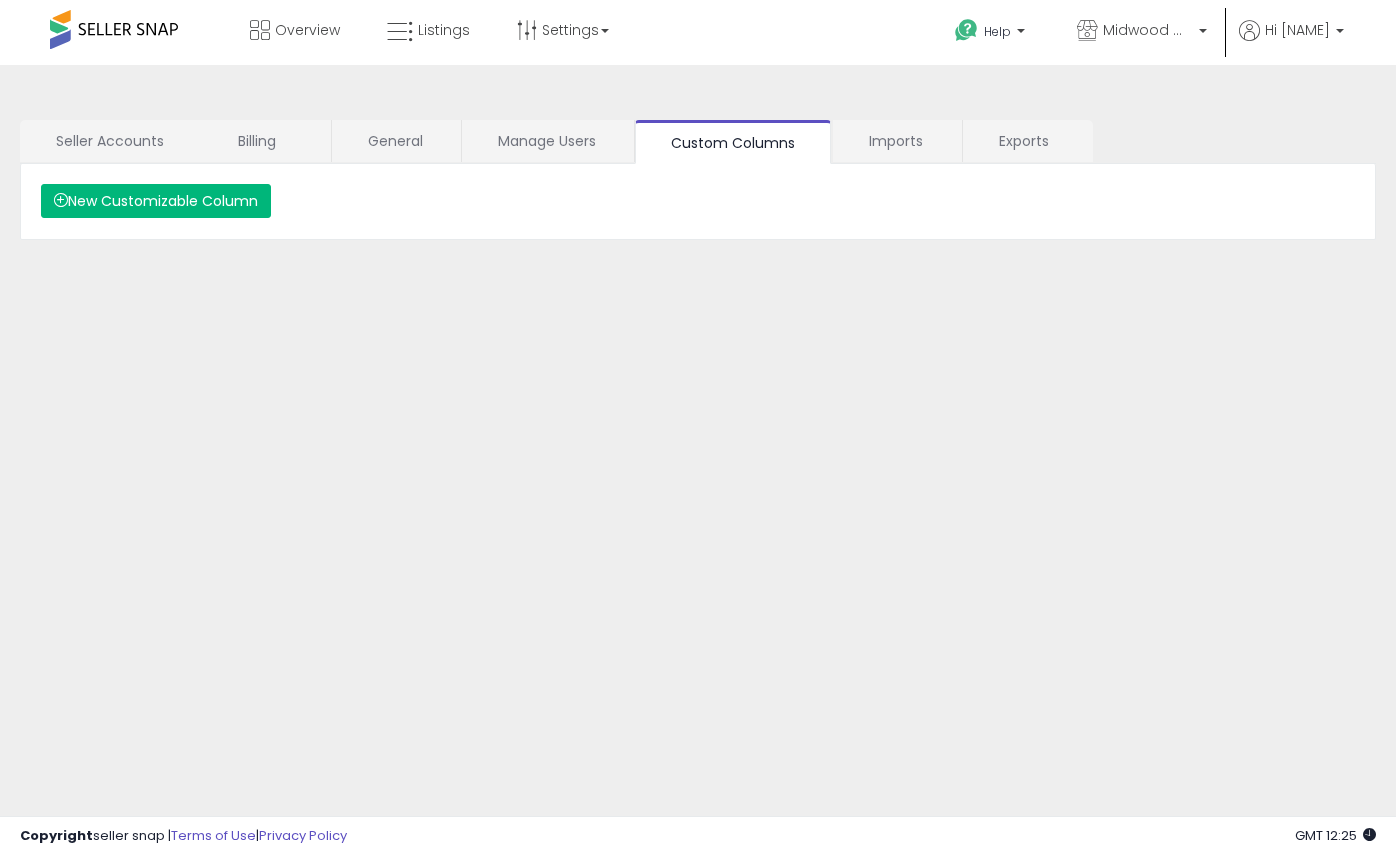 click on "New Customizable Column" at bounding box center [156, 201] 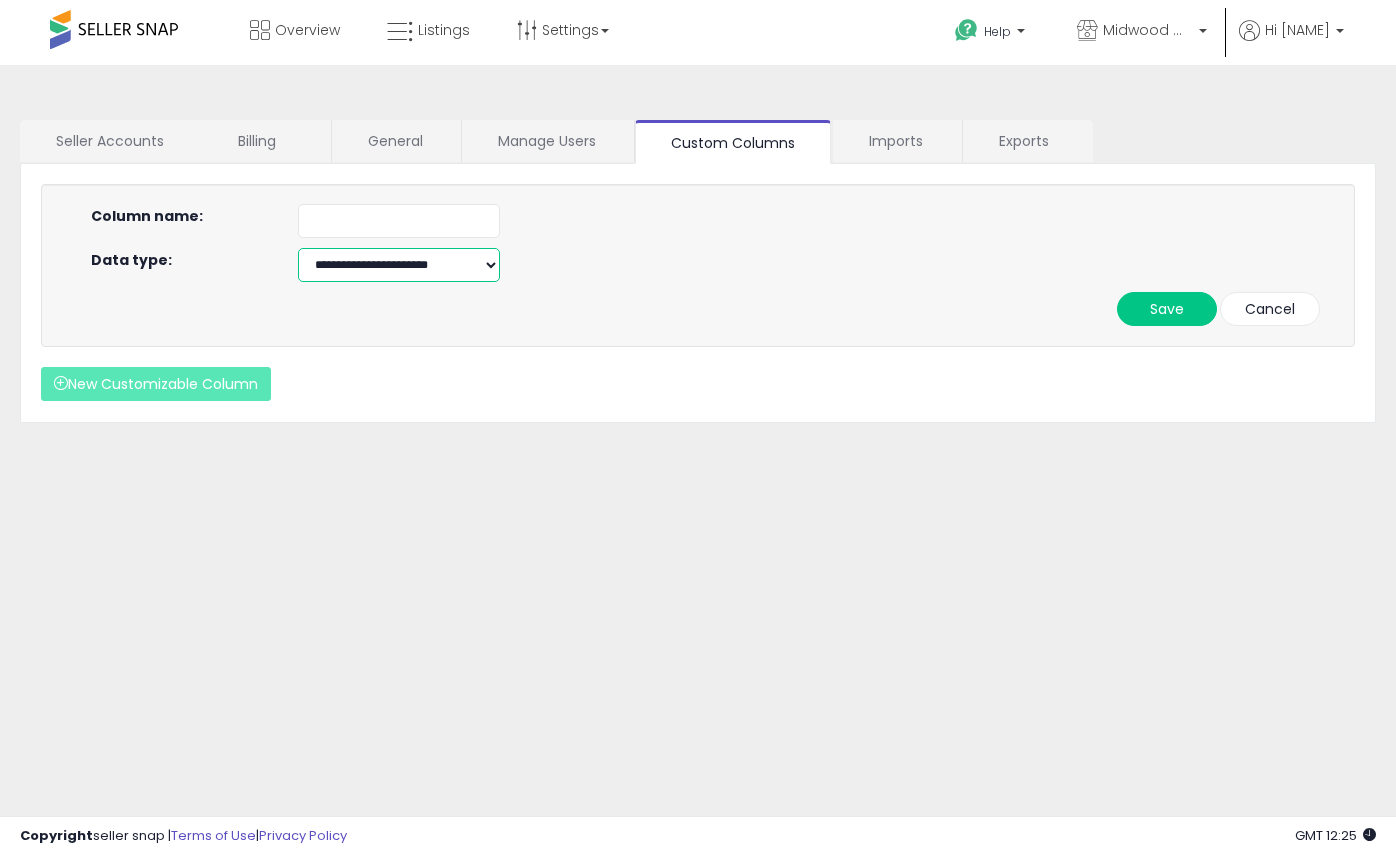 click on "**********" at bounding box center (398, 265) 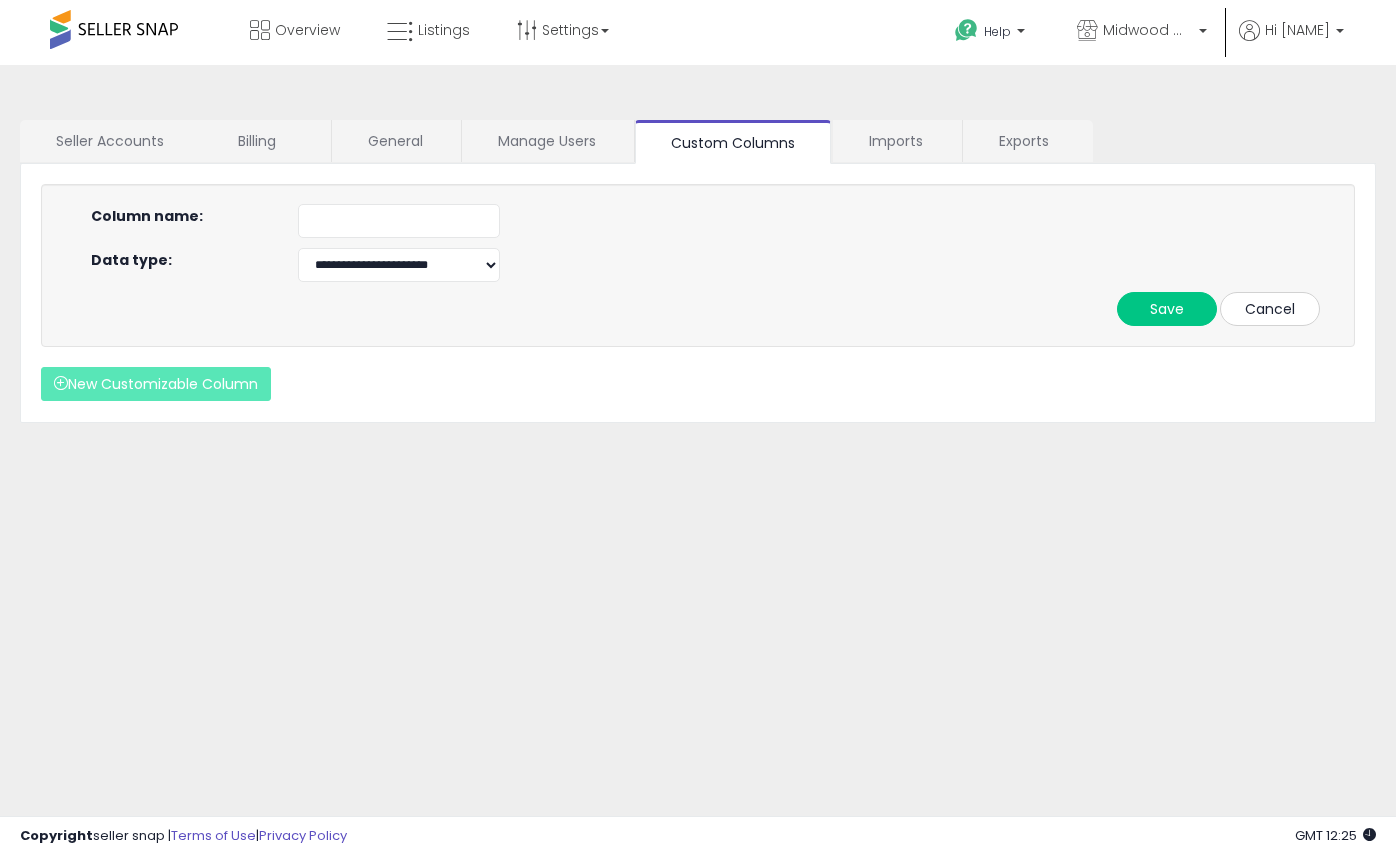 click on "Cancel" at bounding box center [1270, 309] 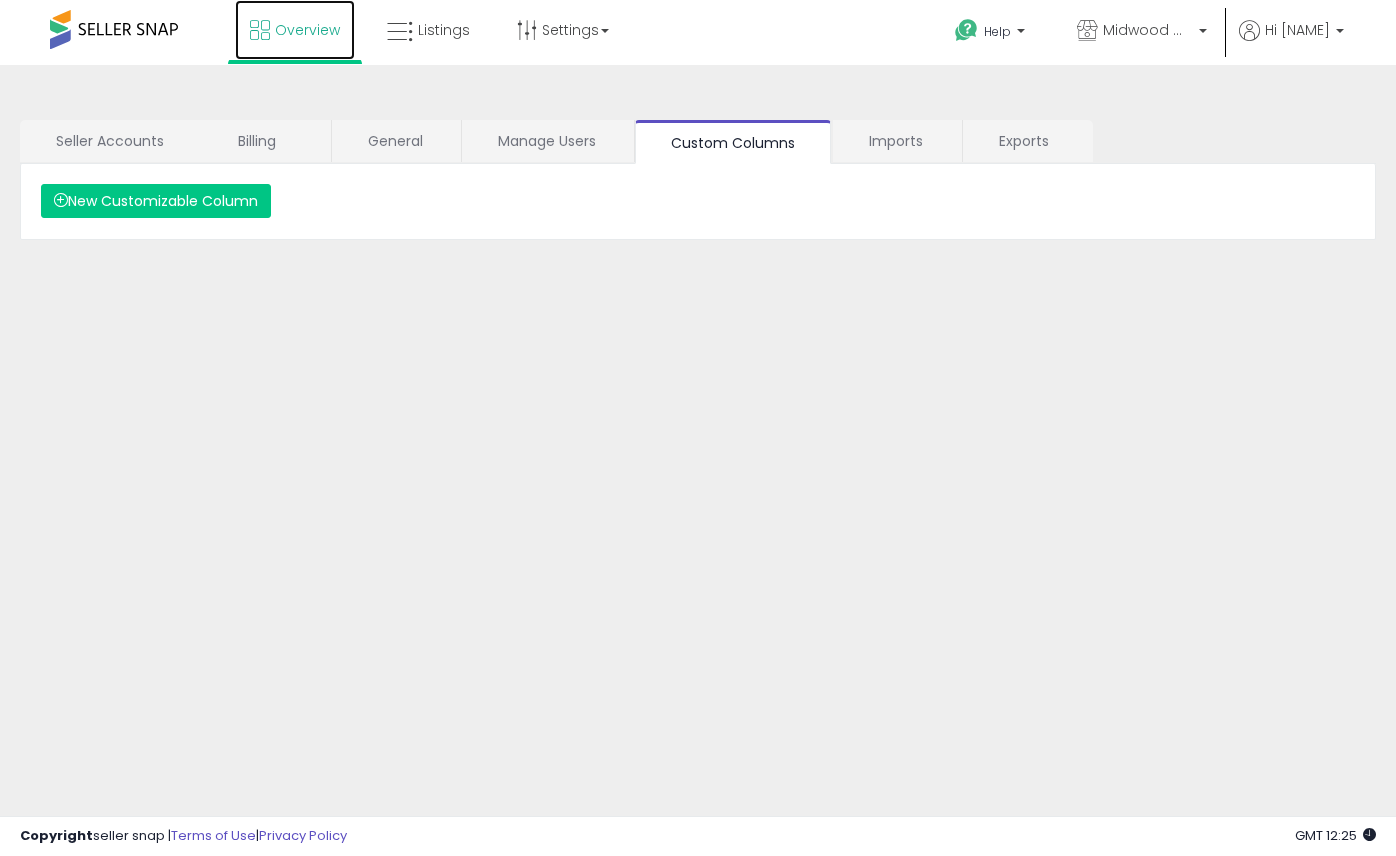click on "Overview" at bounding box center [307, 30] 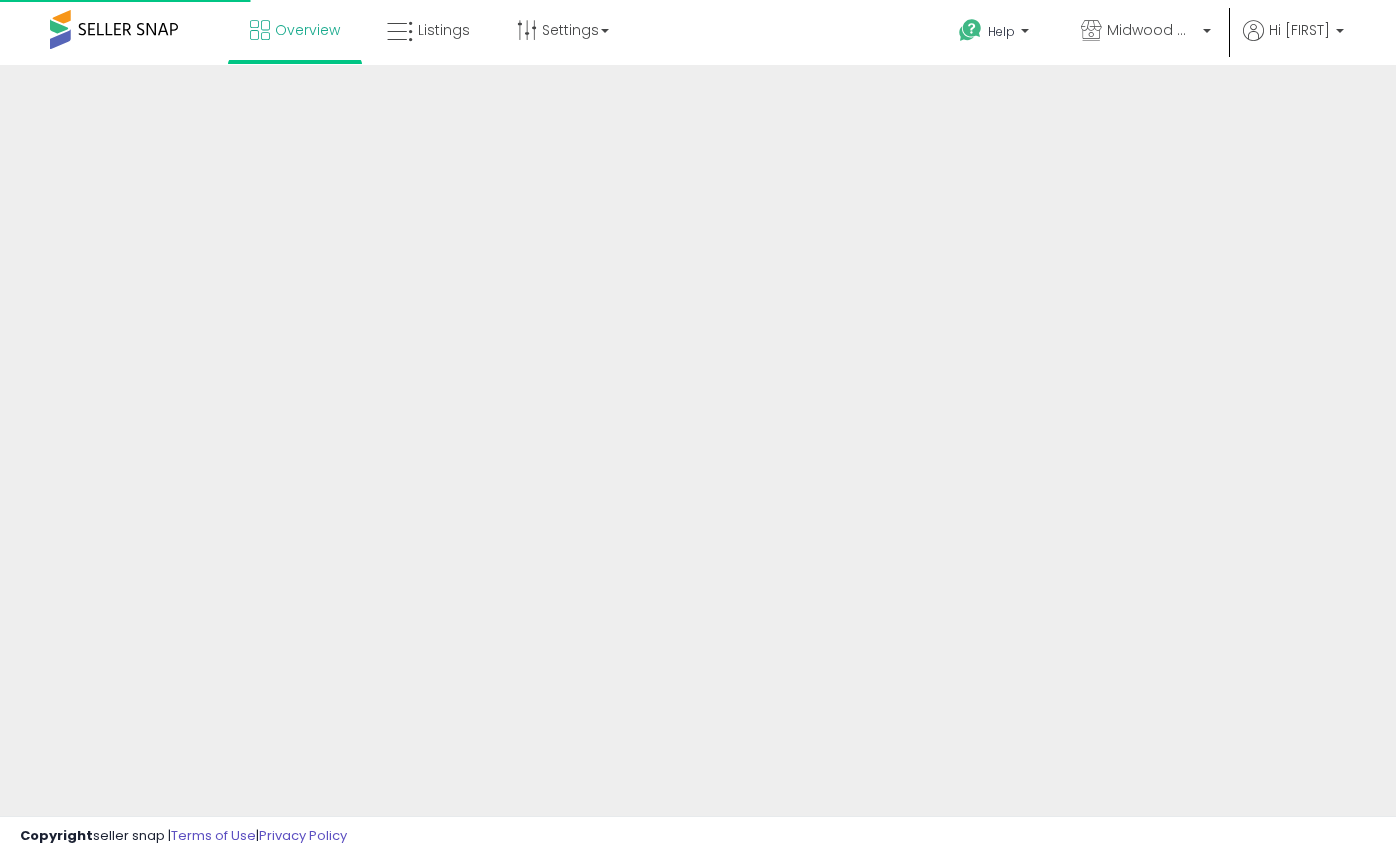 scroll, scrollTop: 0, scrollLeft: 0, axis: both 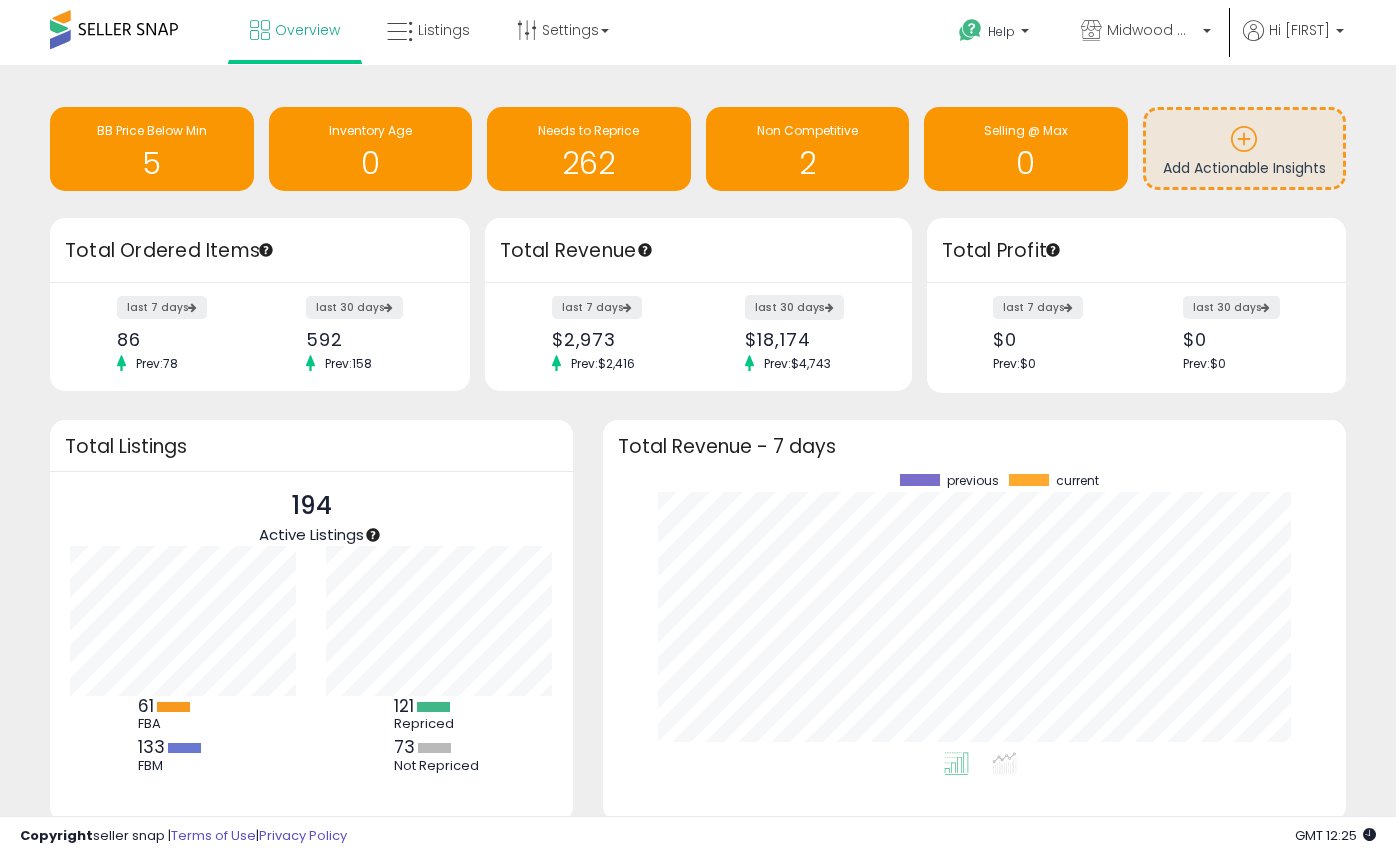 click on "last 30 days" at bounding box center [794, 307] 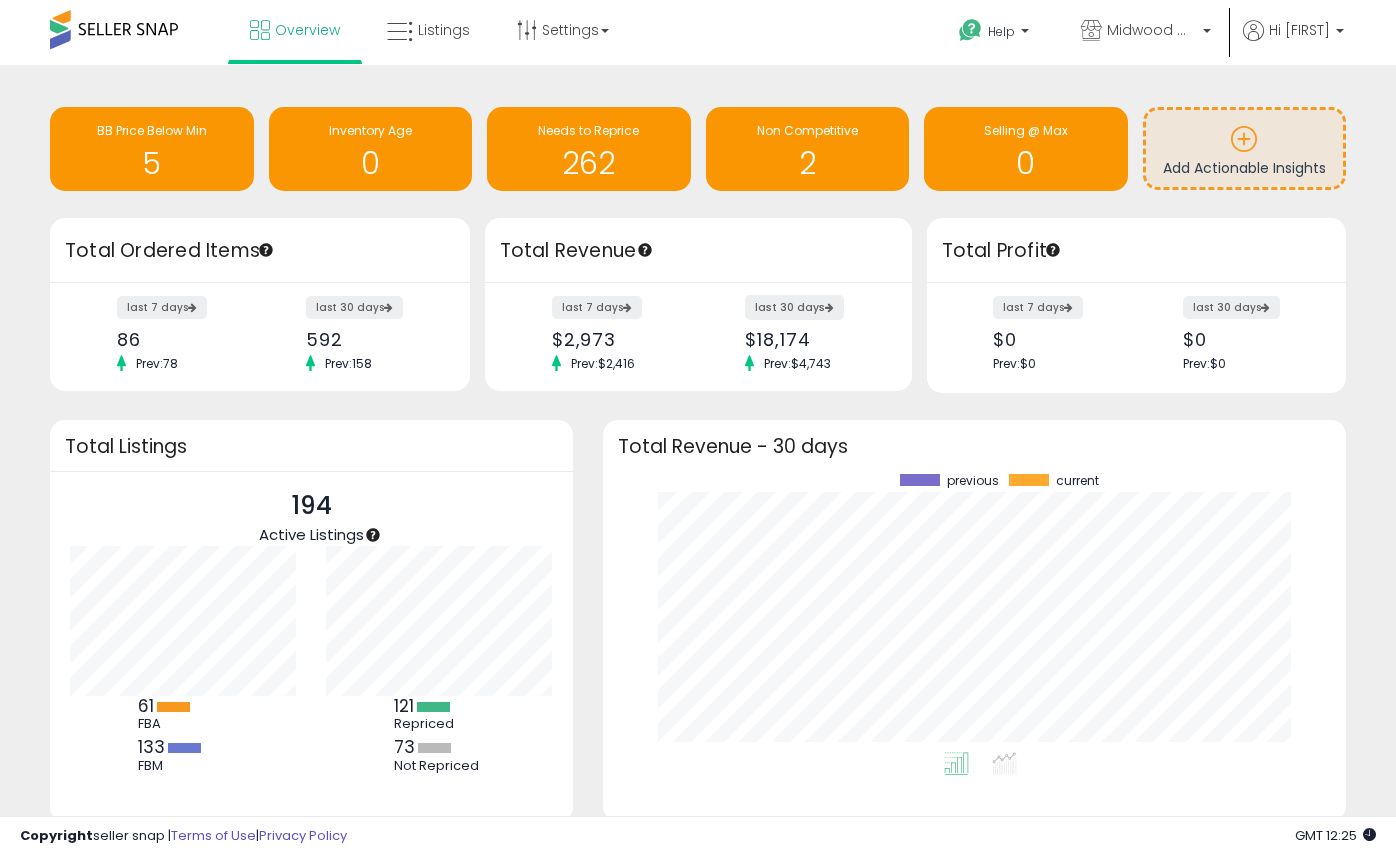 scroll, scrollTop: 999722, scrollLeft: 999296, axis: both 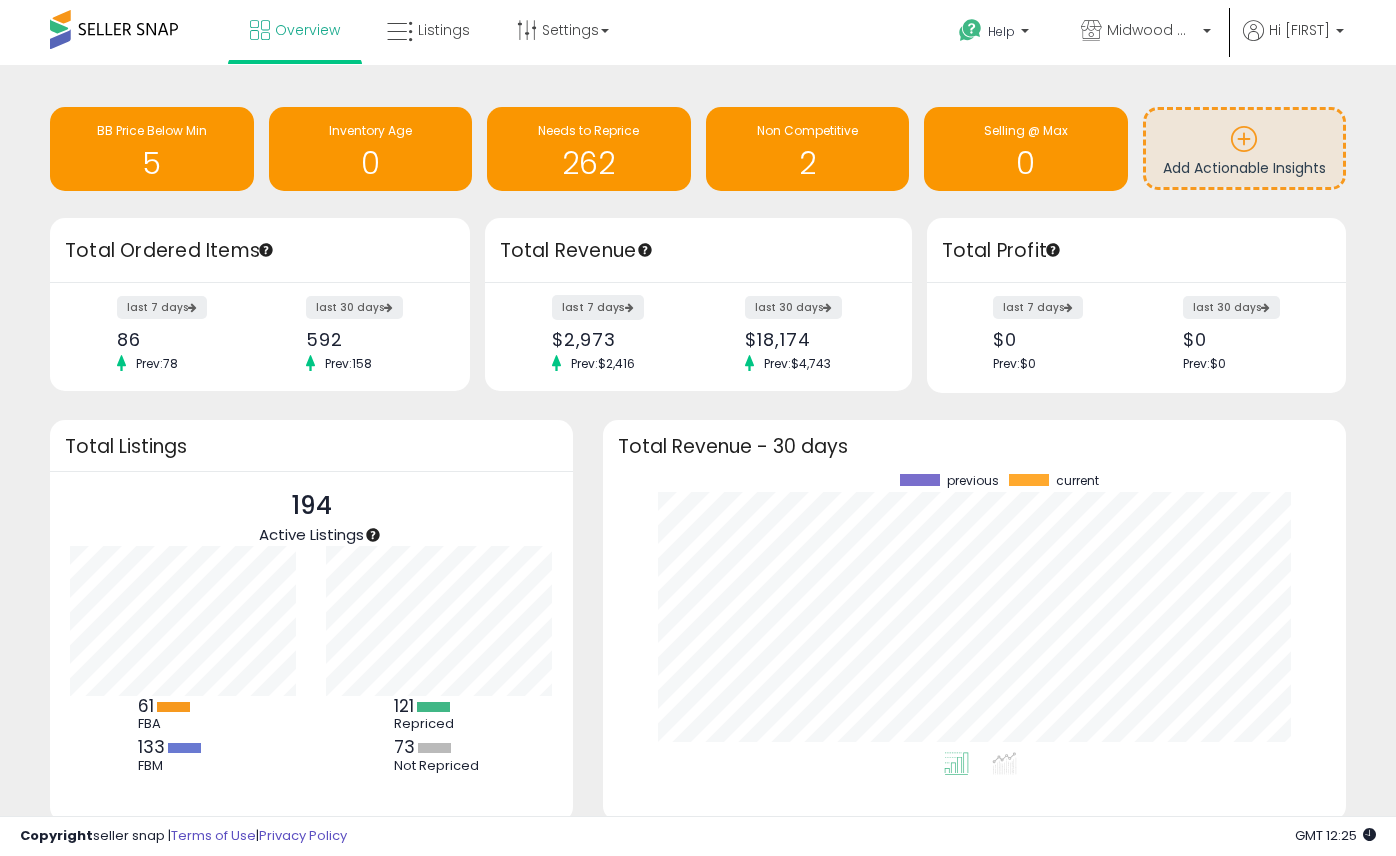 click on "last 7 days" at bounding box center (598, 307) 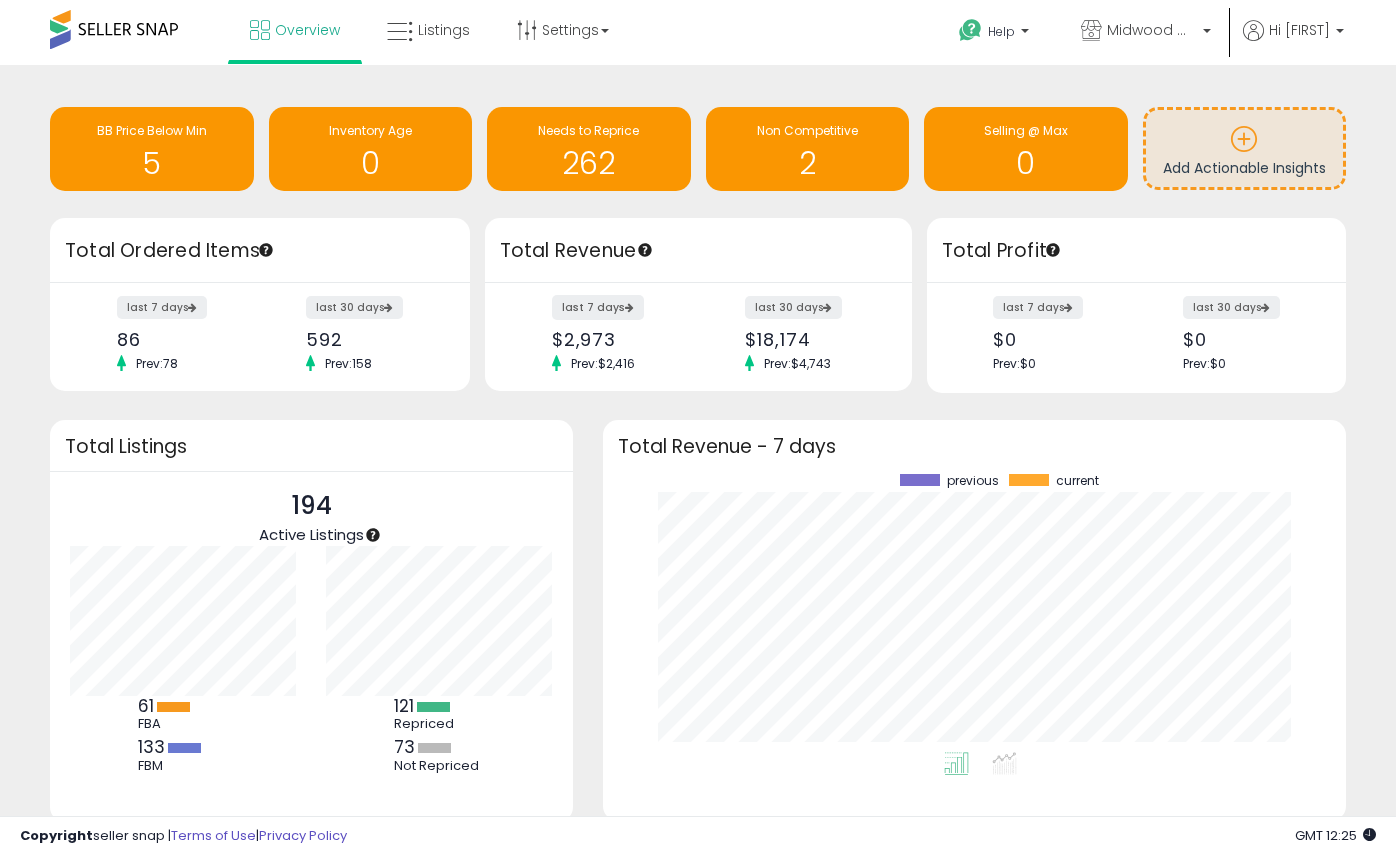 scroll, scrollTop: 999722, scrollLeft: 999296, axis: both 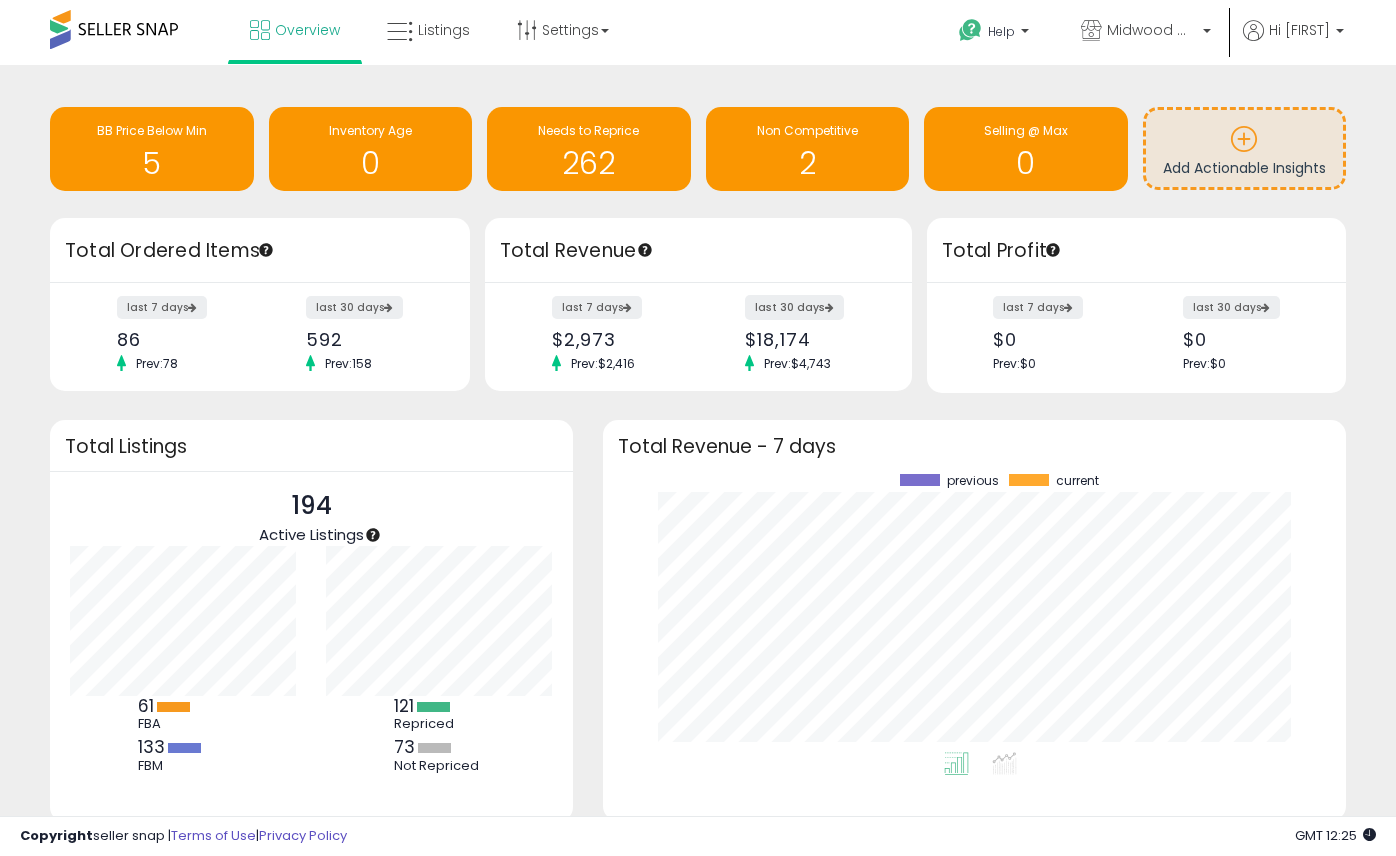 click on "last 30 days" at bounding box center [794, 307] 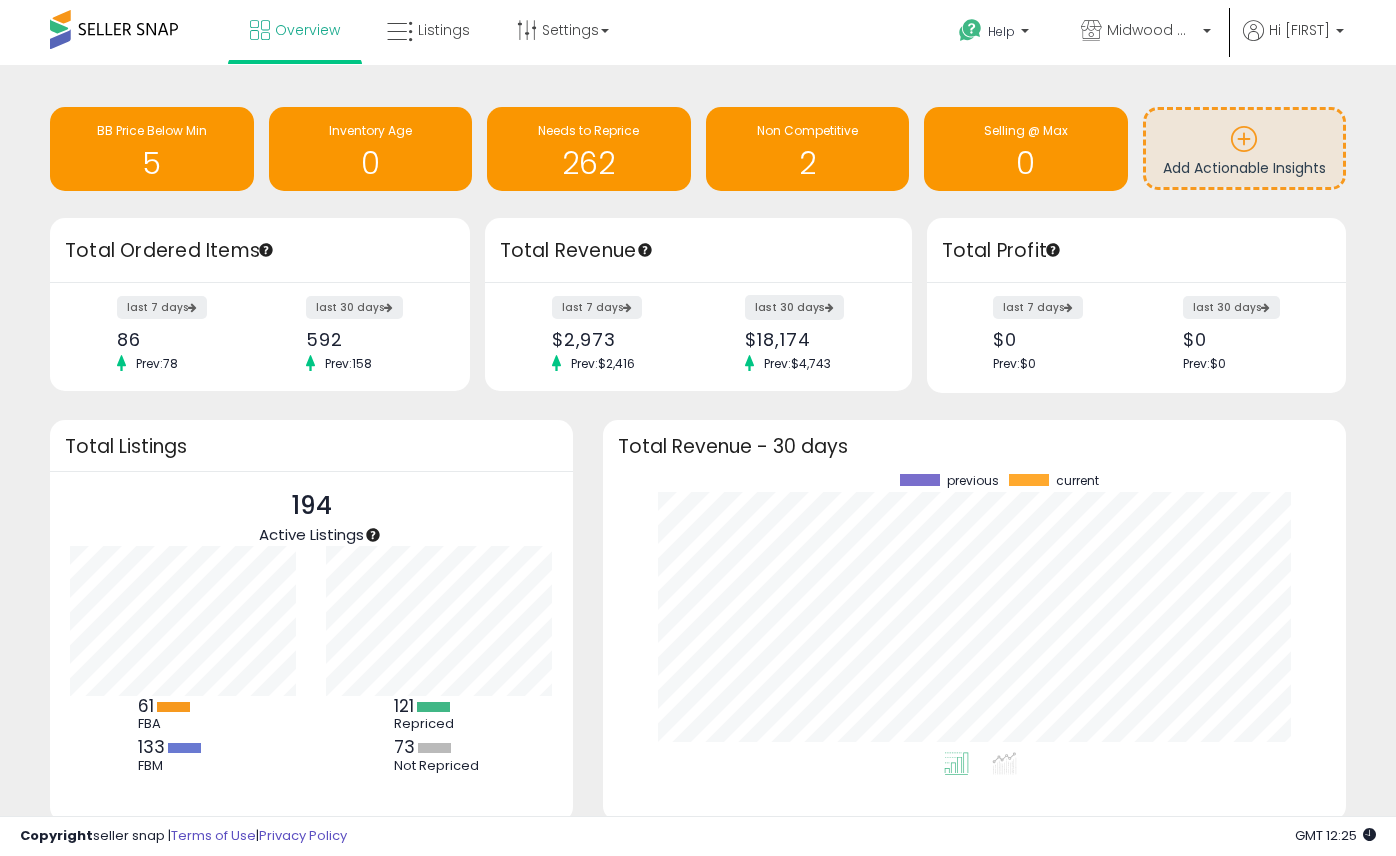 scroll, scrollTop: 999722, scrollLeft: 999296, axis: both 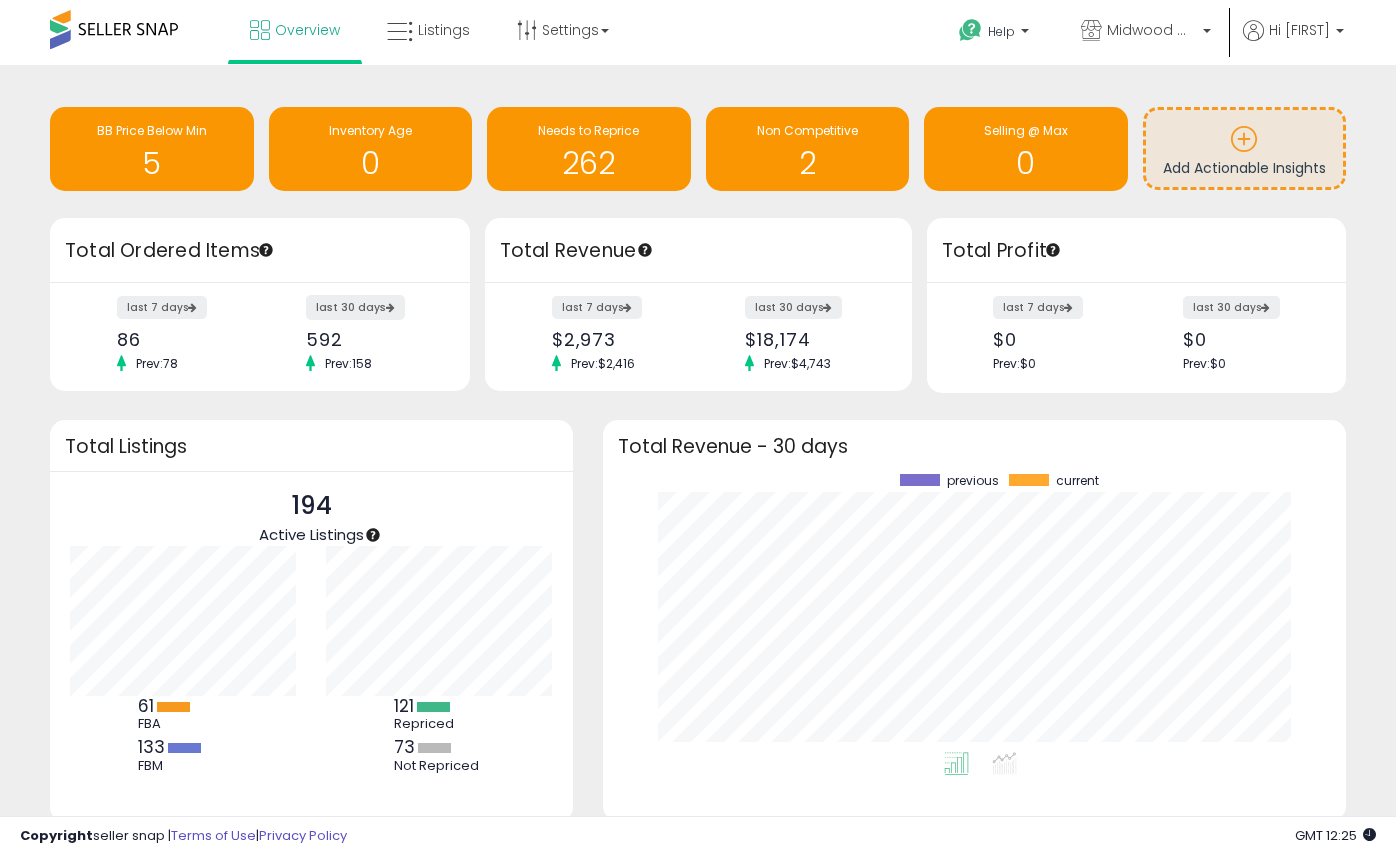 click on "last 30 days" at bounding box center (355, 307) 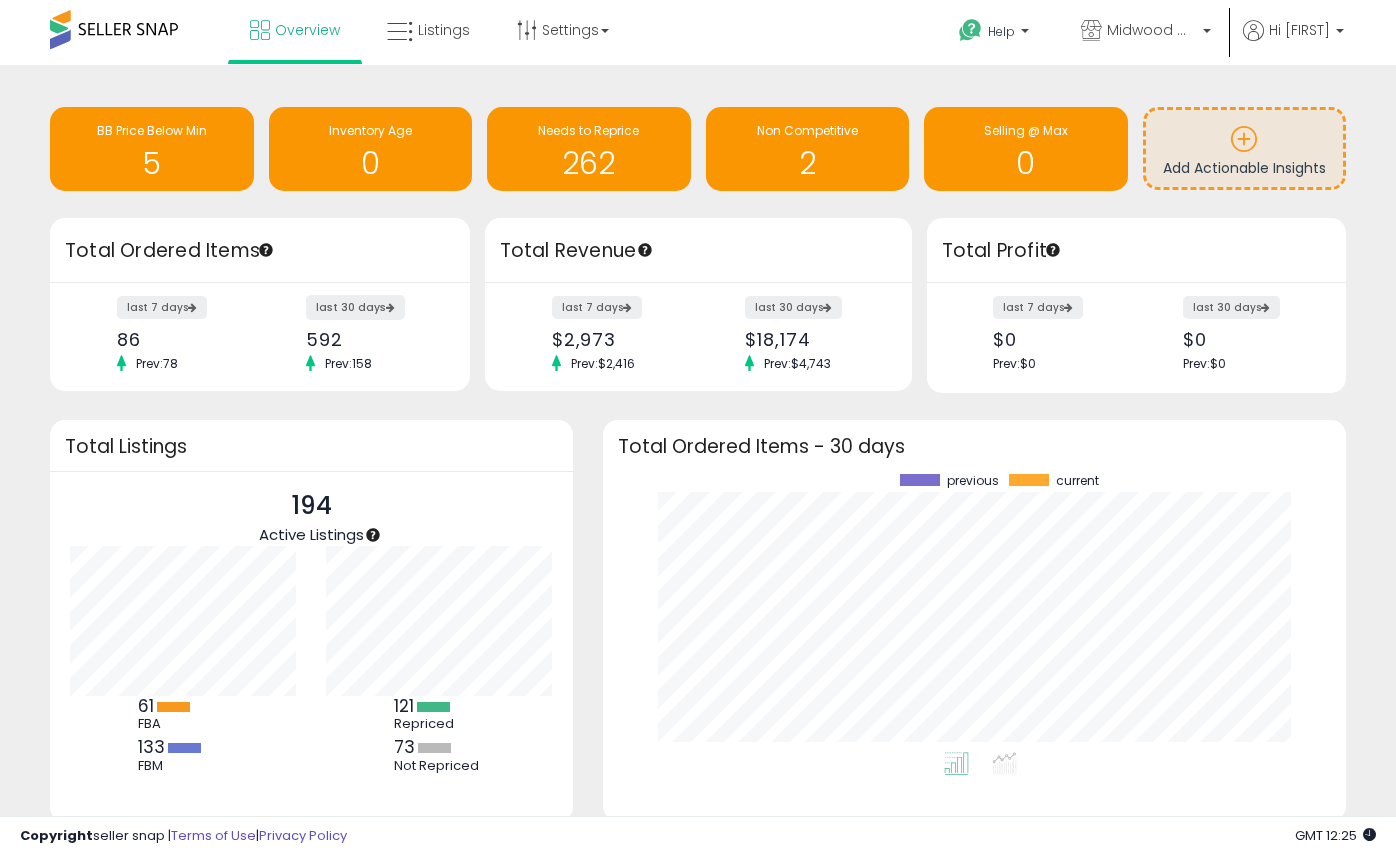 scroll, scrollTop: 999722, scrollLeft: 999296, axis: both 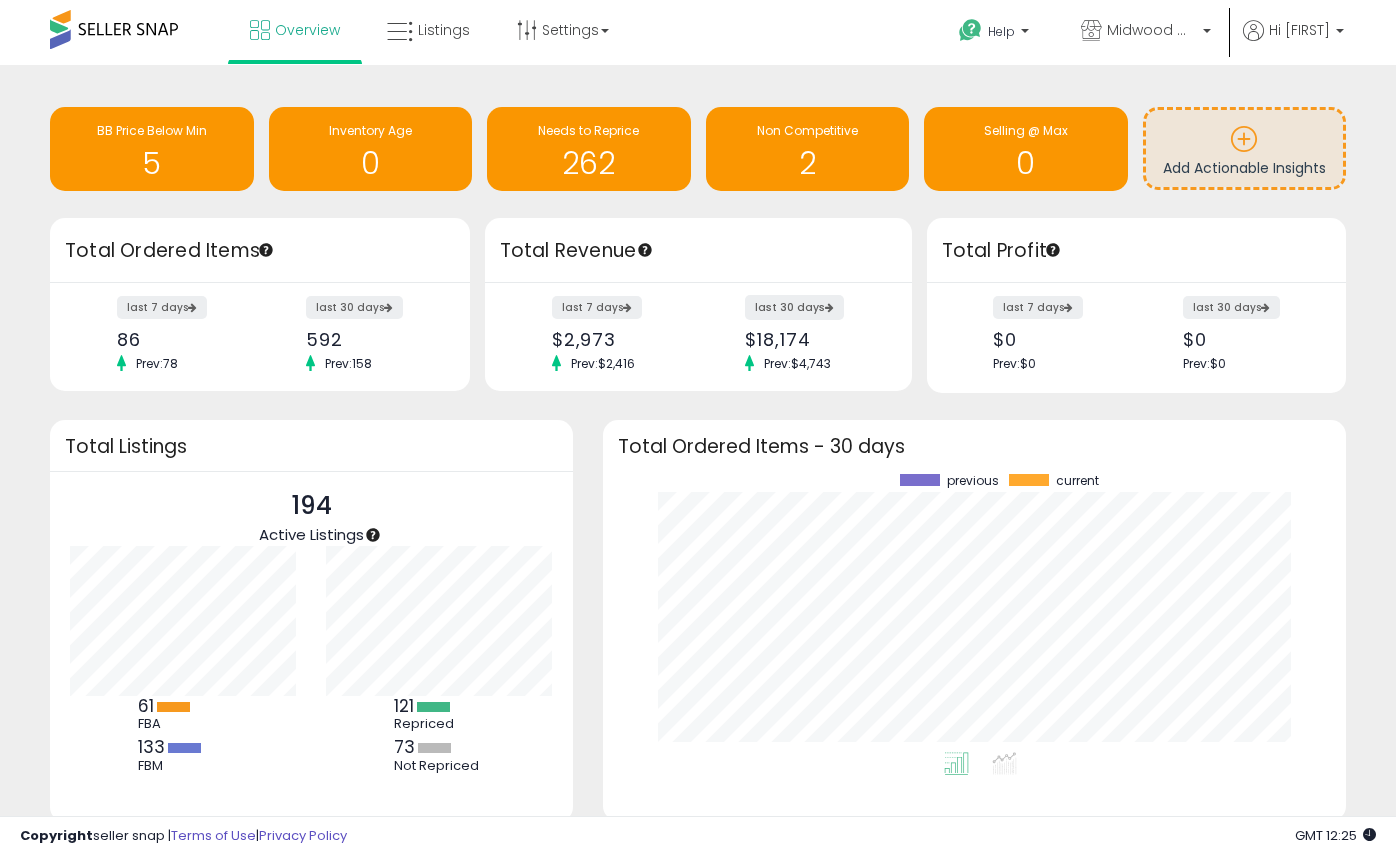 click on "last 30 days" at bounding box center [794, 307] 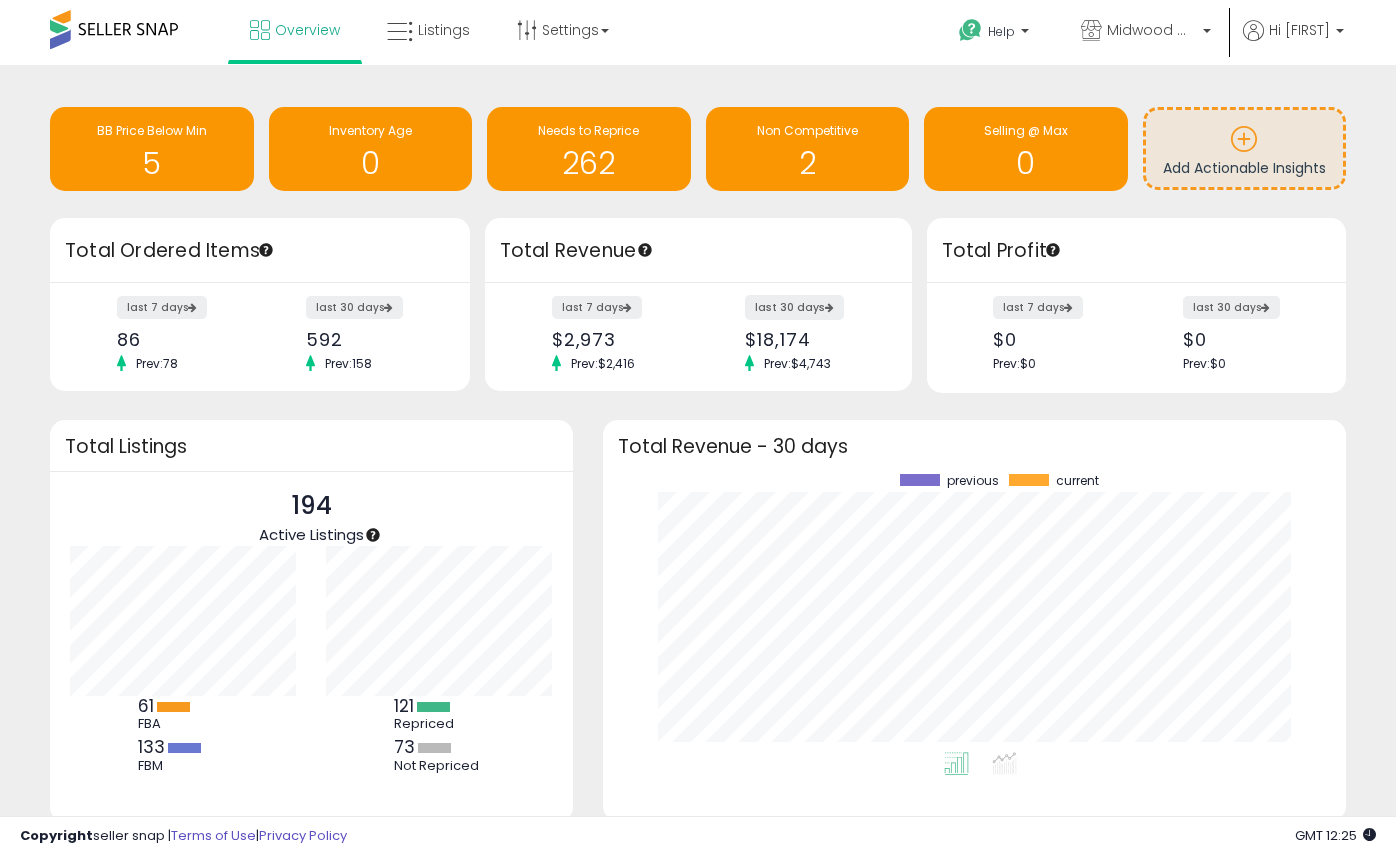 scroll, scrollTop: 999722, scrollLeft: 999296, axis: both 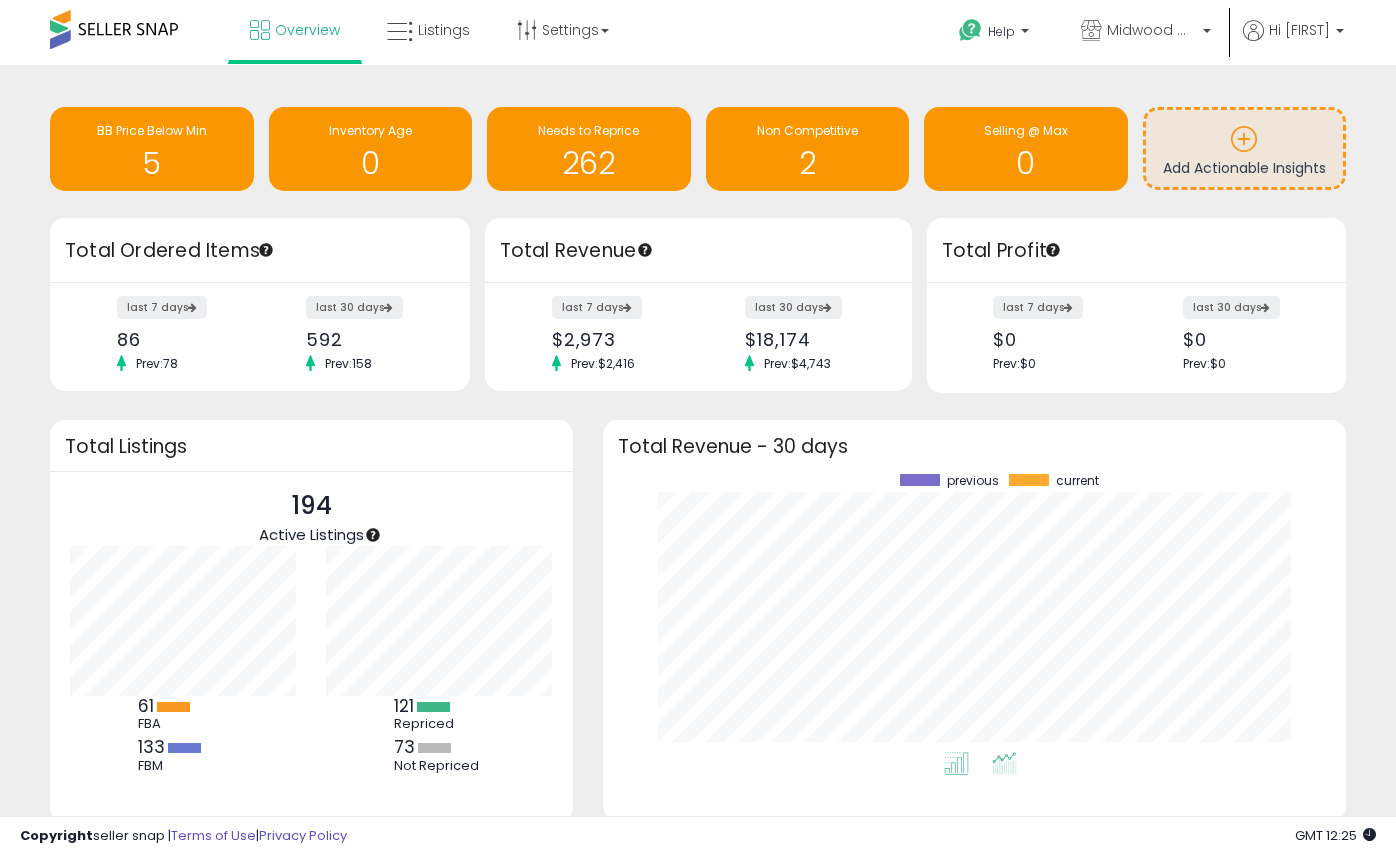 click at bounding box center [1004, 763] 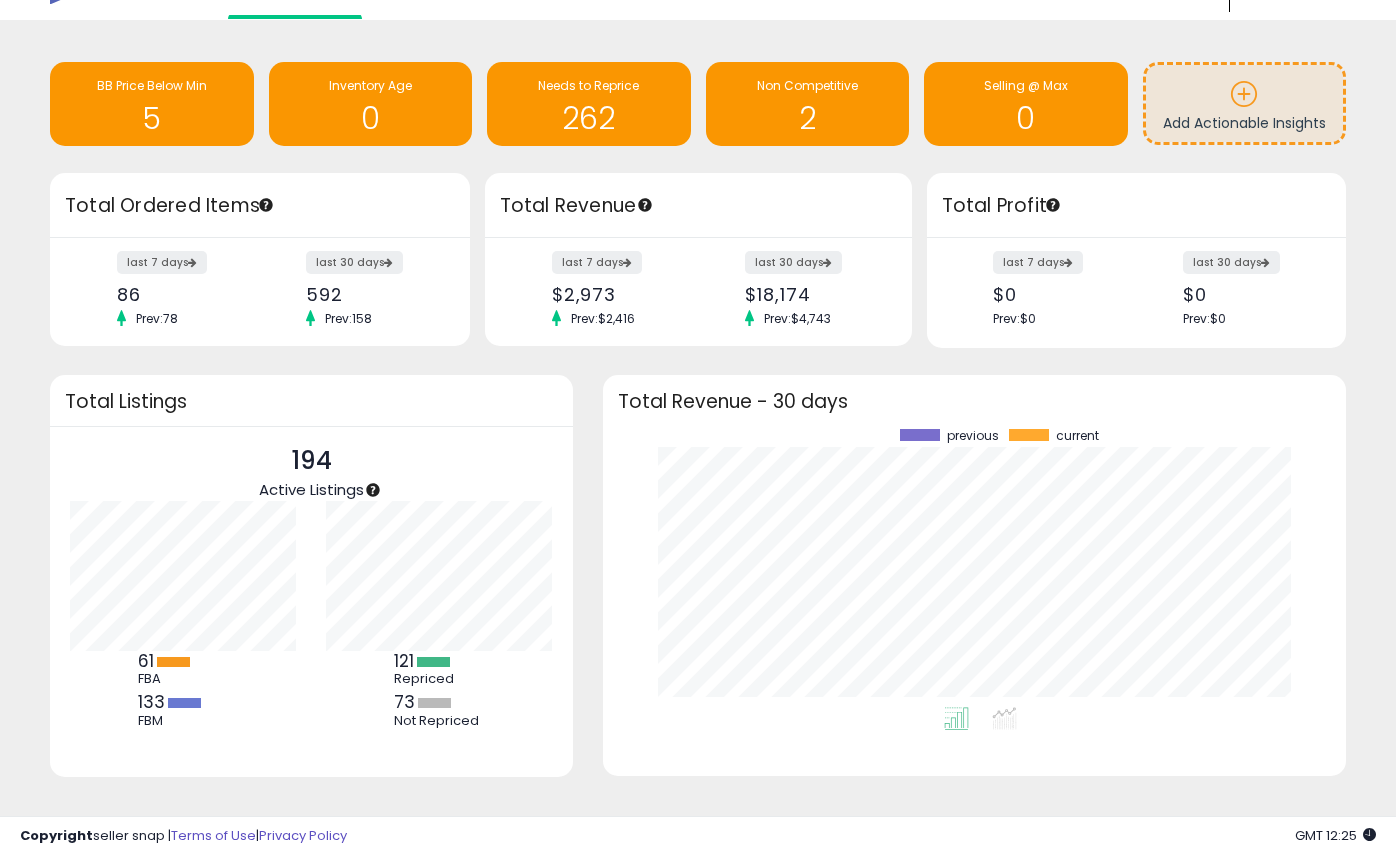scroll, scrollTop: 4, scrollLeft: 0, axis: vertical 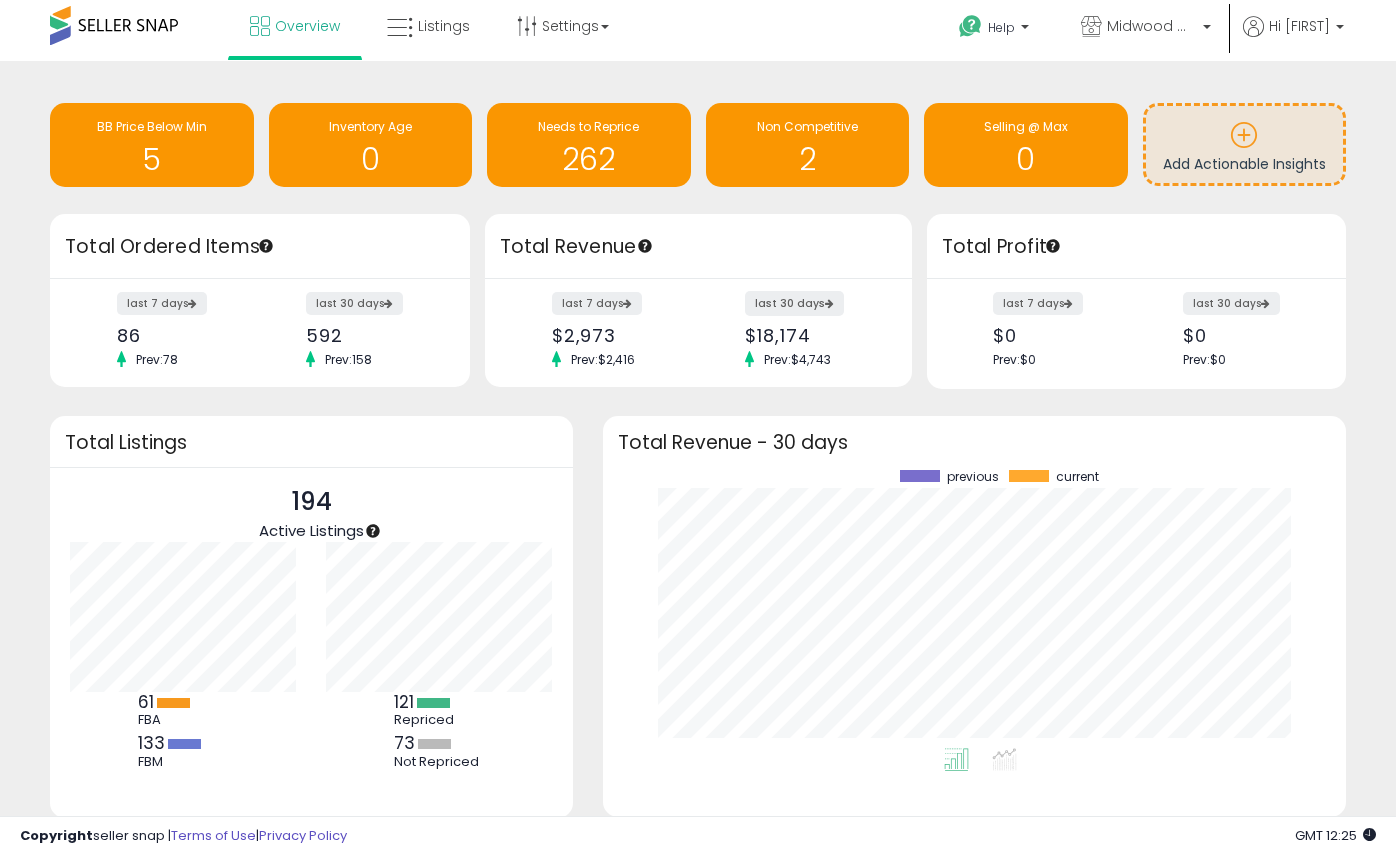 click on "last 30 days" at bounding box center [794, 303] 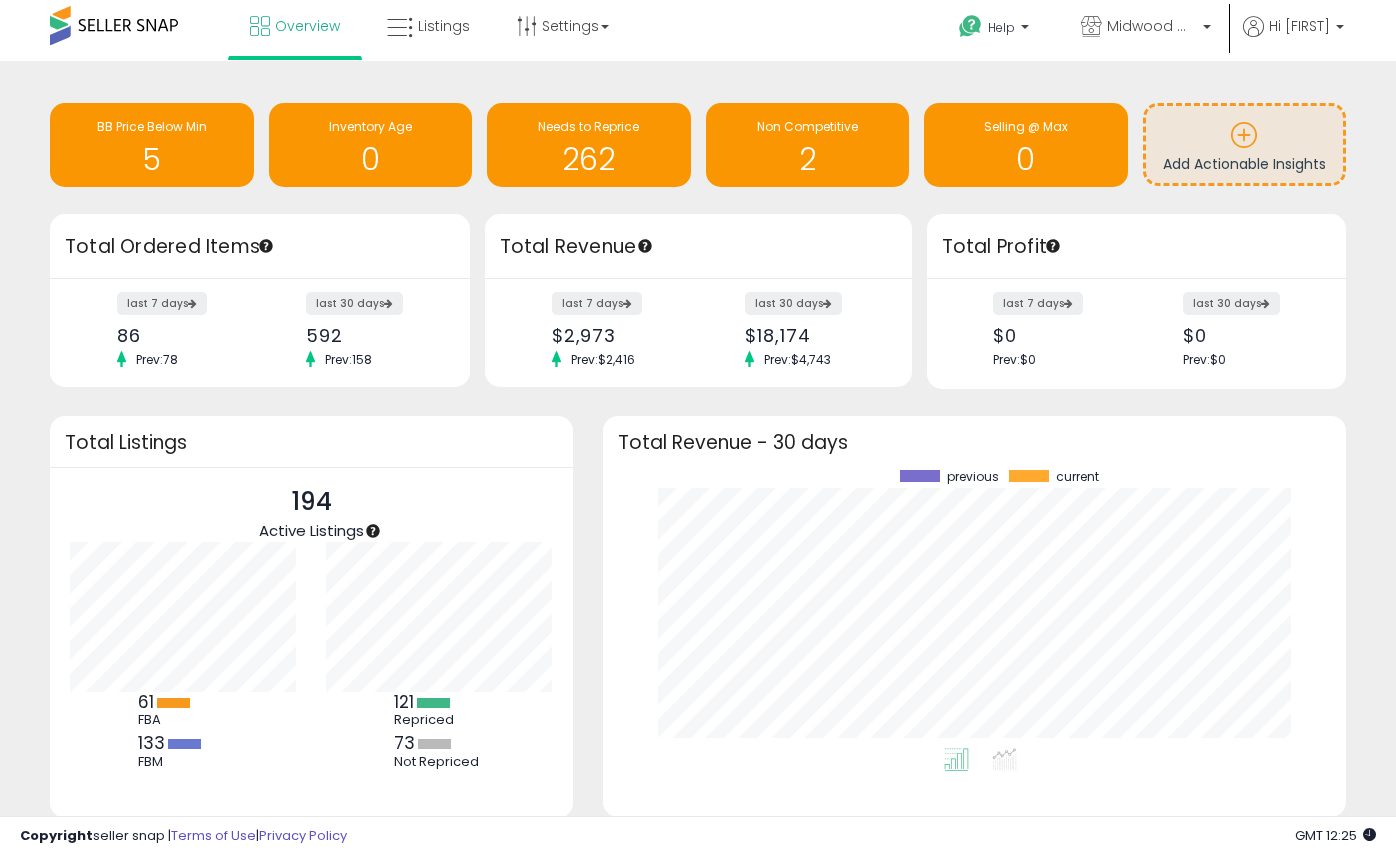 scroll, scrollTop: 999722, scrollLeft: 999296, axis: both 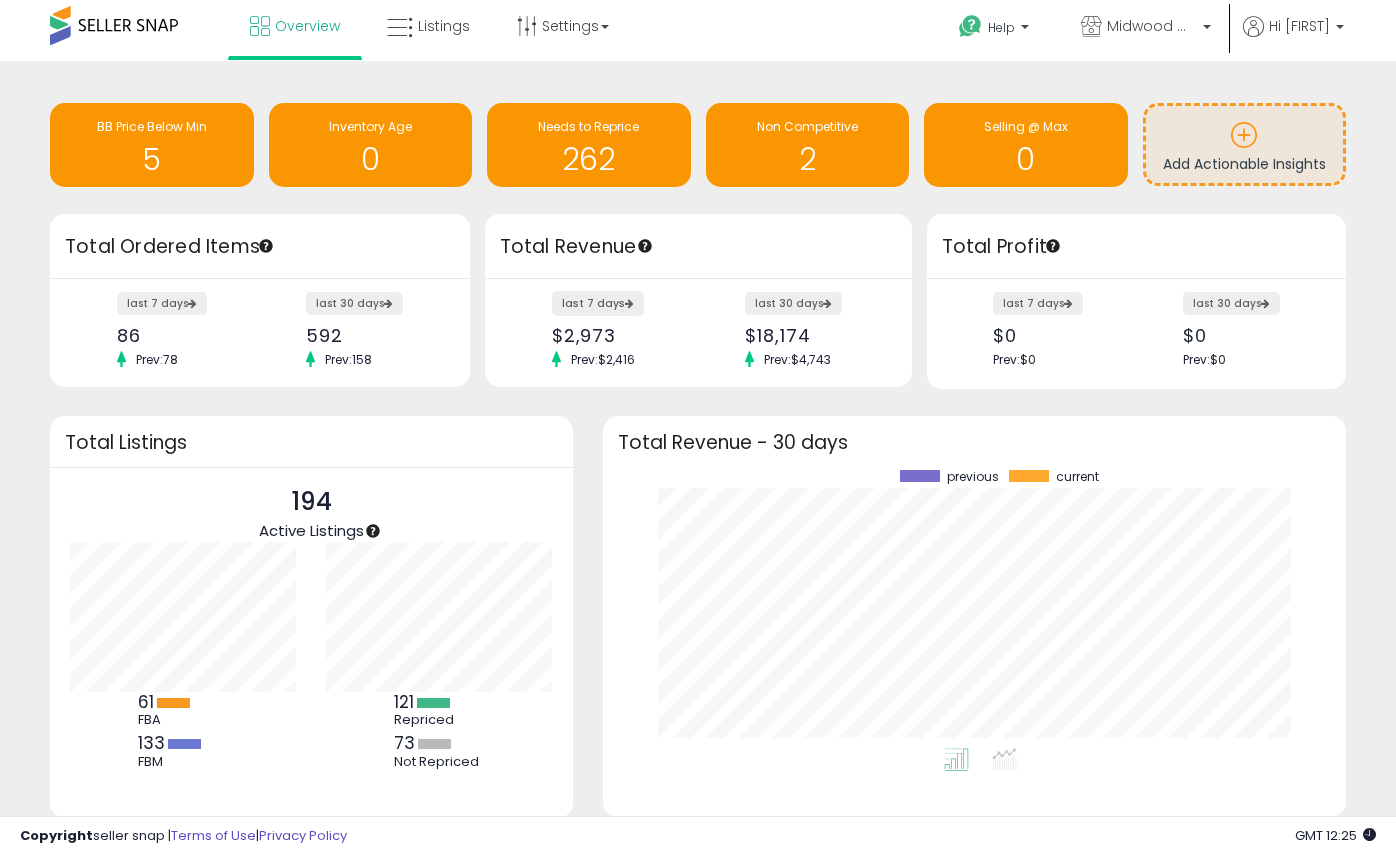 click on "last 7 days" at bounding box center (598, 303) 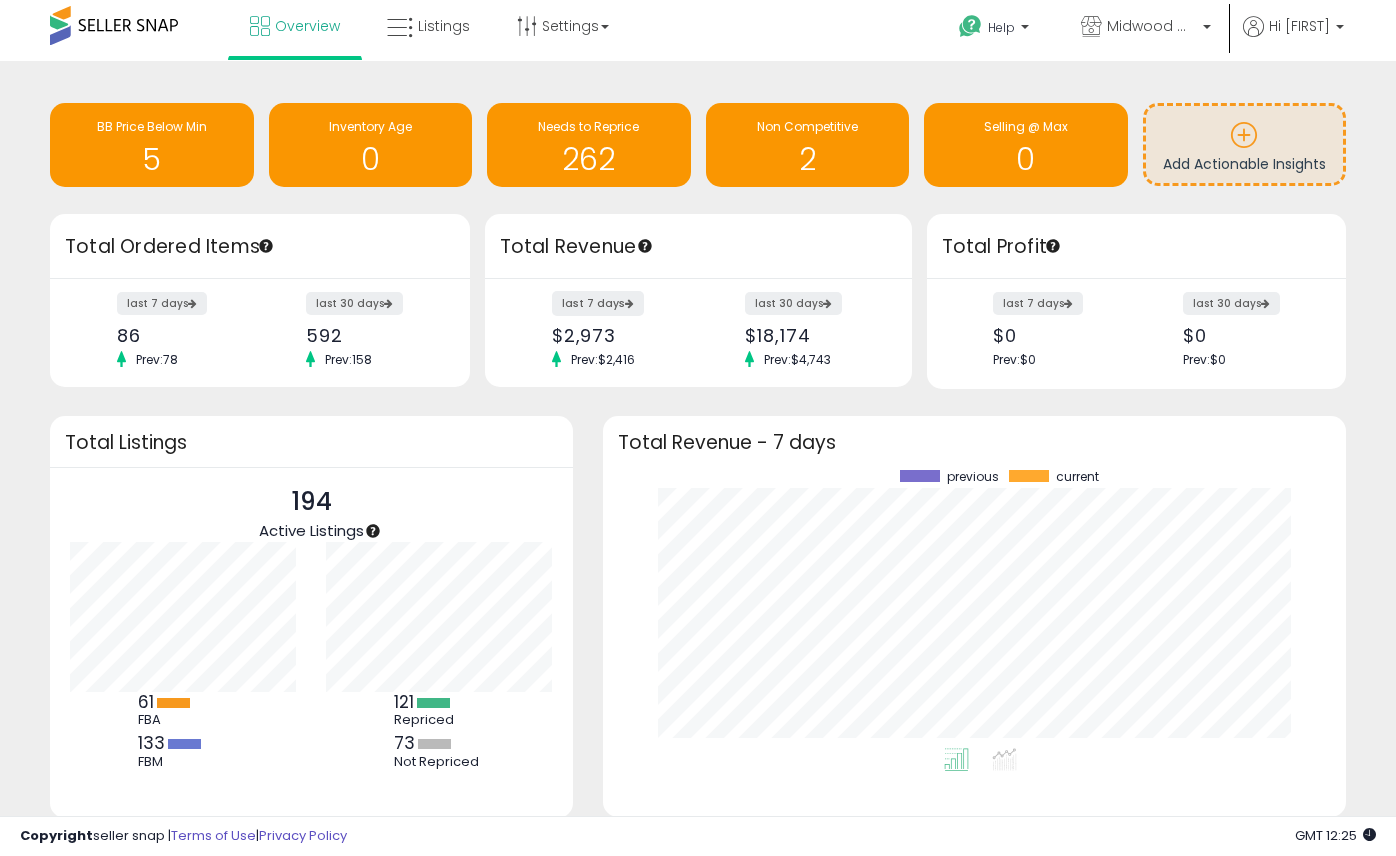scroll, scrollTop: 999722, scrollLeft: 999296, axis: both 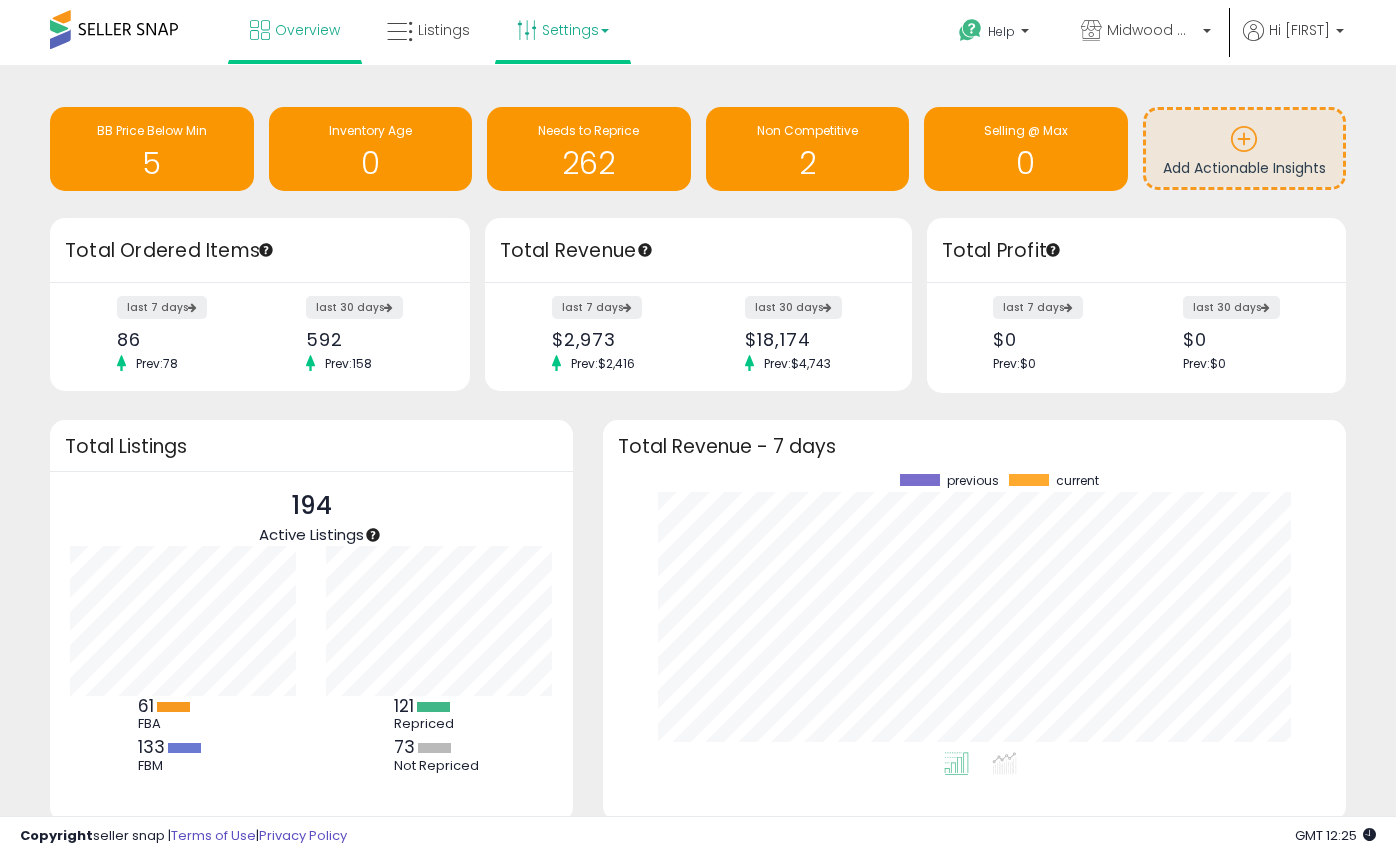 click on "Settings" at bounding box center (563, 30) 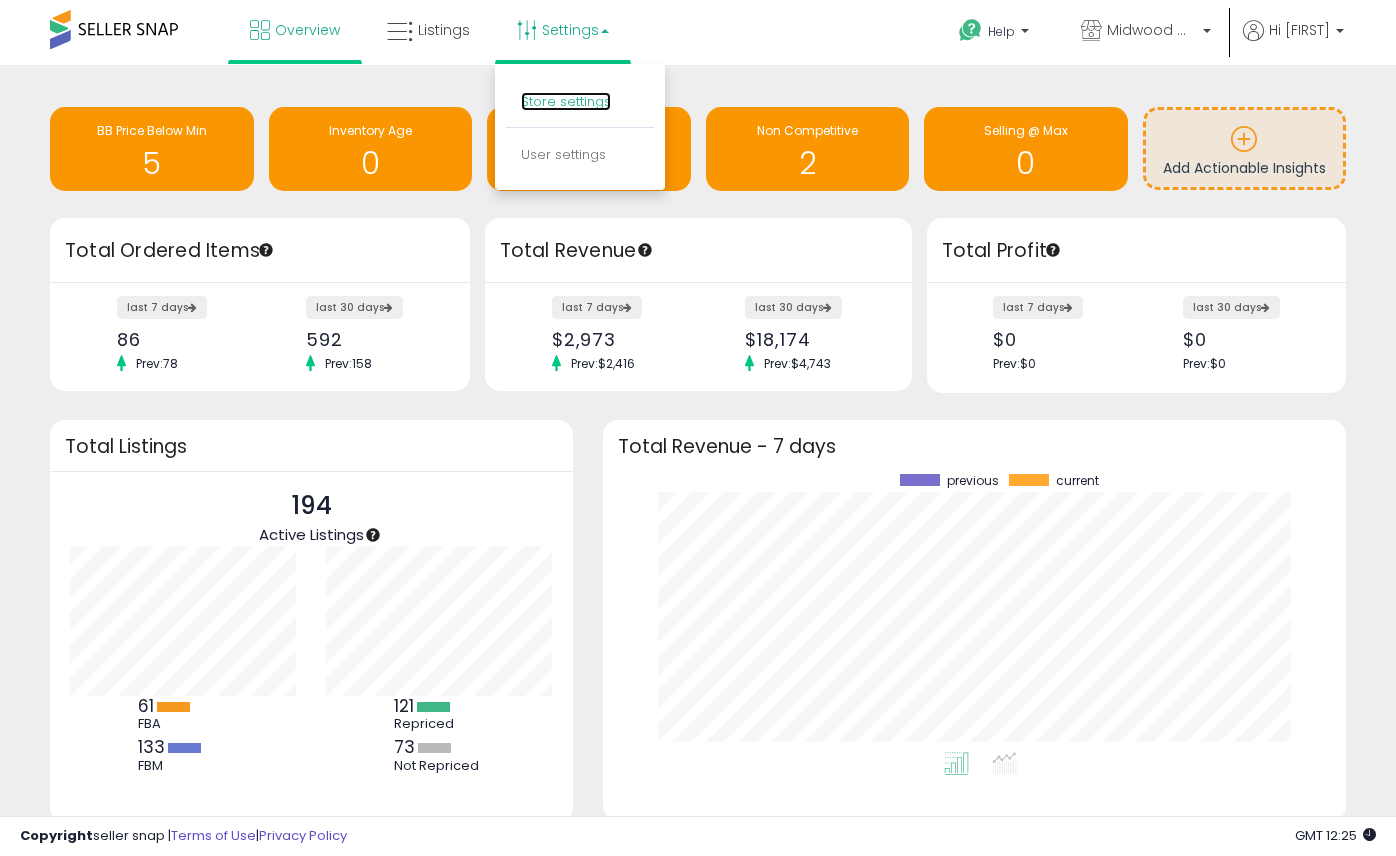 click on "Store
settings" at bounding box center [566, 101] 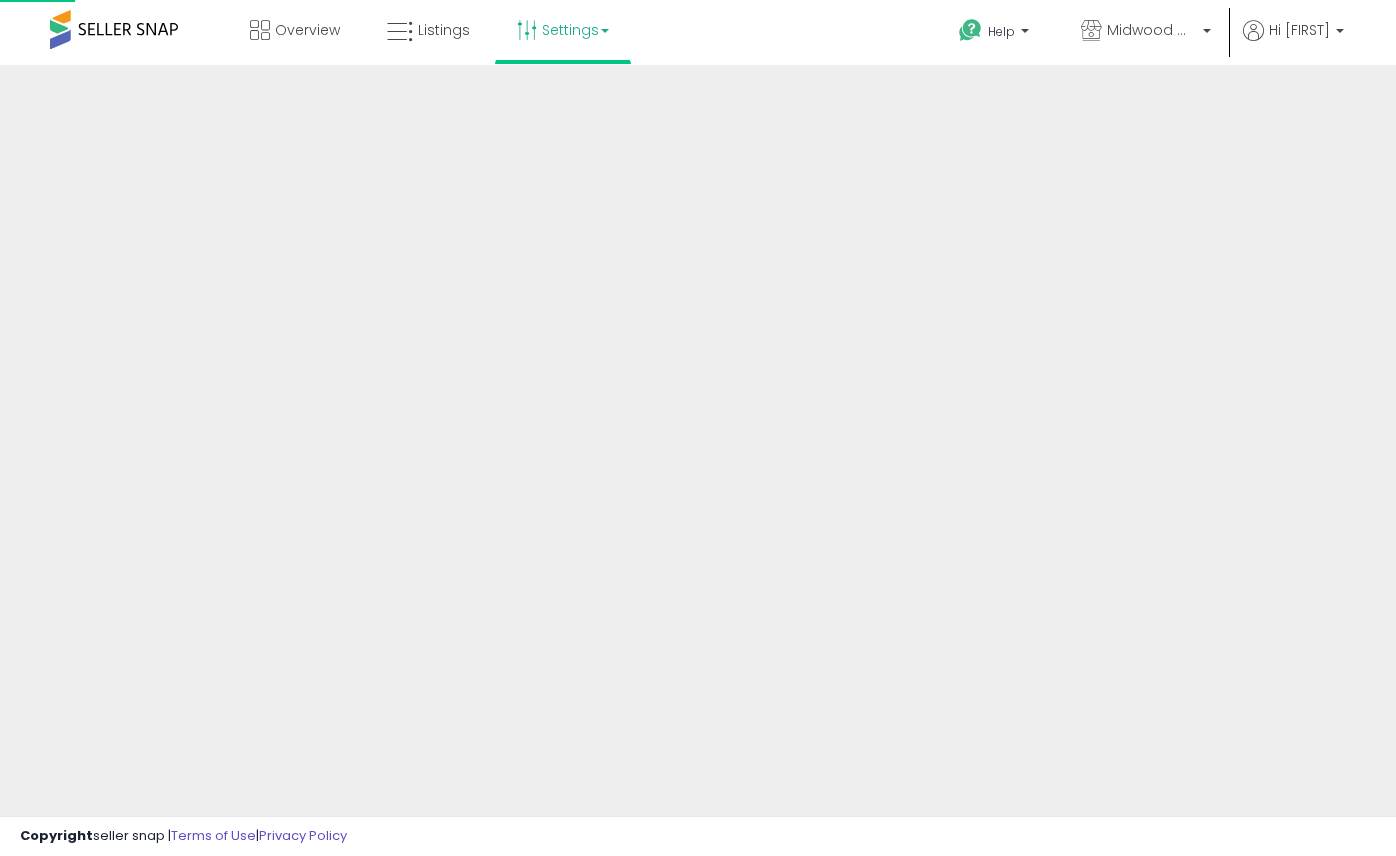 scroll, scrollTop: 0, scrollLeft: 0, axis: both 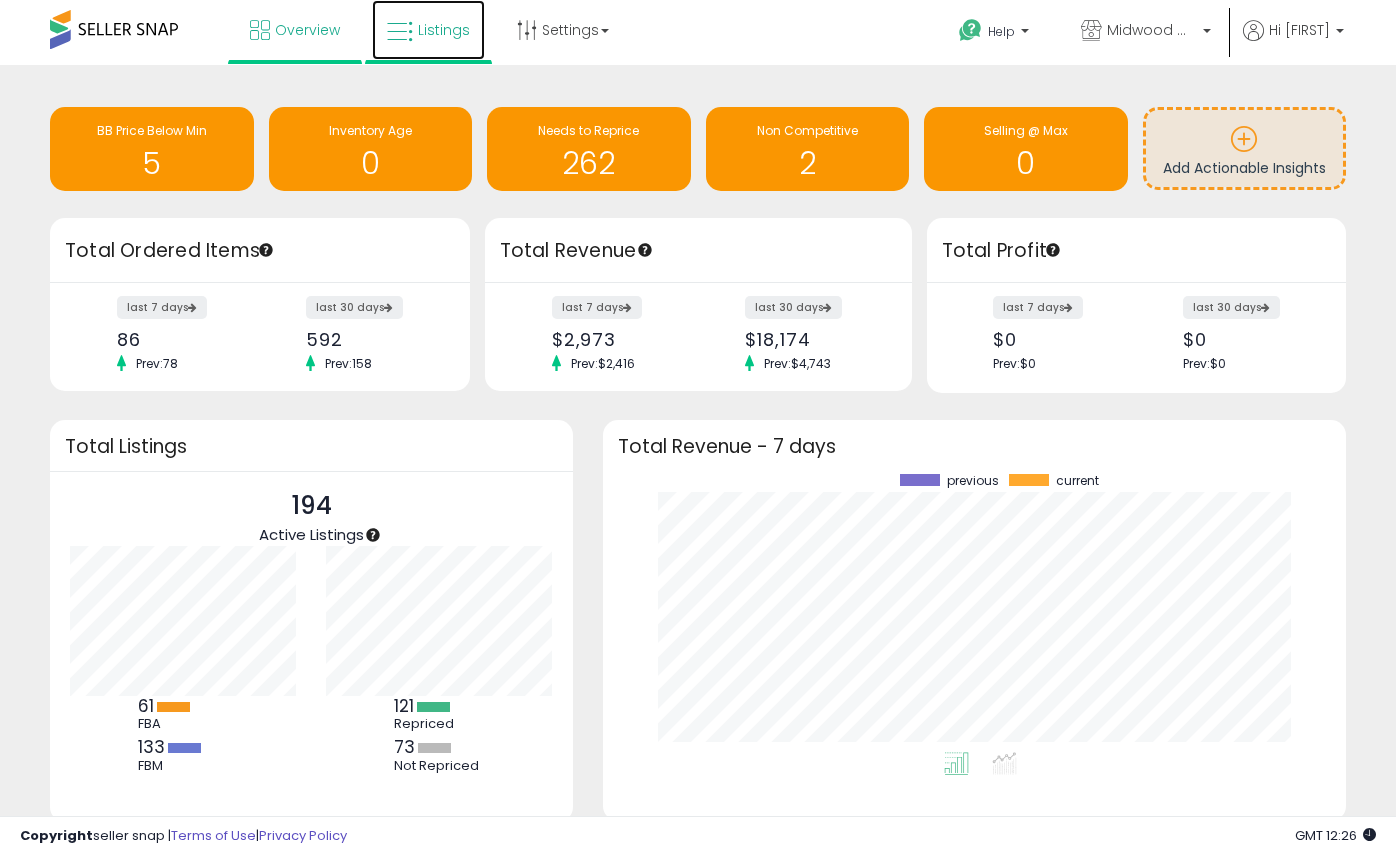 click on "Listings" at bounding box center [444, 30] 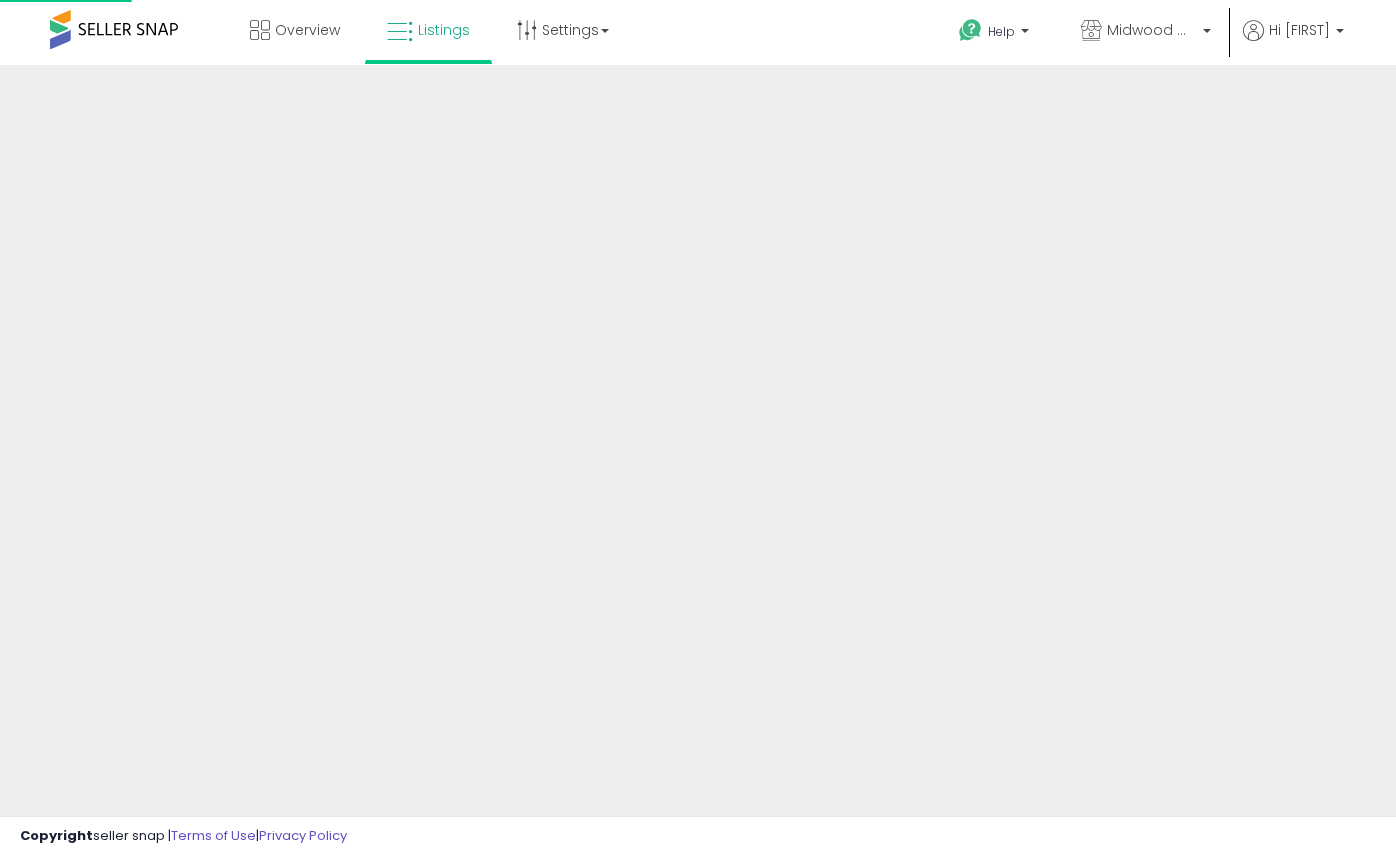 scroll, scrollTop: 0, scrollLeft: 0, axis: both 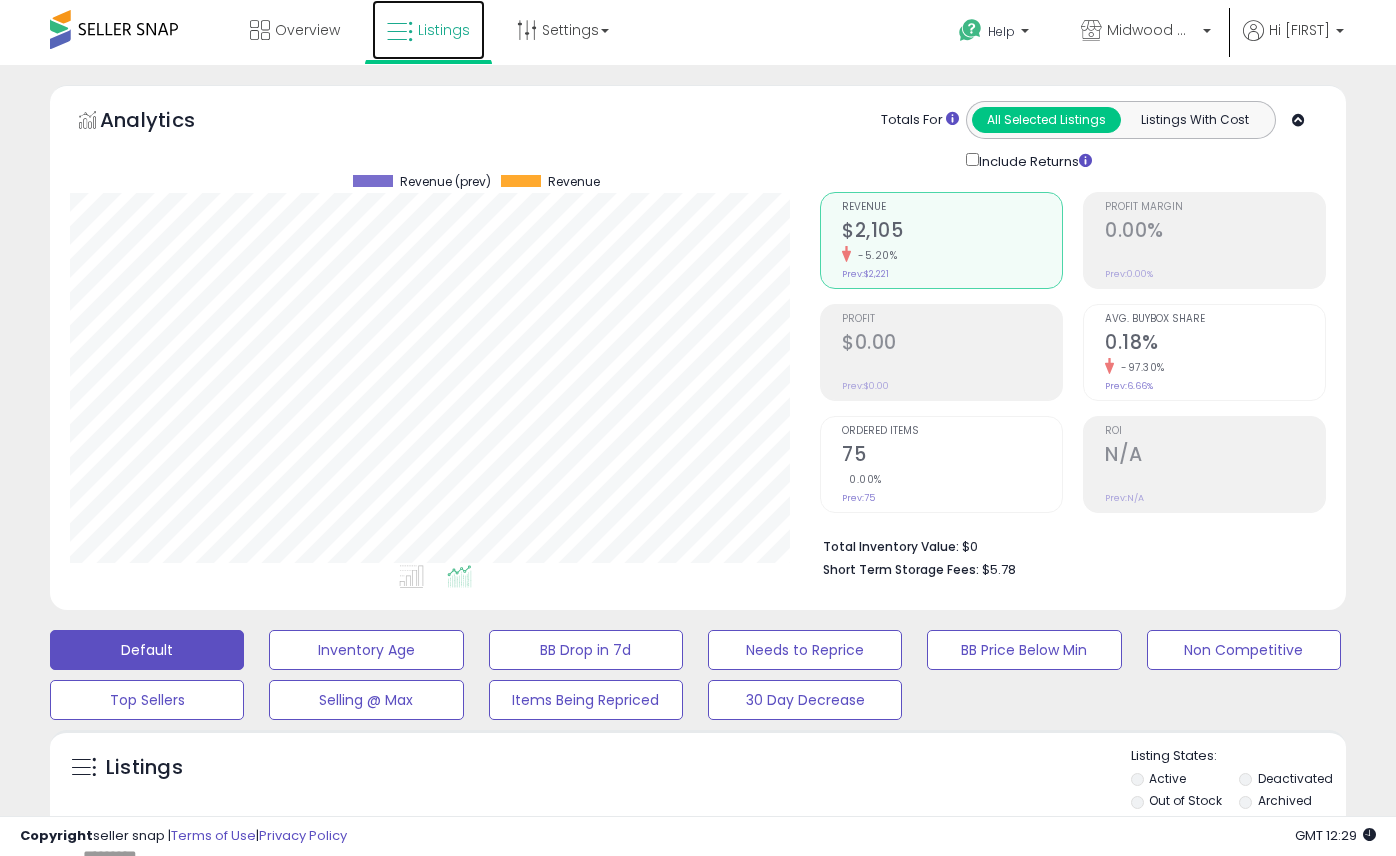 click at bounding box center (400, 32) 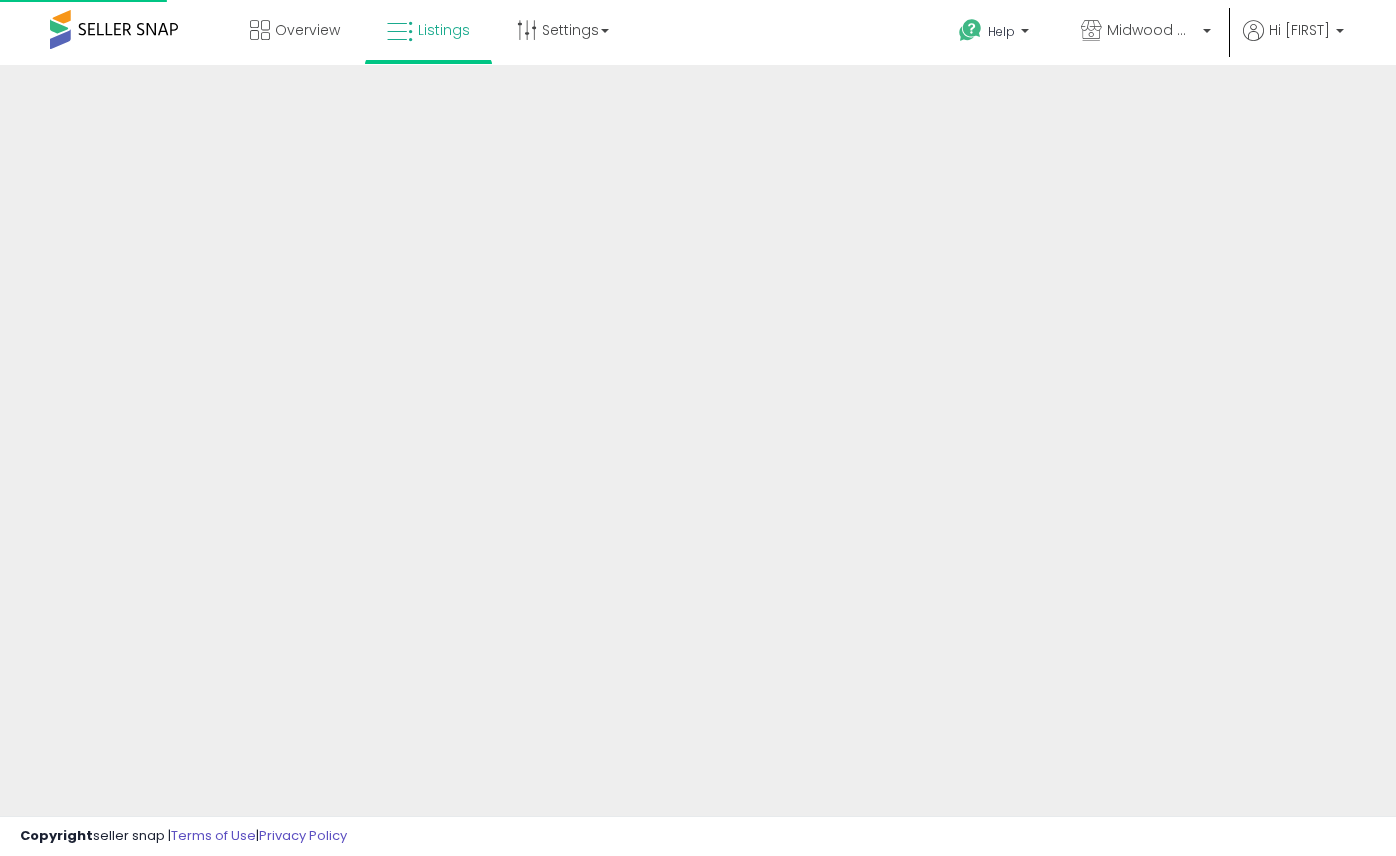 scroll, scrollTop: 0, scrollLeft: 0, axis: both 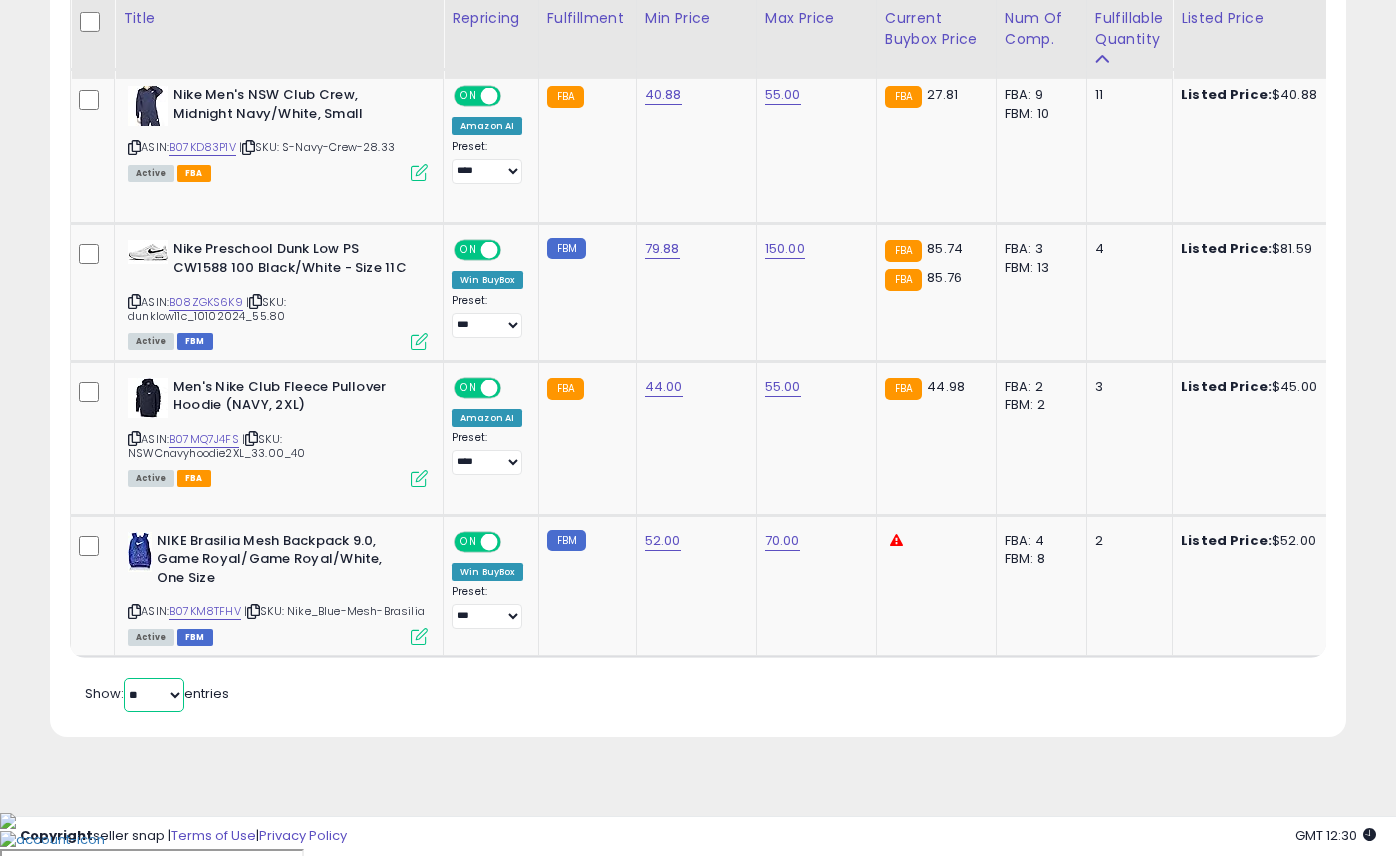 click on "**
**" at bounding box center (154, 695) 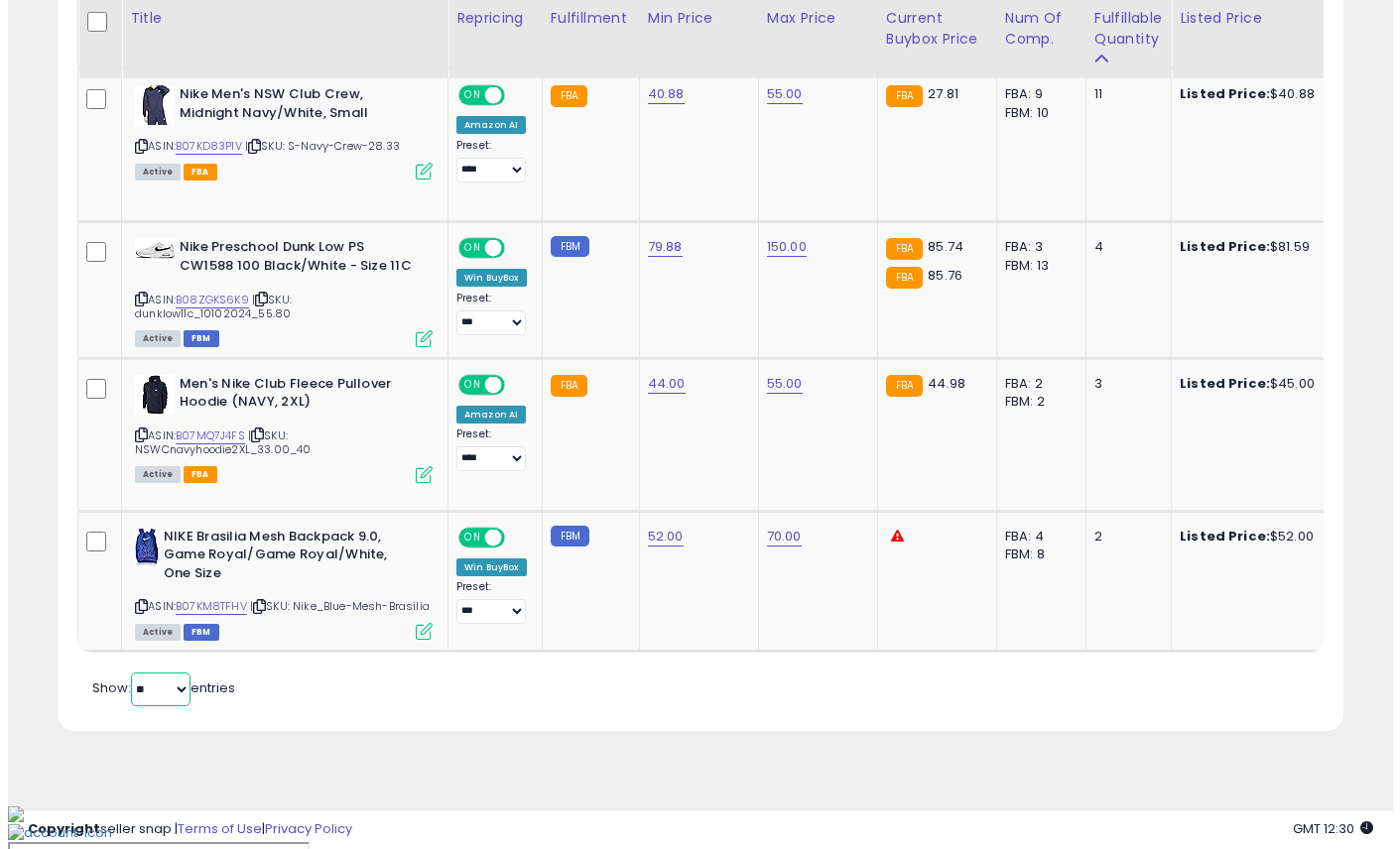 scroll, scrollTop: 361, scrollLeft: 0, axis: vertical 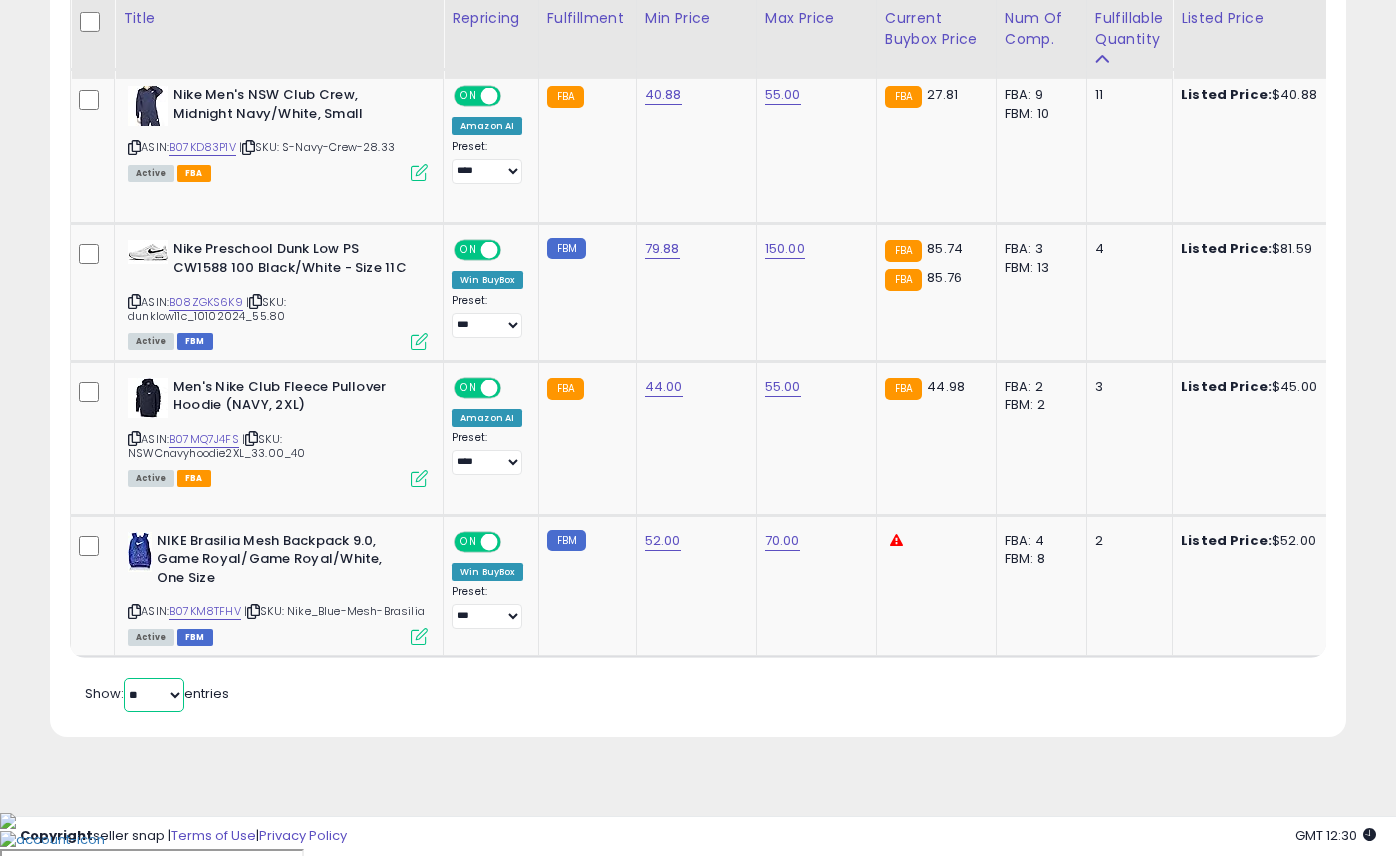 click on "**
**" at bounding box center [154, 695] 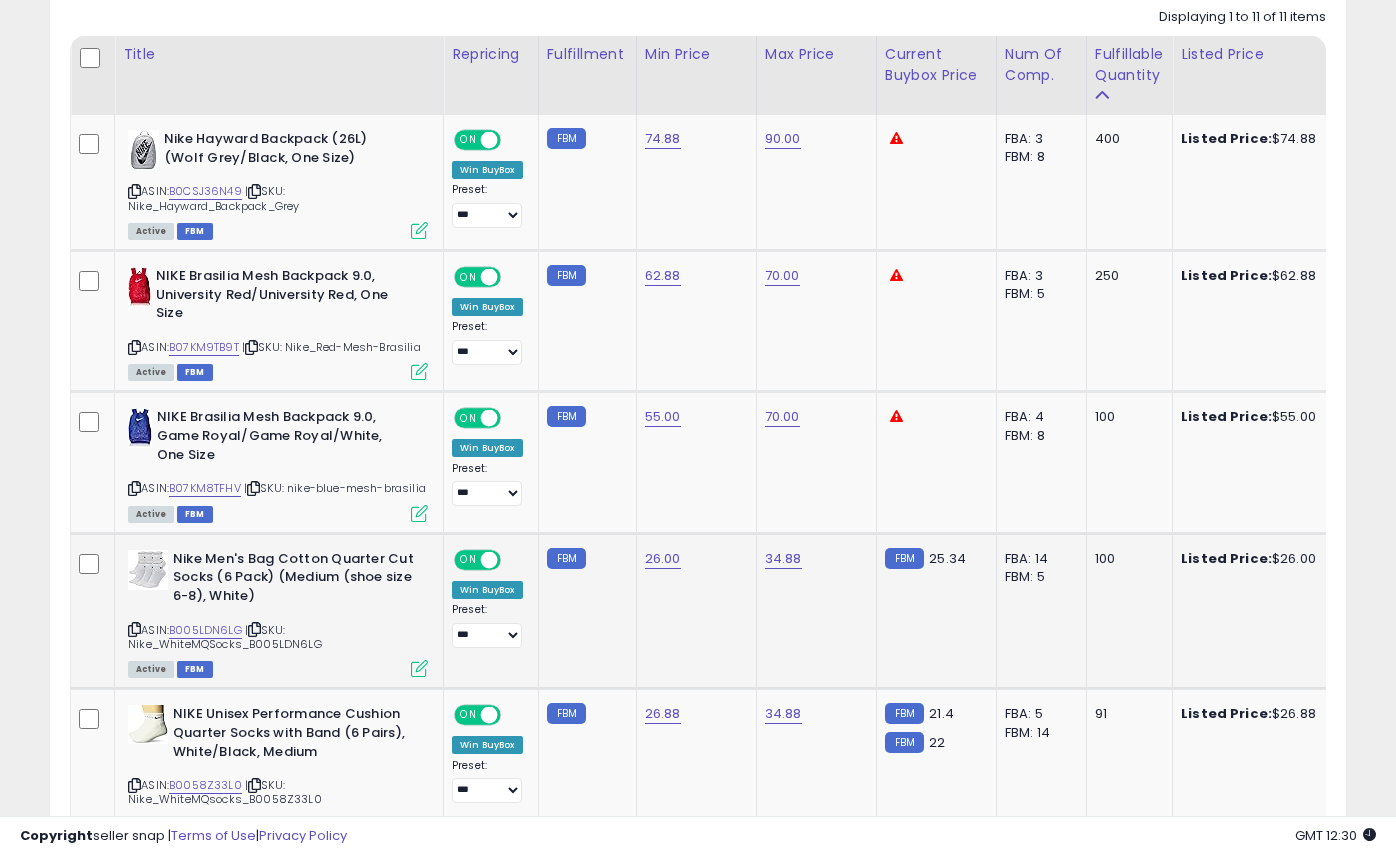 click at bounding box center (419, 668) 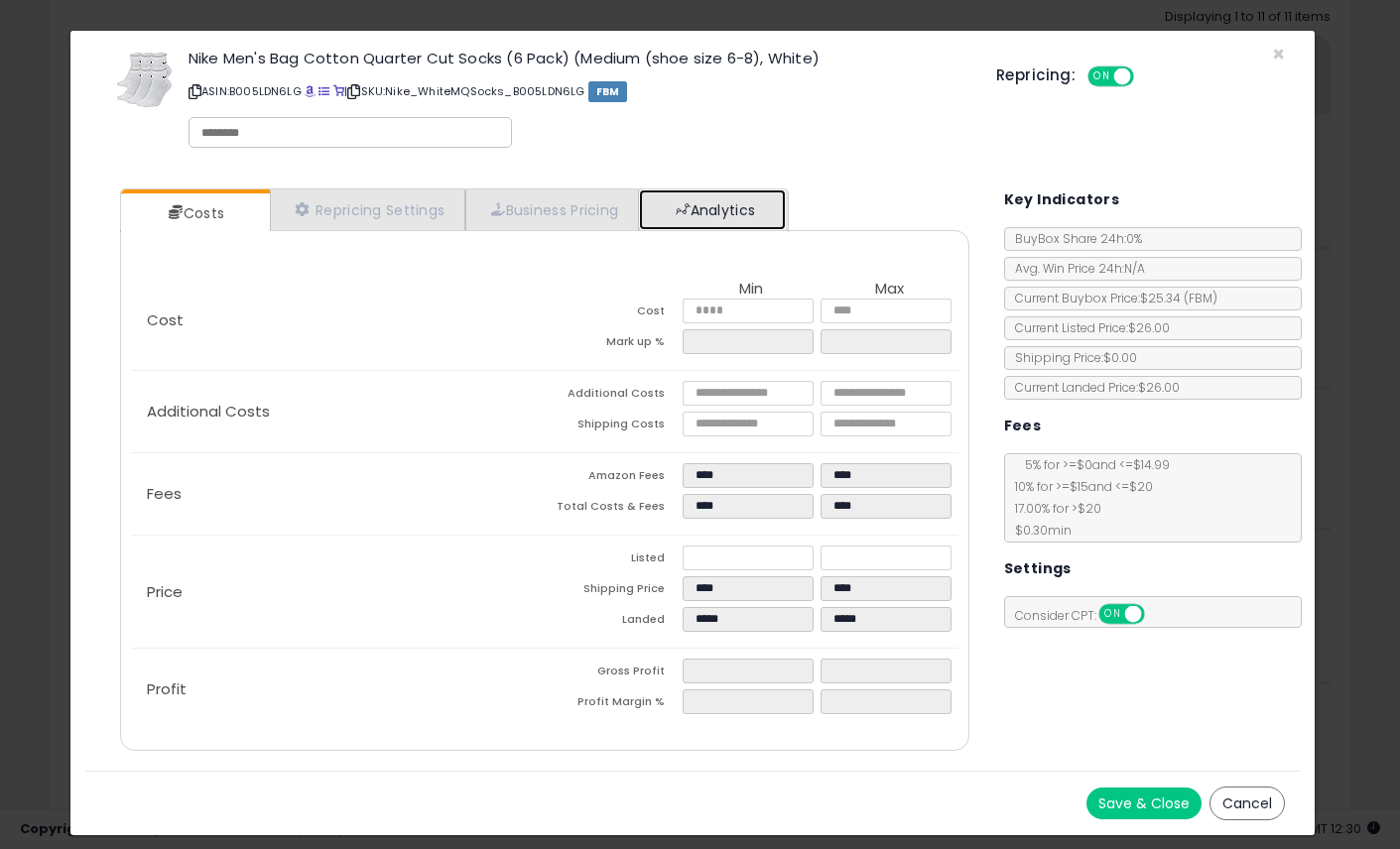 click on "Analytics" at bounding box center (712, 209) 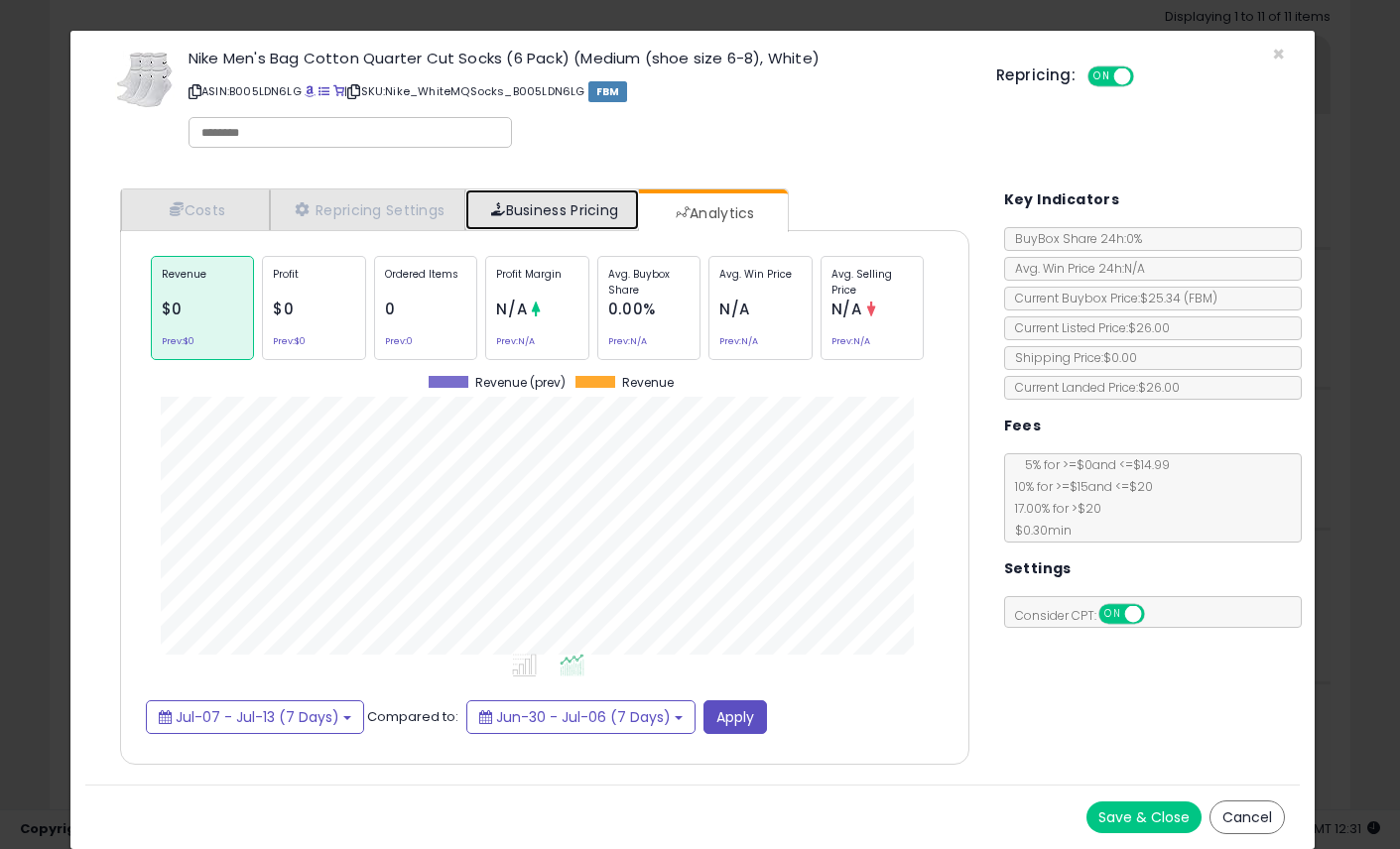 click on "Business Pricing" at bounding box center (552, 209) 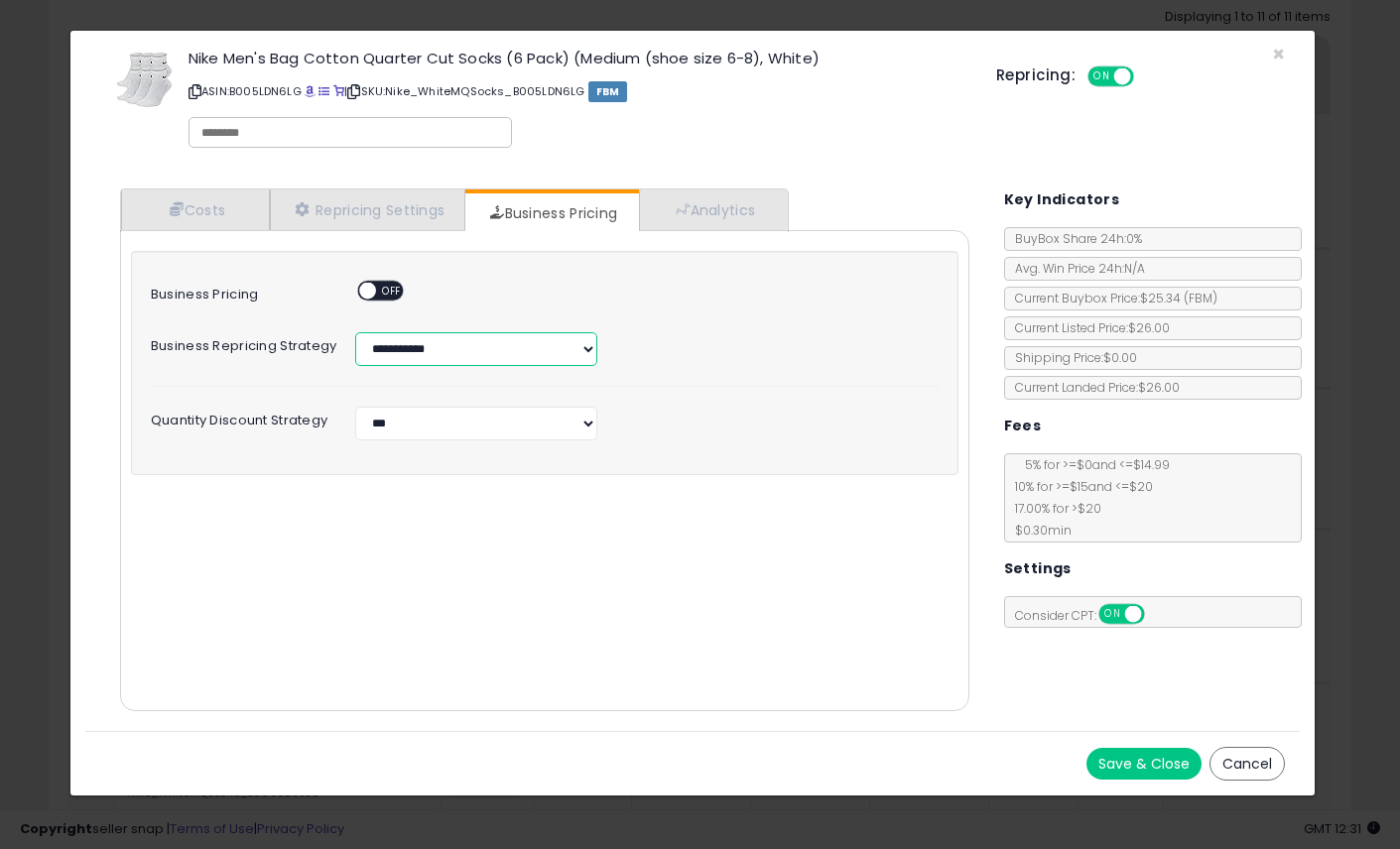 click on "**********" at bounding box center [476, 349] 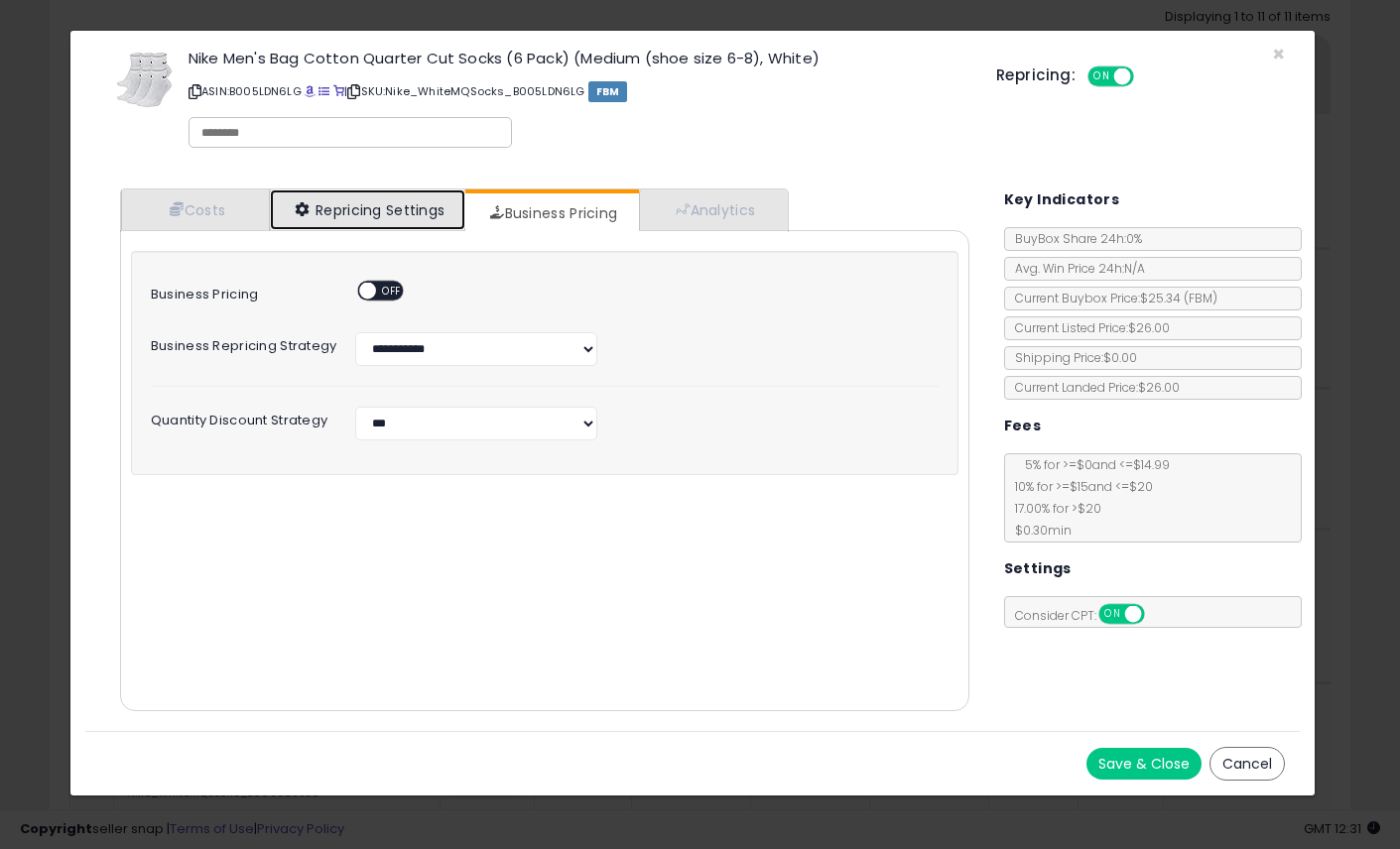 click on "Repricing Settings" at bounding box center (368, 209) 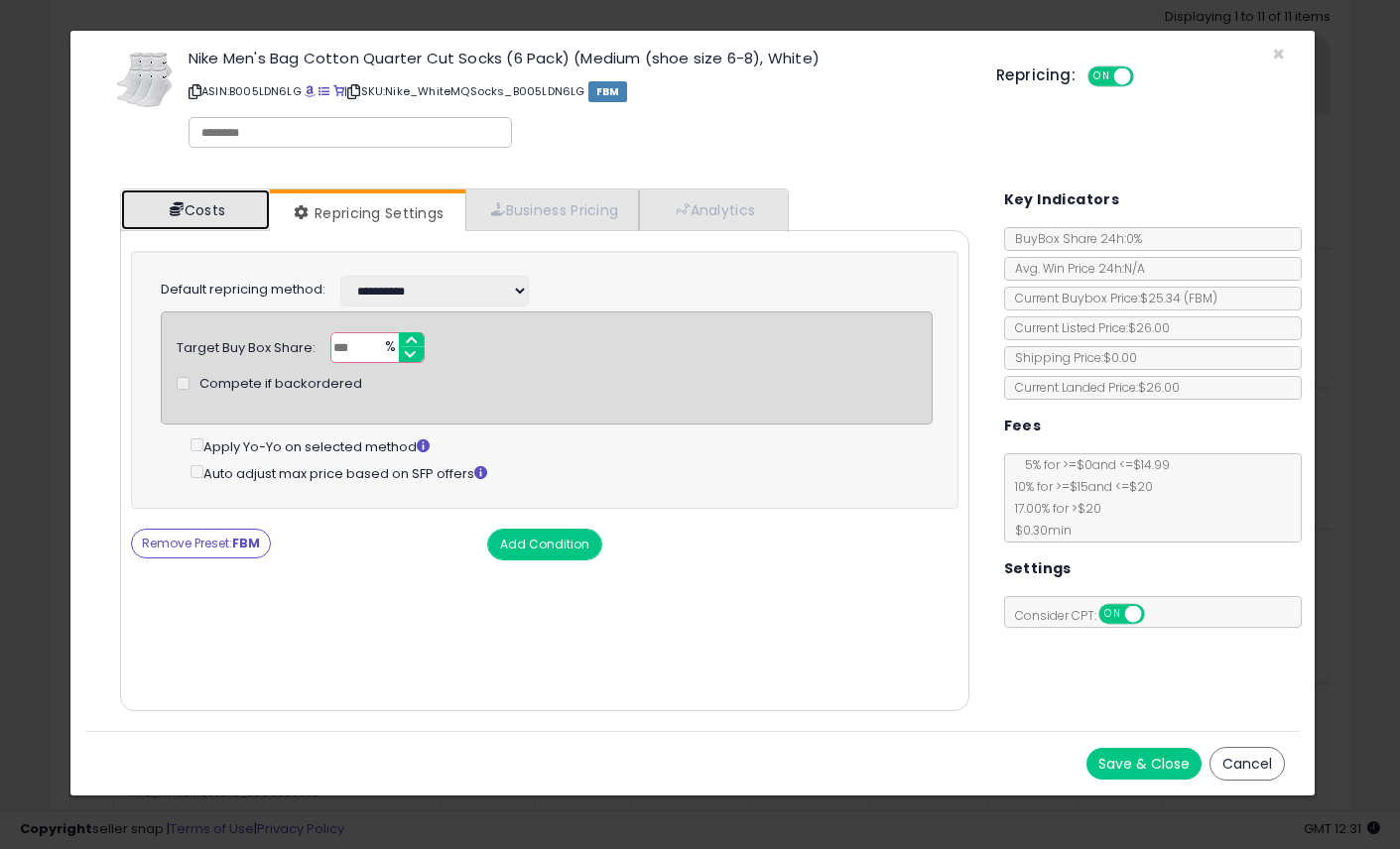 click on "Costs" at bounding box center (195, 209) 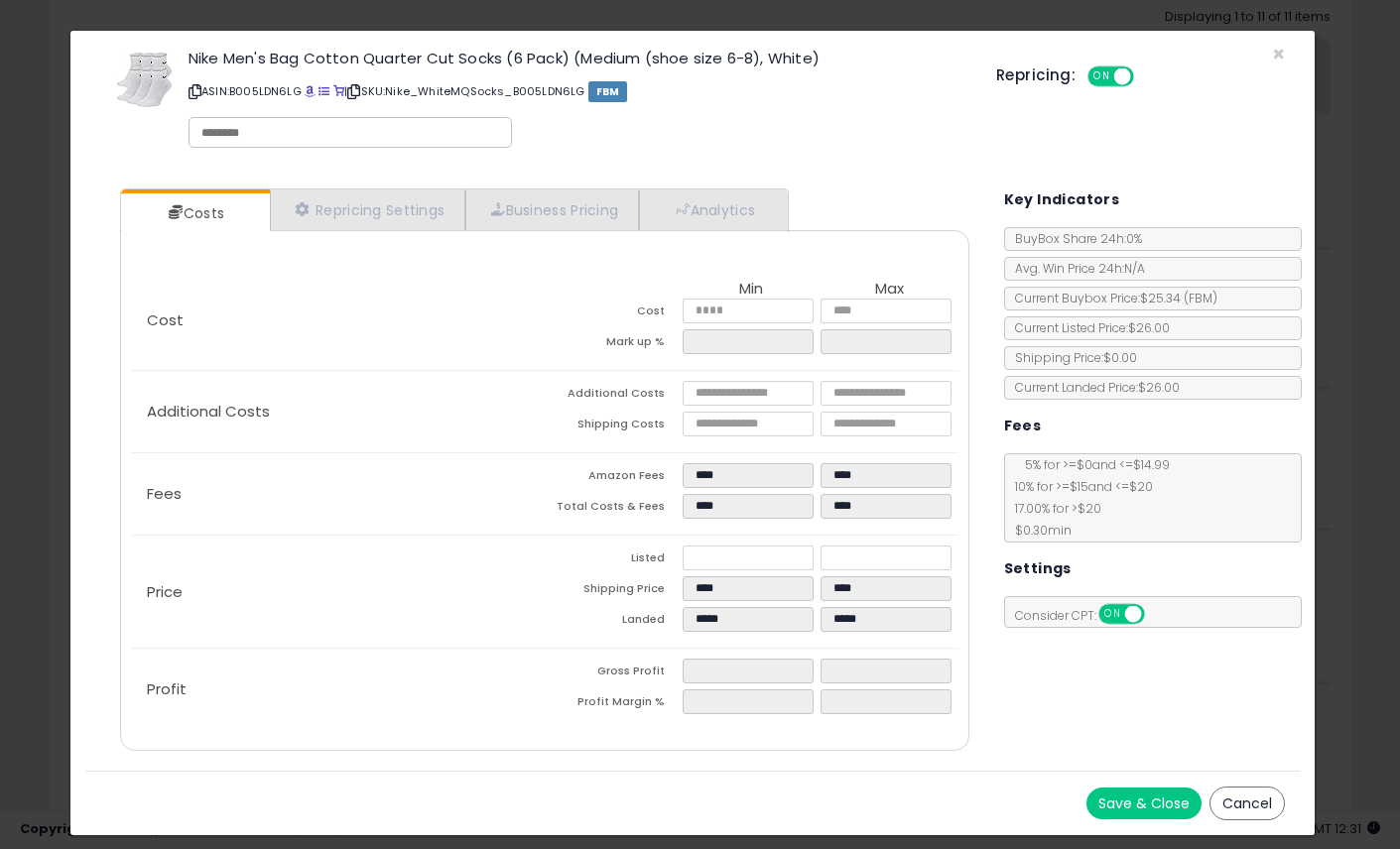 click on "Cancel" at bounding box center (1247, 803) 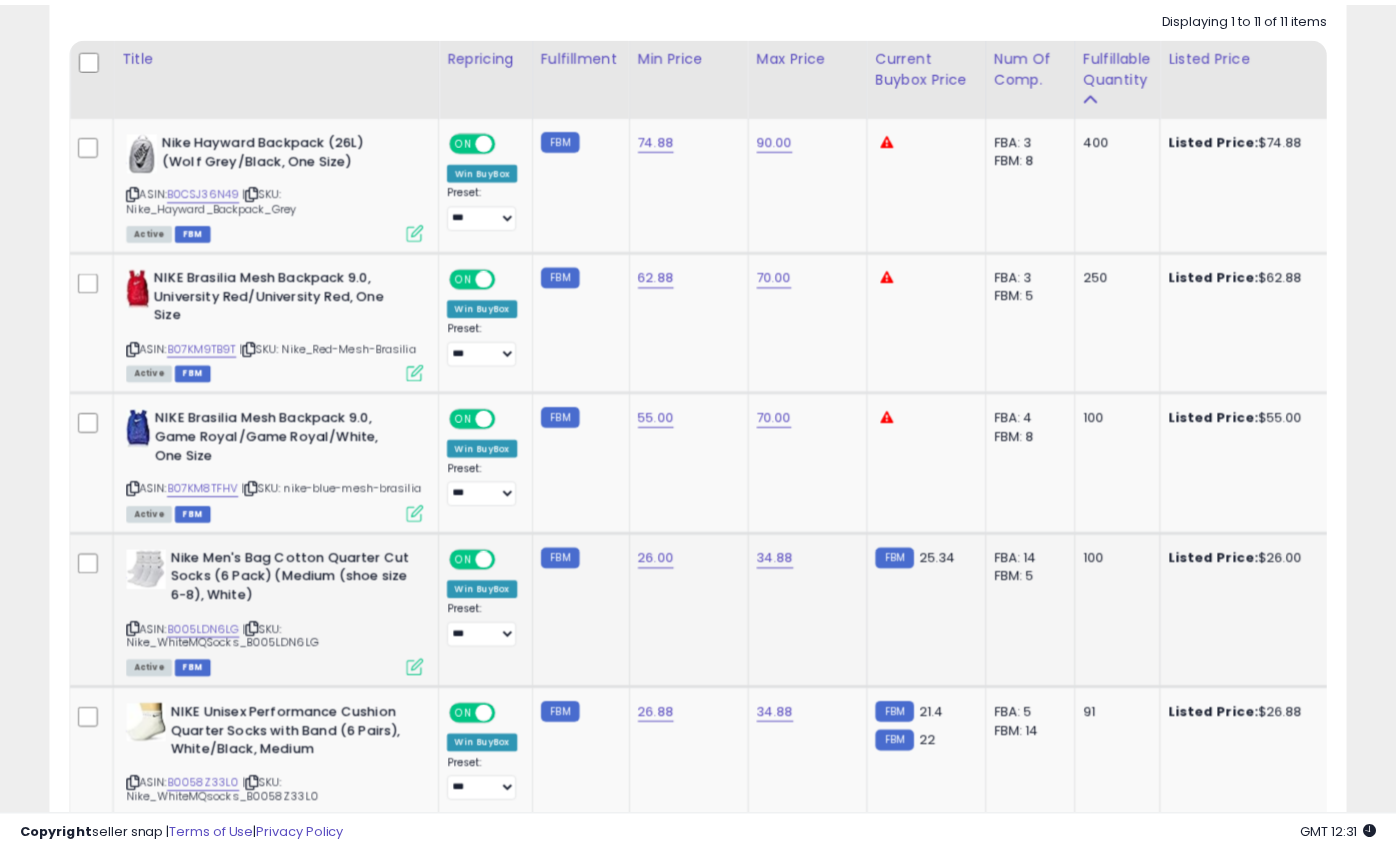 scroll, scrollTop: 410, scrollLeft: 750, axis: both 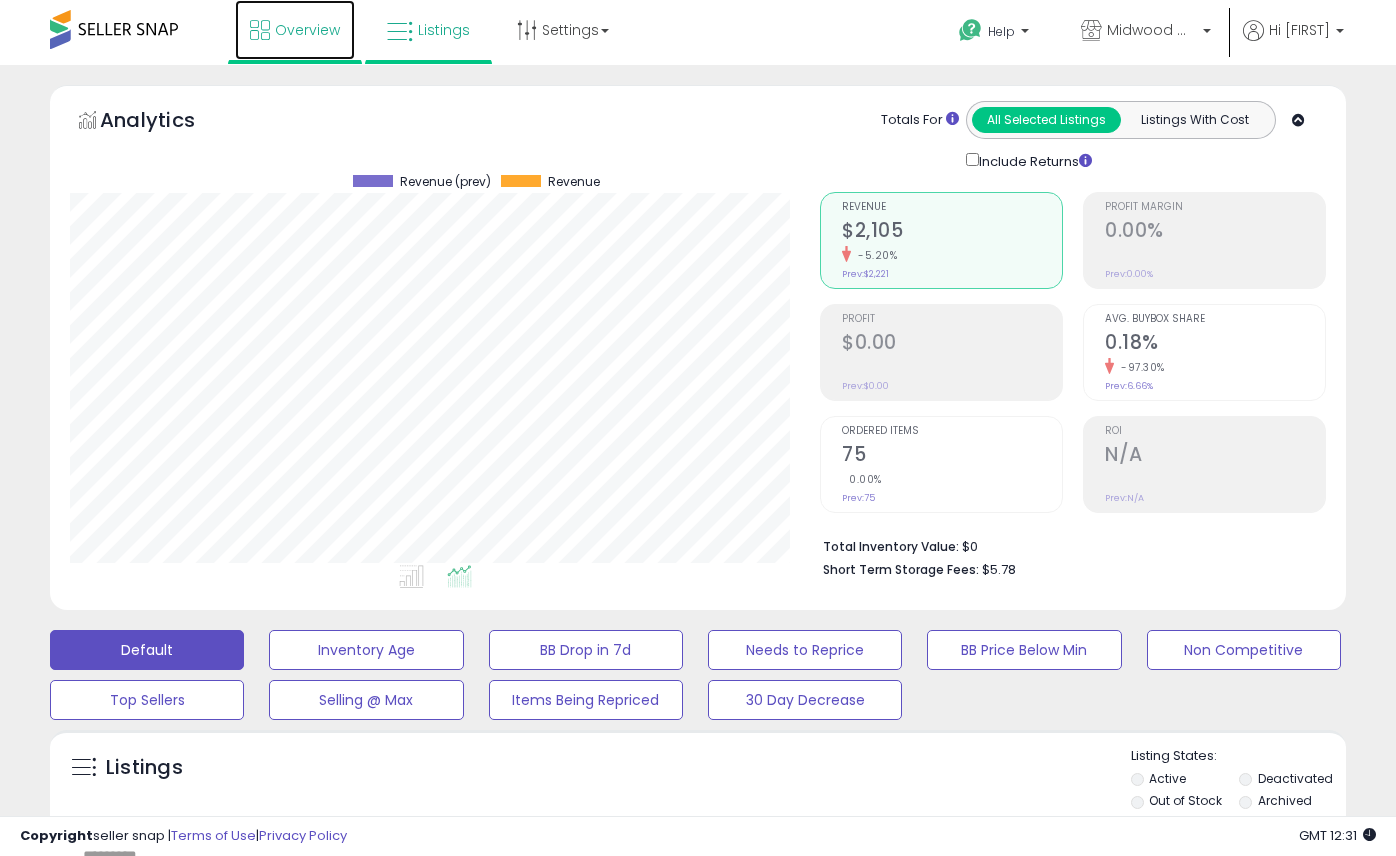 click on "Overview" at bounding box center [307, 30] 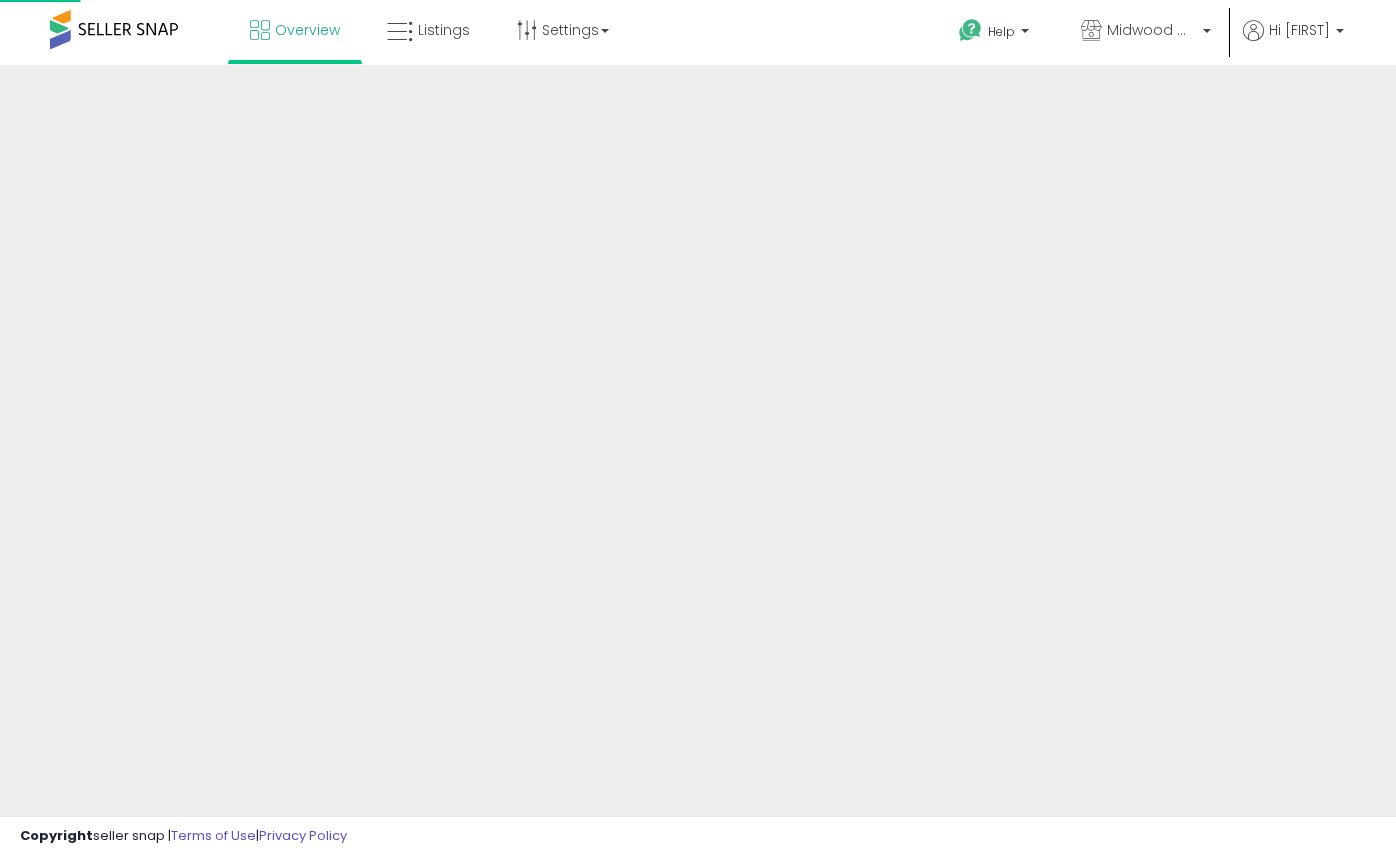 scroll, scrollTop: 0, scrollLeft: 0, axis: both 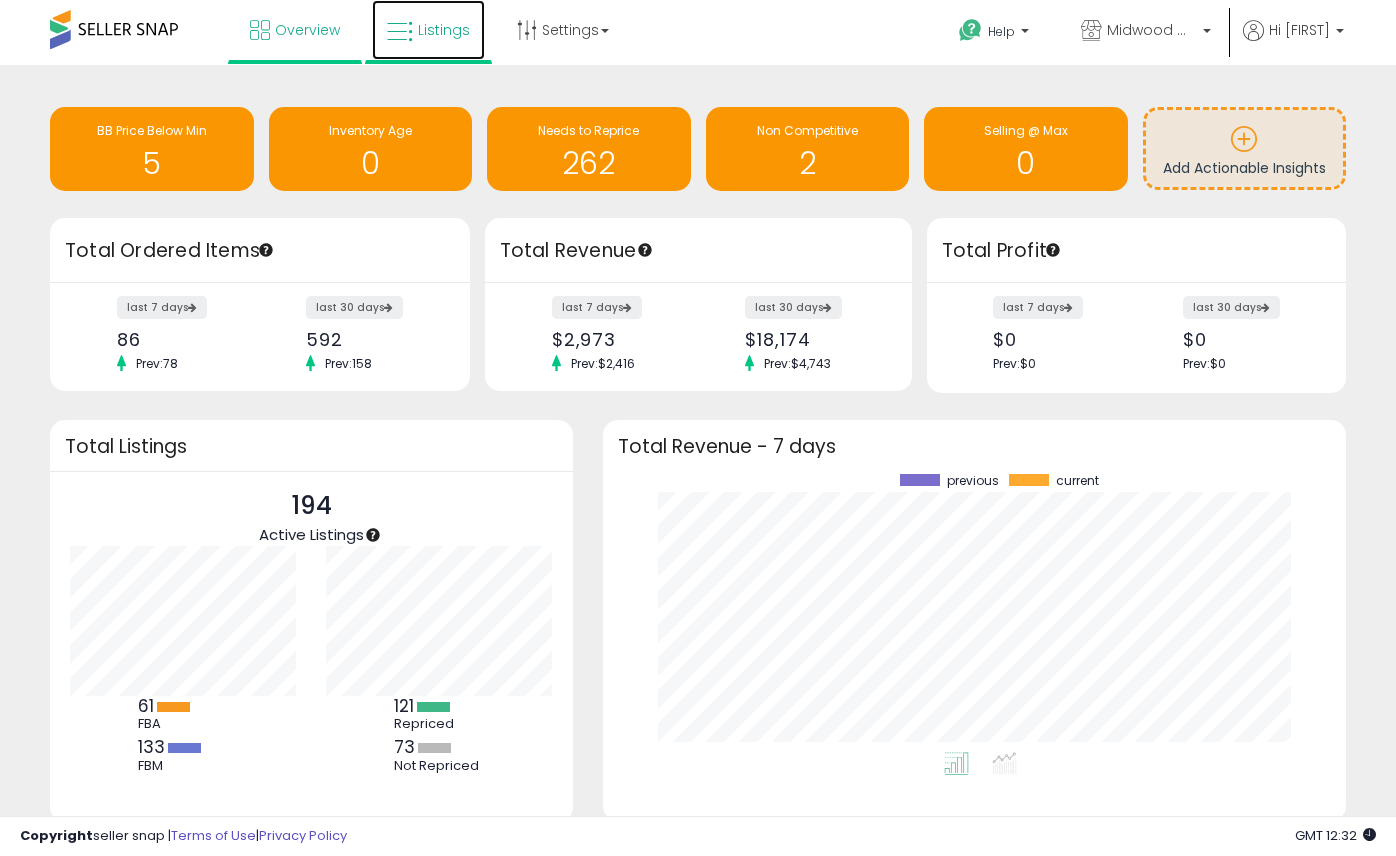 click on "Listings" at bounding box center (444, 30) 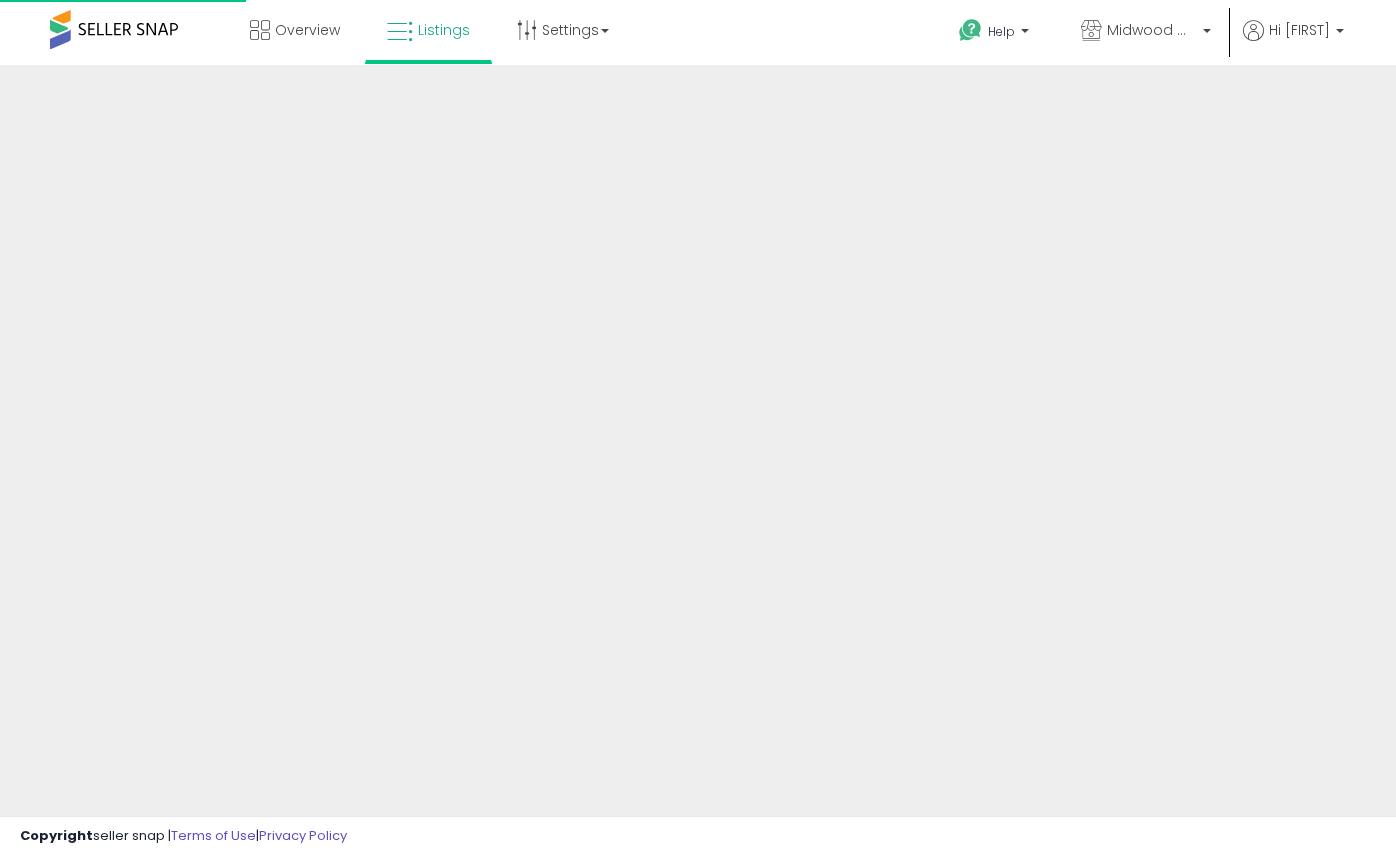 scroll, scrollTop: 0, scrollLeft: 0, axis: both 